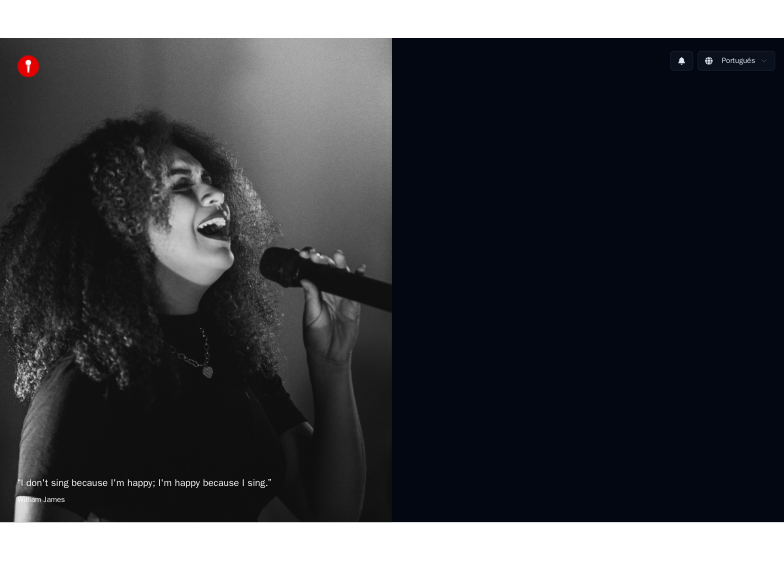 scroll, scrollTop: 0, scrollLeft: 0, axis: both 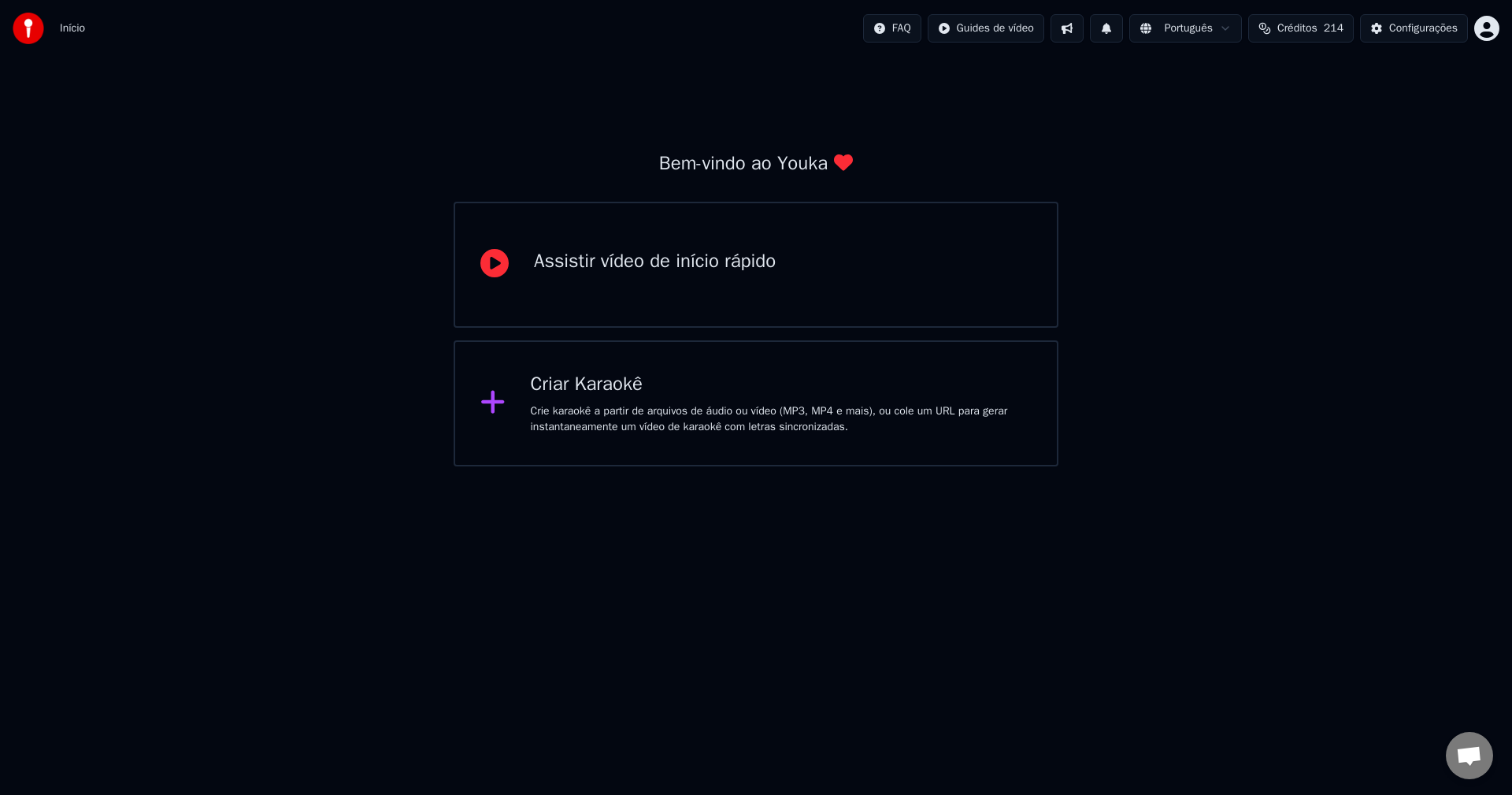 click on "Criar Karaokê" at bounding box center (781, 384) 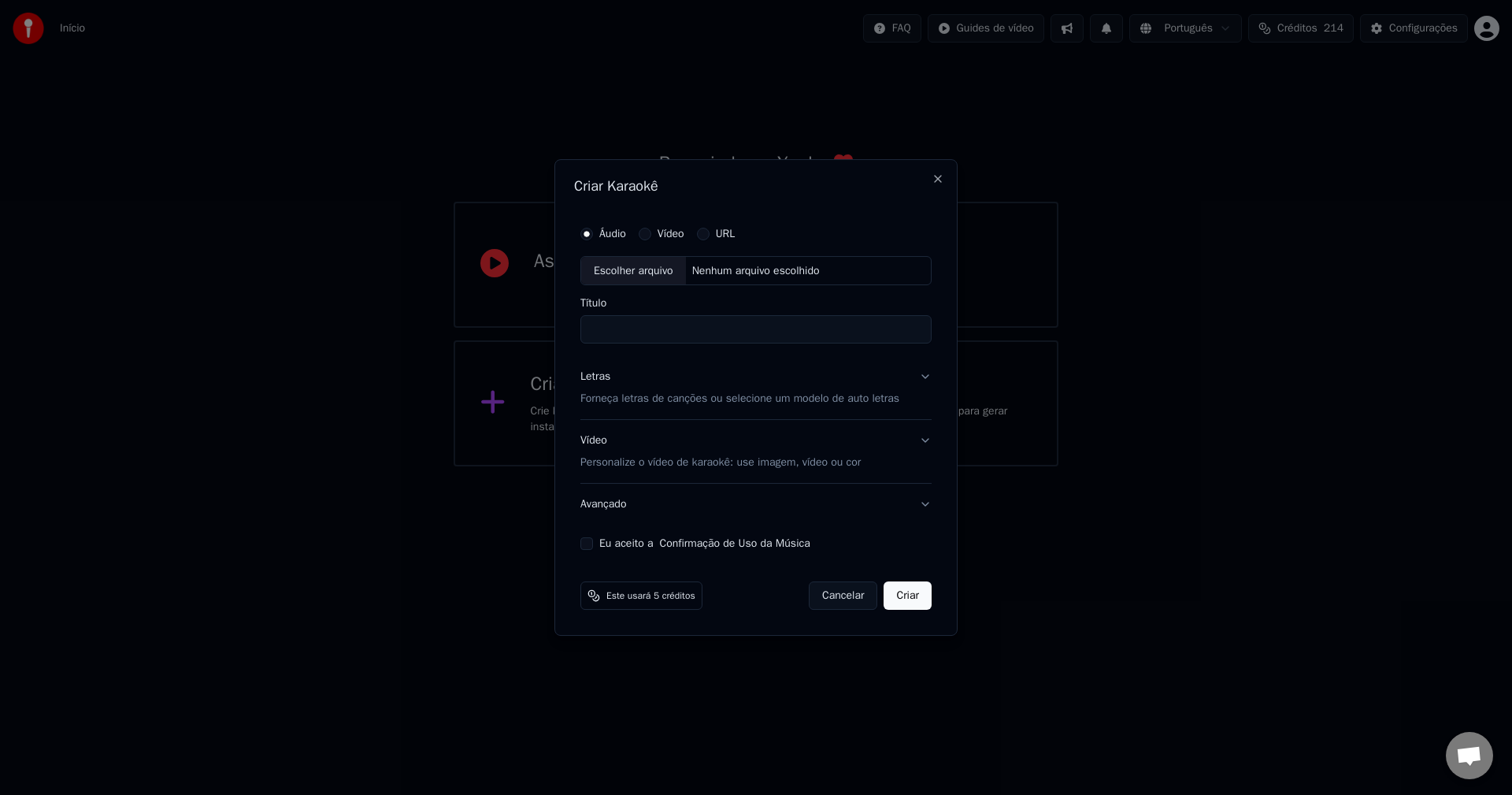 click on "Cancelar" at bounding box center (843, 596) 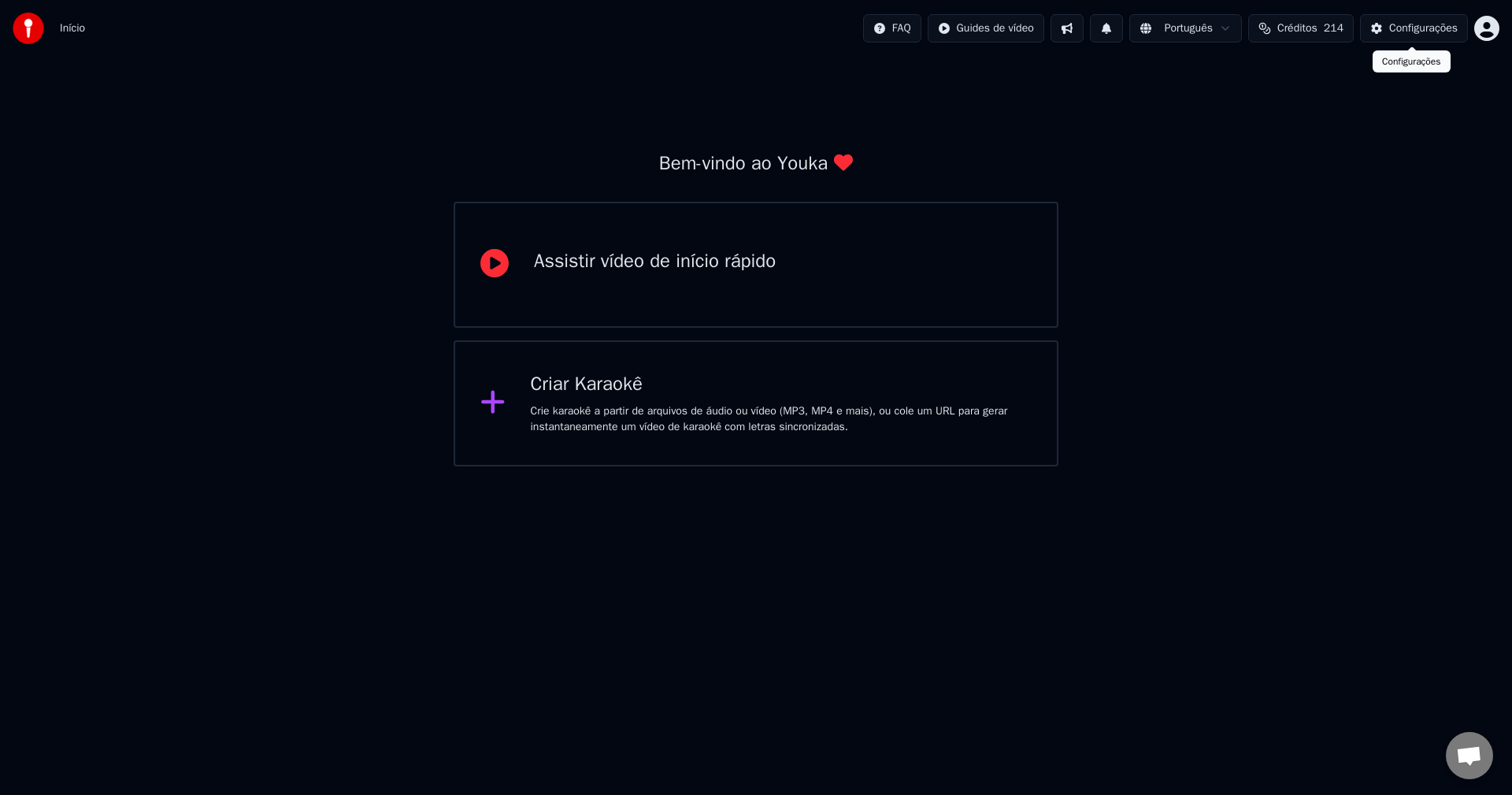 type 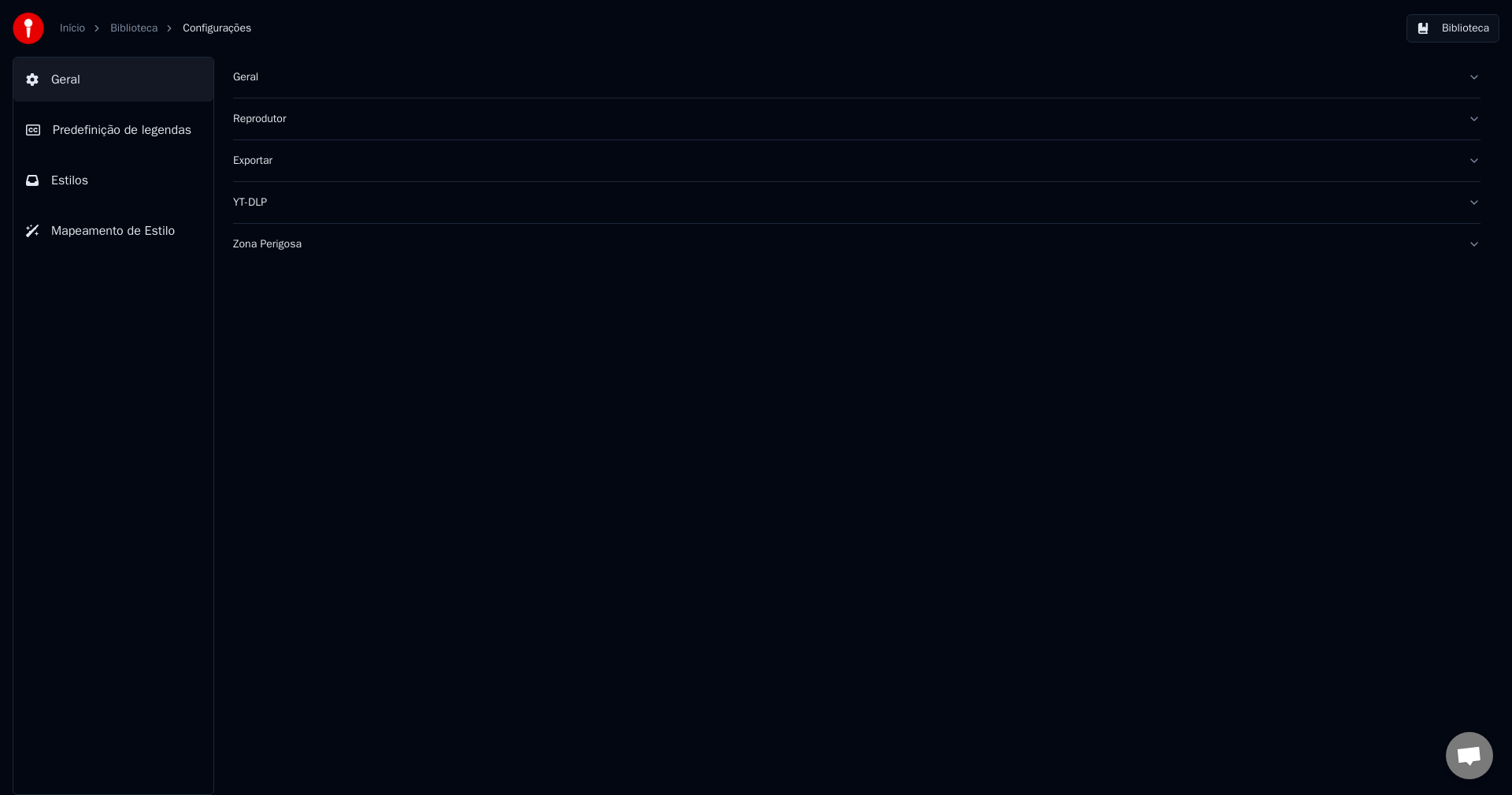 type 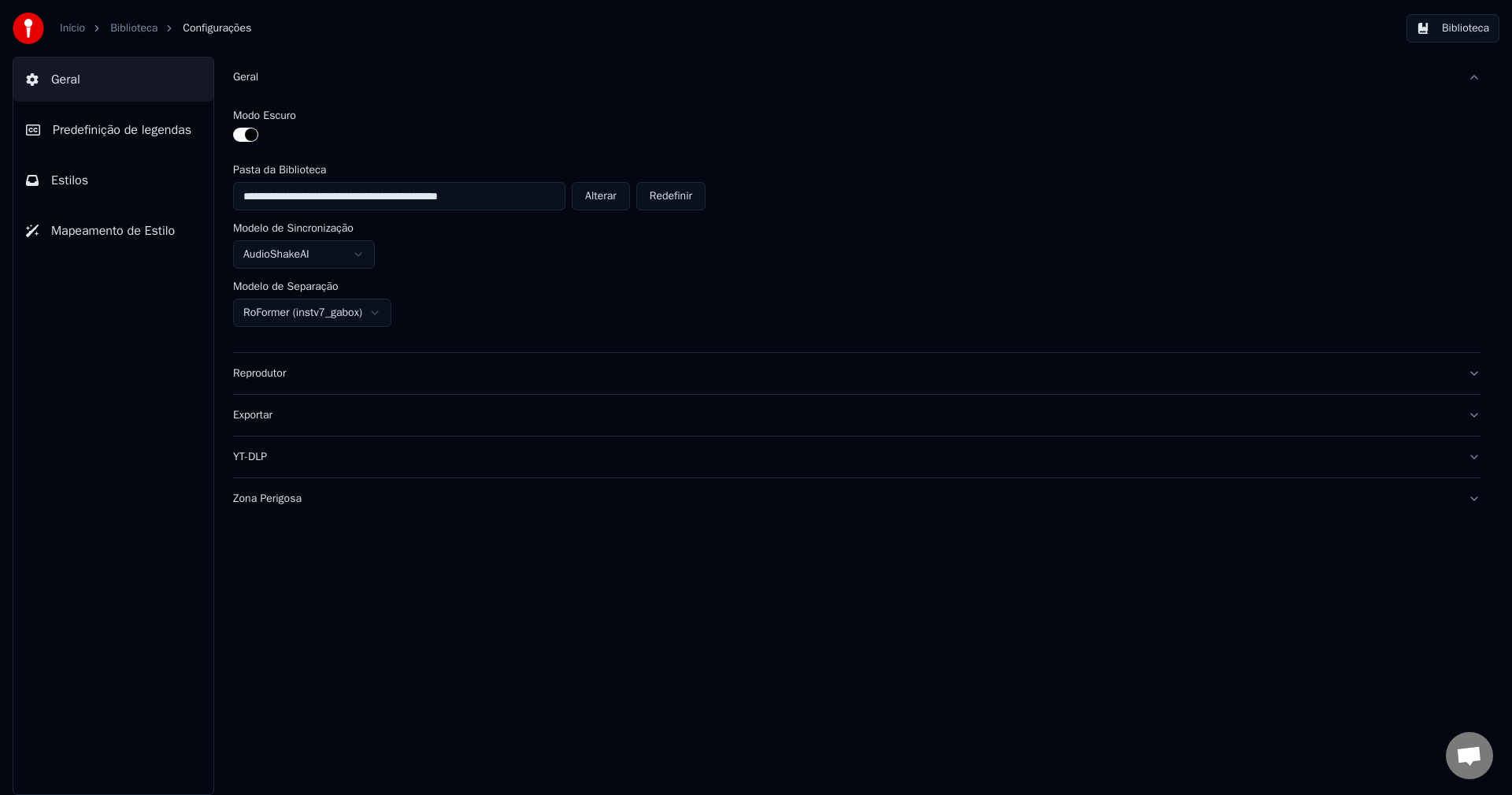 drag, startPoint x: 346, startPoint y: 202, endPoint x: 494, endPoint y: 210, distance: 148.21606 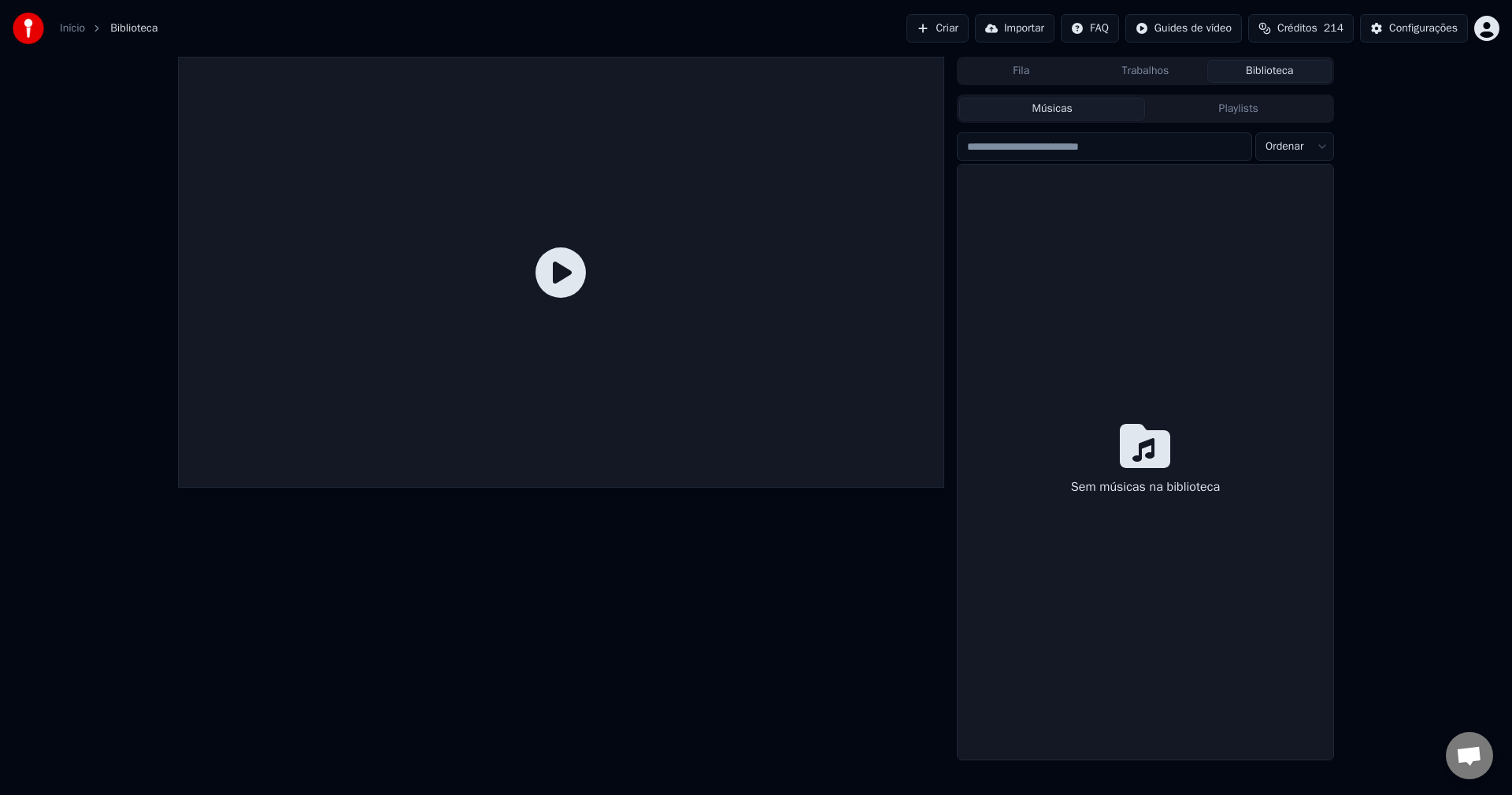 click on "Sem músicas na biblioteca" at bounding box center (1145, 462) 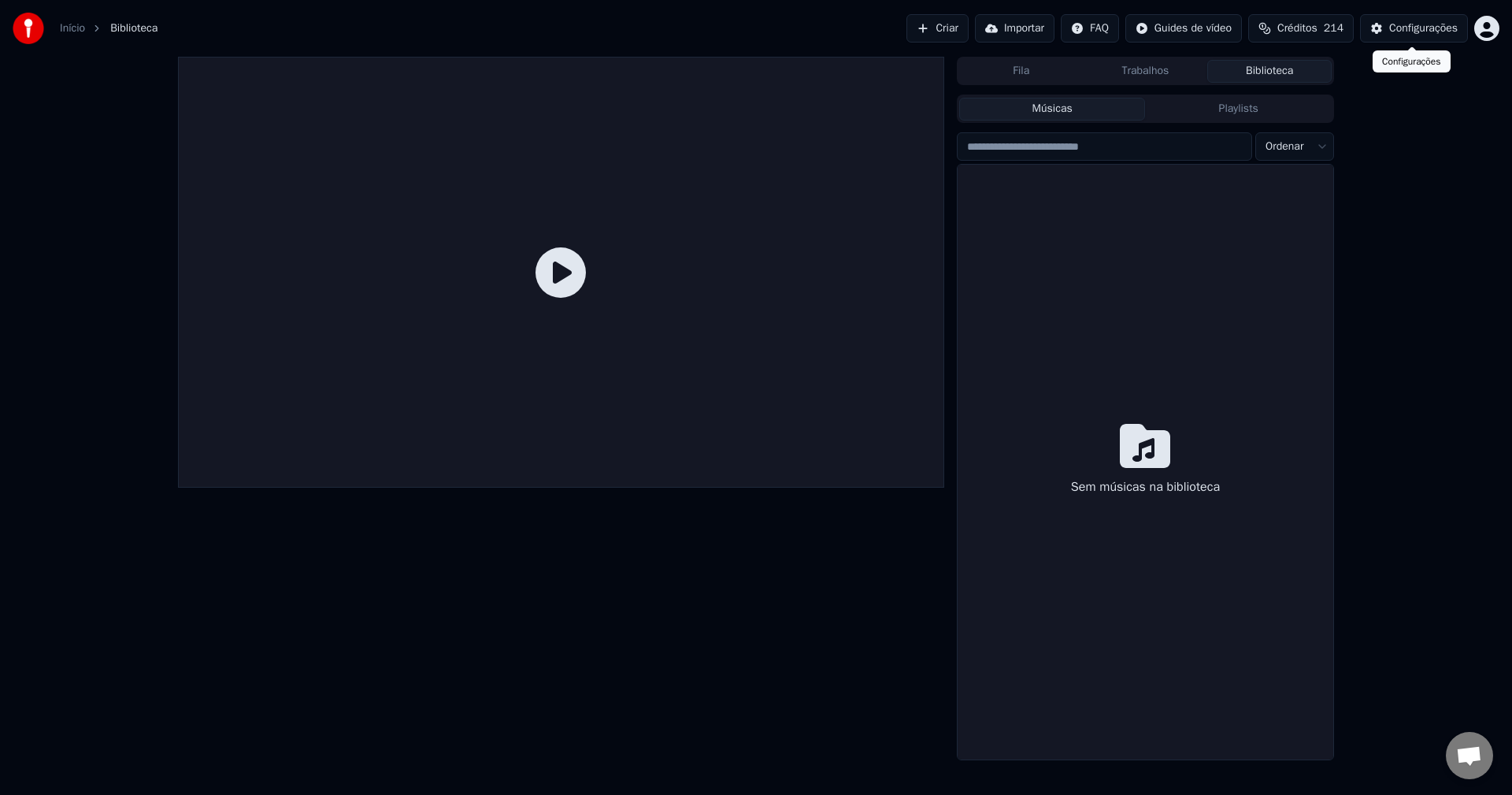 click on "Configurações" at bounding box center (1423, 28) 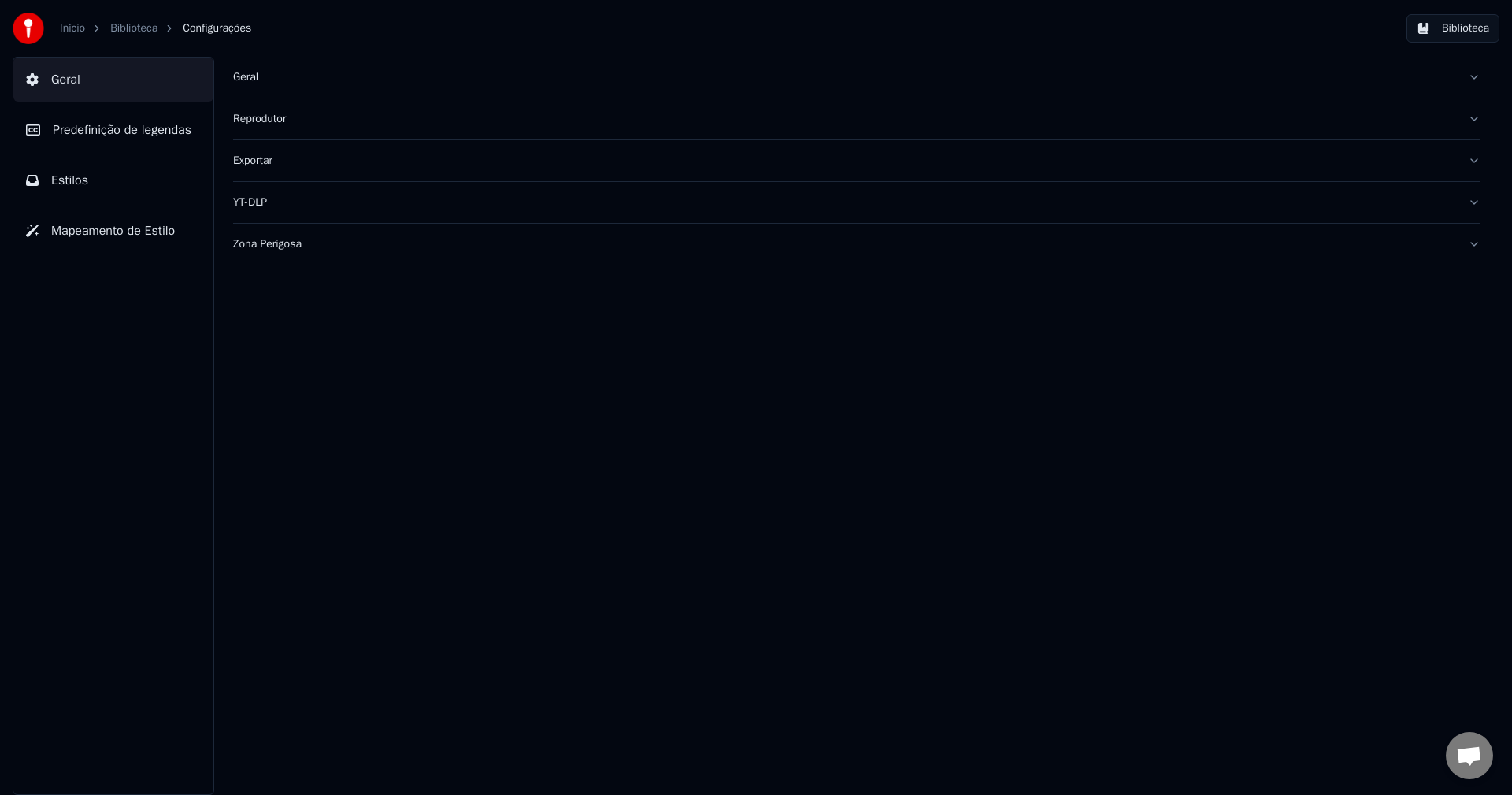 type 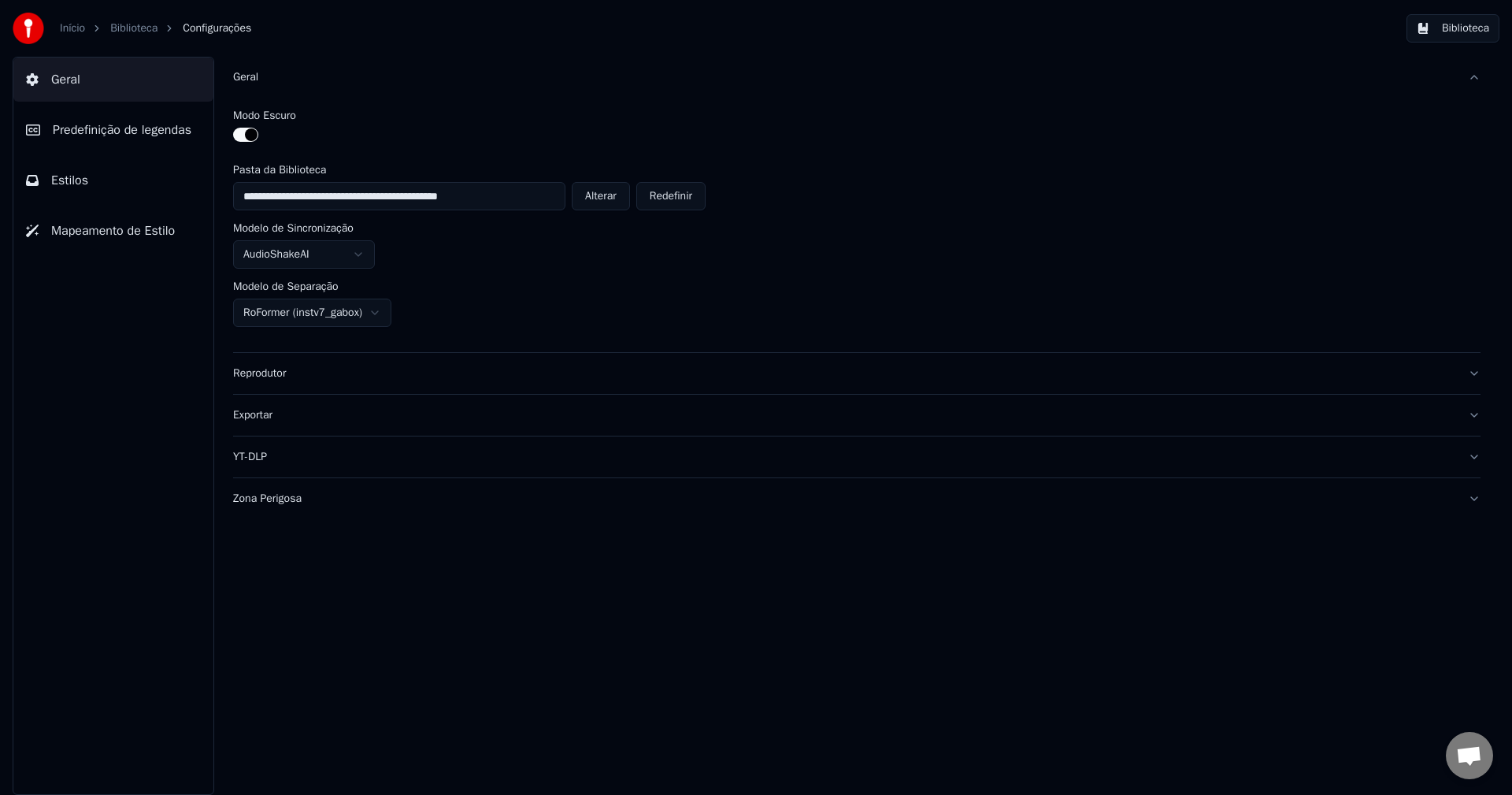click on "Alterar" at bounding box center [601, 196] 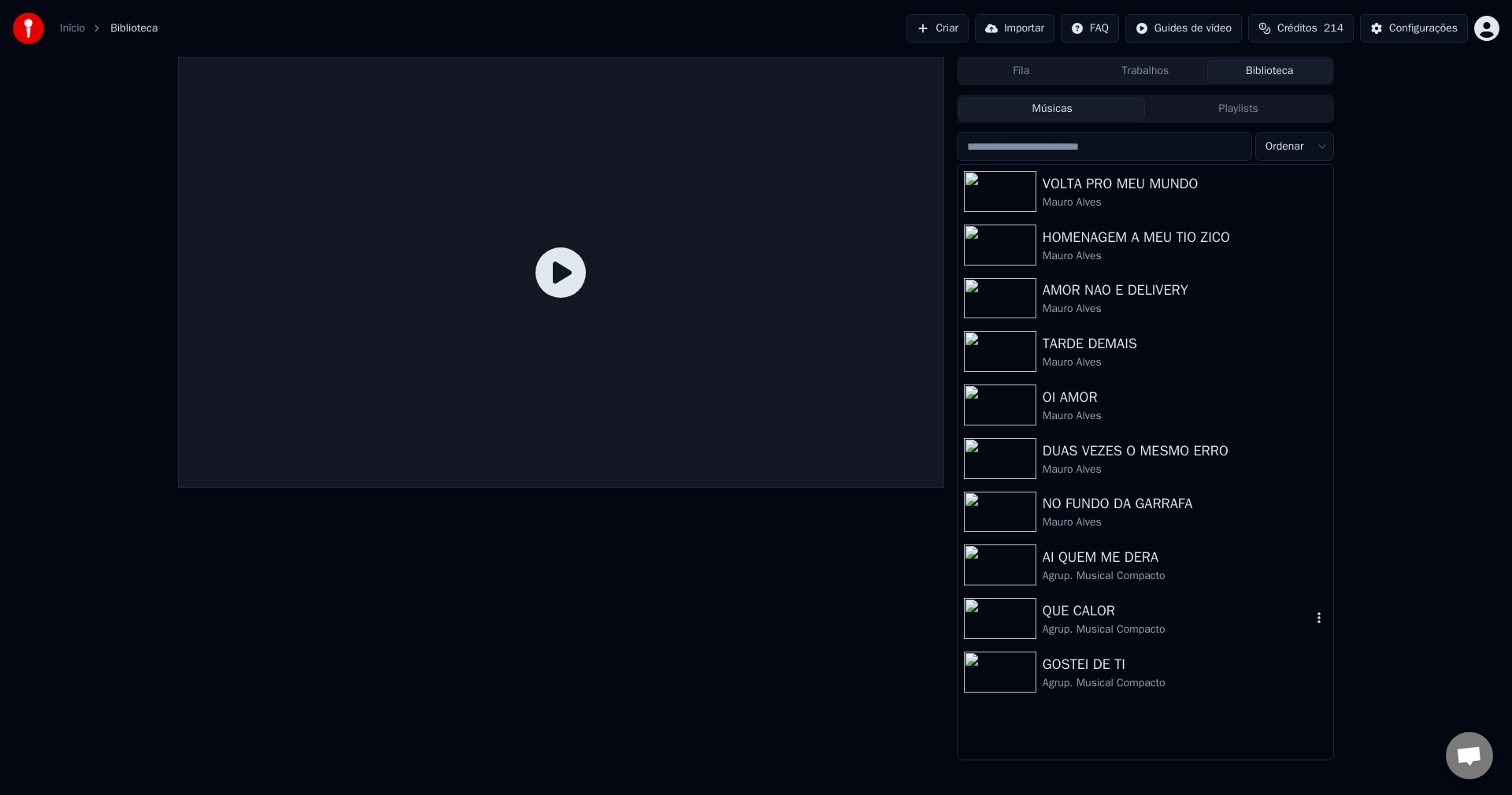 click at bounding box center [1003, 619] 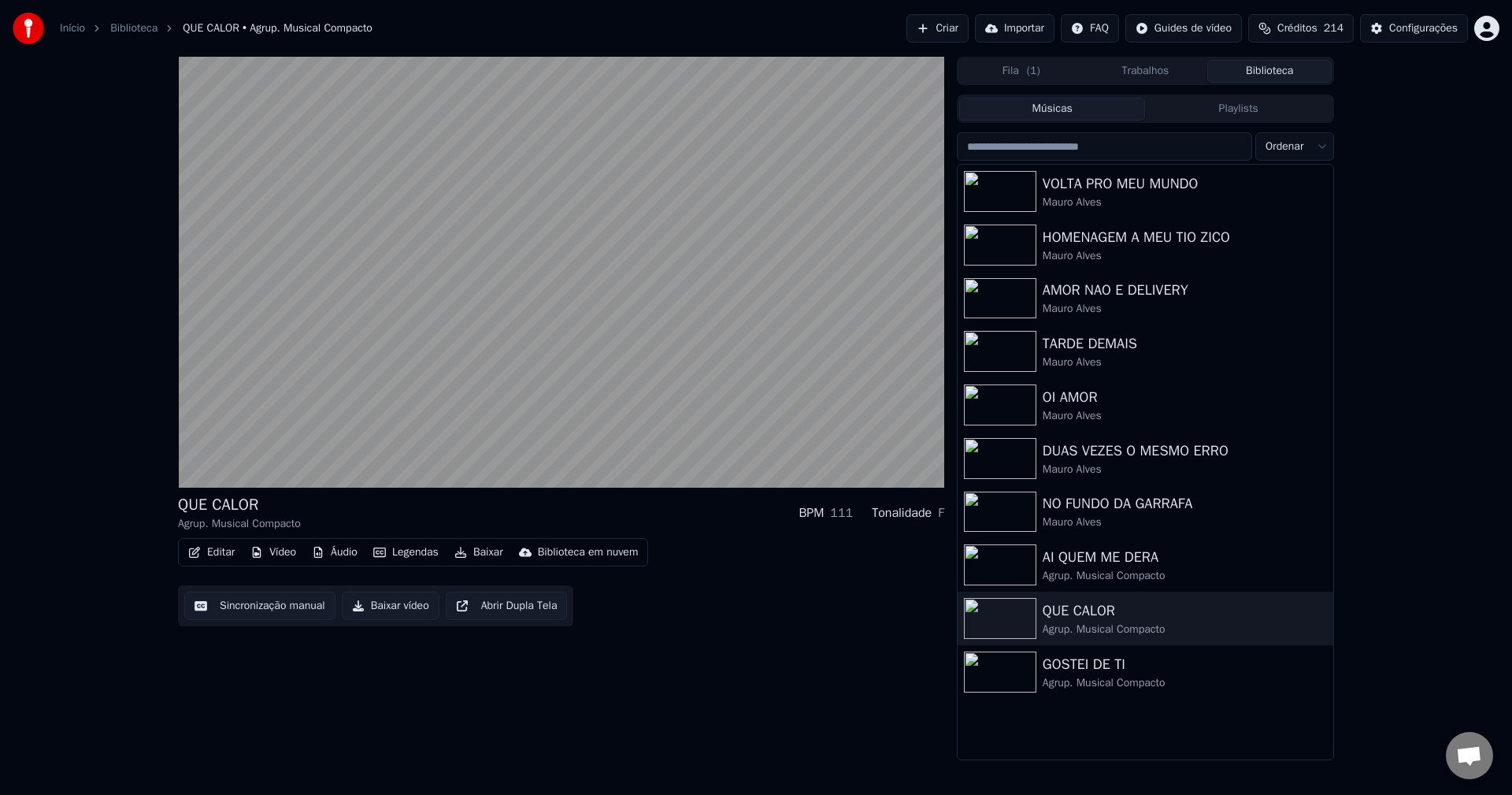 click on "Editar" at bounding box center [211, 552] 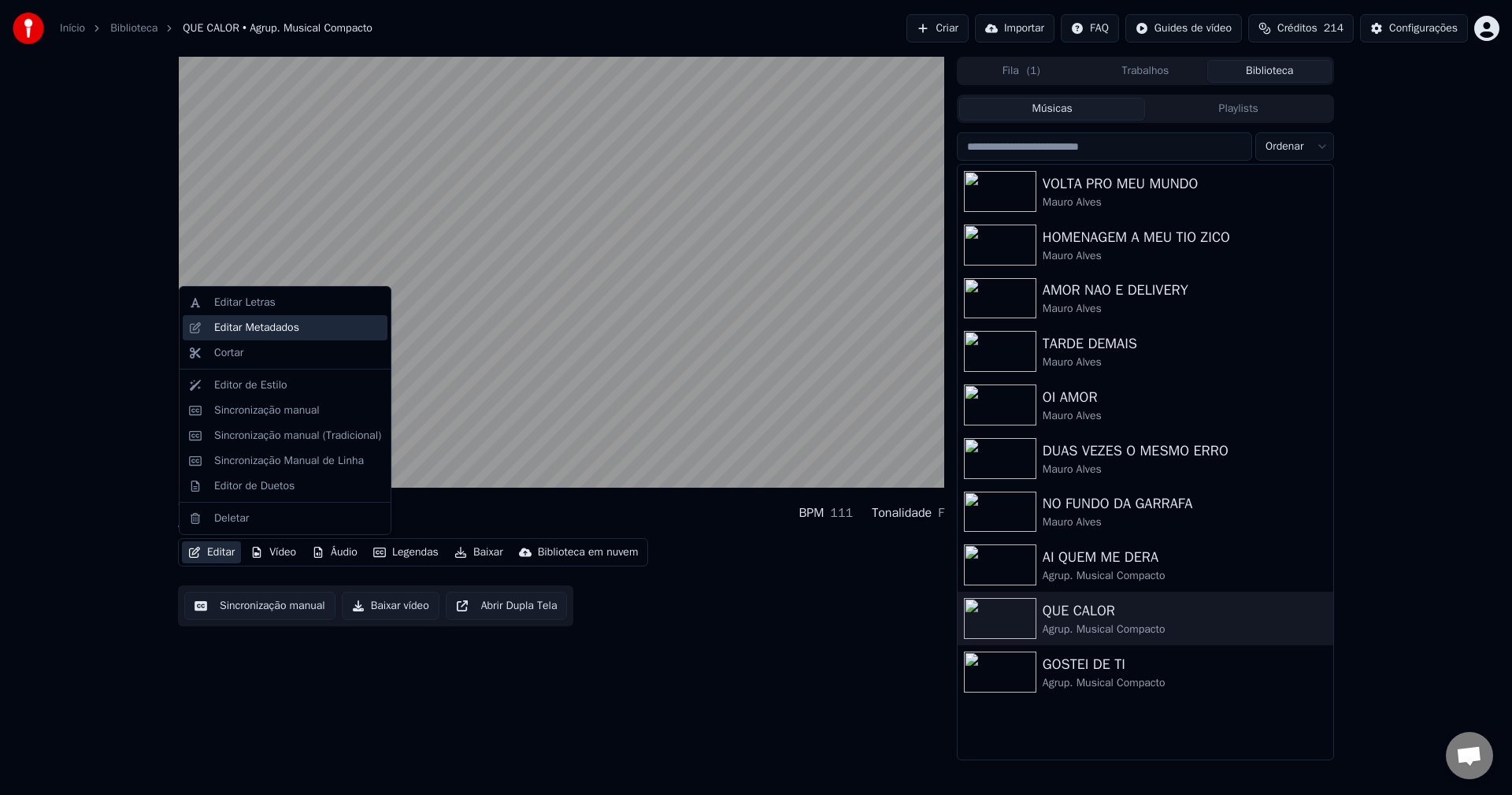 click on "Editar Metadados" at bounding box center [257, 328] 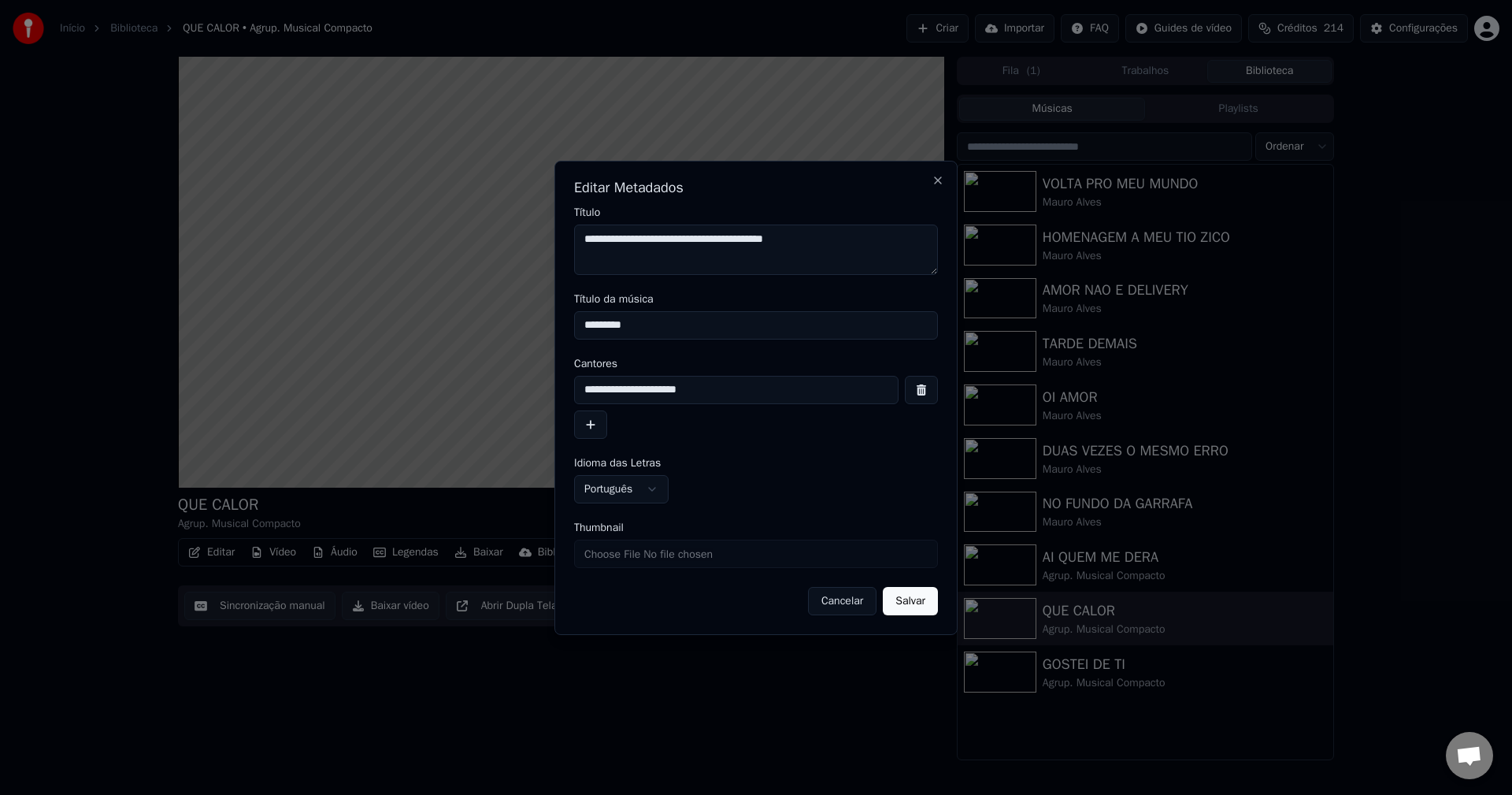 click on "Cancelar" at bounding box center [842, 601] 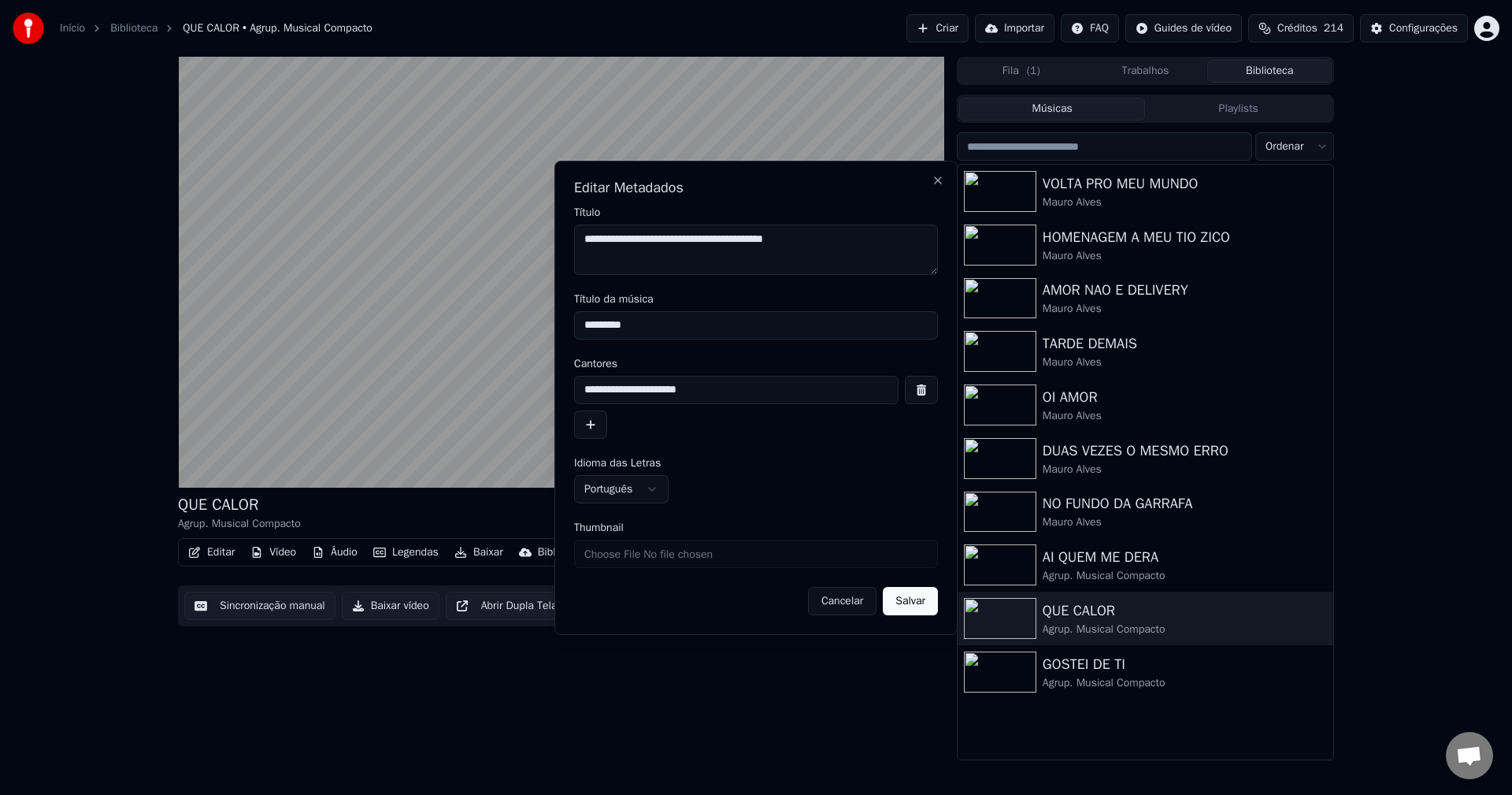type 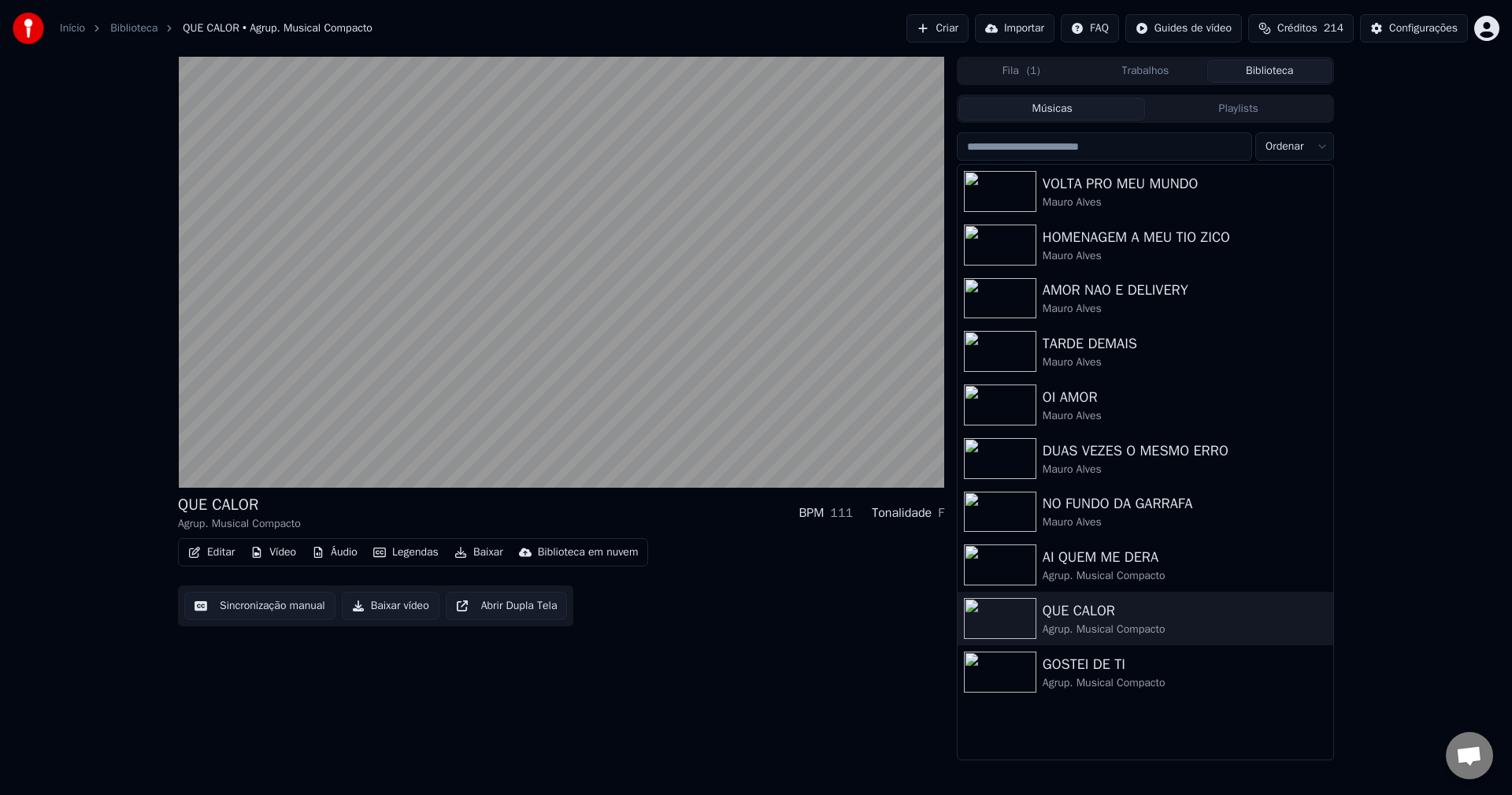 click on "Biblioteca" at bounding box center (1269, 71) 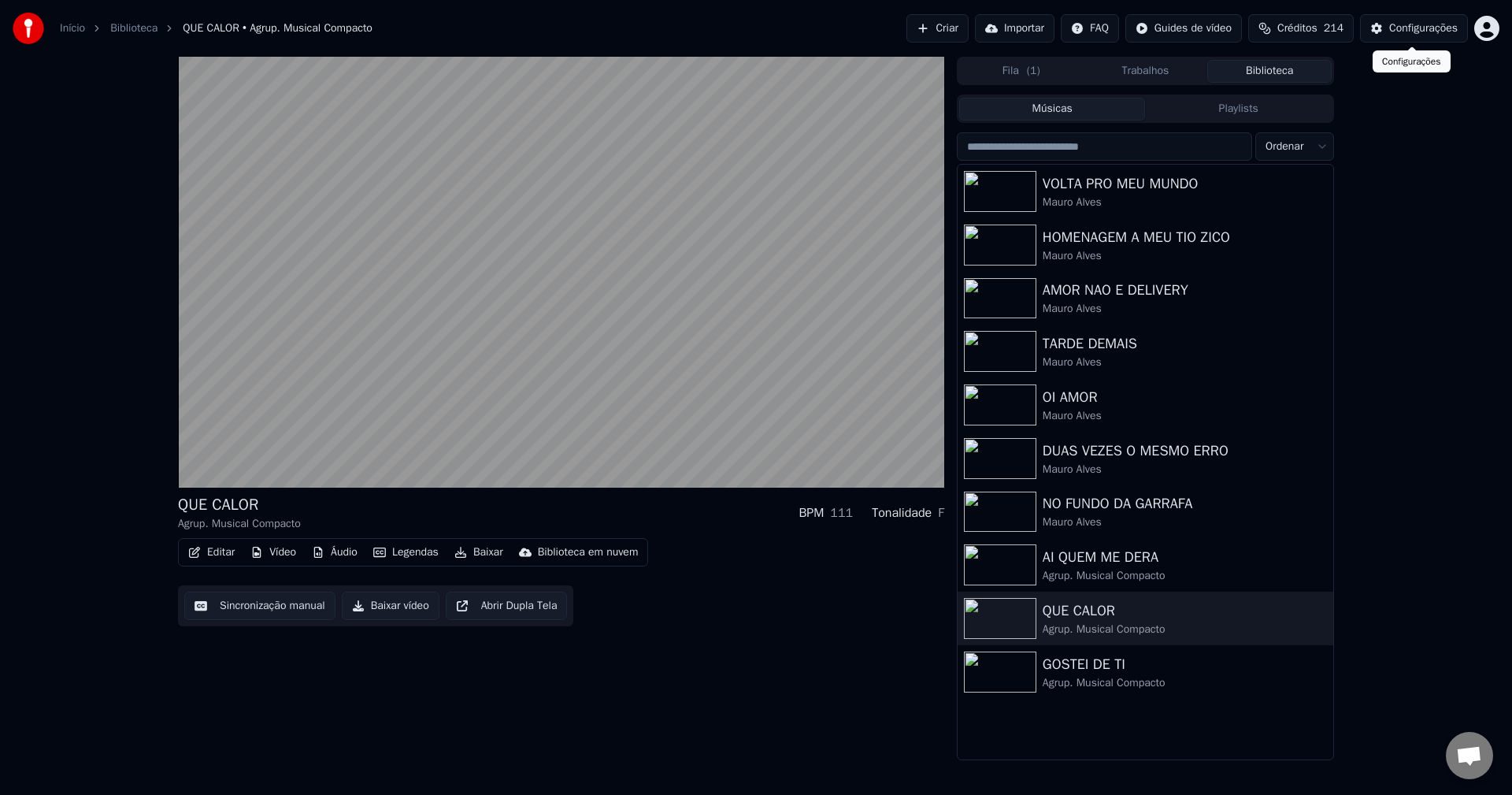 click on "Configurações" at bounding box center [1423, 28] 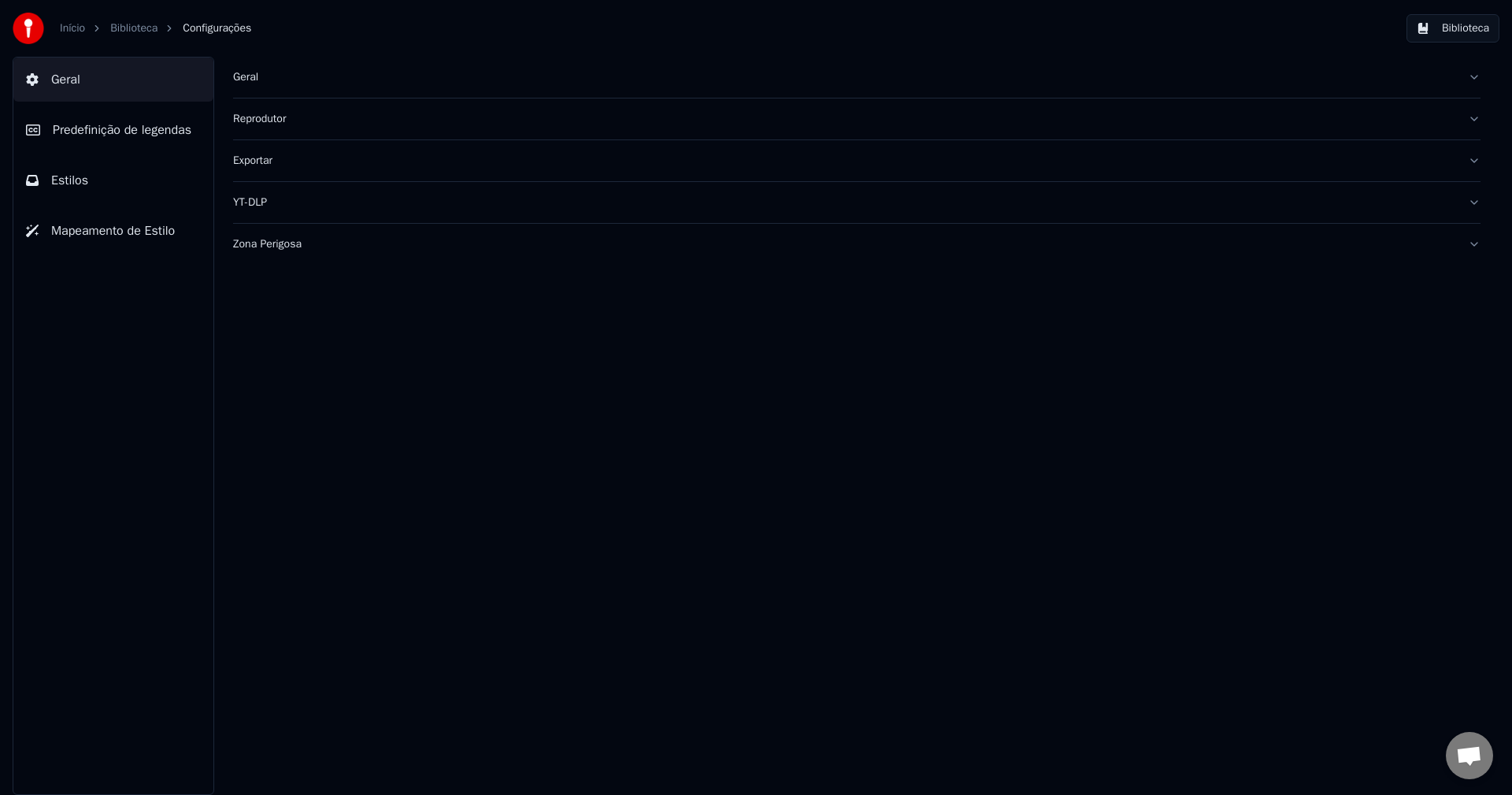type 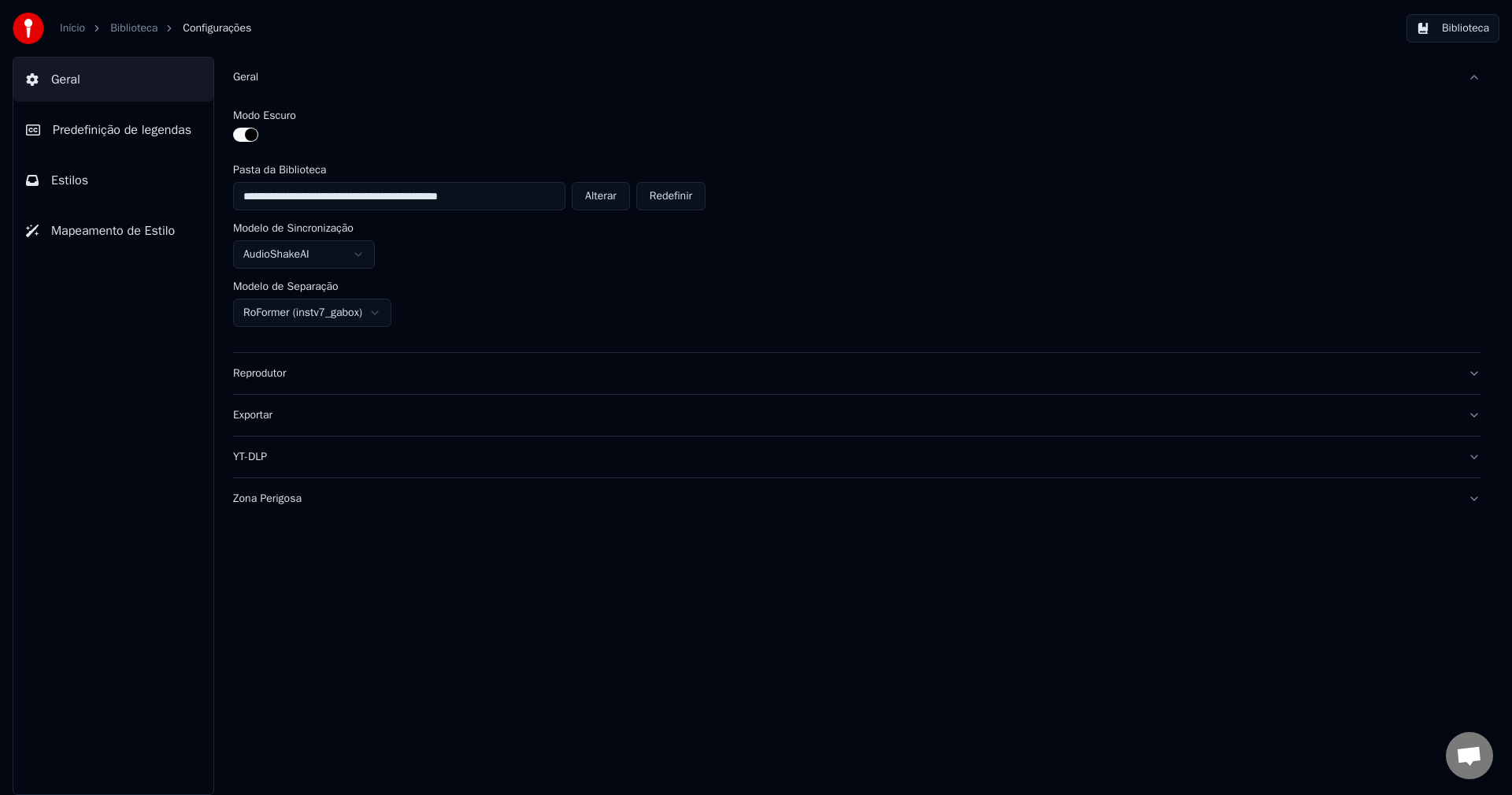 click on "Alterar" at bounding box center [601, 196] 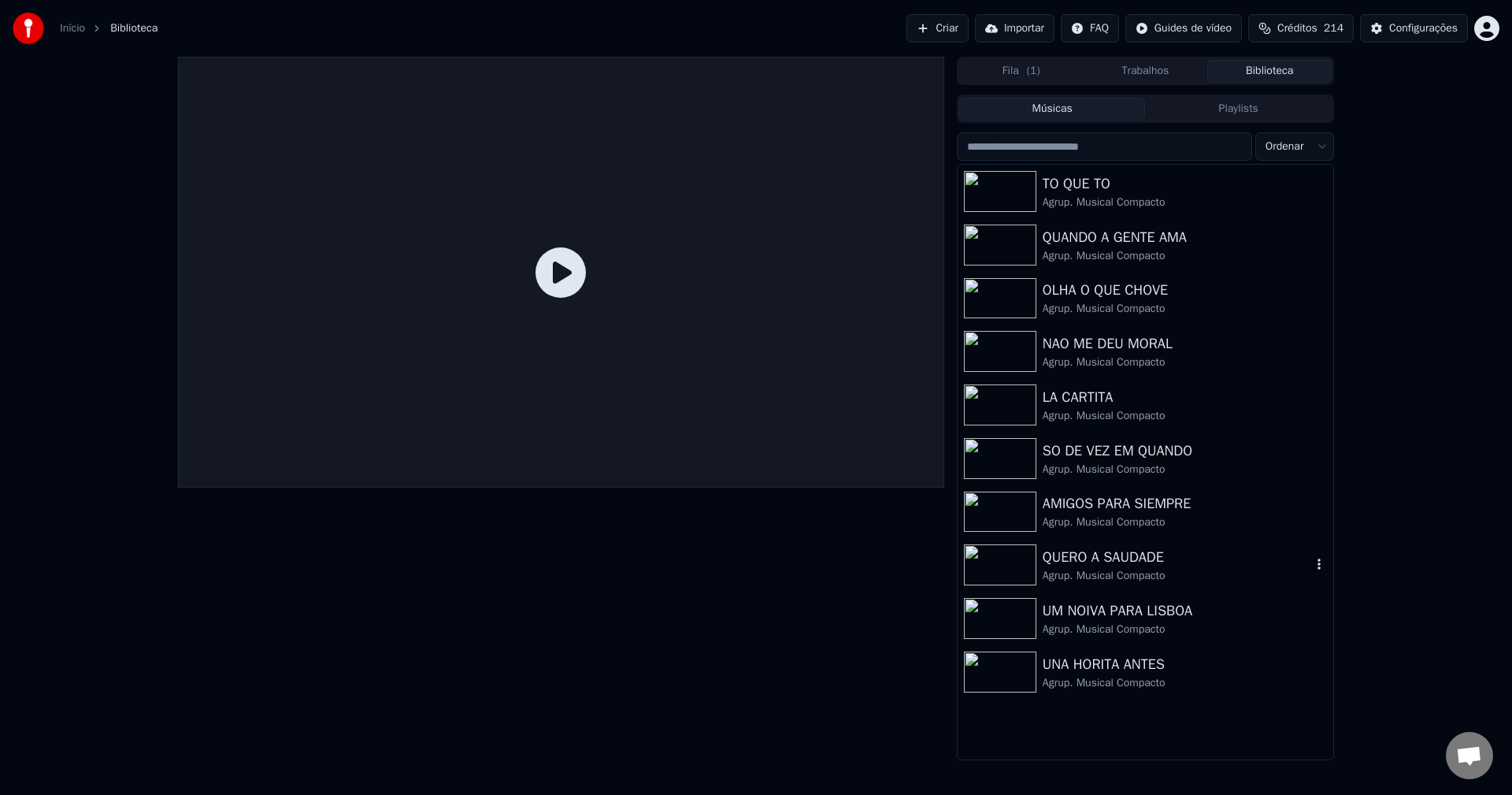drag, startPoint x: 1114, startPoint y: 560, endPoint x: 1080, endPoint y: 584, distance: 41.6173 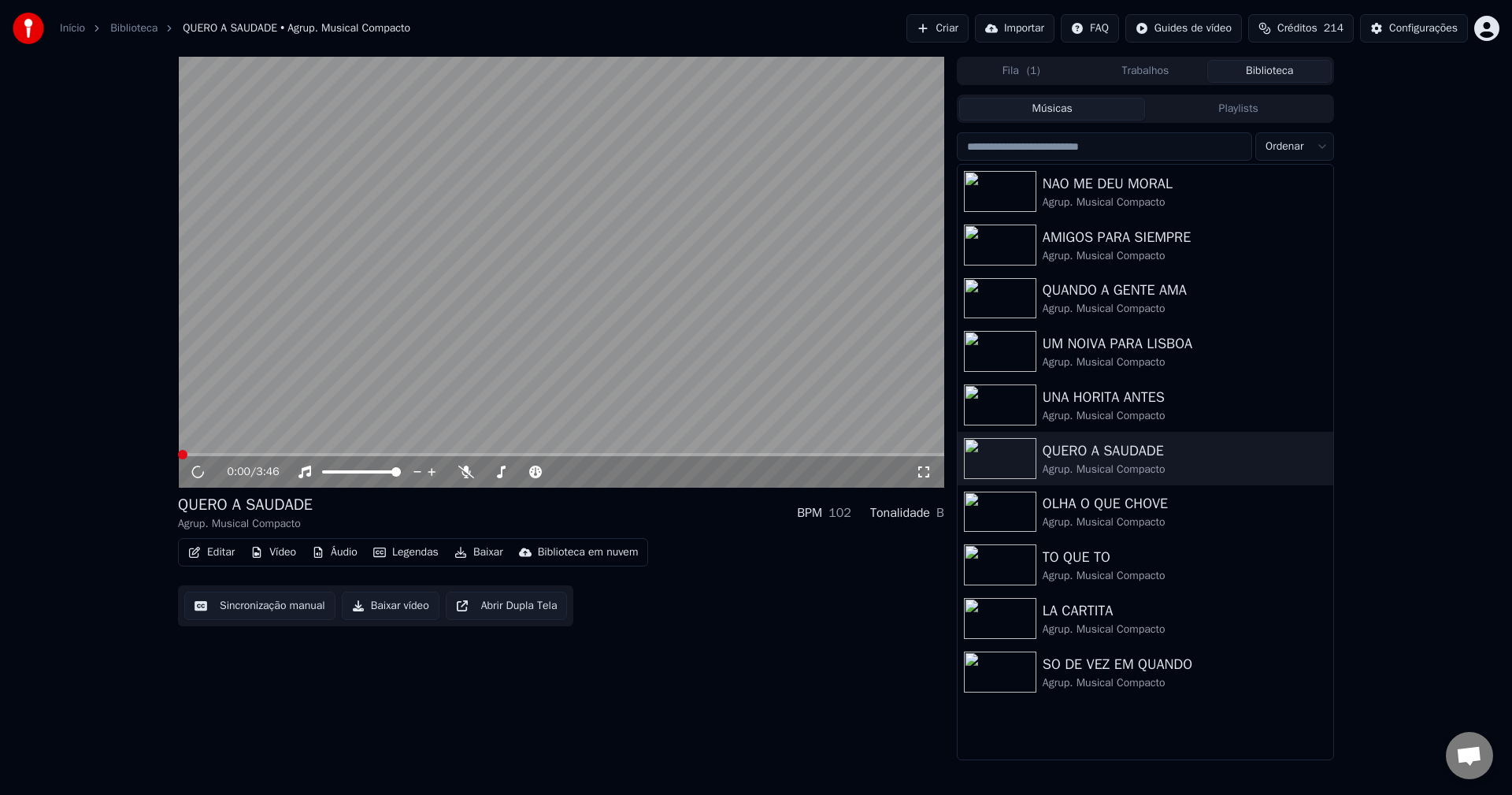 click on "Editar" at bounding box center (211, 552) 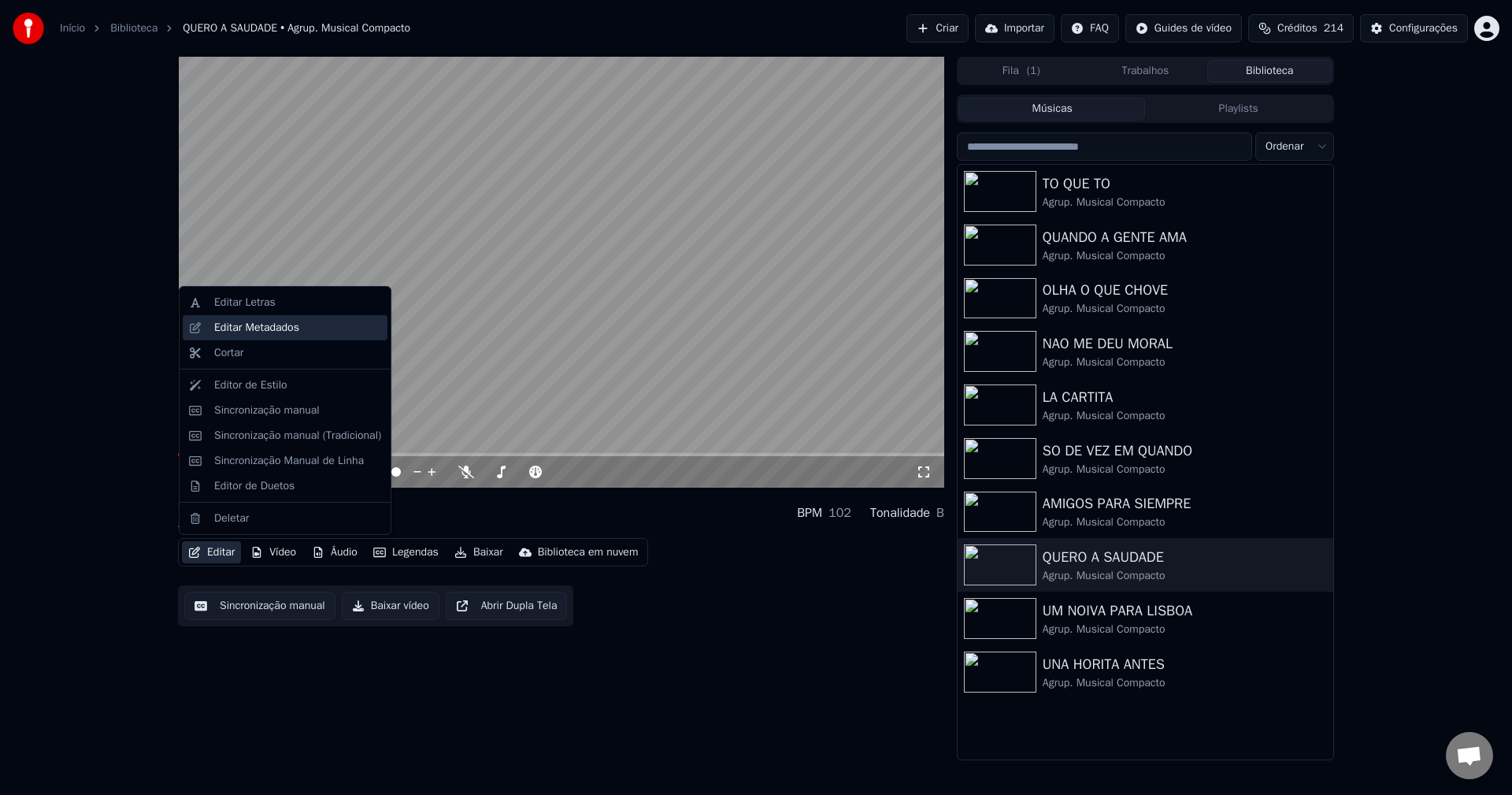 click on "Editar Metadados" at bounding box center [257, 328] 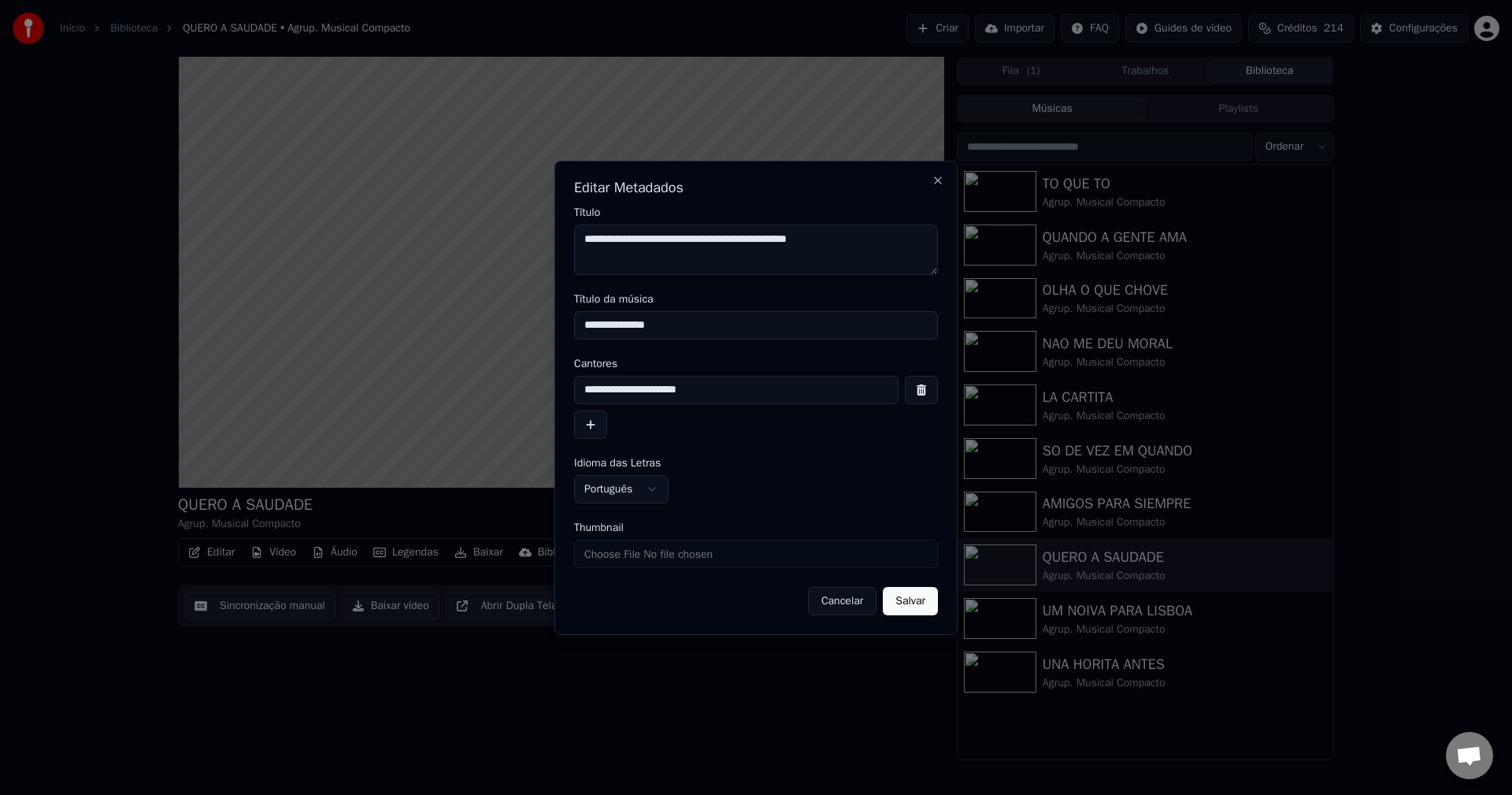 click on "Cancelar" at bounding box center [842, 601] 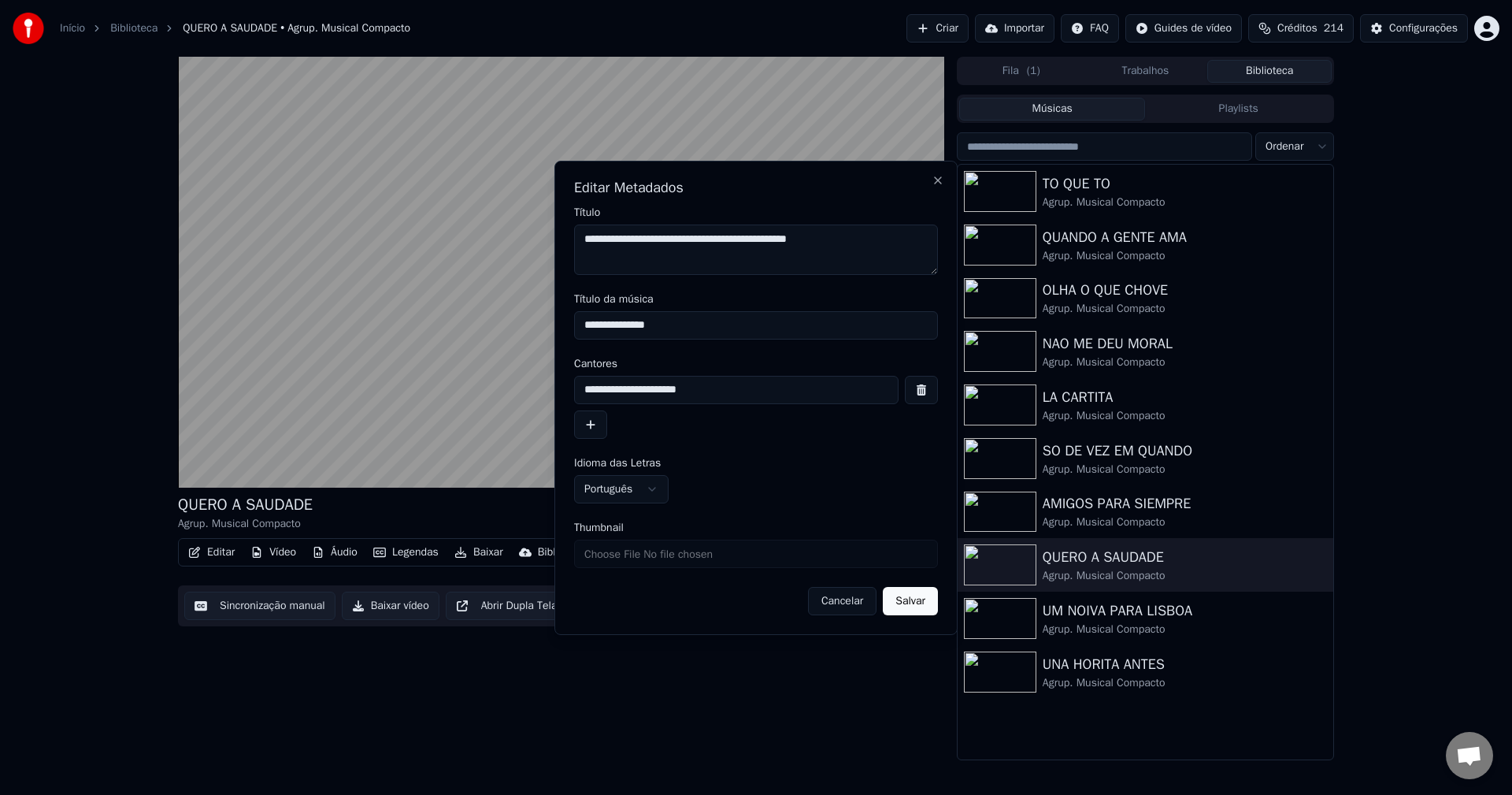 type 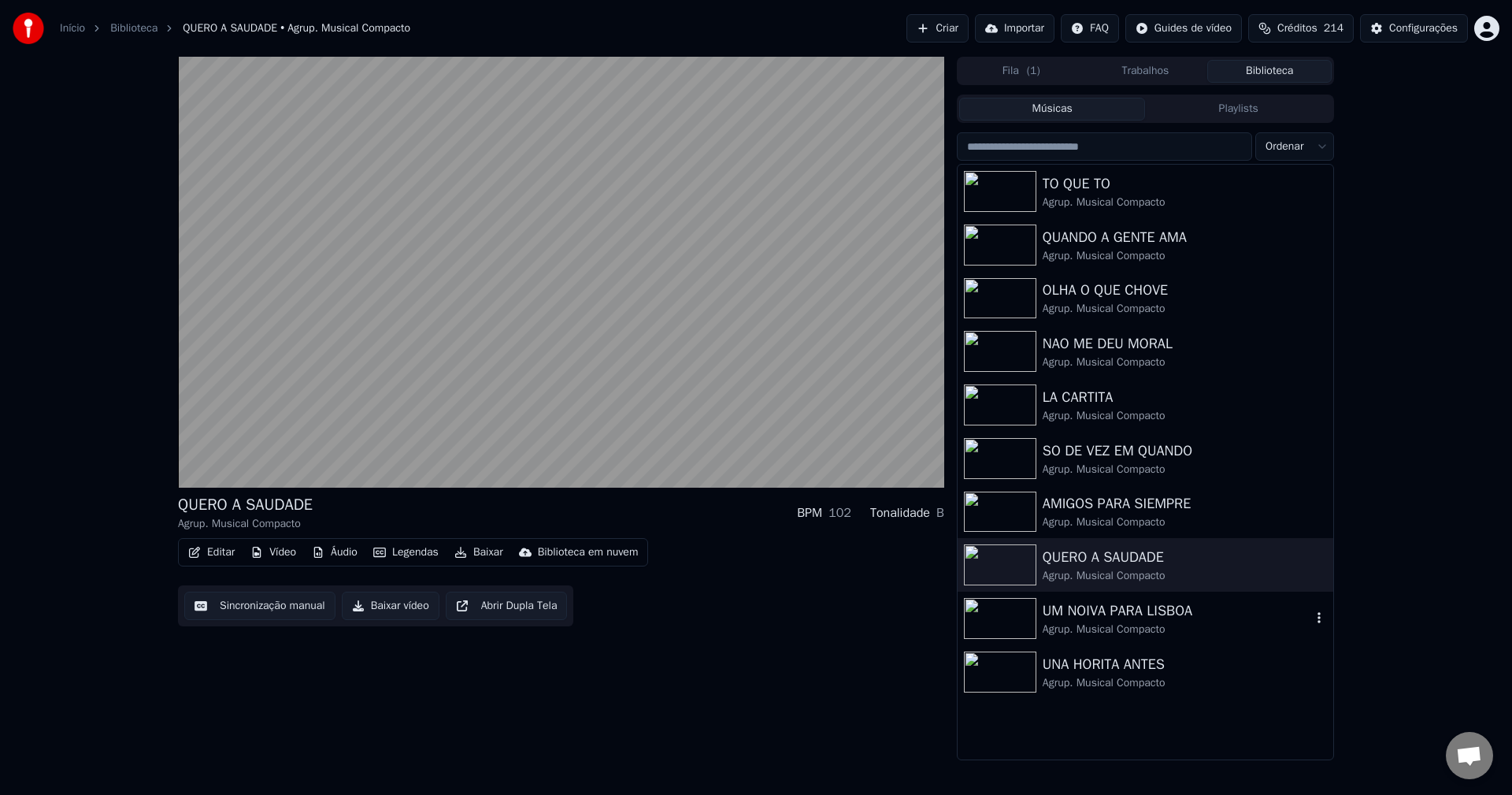 click on "UM NOIVA PARA LISBOA" at bounding box center [1177, 611] 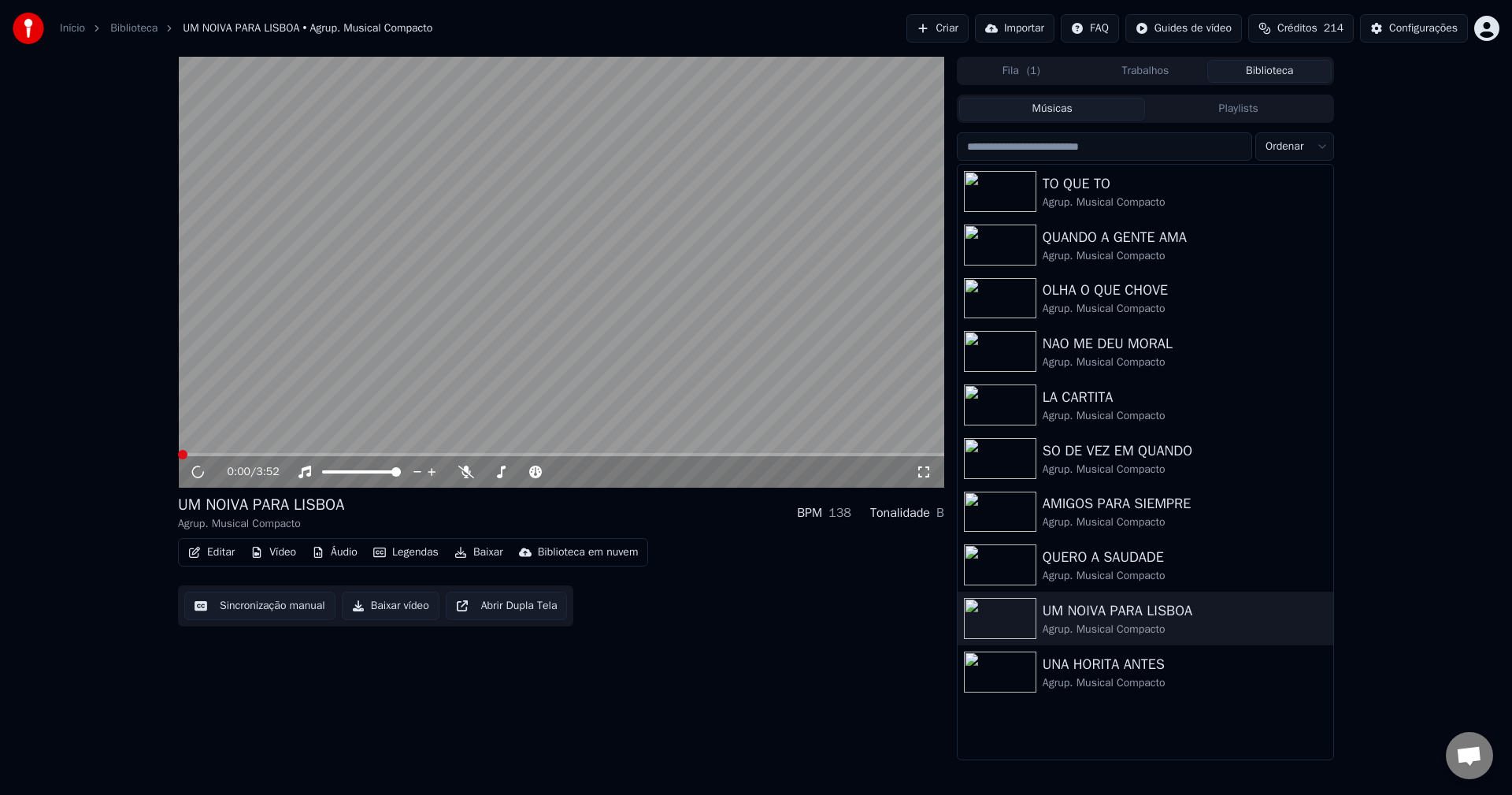 click on "Editar Vídeo Áudio Legendas Baixar Biblioteca em nuvem" at bounding box center [413, 552] 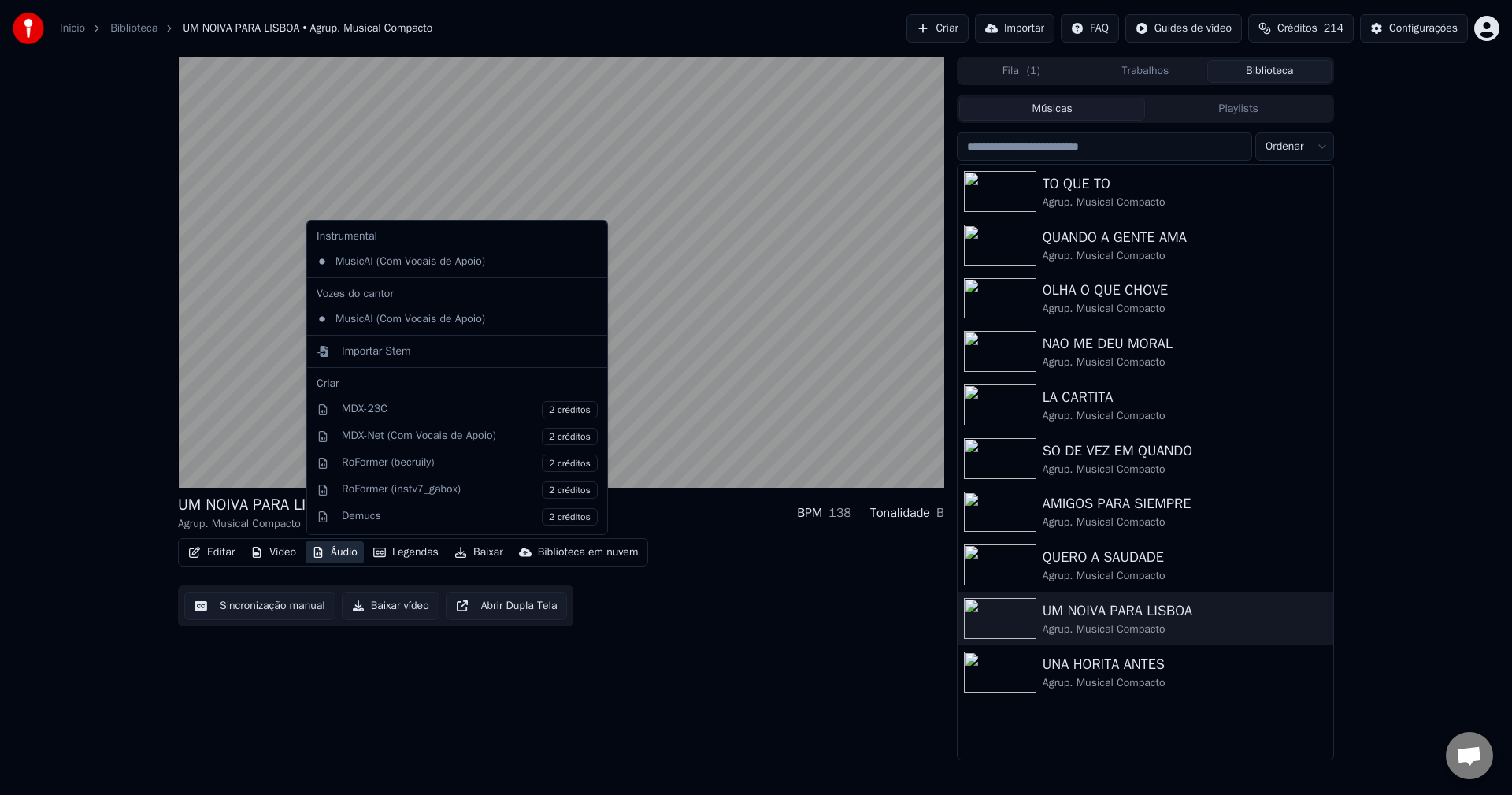 click on "Áudio" at bounding box center [335, 552] 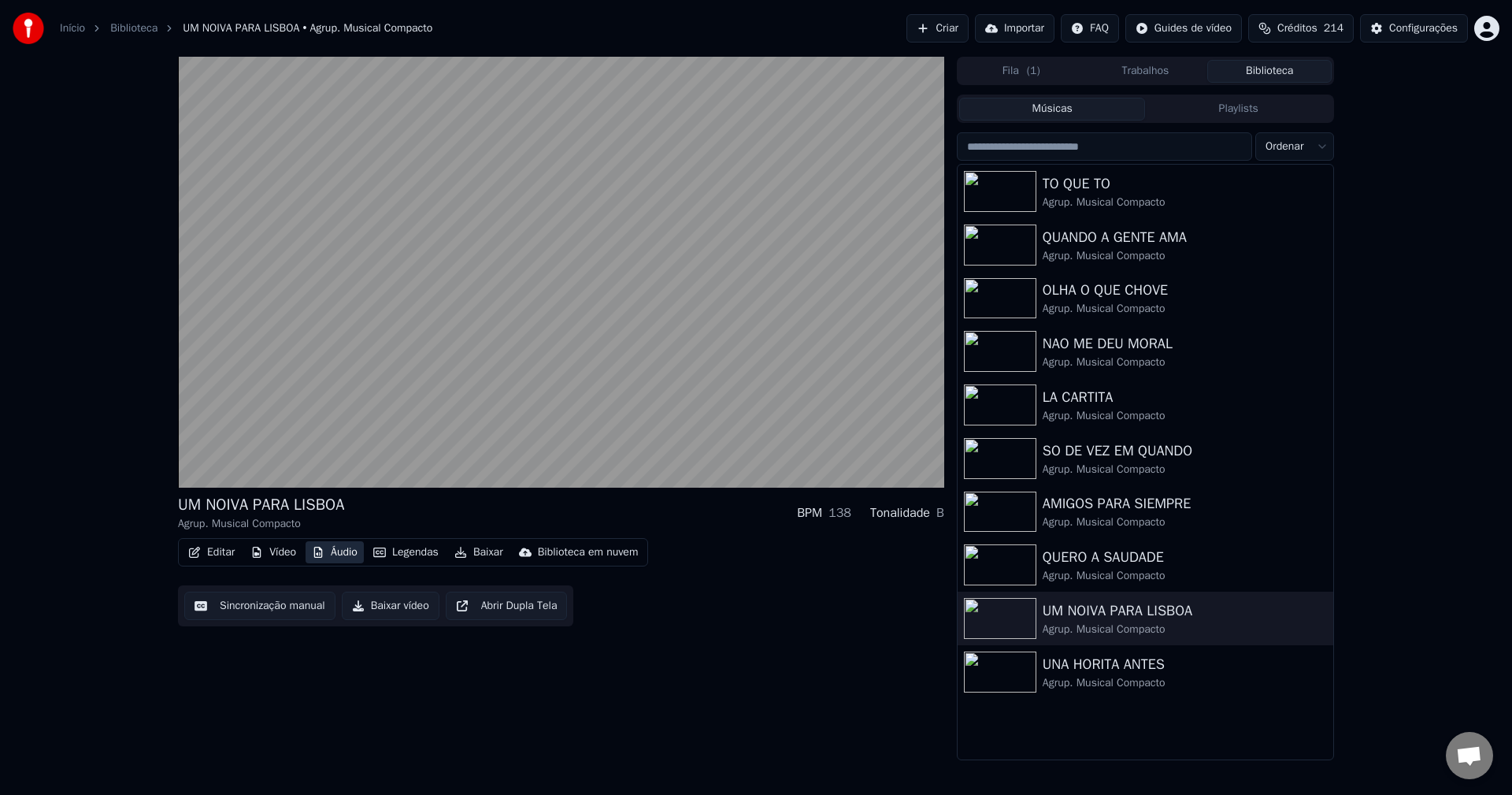 type 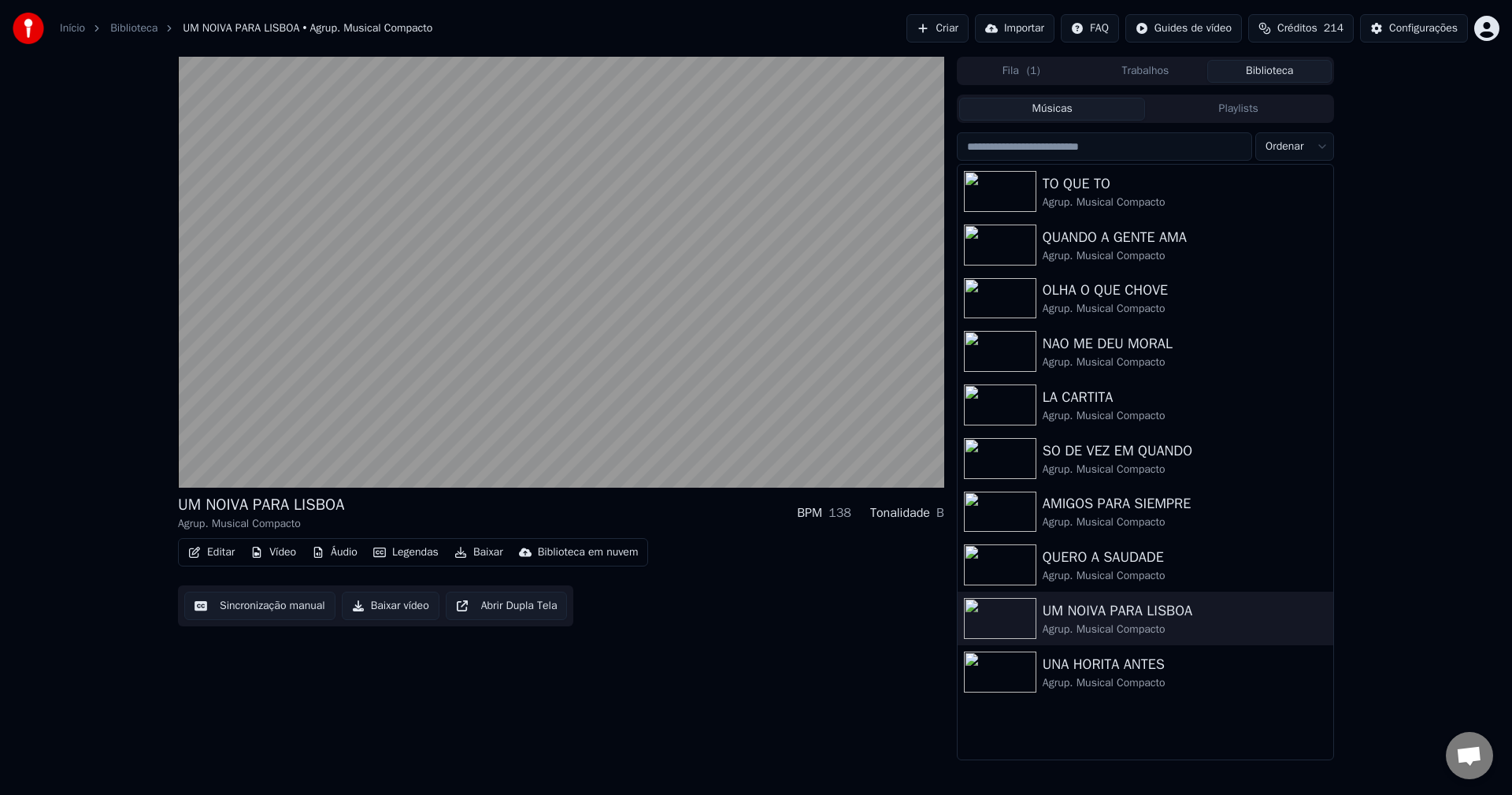 click on "Áudio" at bounding box center (335, 552) 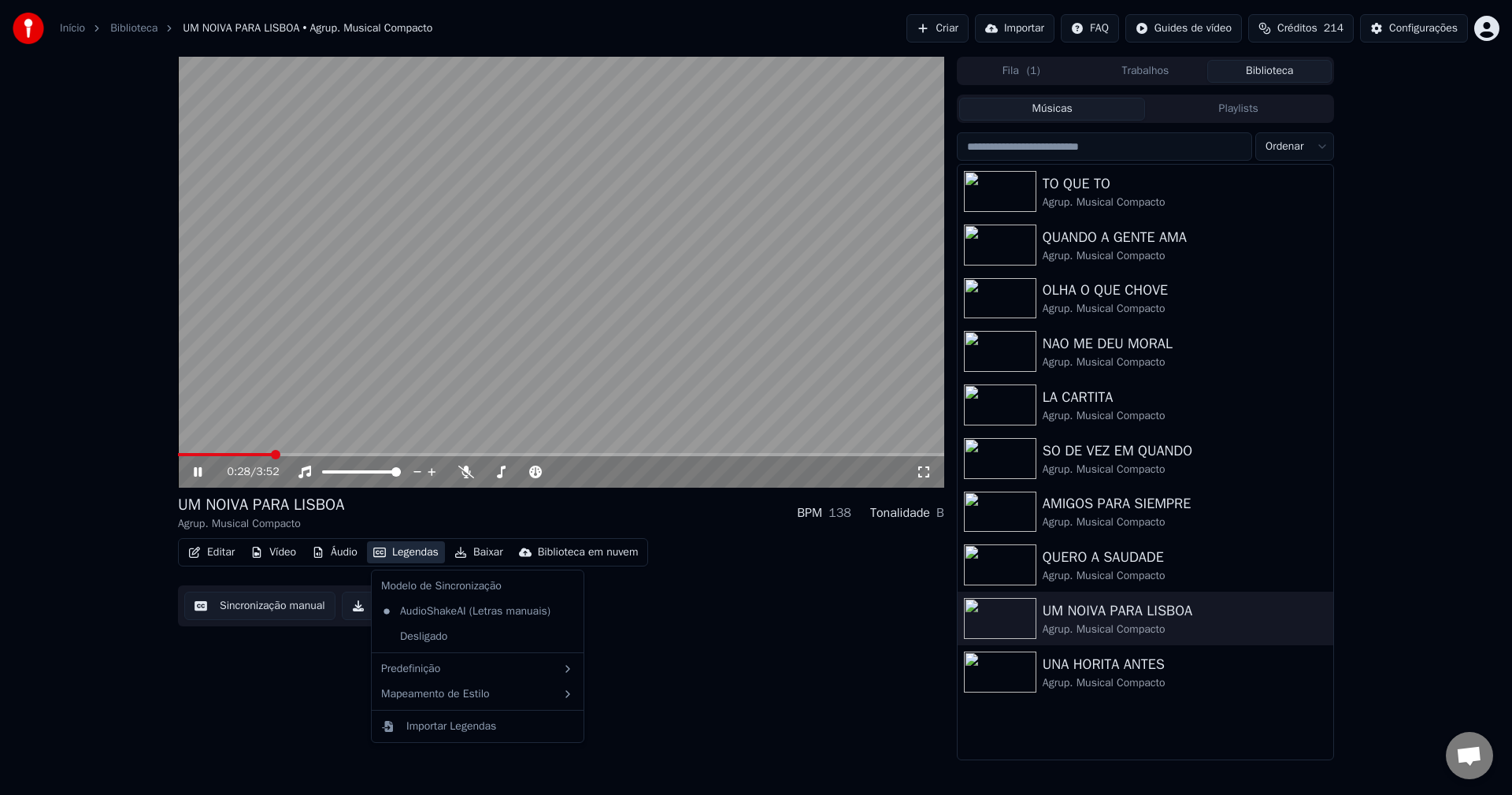 click on "0:28  /  3:52 UM NOIVA PARA LISBOA Agrup. Musical Compacto BPM 138 Tonalidade B Editar Vídeo Áudio Legendas Baixar Biblioteca em nuvem Sincronização manual Baixar vídeo Abrir Dupla Tela" at bounding box center (561, 408) 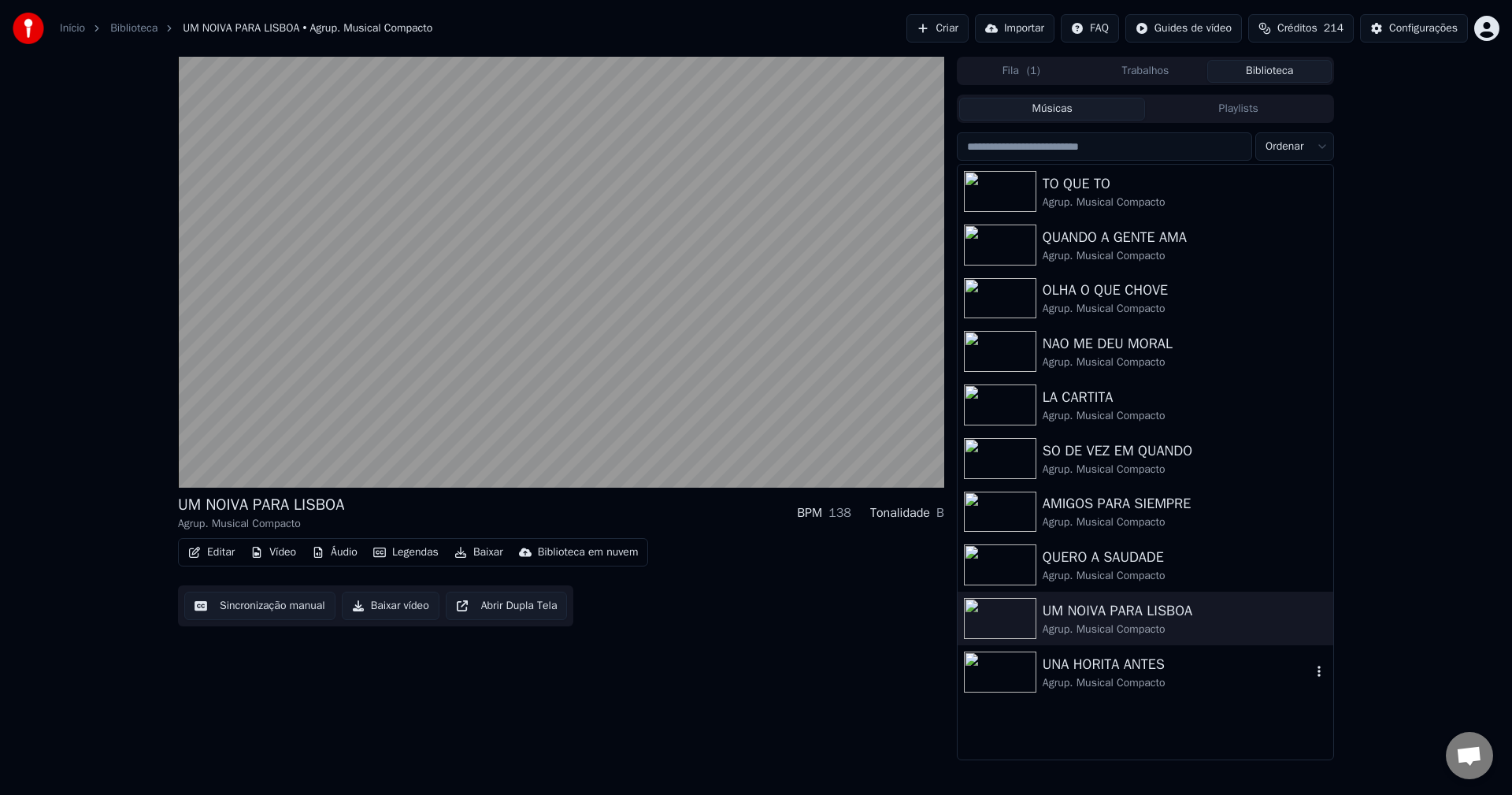 click on "UNA HORITA ANTES" at bounding box center [1177, 664] 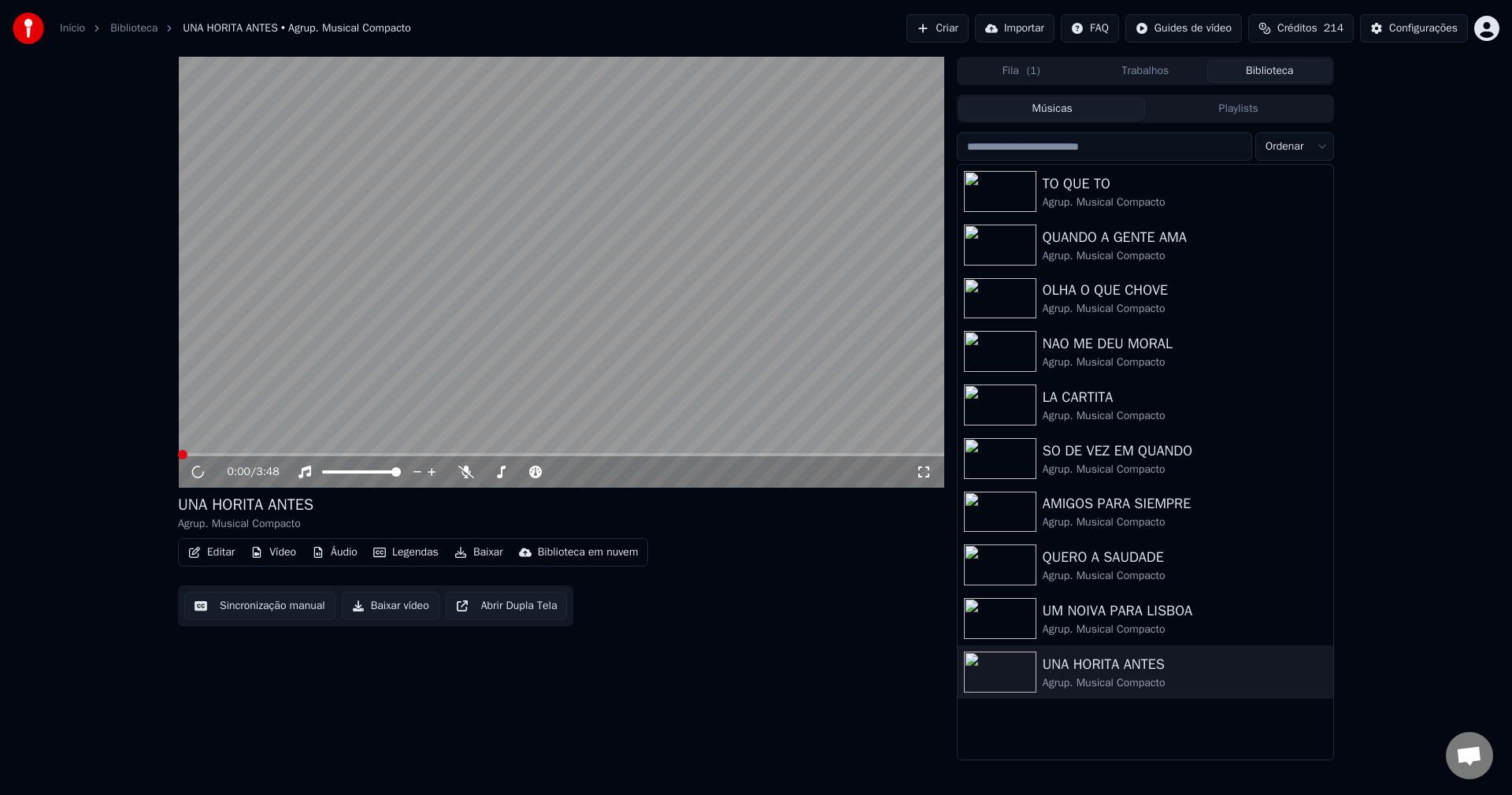 click on "Editar" at bounding box center (211, 552) 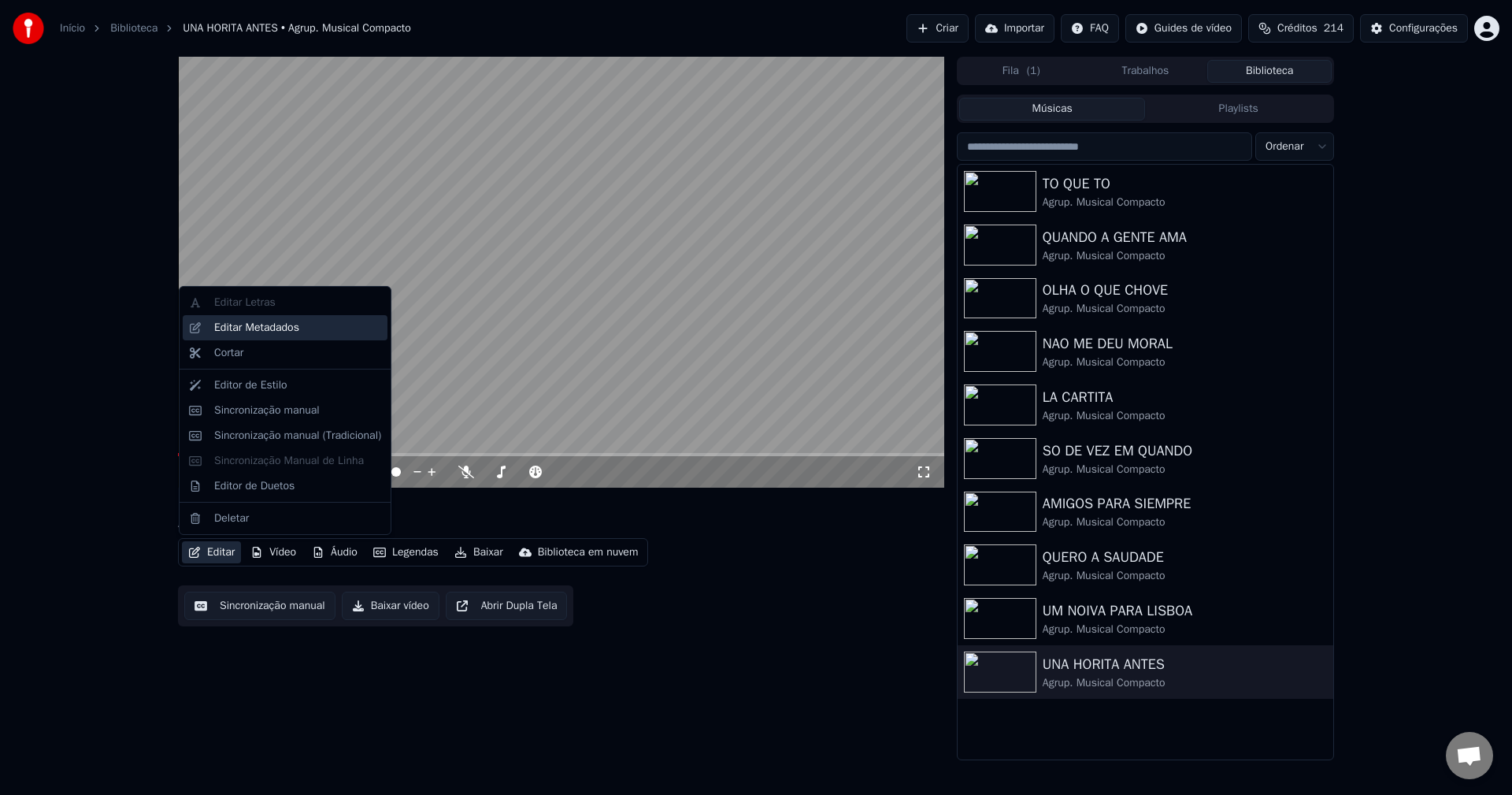 click on "Editar Metadados" at bounding box center (257, 328) 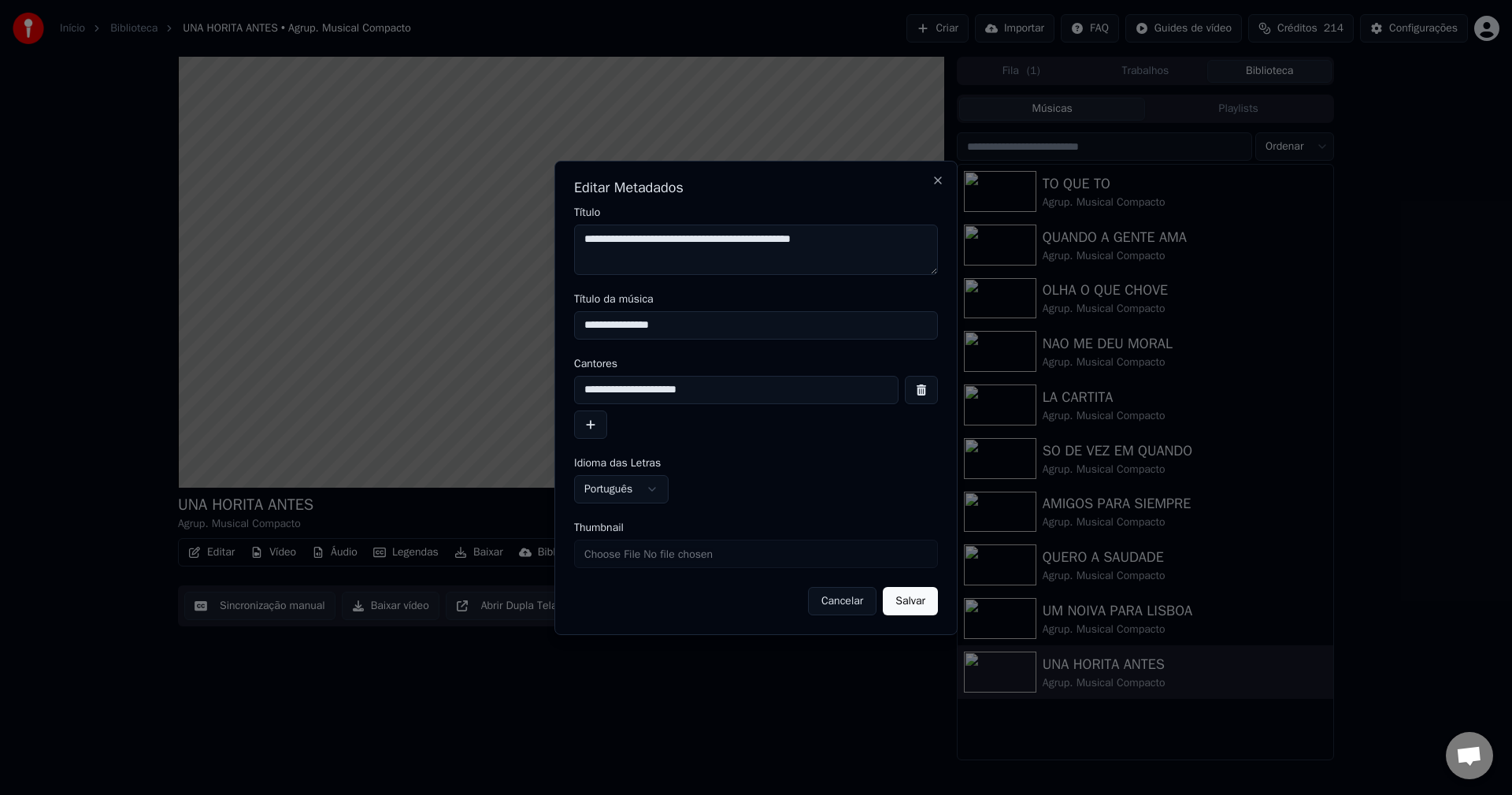 type 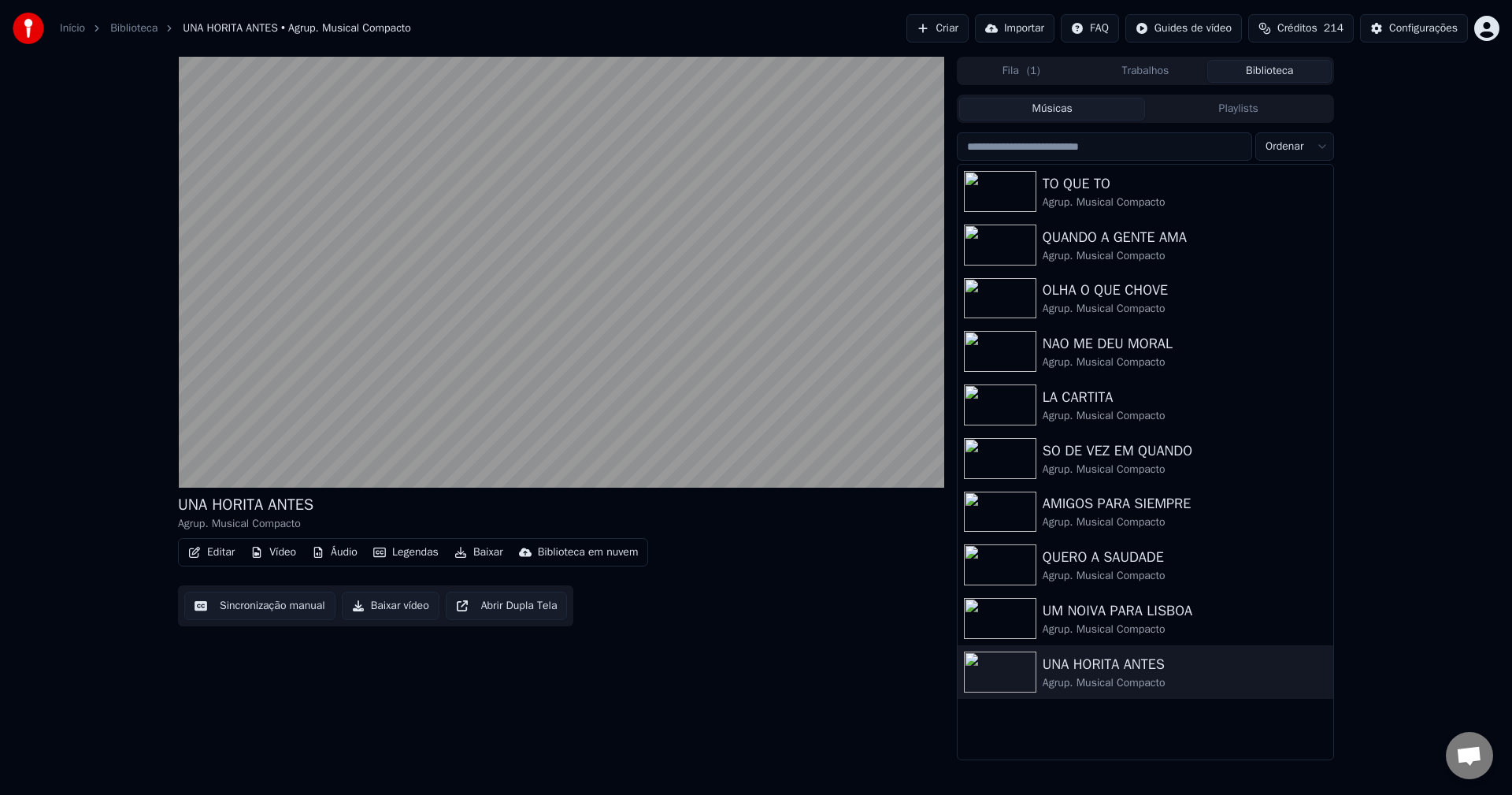click on "Legendas" at bounding box center [406, 552] 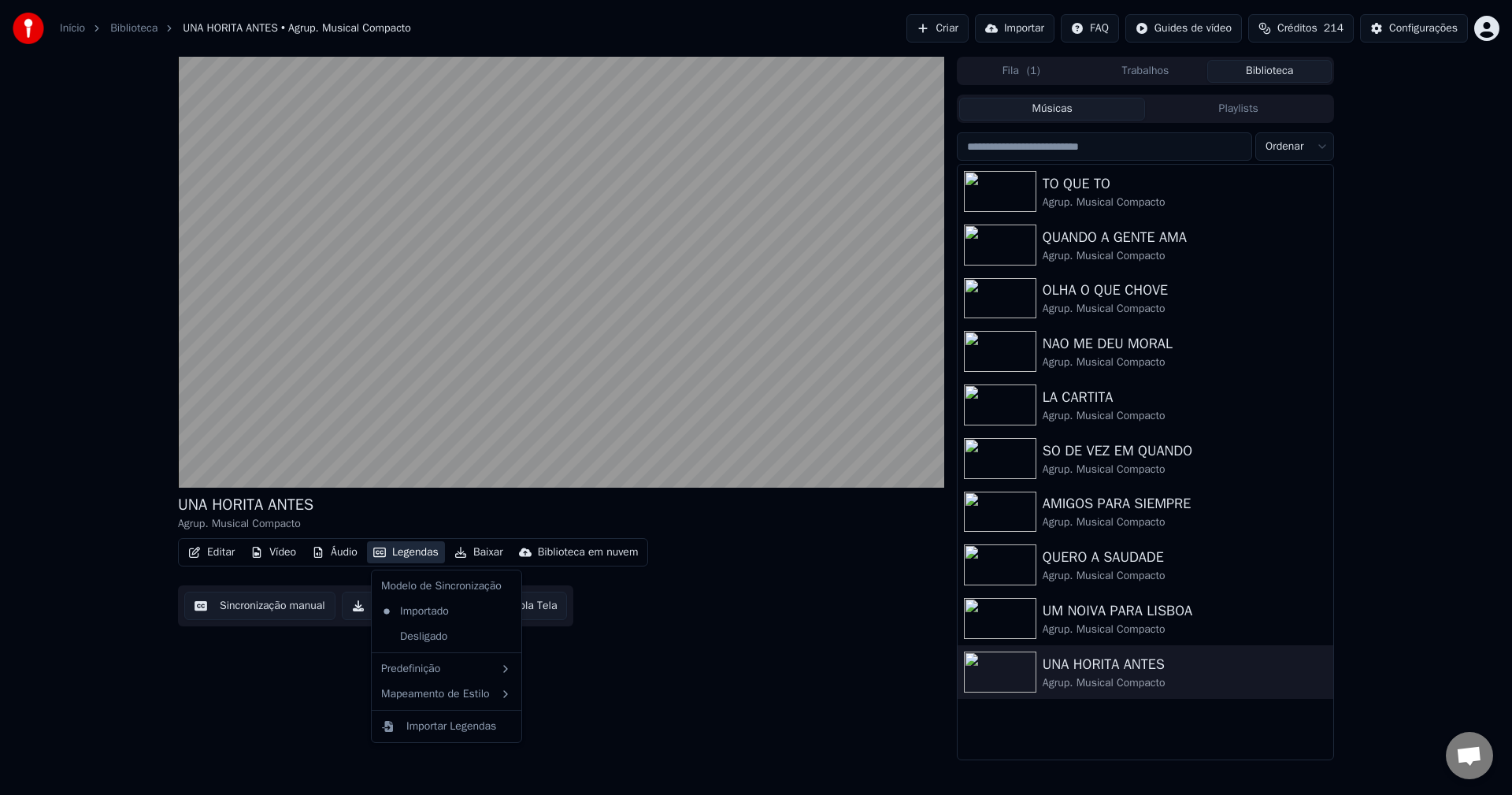 click on "Legendas" at bounding box center [406, 552] 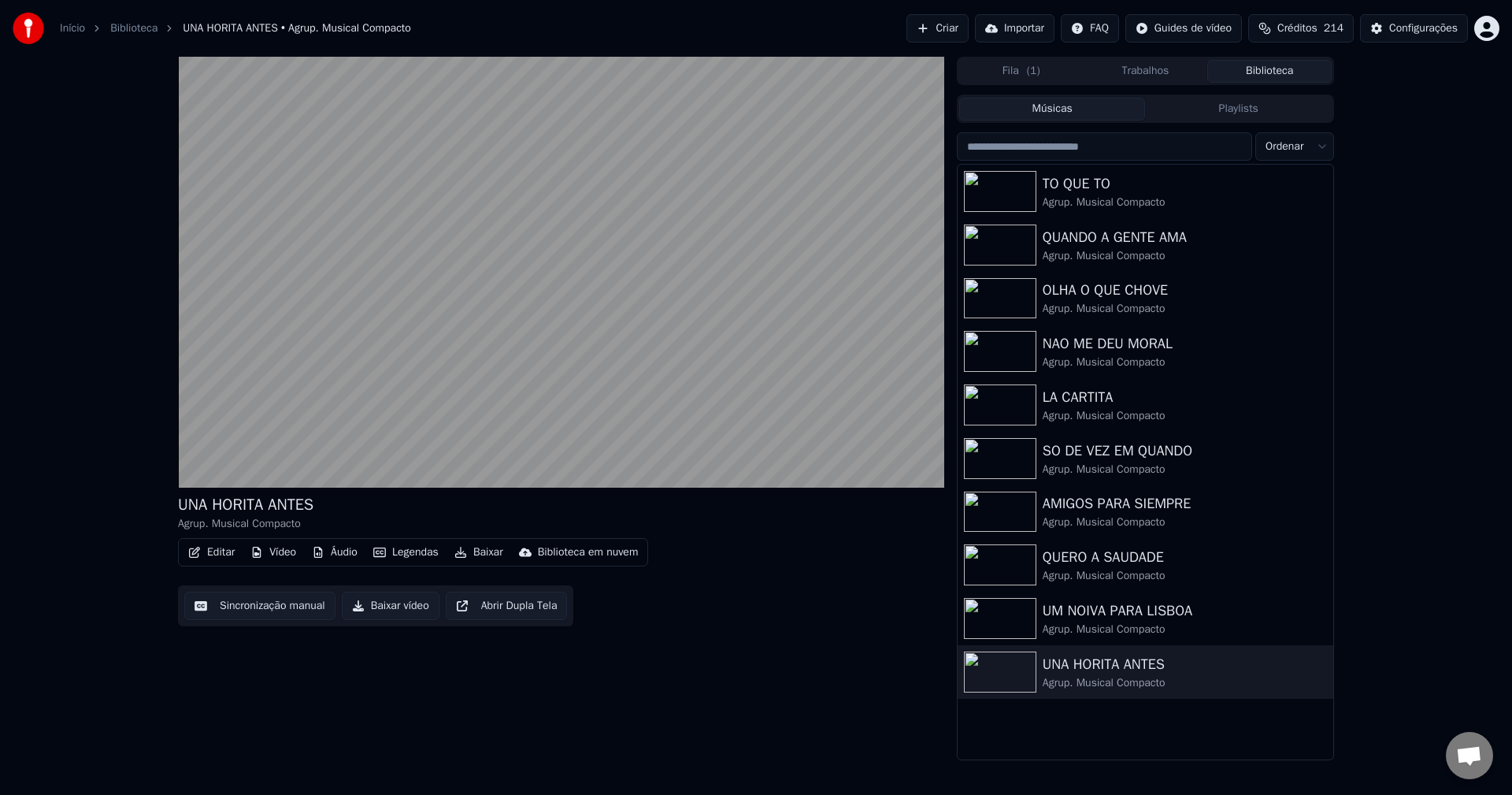 click on "Legendas" at bounding box center [406, 552] 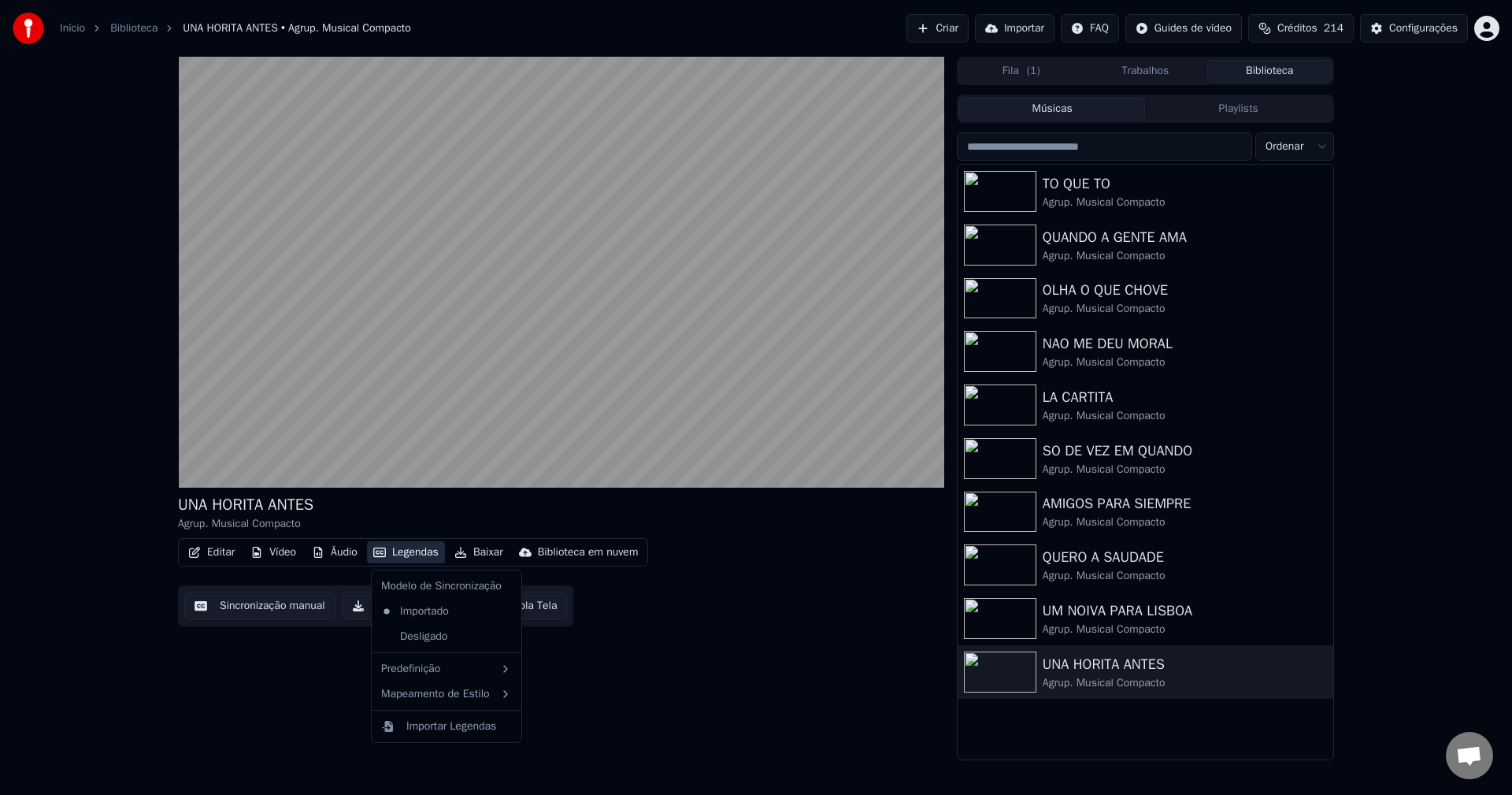 click on "Legendas" at bounding box center (406, 552) 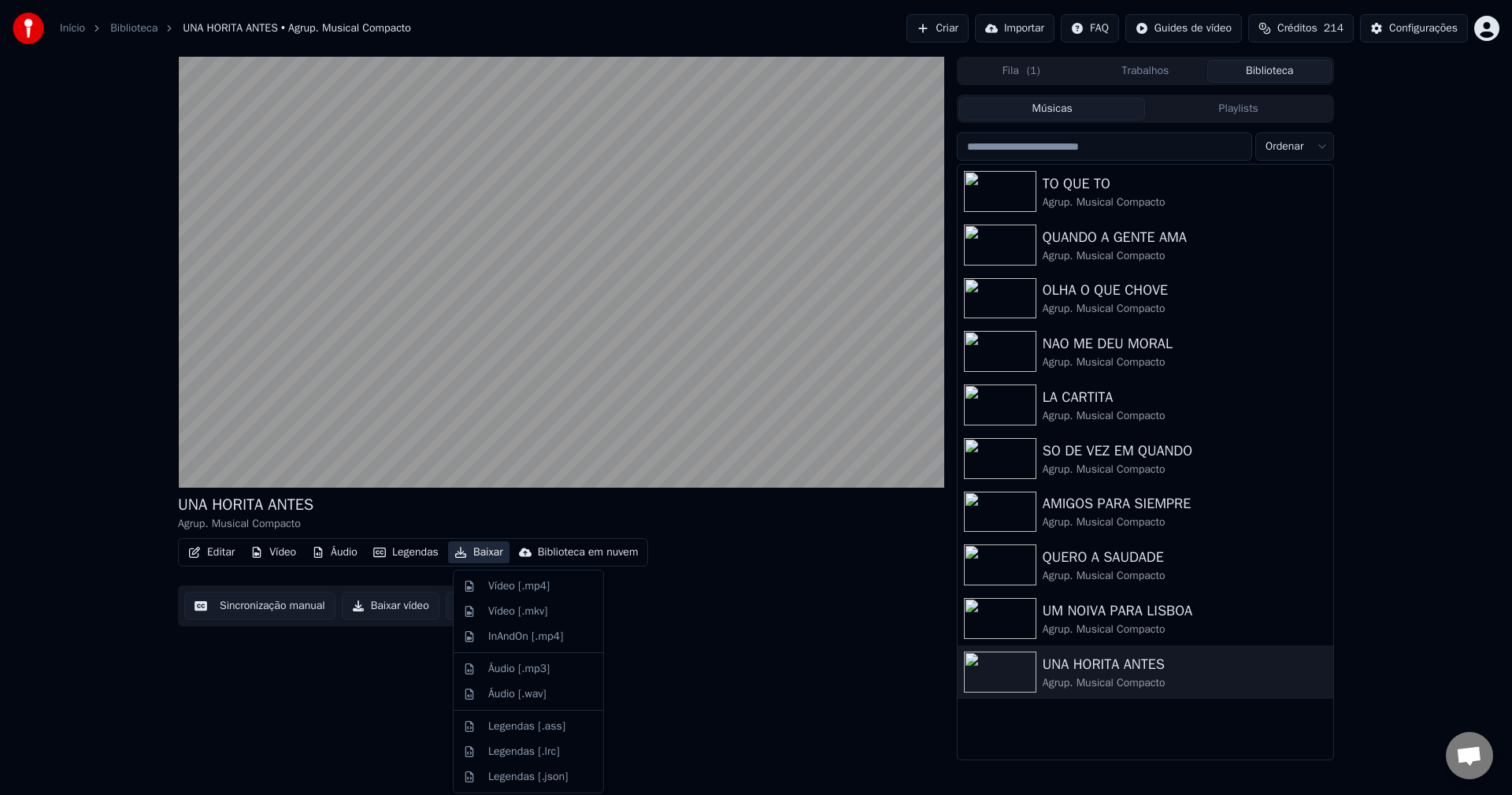 click on "Baixar" at bounding box center (479, 552) 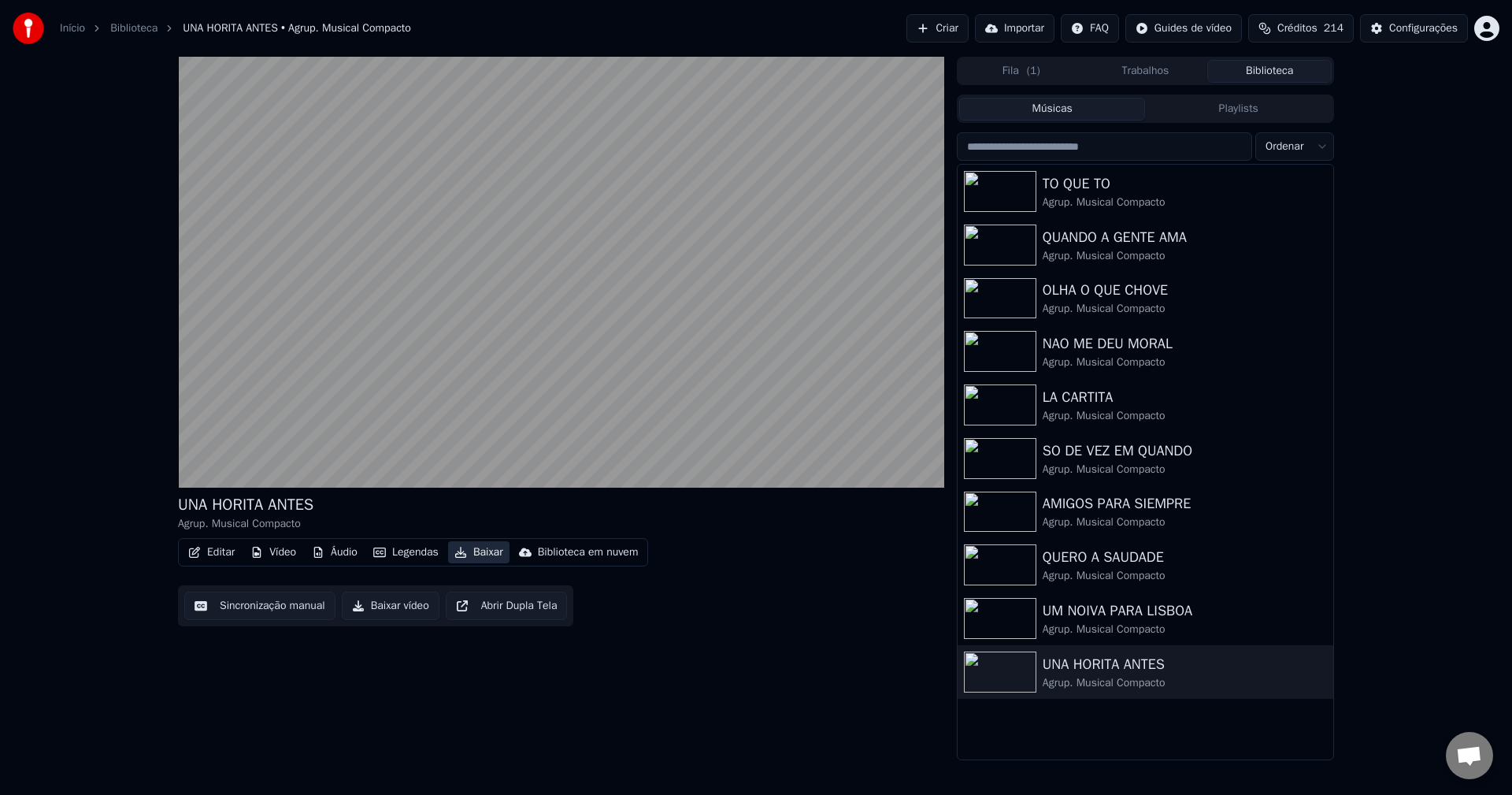 click on "Baixar" at bounding box center (479, 552) 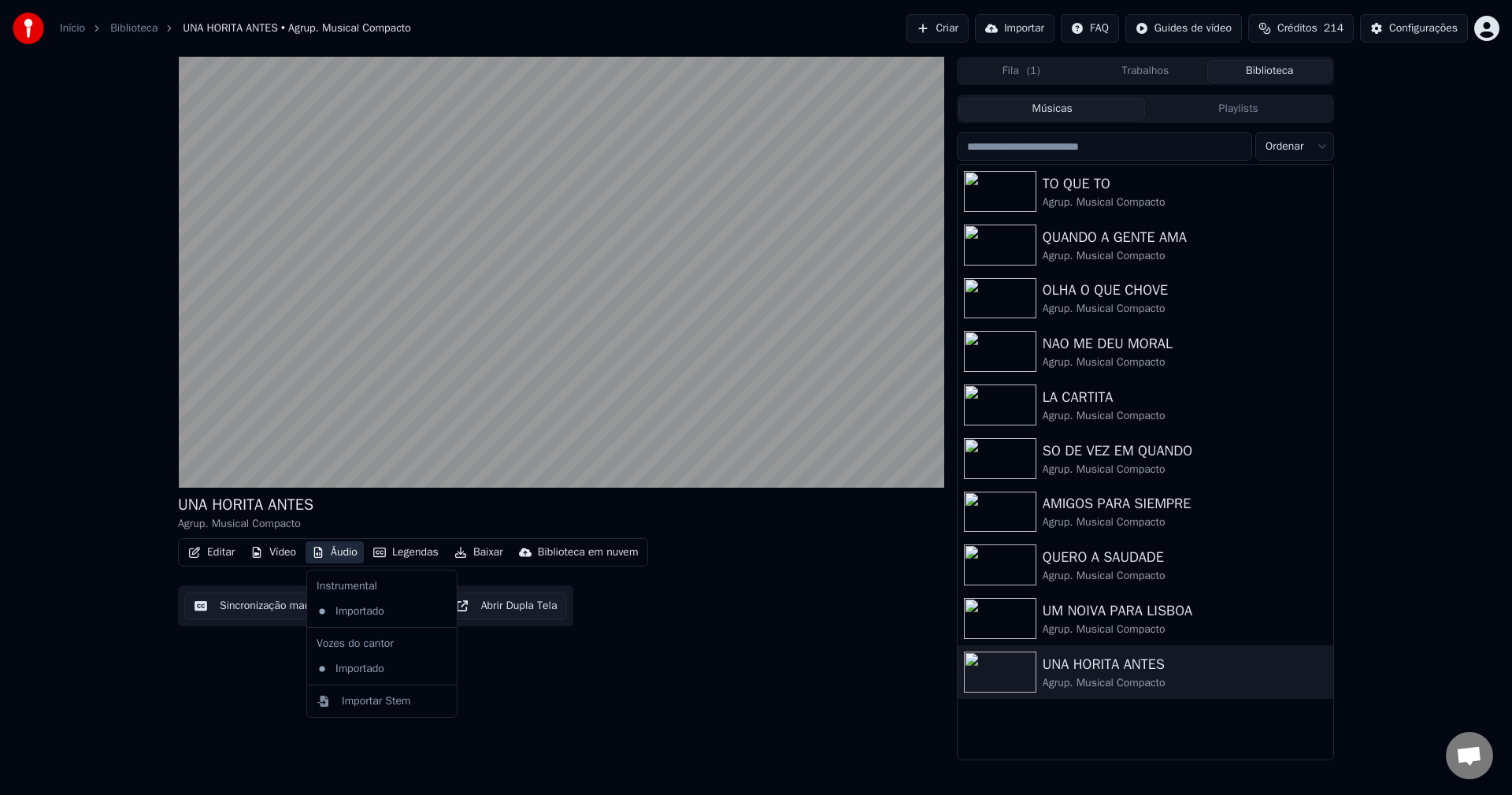 click on "Áudio" at bounding box center [335, 552] 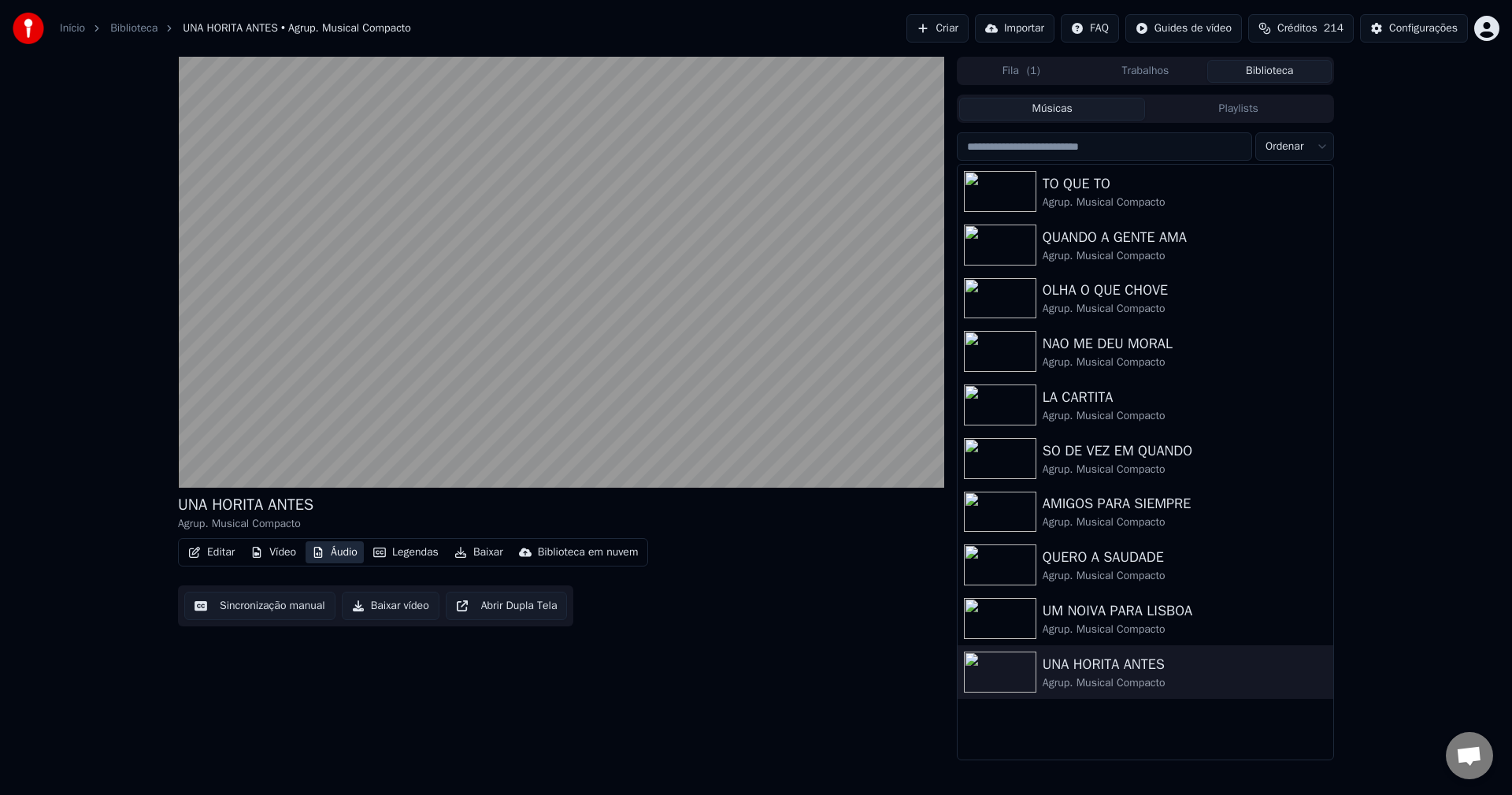 click on "Áudio" at bounding box center [335, 552] 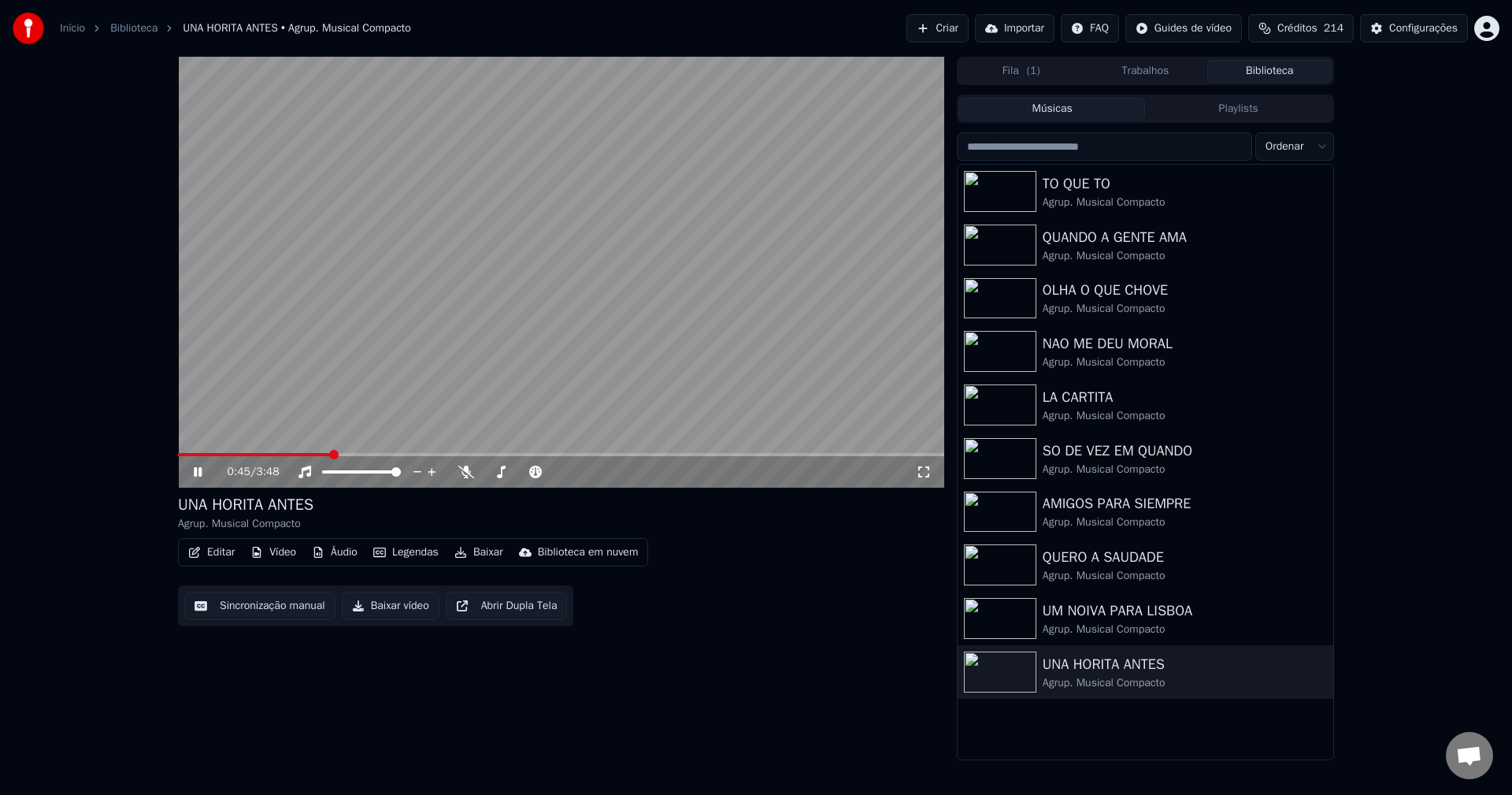 click at bounding box center [561, 272] 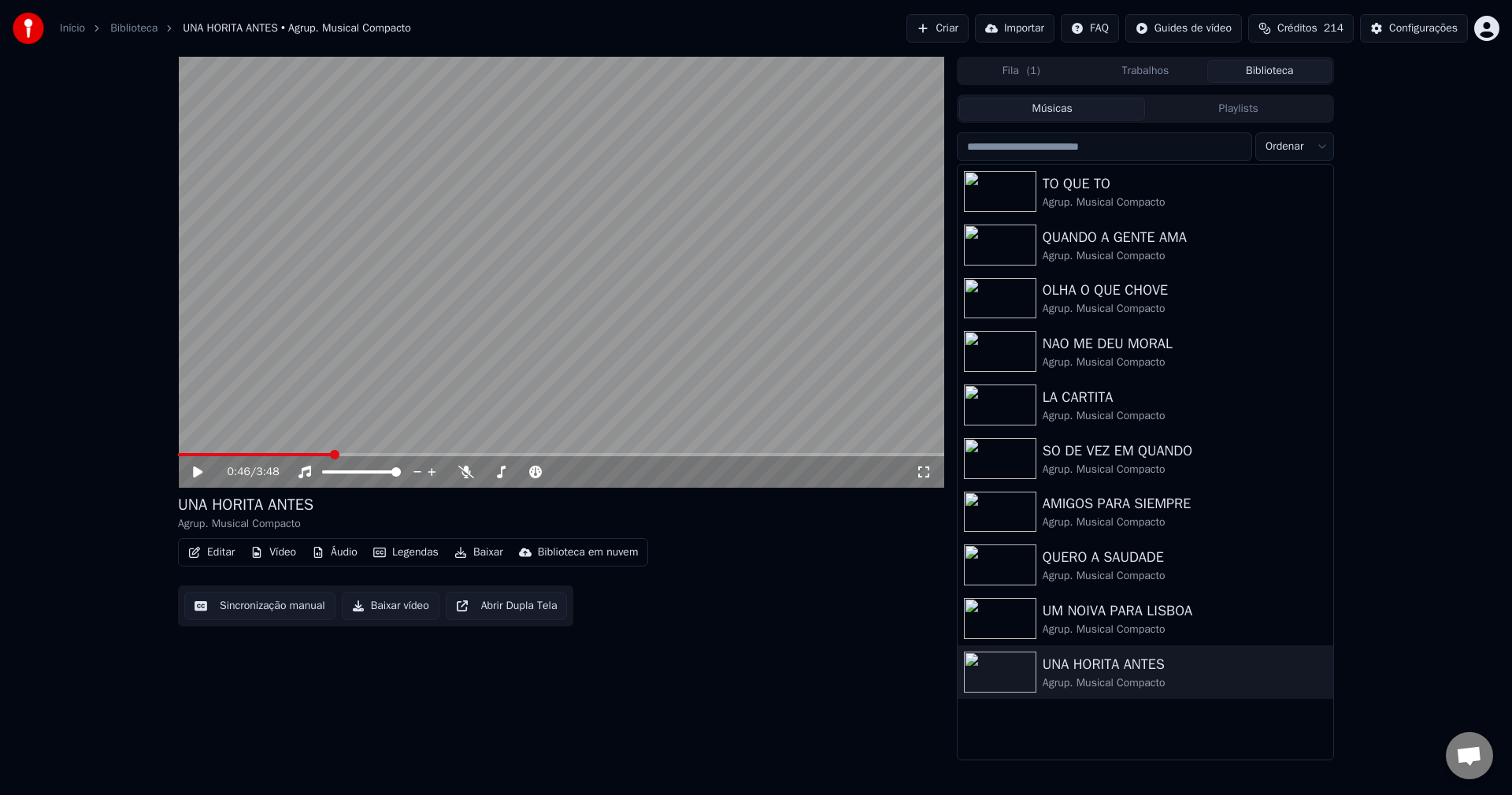 click on "Configurações" at bounding box center [1423, 28] 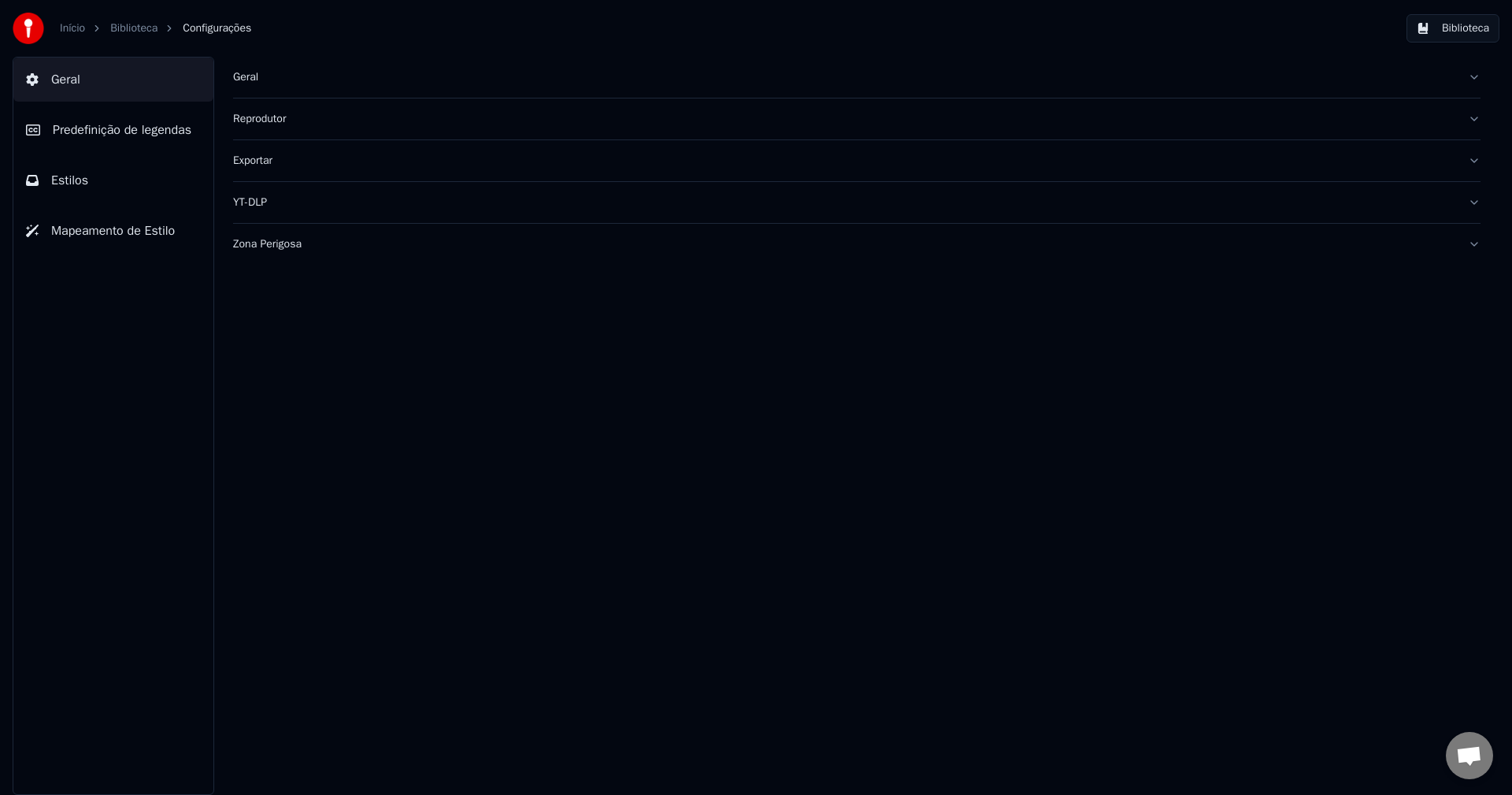 type 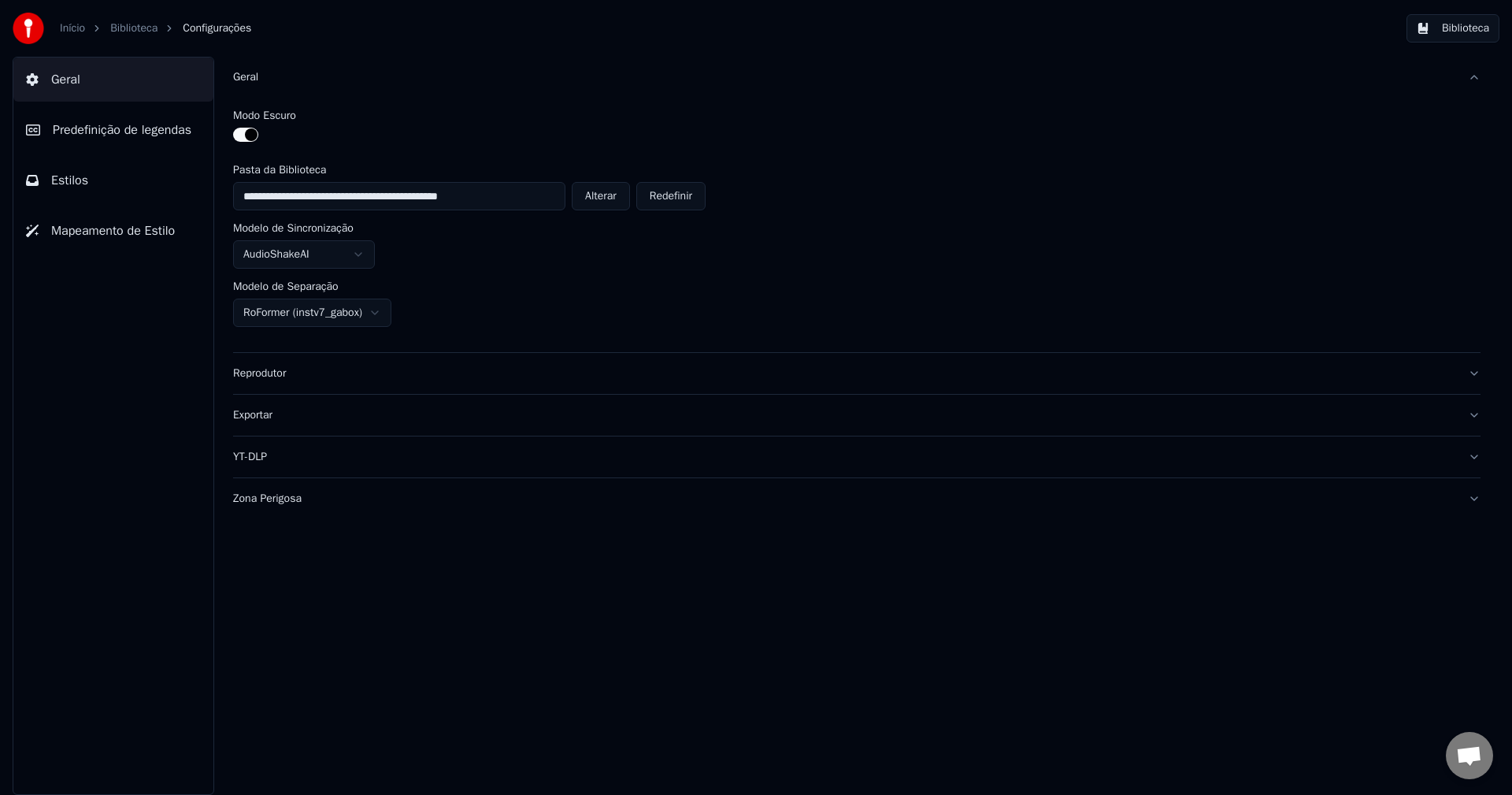 type 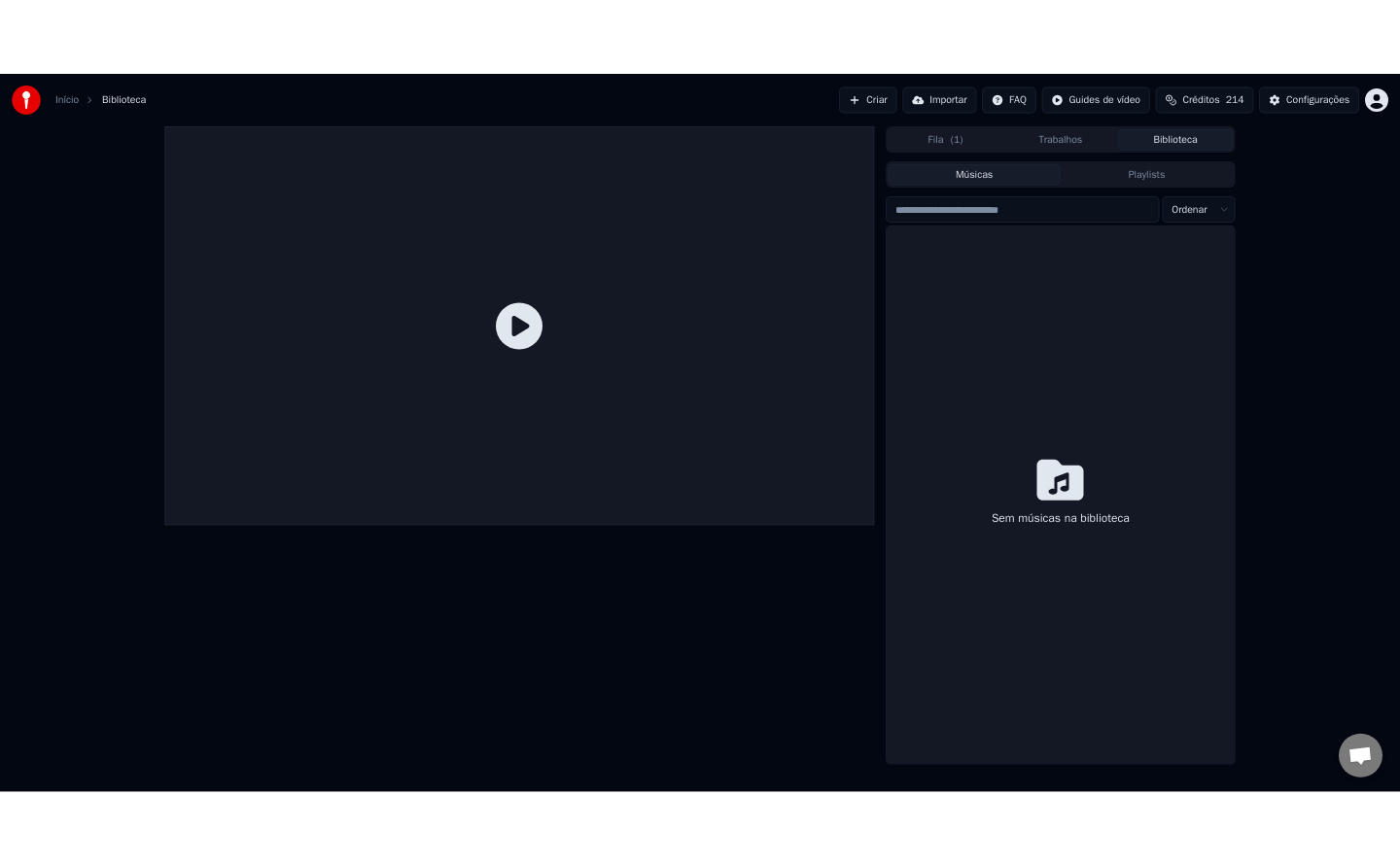 scroll, scrollTop: 694, scrollLeft: 0, axis: vertical 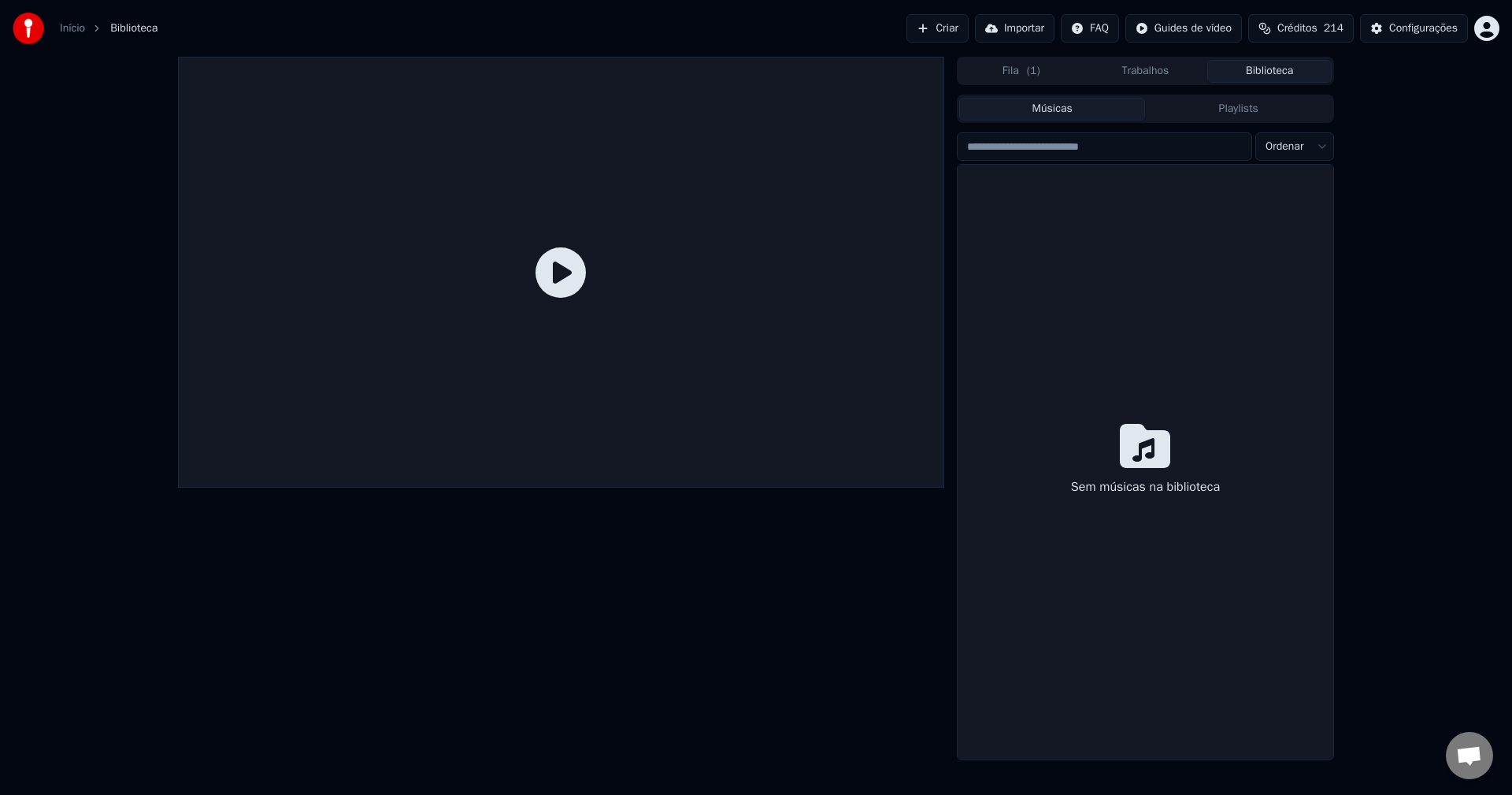 click on "Importar" at bounding box center (1014, 28) 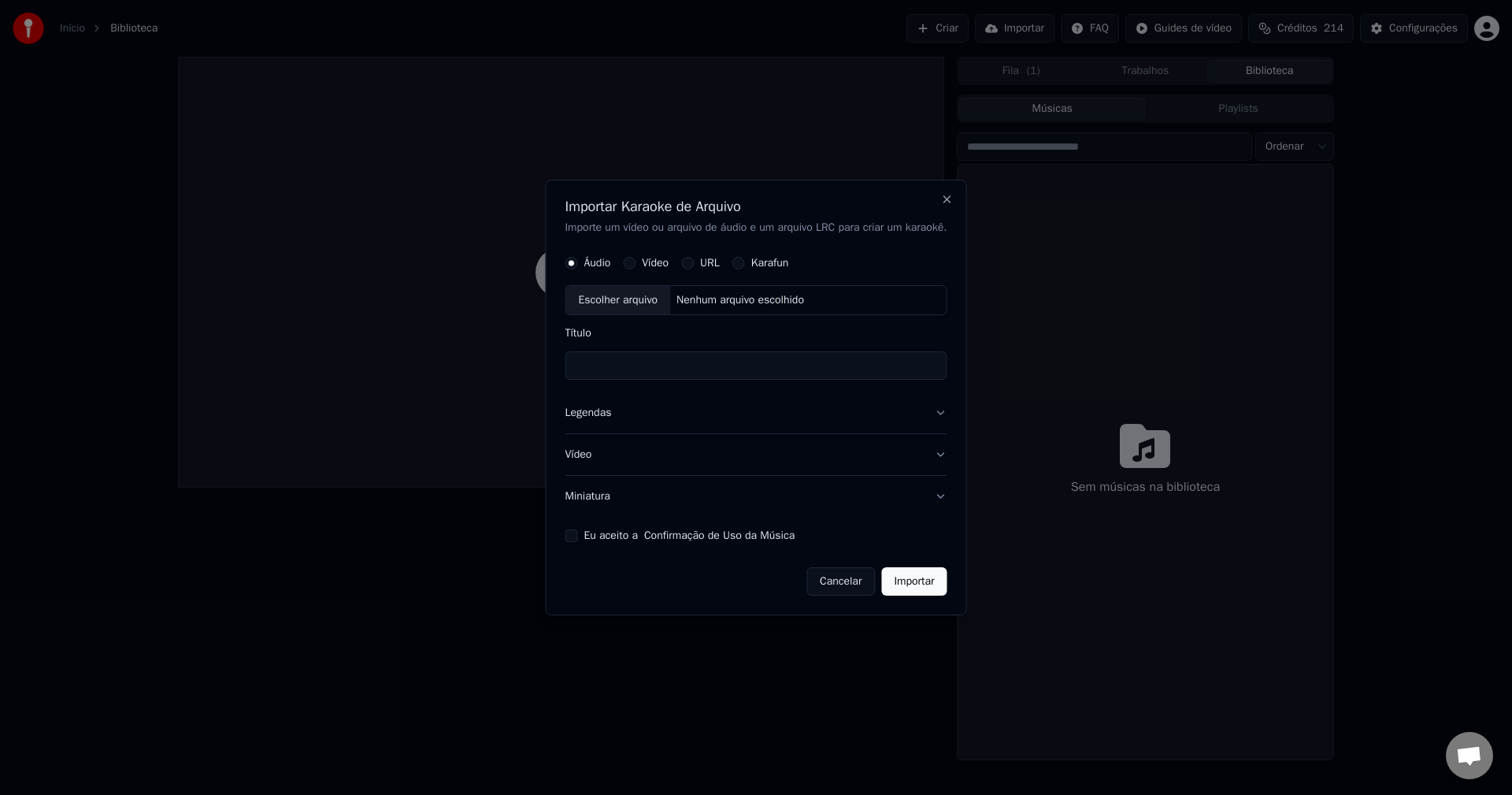 click on "Cancelar" at bounding box center [840, 581] 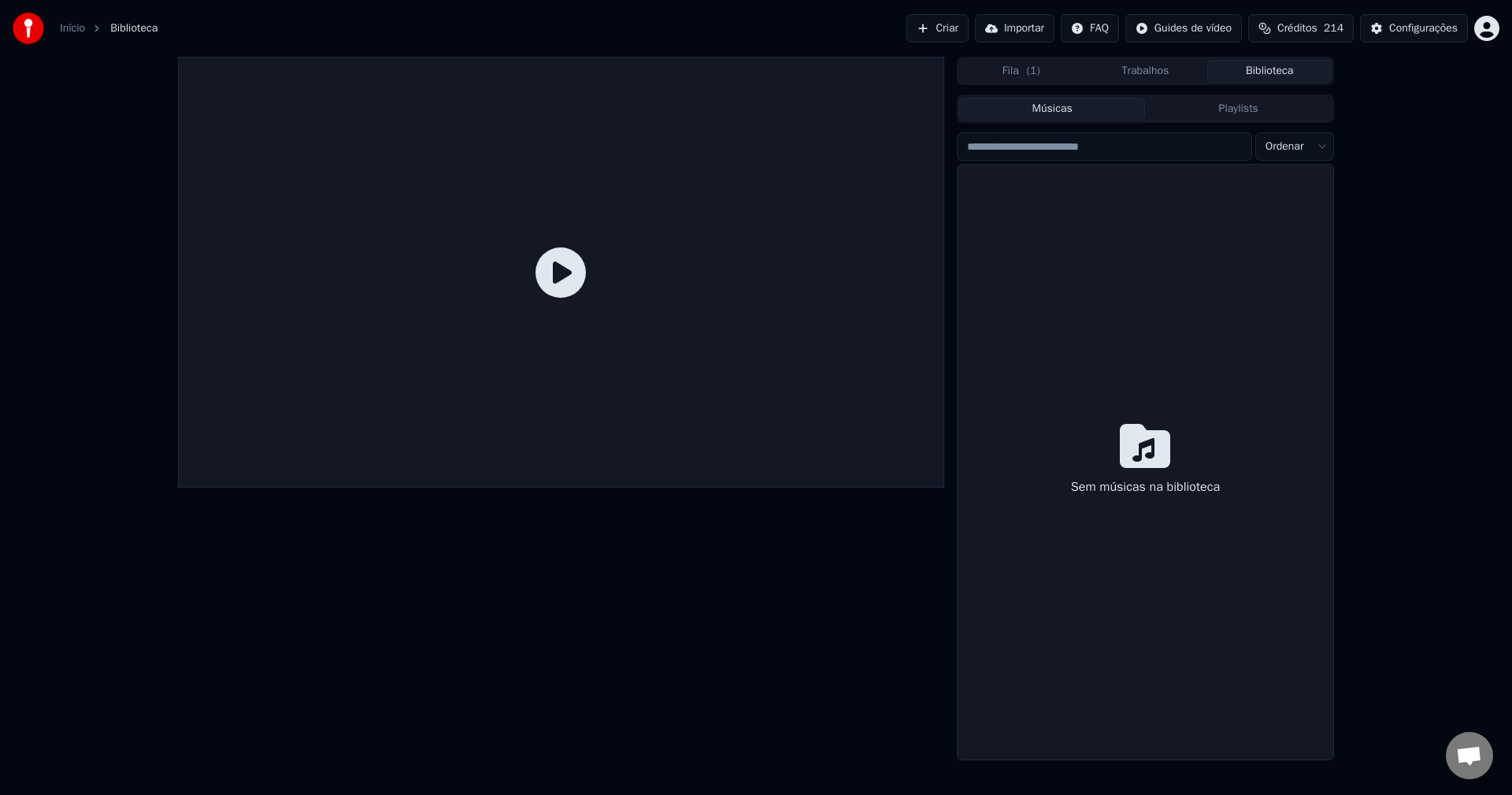 click on "Importar" at bounding box center (1014, 28) 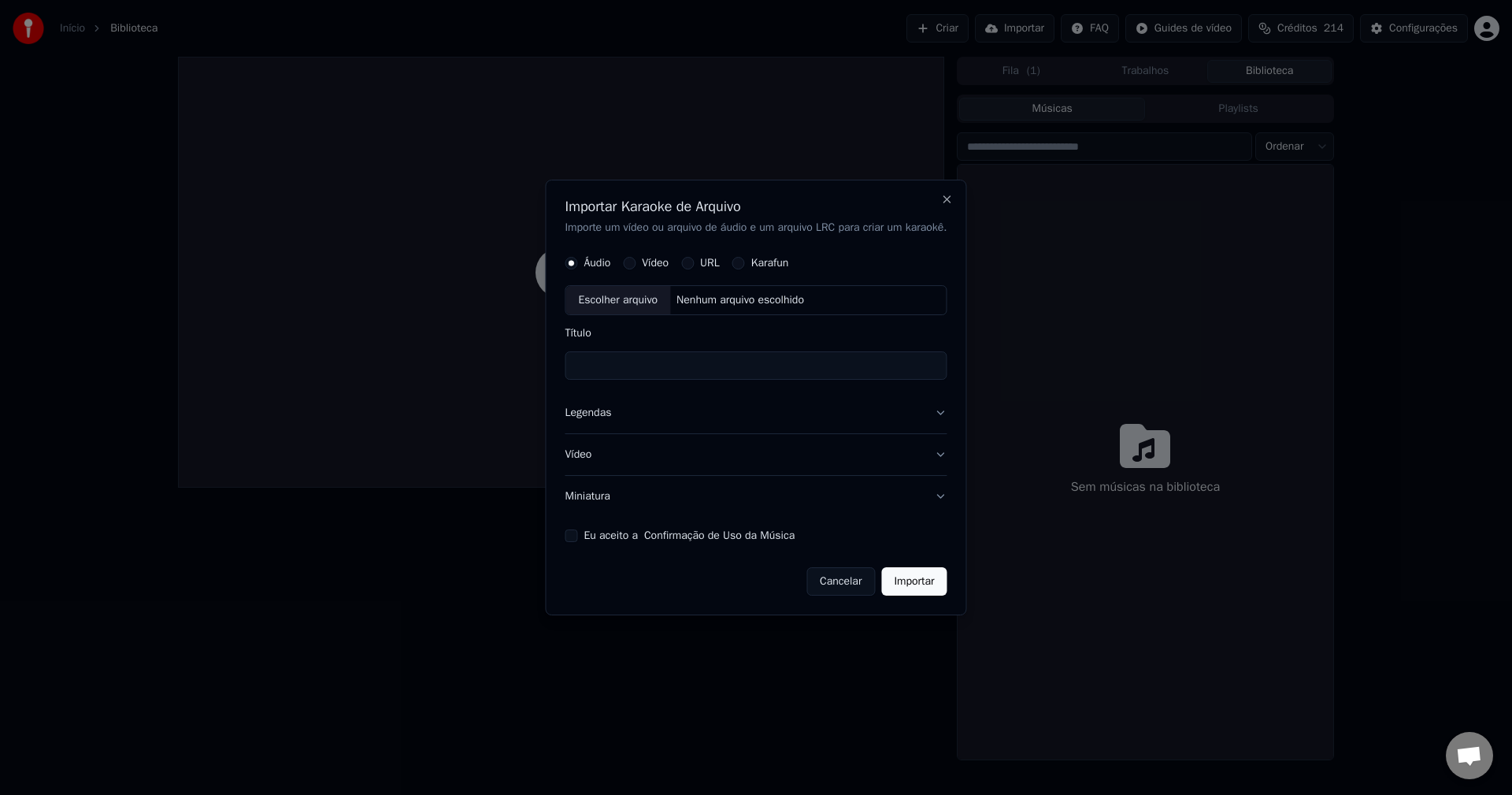 click on "Eu aceito a   Confirmação de Uso da Música" at bounding box center (571, 536) 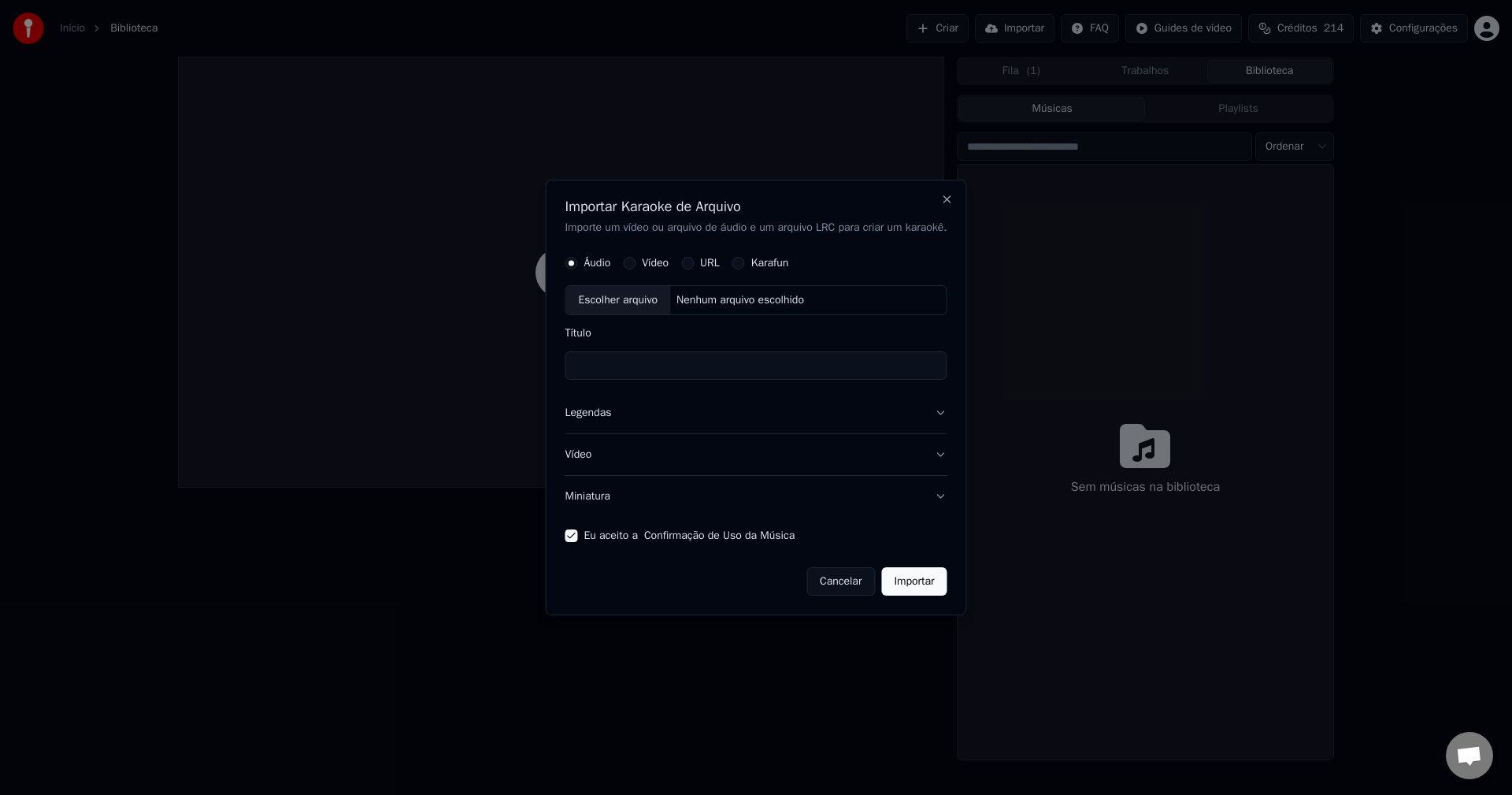 click on "Miniatura" at bounding box center (755, 496) 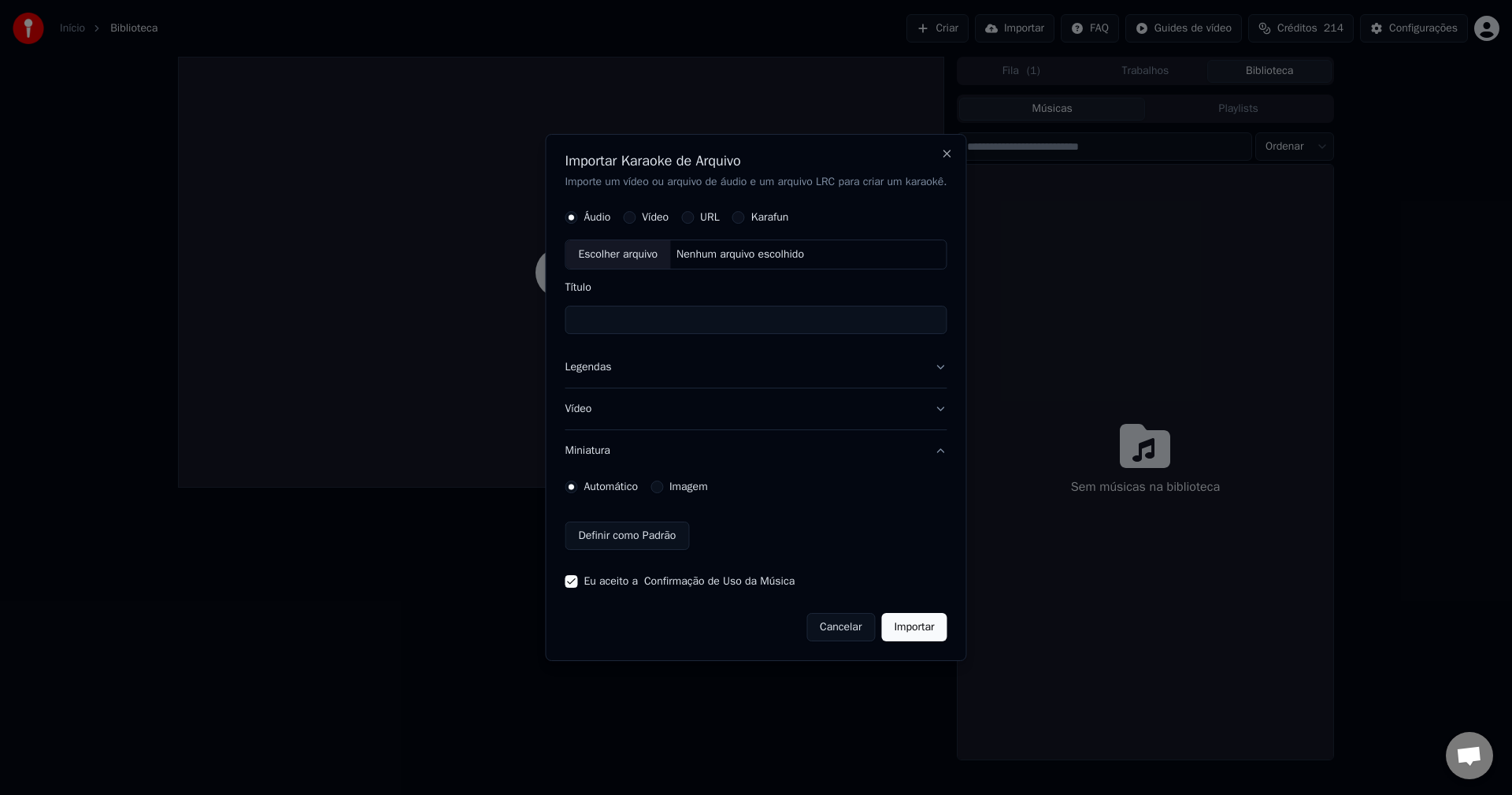 click on "Automático Imagem" at bounding box center (755, 487) 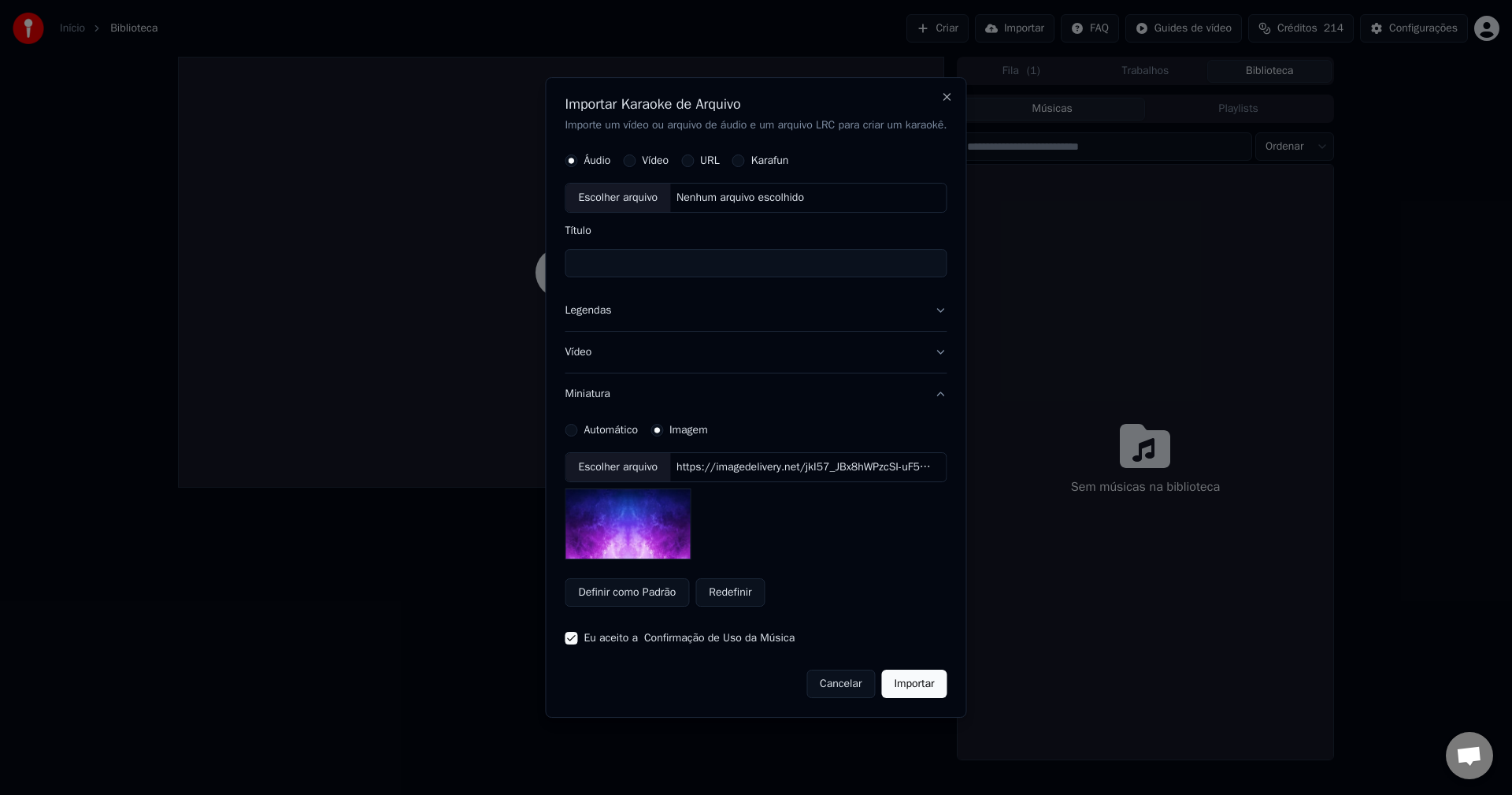 click on "https://imagedelivery.net/jkI57_JBx8hWPzcSI-uF5w/c7639807-3f76-4ea5-9112-66e75e03d200/thumbnail" at bounding box center [804, 467] 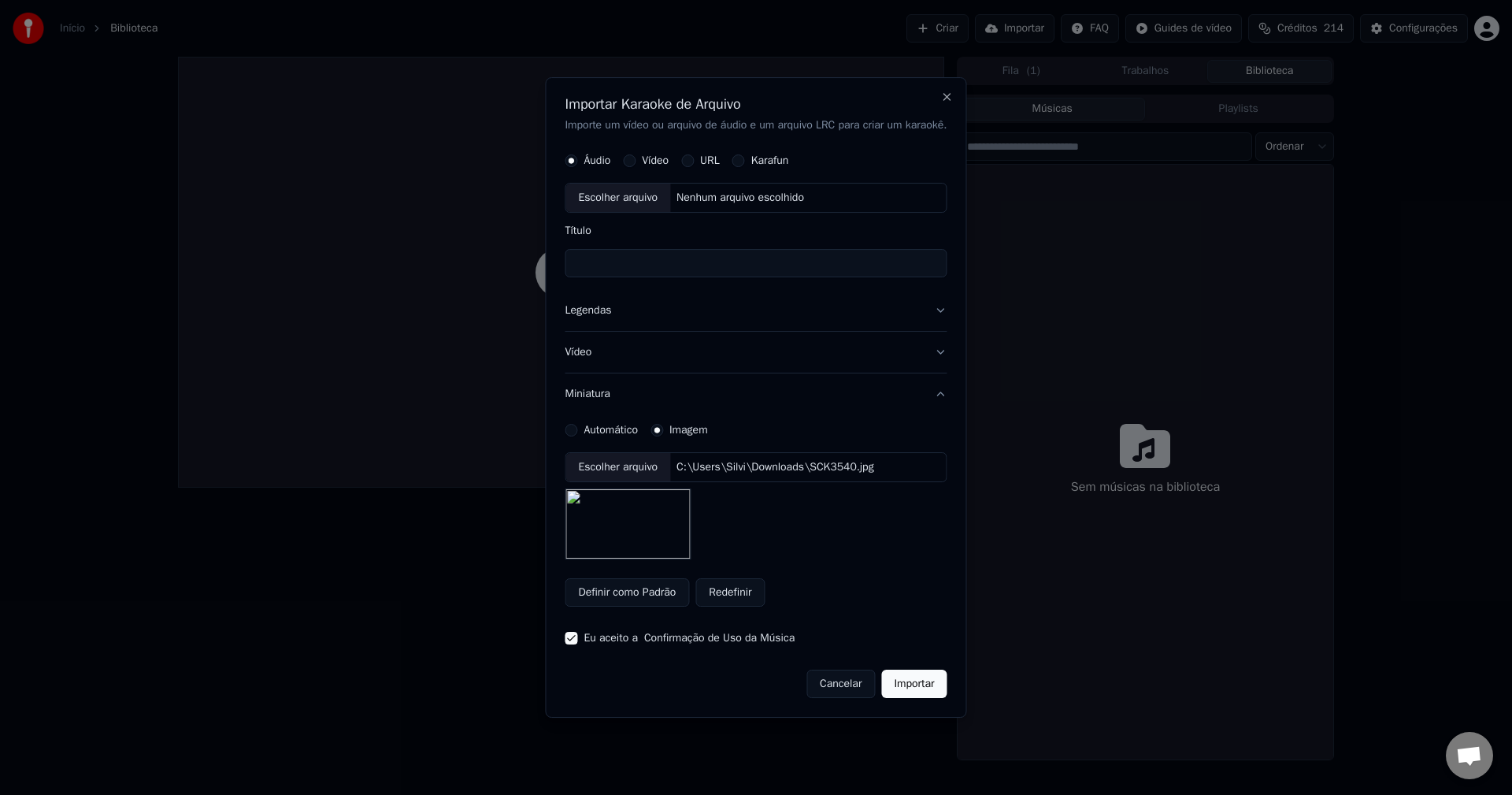 click on "Legendas" at bounding box center [755, 311] 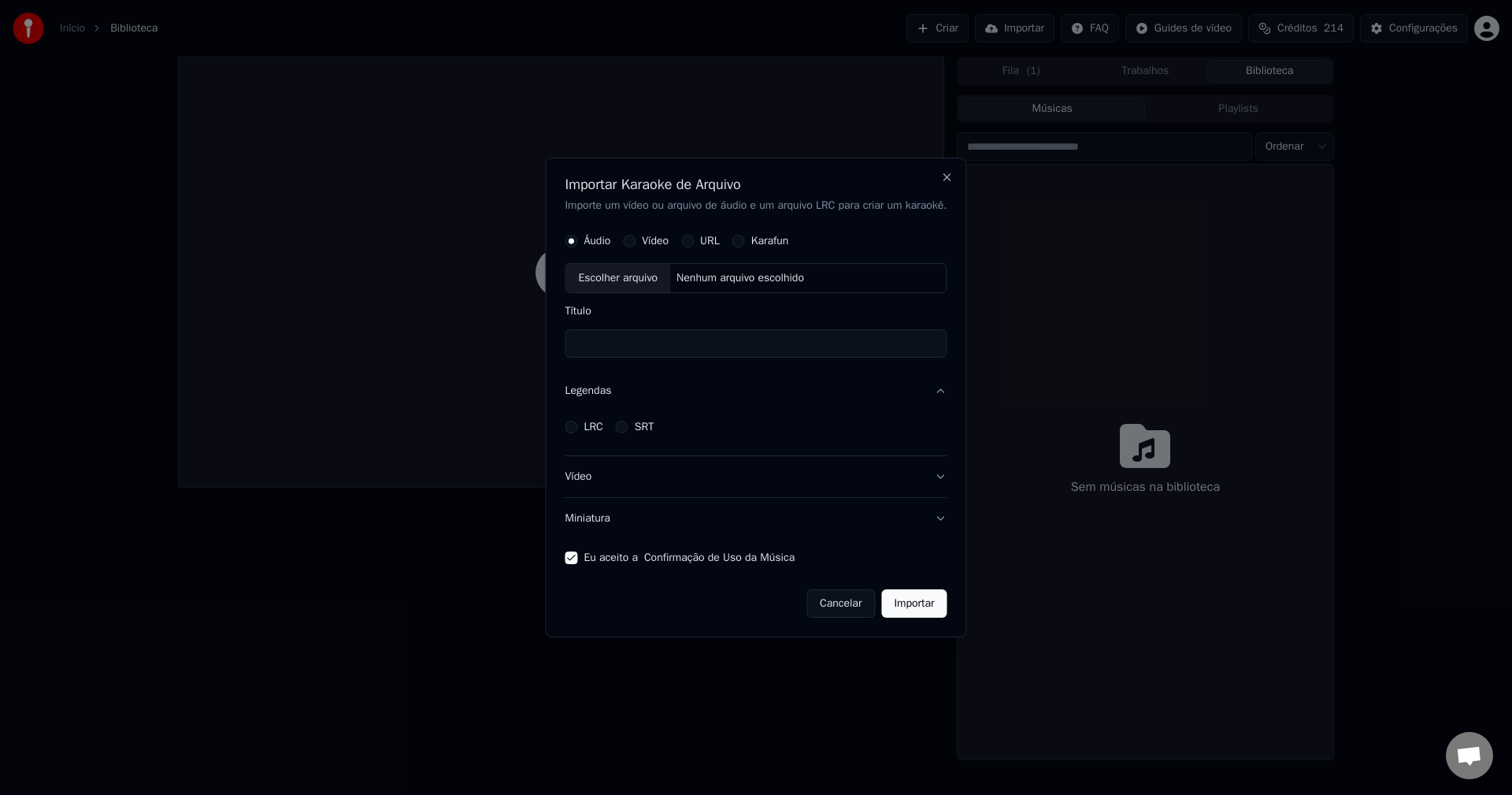 click on "LRC" at bounding box center [593, 427] 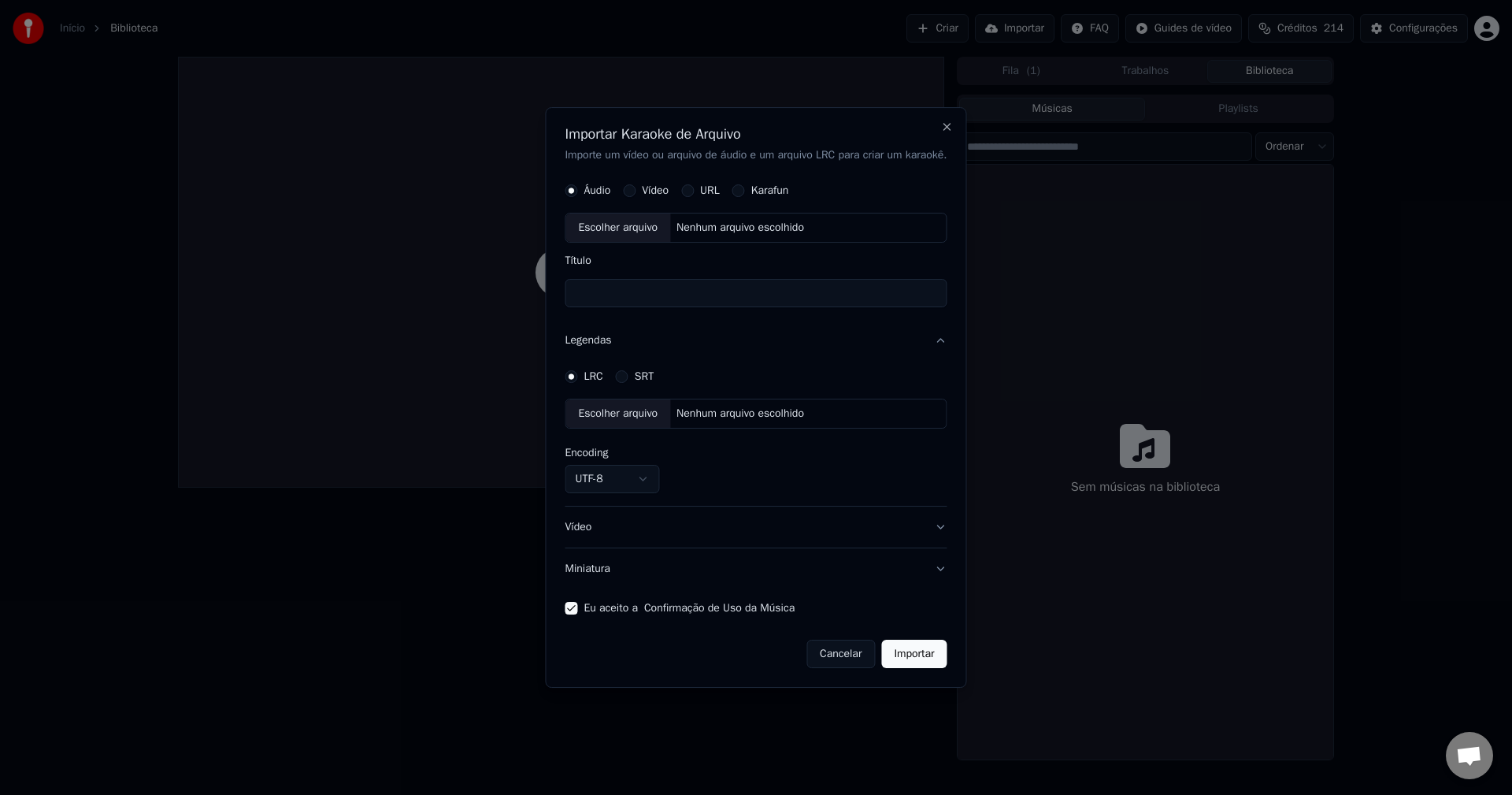 click on "Nenhum arquivo escolhido" at bounding box center (740, 414) 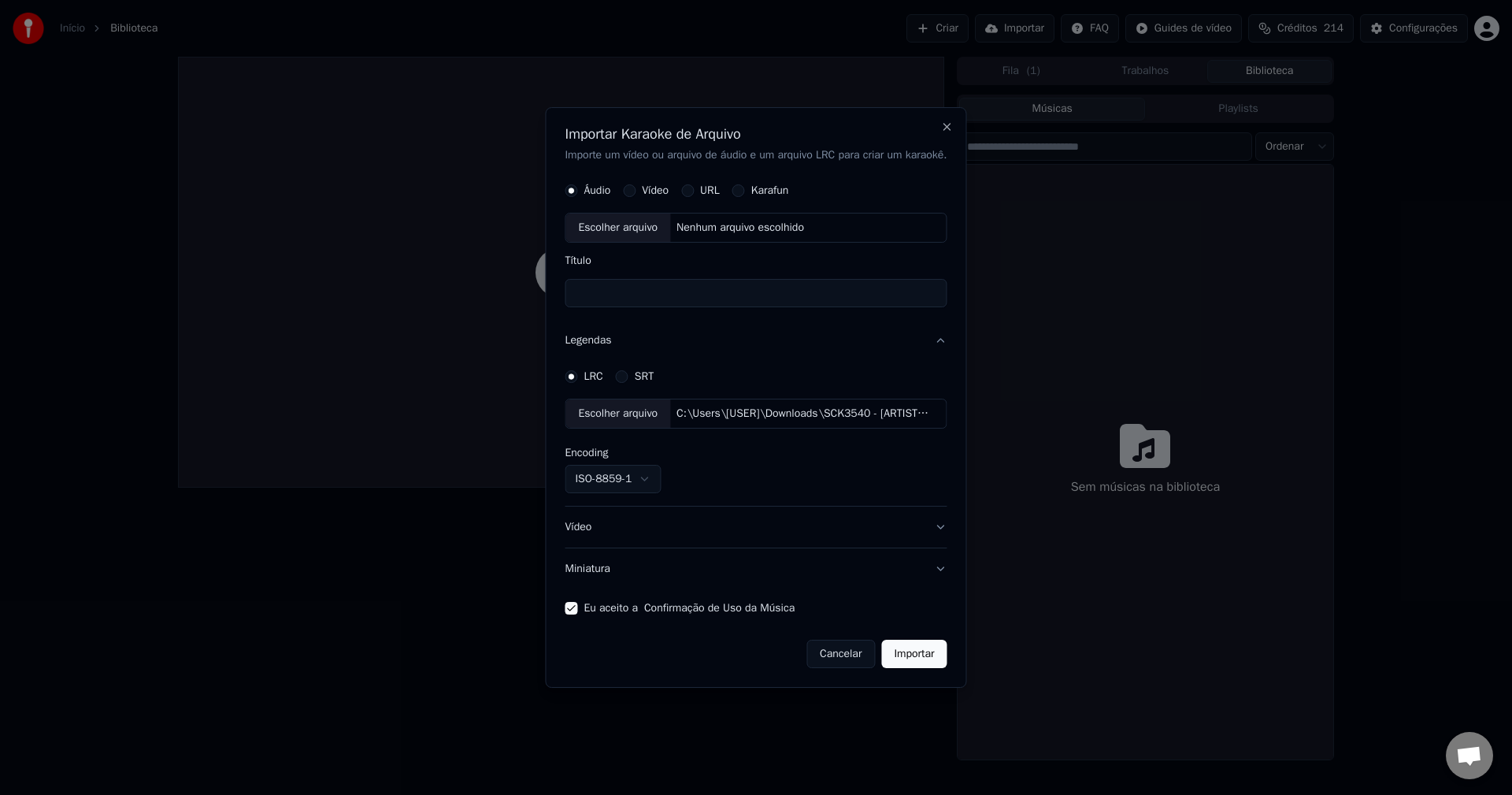 click on "Nenhum arquivo escolhido" at bounding box center [740, 228] 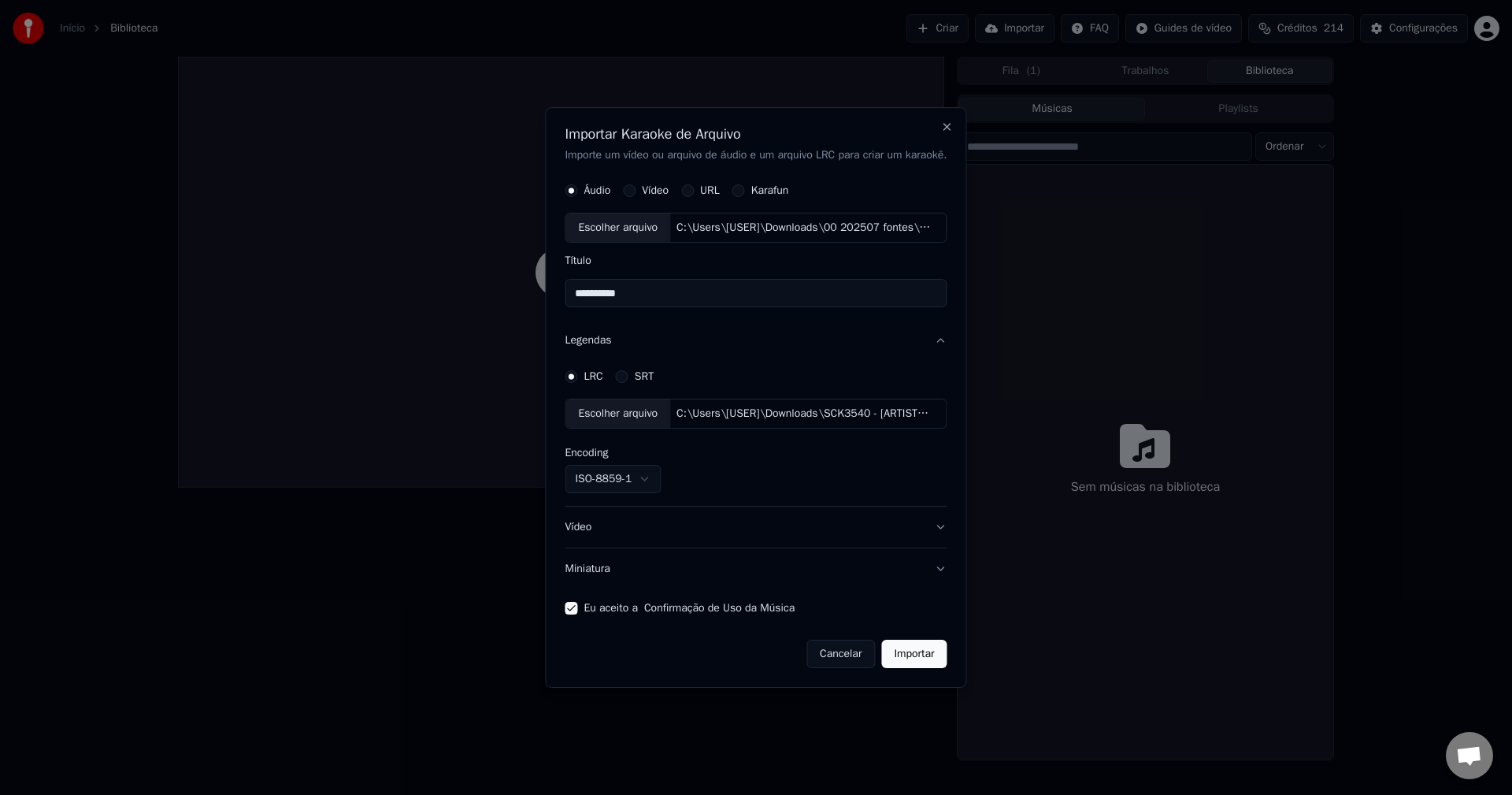 drag, startPoint x: 647, startPoint y: 299, endPoint x: 199, endPoint y: 280, distance: 448.4027 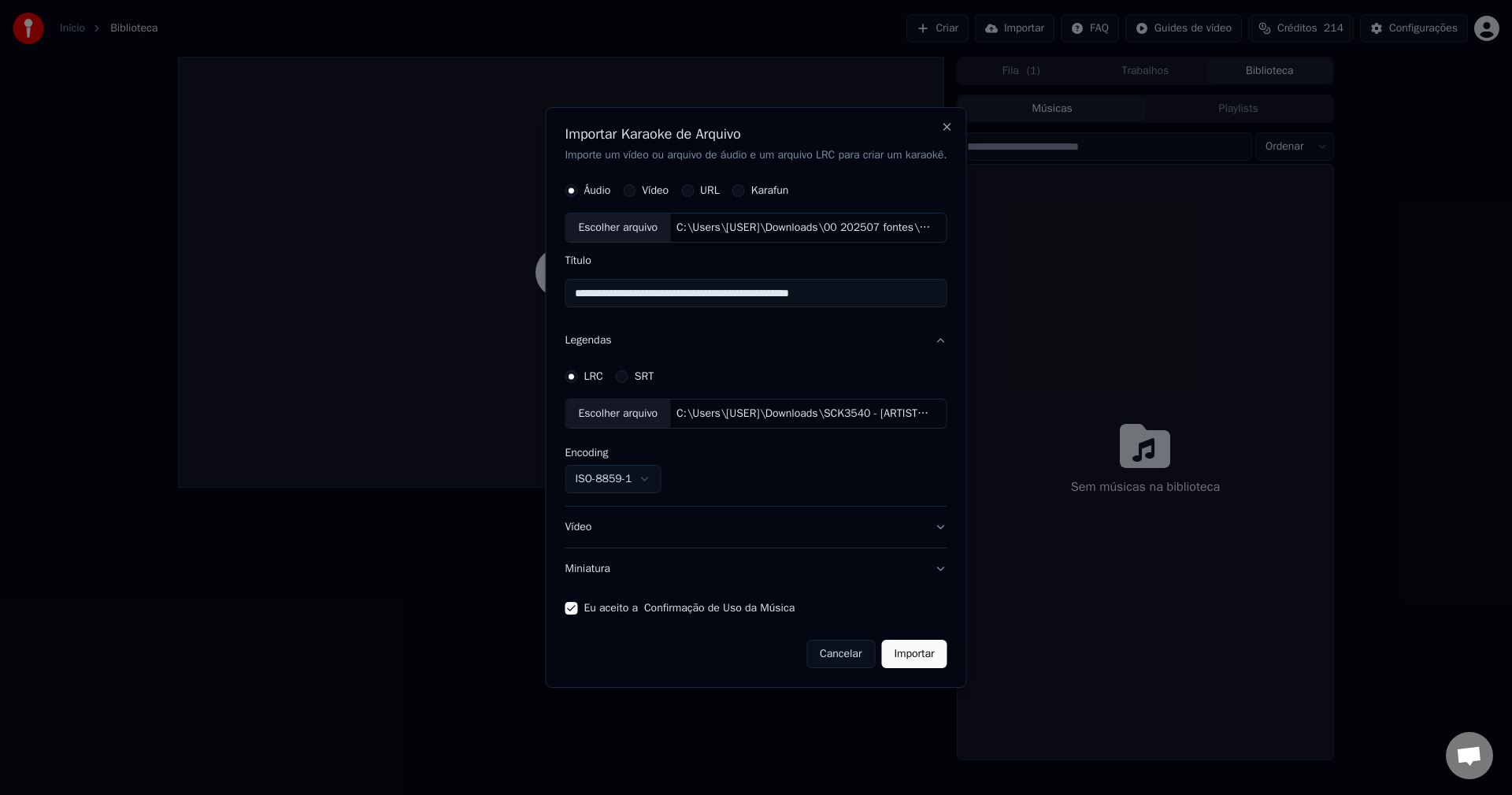 type on "**********" 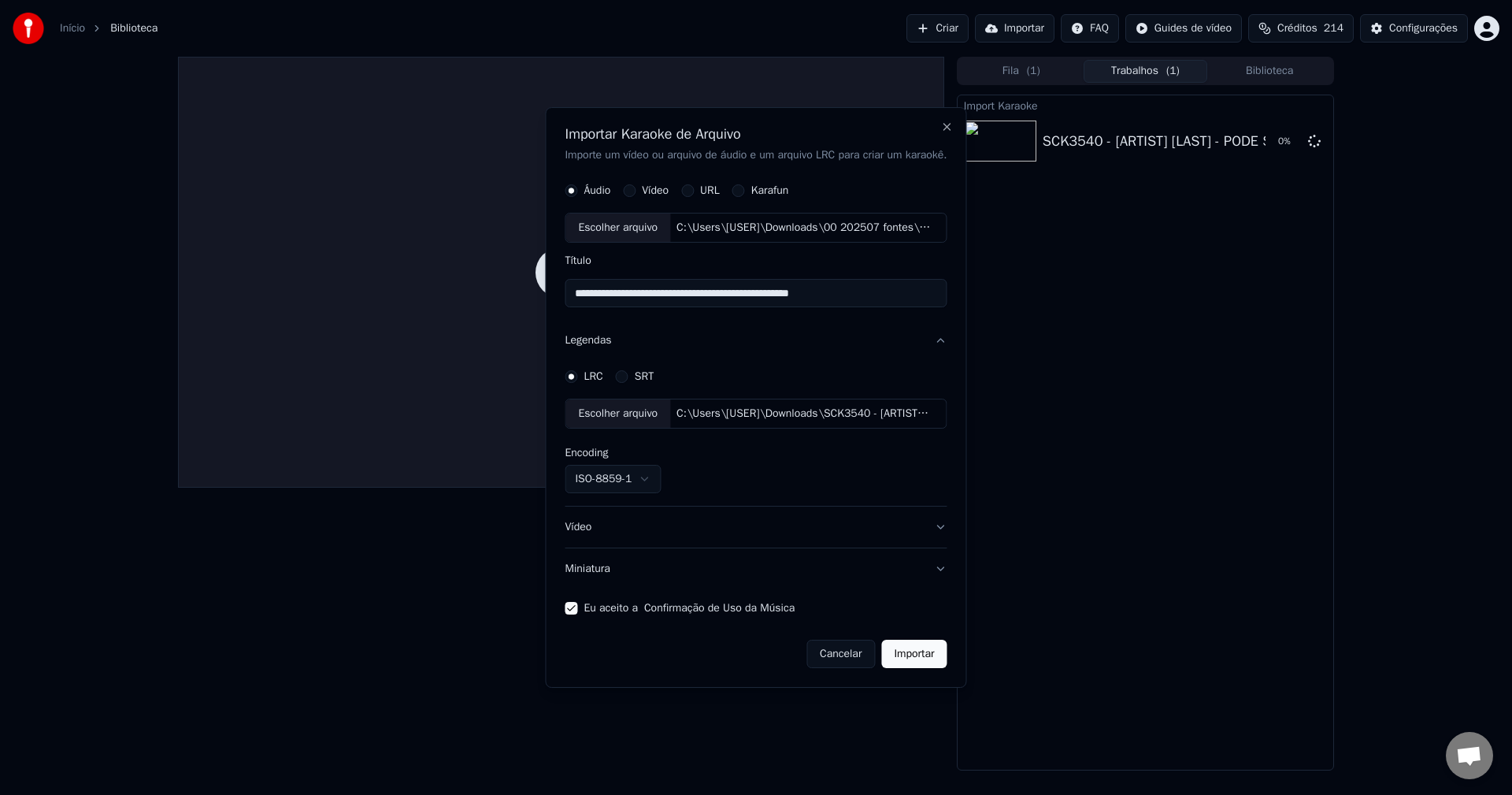 type 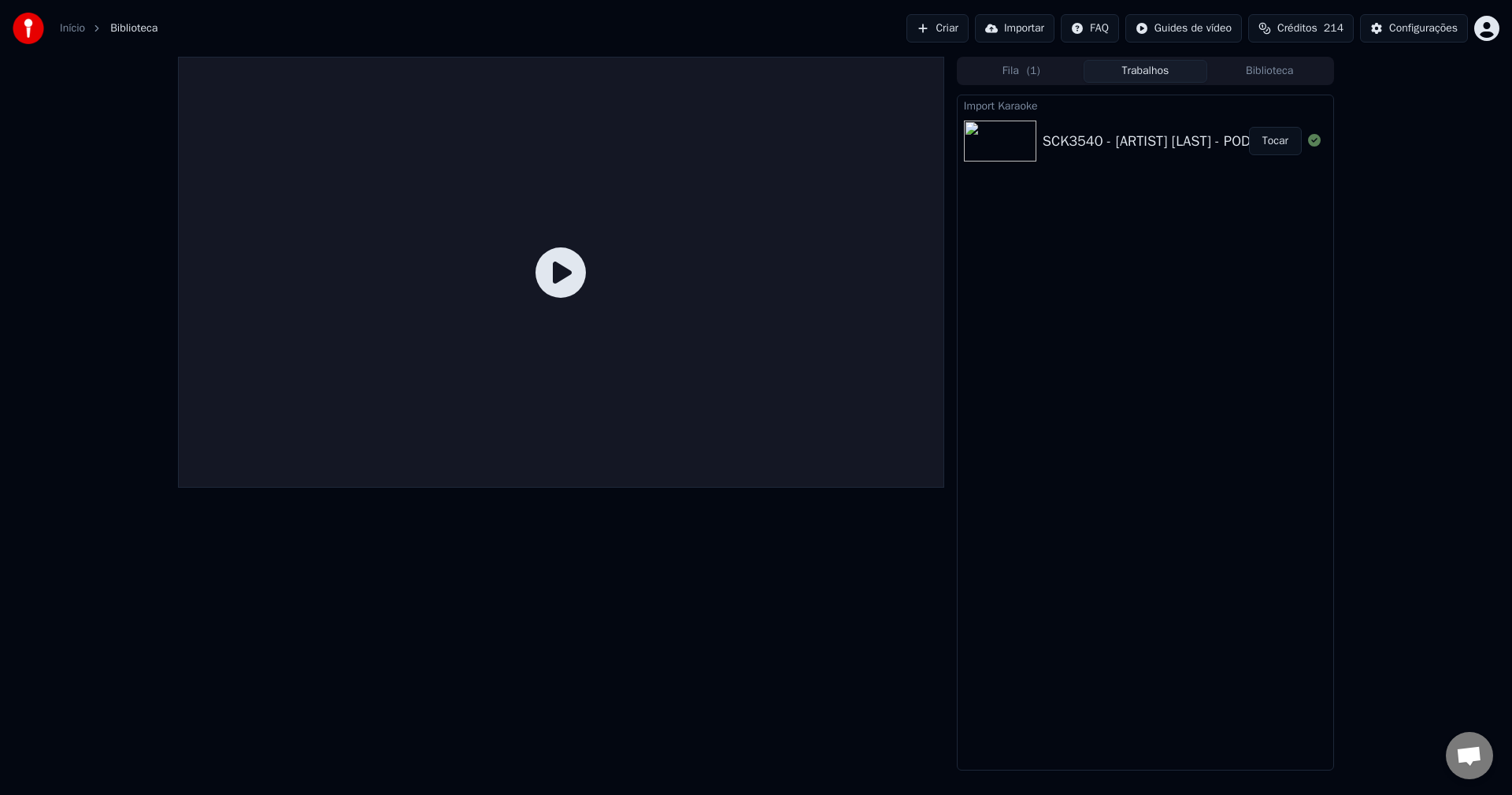 click on "Tocar" at bounding box center (1275, 141) 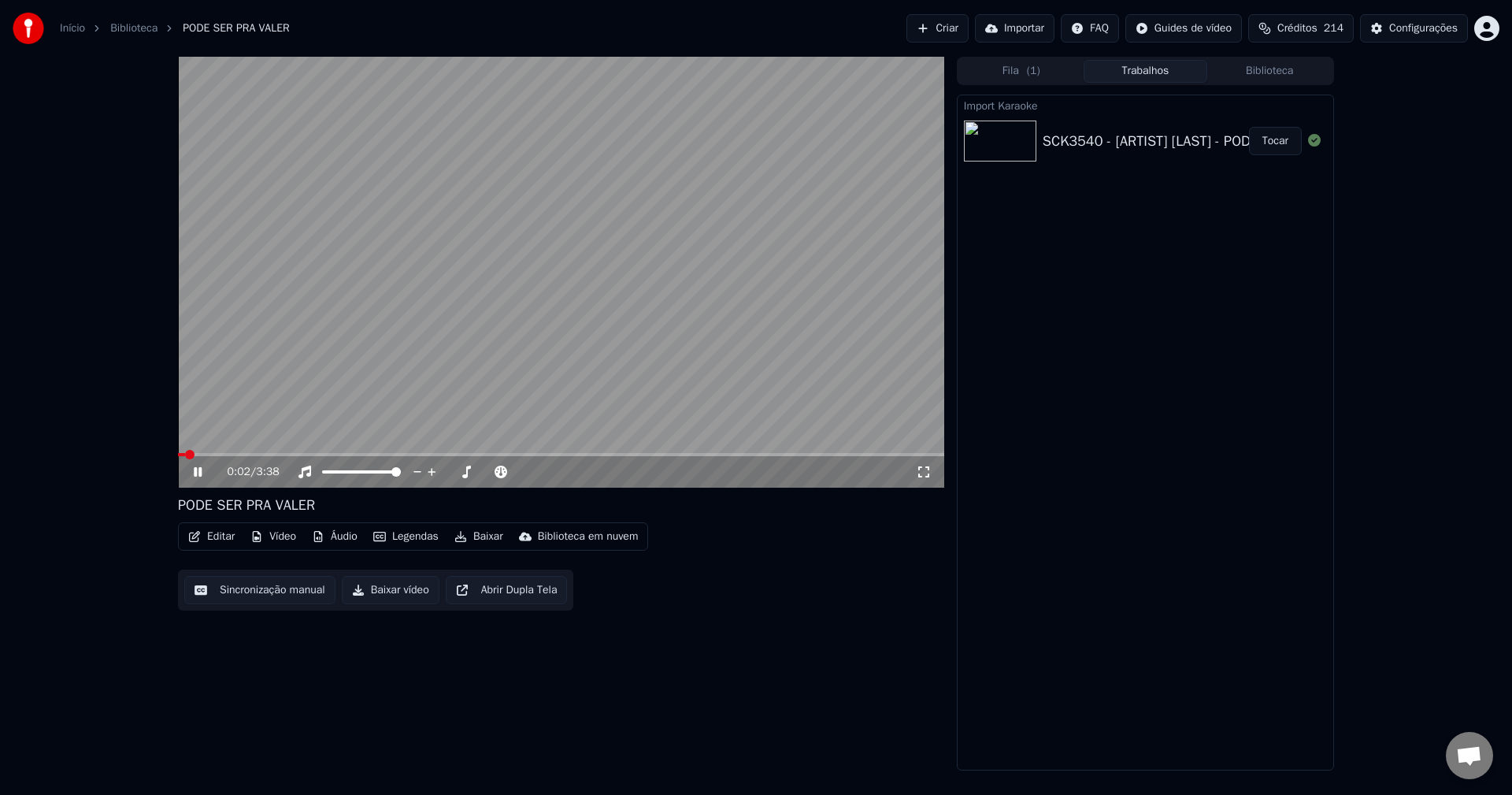 click on "Áudio" at bounding box center [335, 537] 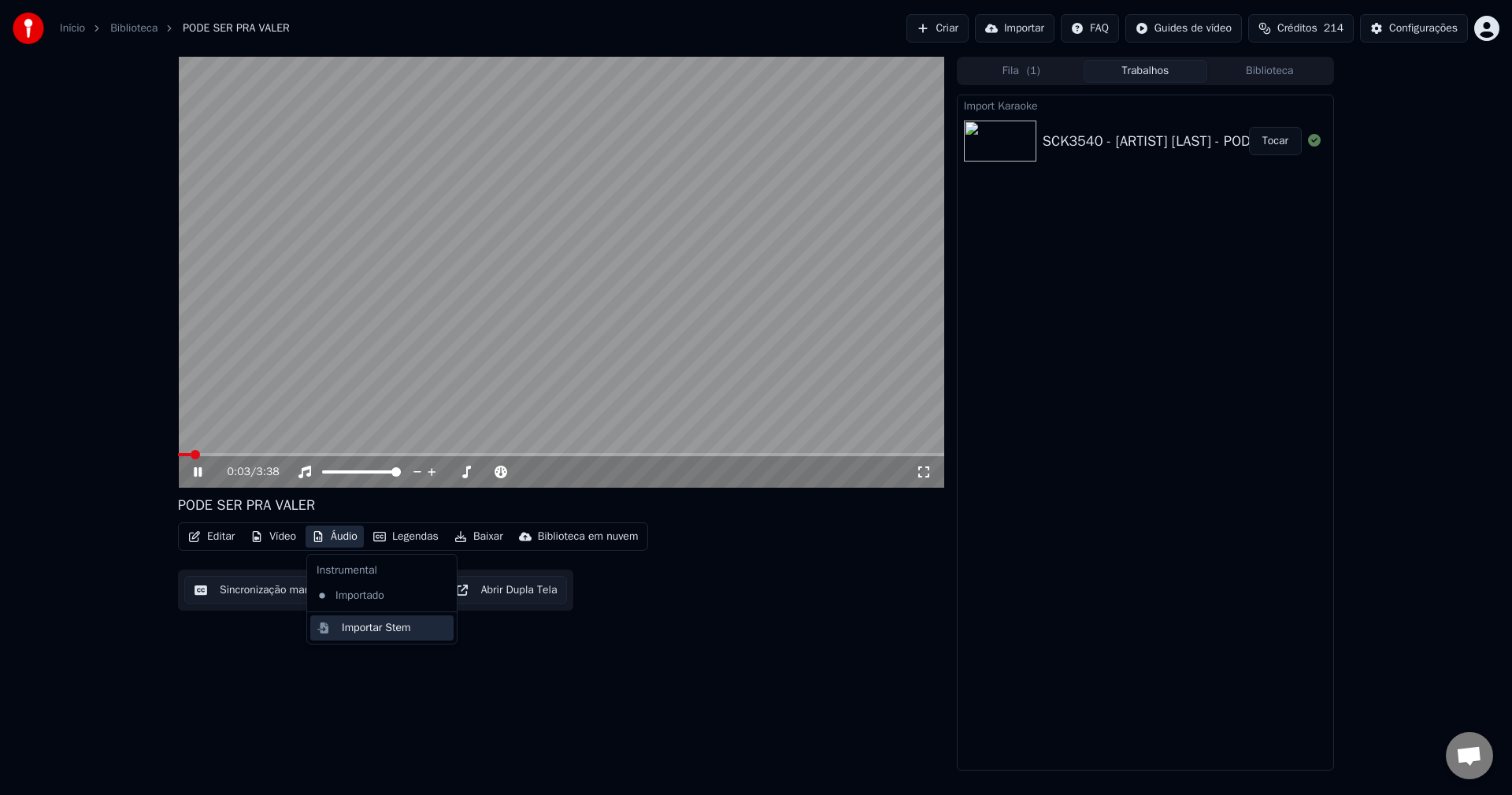 click on "Importar Stem" at bounding box center [376, 628] 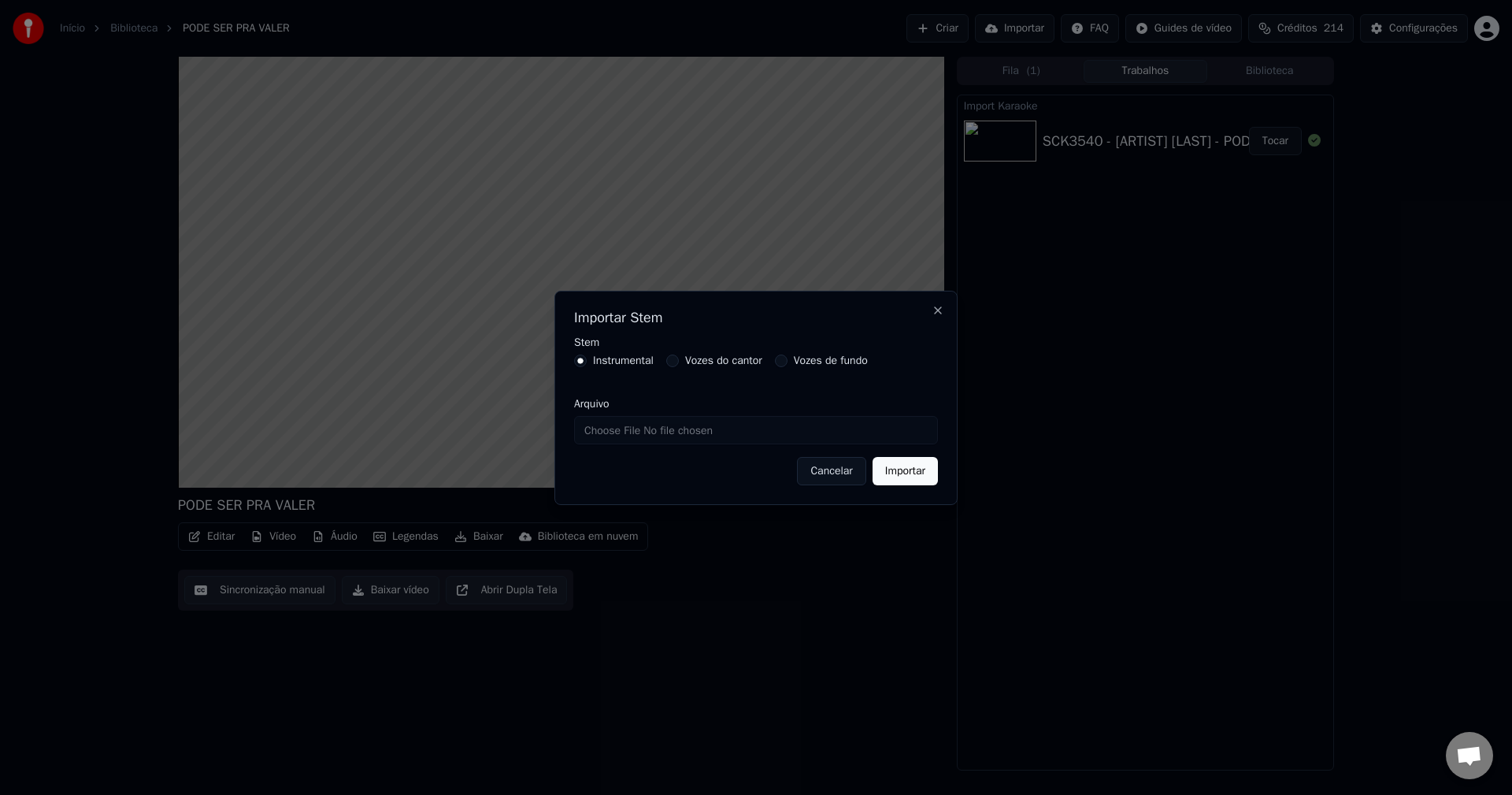 click on "Vozes do cantor" at bounding box center (724, 361) 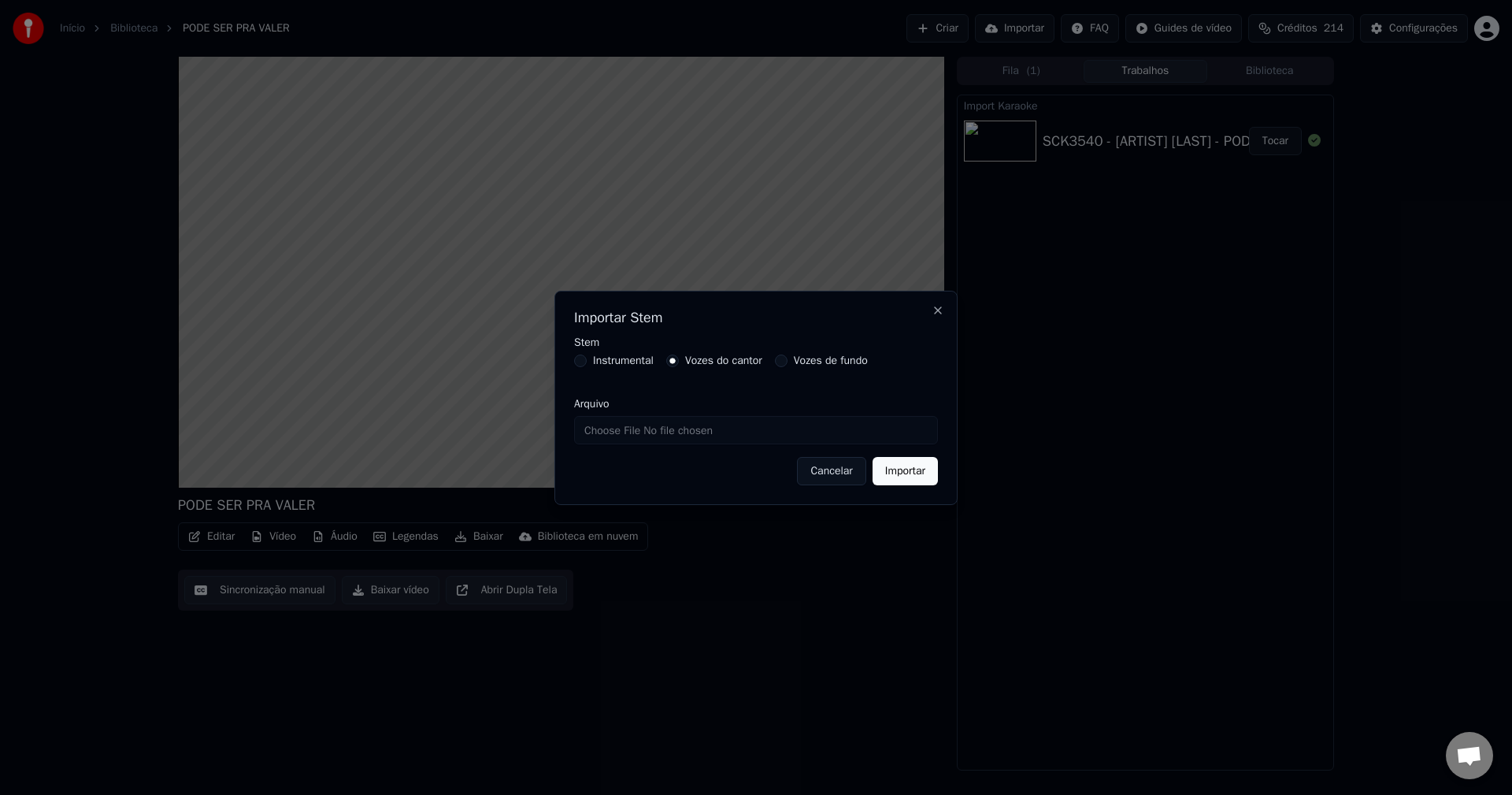 click on "Arquivo" at bounding box center (756, 430) 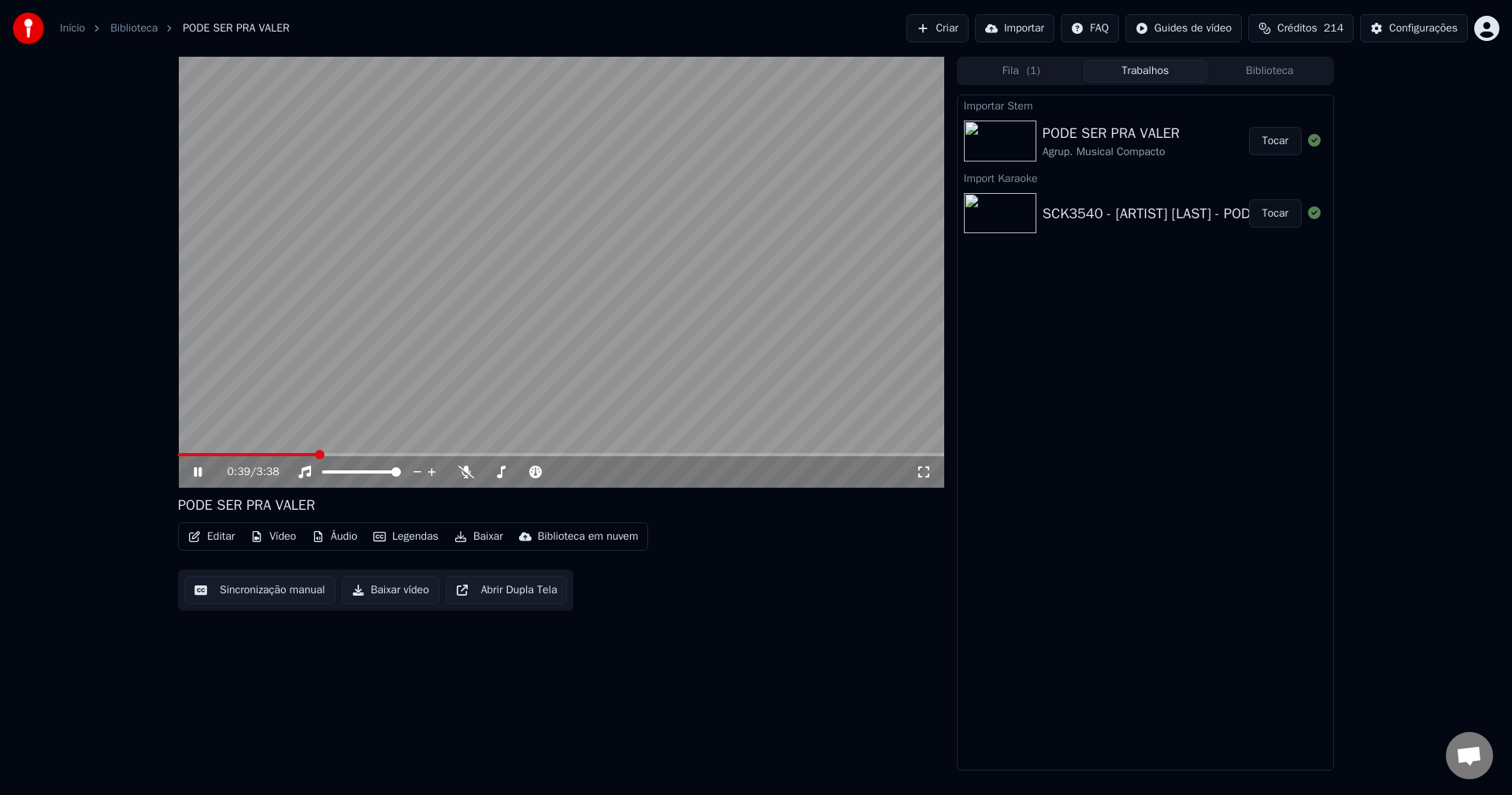 click on "Tocar" at bounding box center [1275, 141] 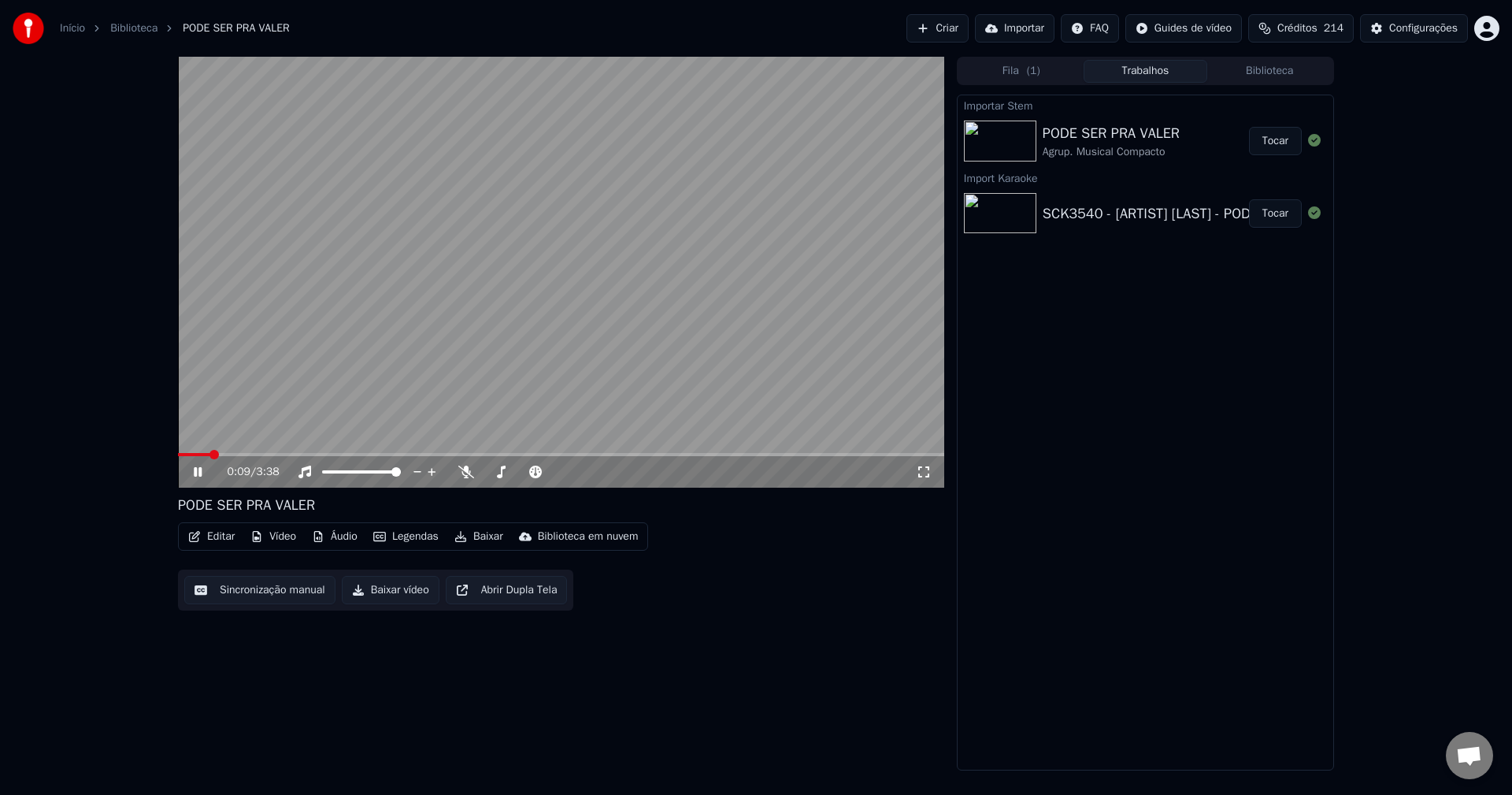 click on "Baixar vídeo" at bounding box center (391, 590) 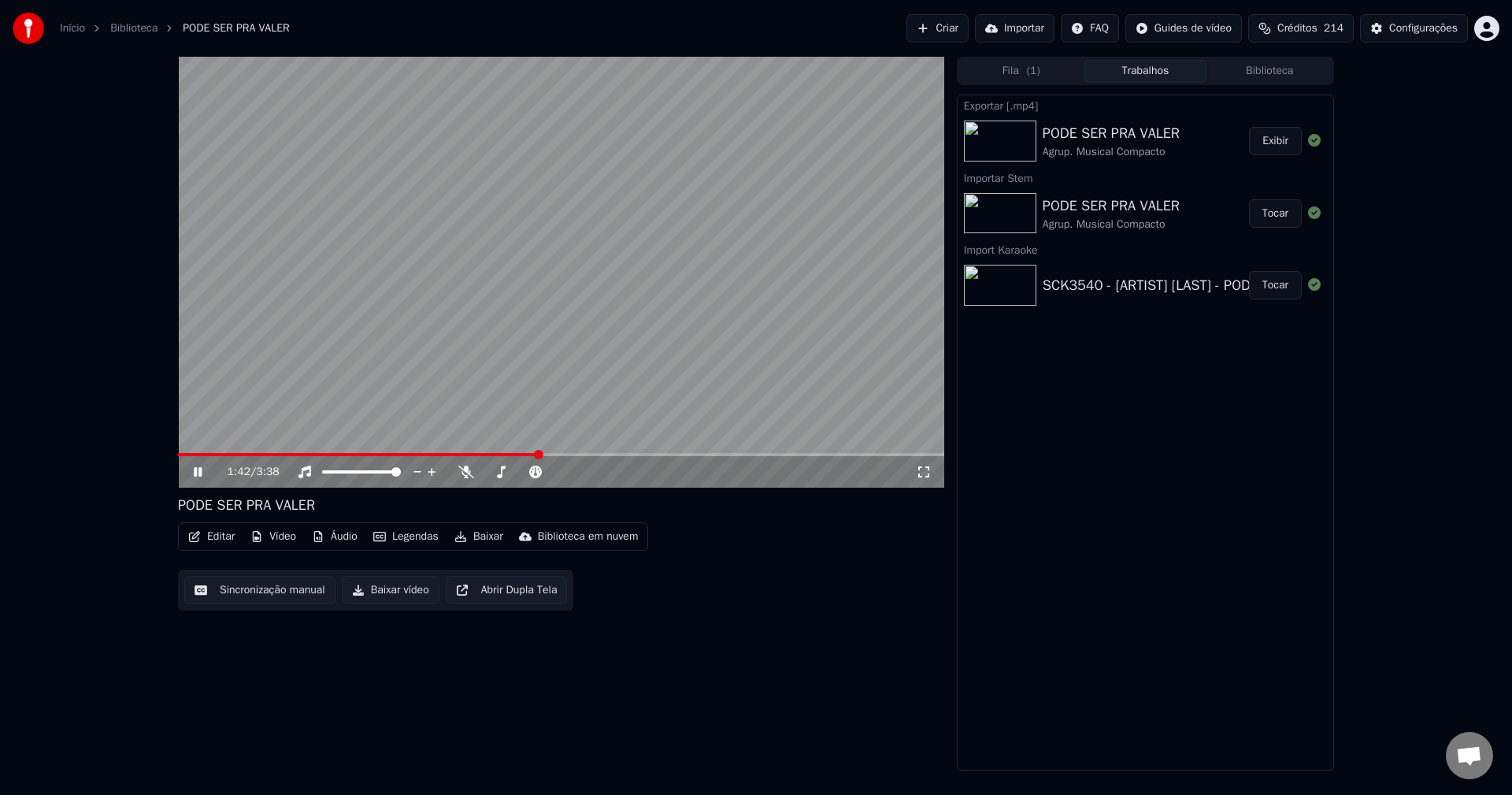 click at bounding box center [561, 272] 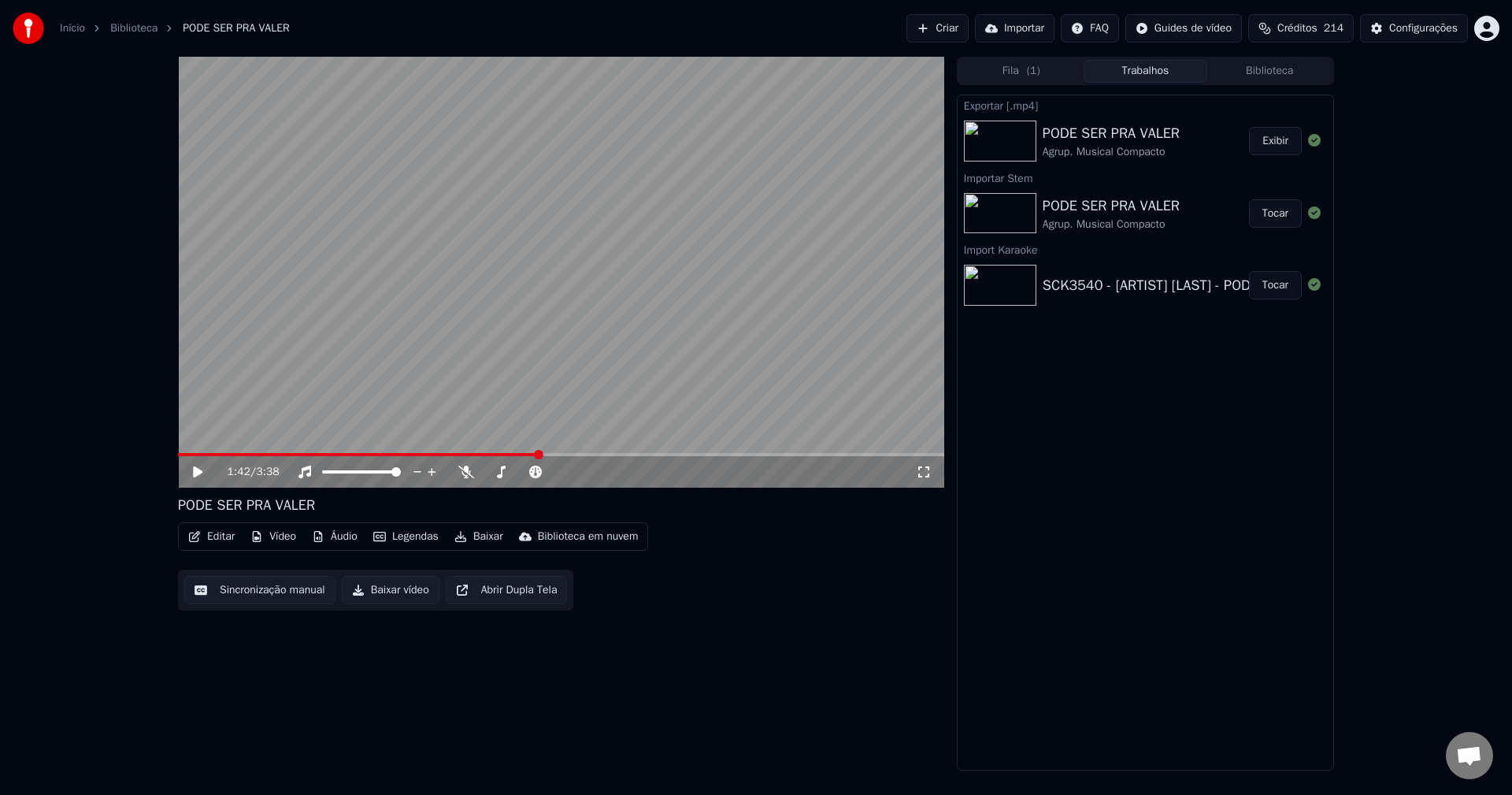click on "Exibir" at bounding box center [1275, 141] 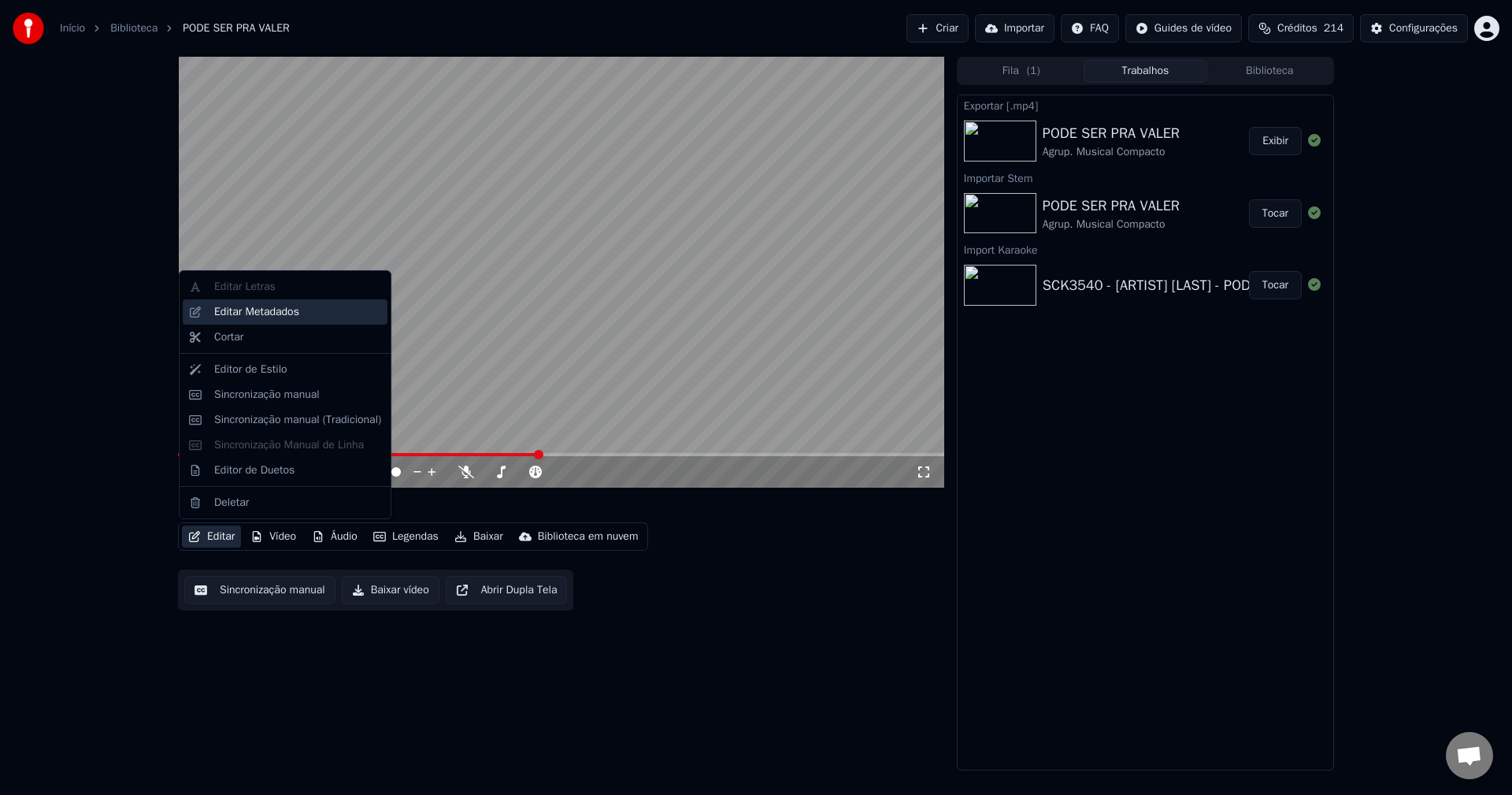 click on "Editar Metadados" at bounding box center (298, 312) 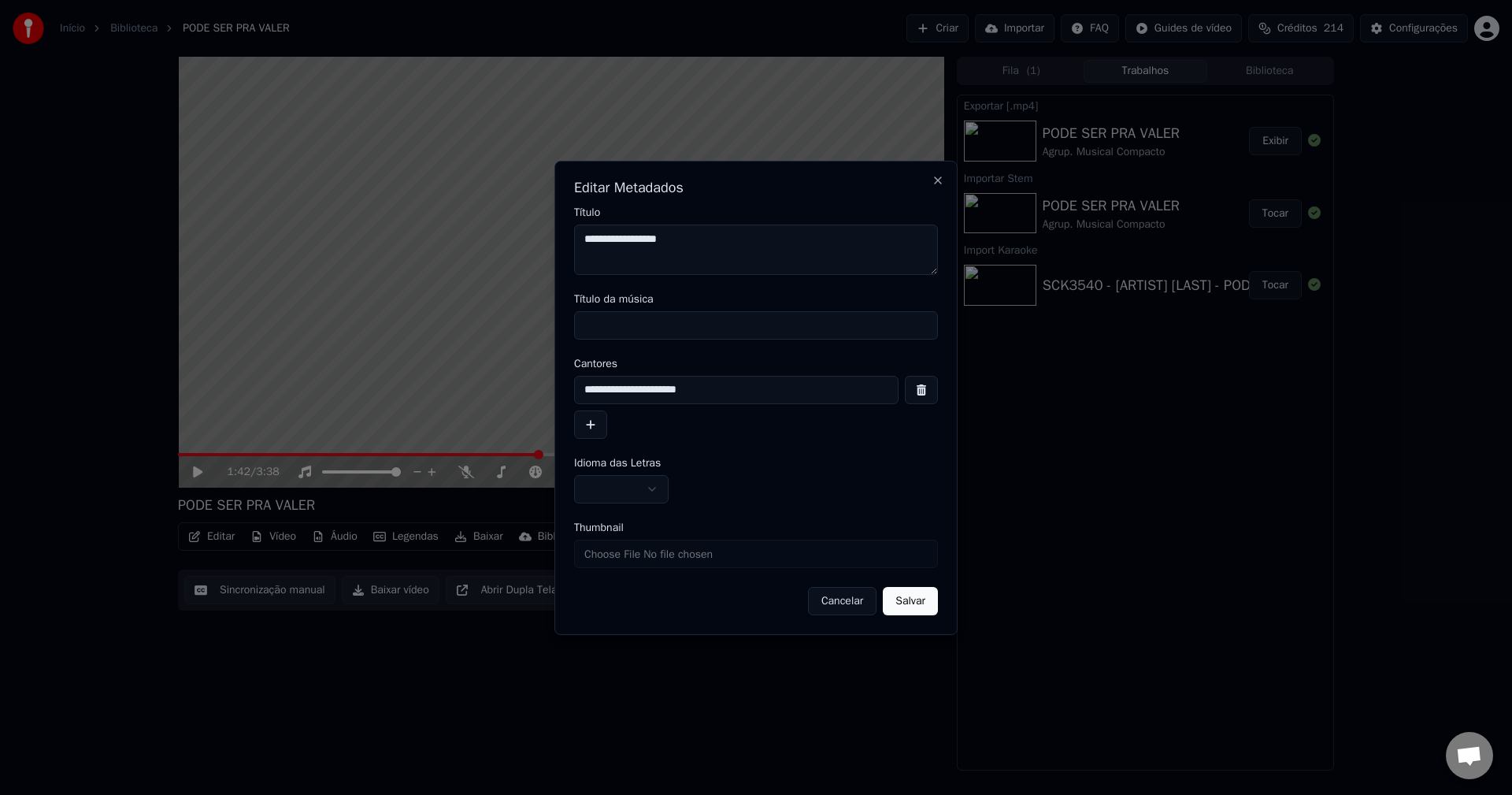 drag, startPoint x: 701, startPoint y: 241, endPoint x: 94, endPoint y: 234, distance: 607.0404 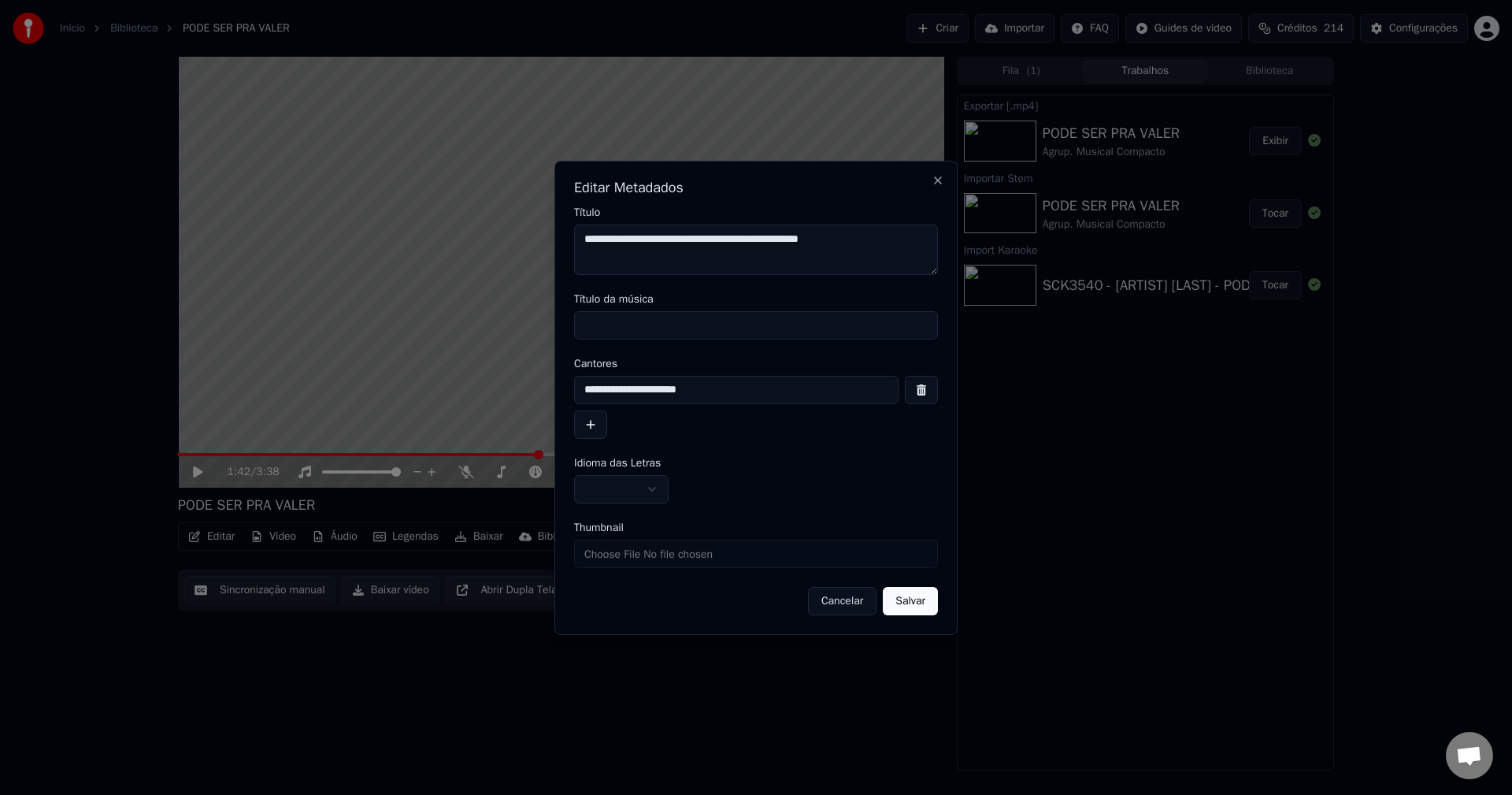 type on "**********" 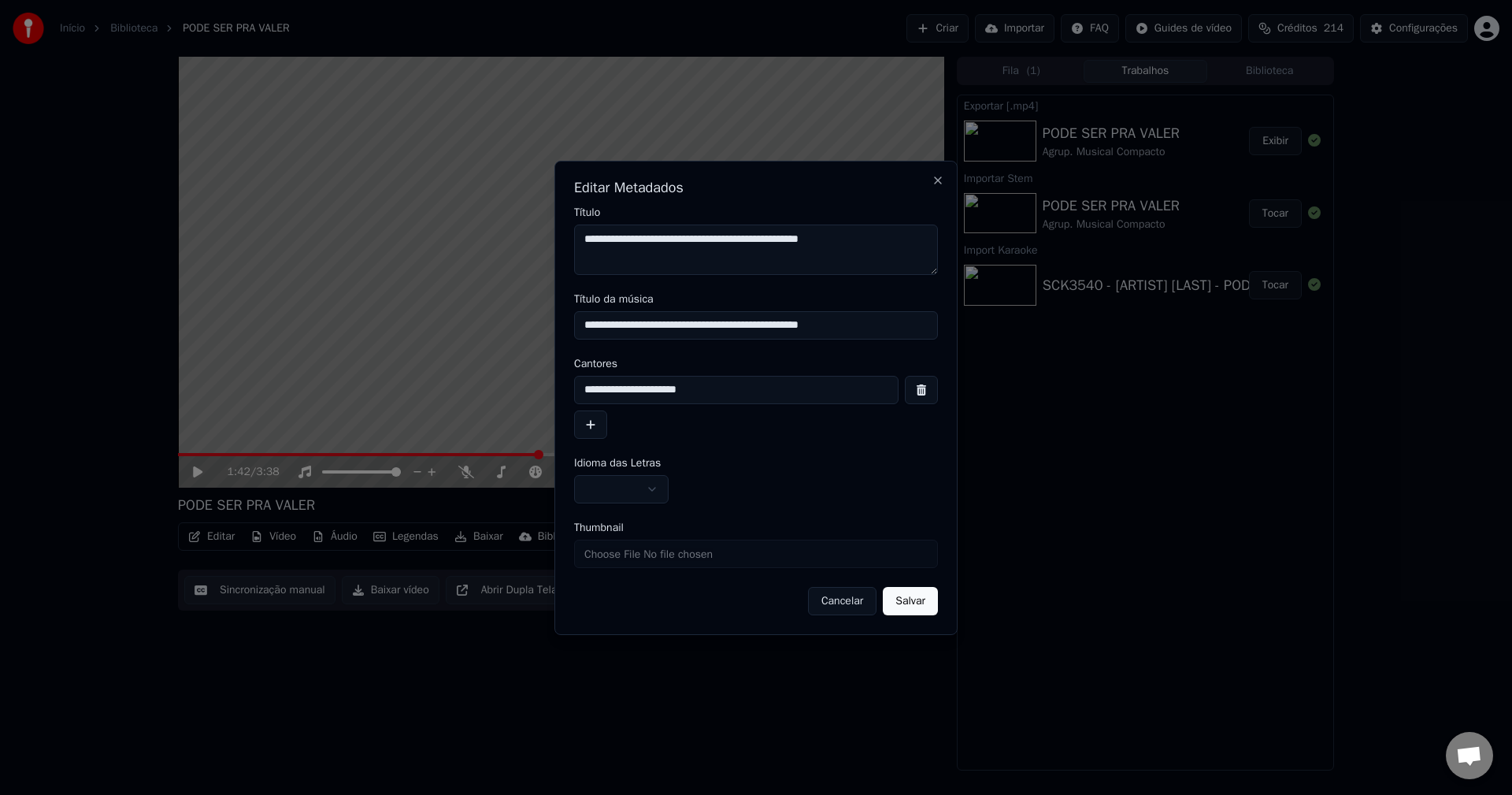 drag, startPoint x: 773, startPoint y: 331, endPoint x: 15, endPoint y: 403, distance: 761.41185 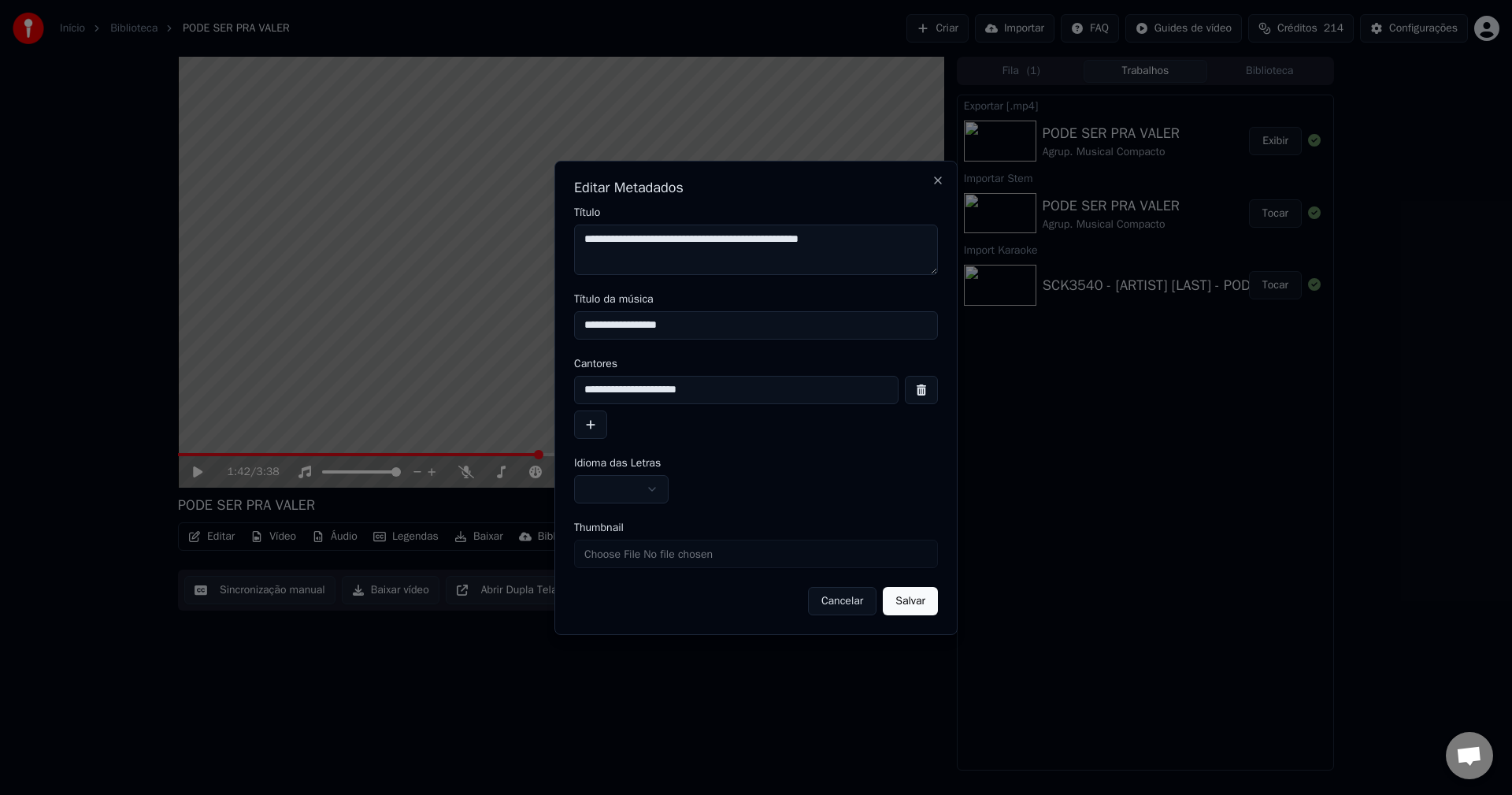 type on "**********" 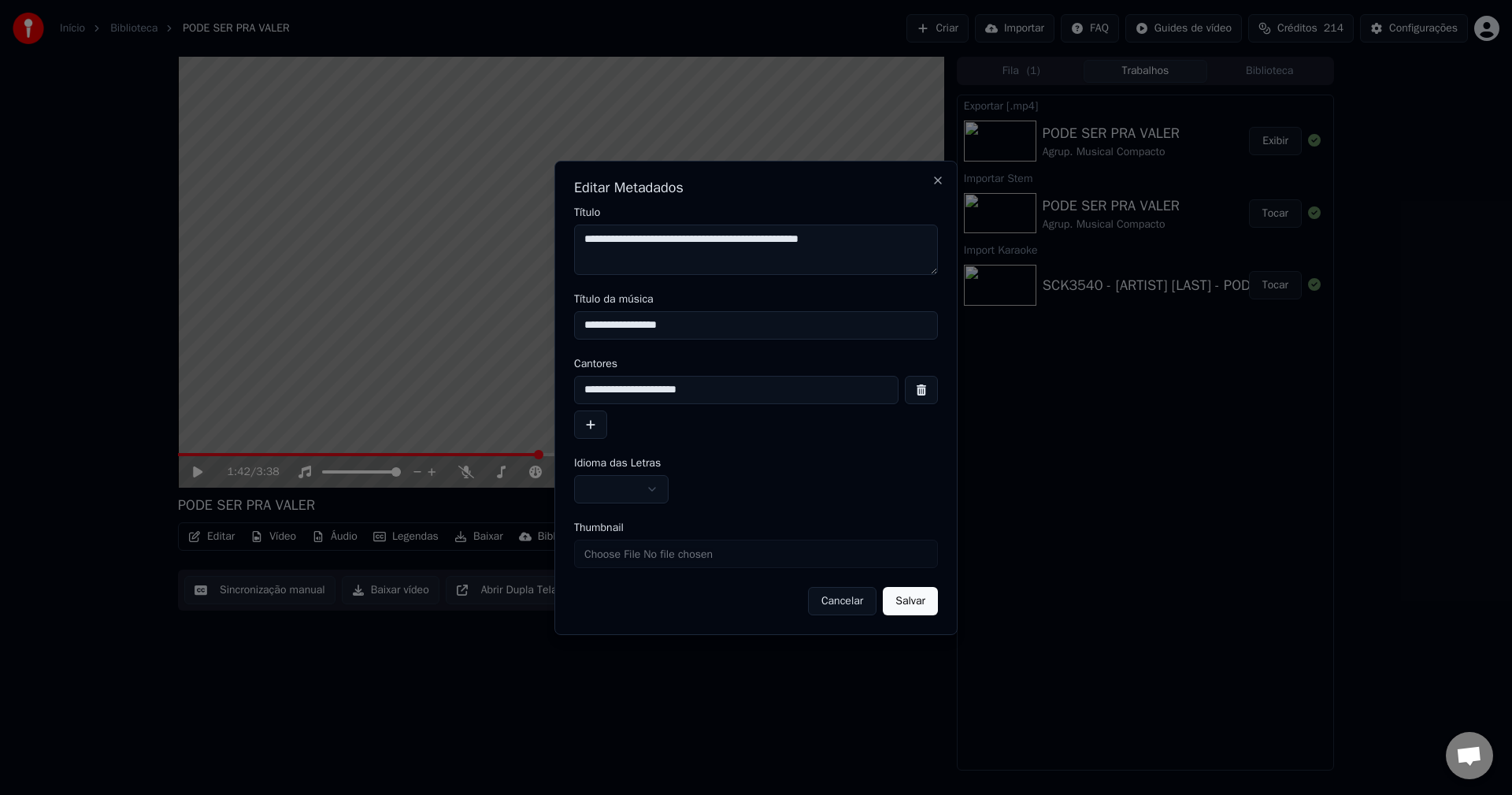 click at bounding box center [621, 489] 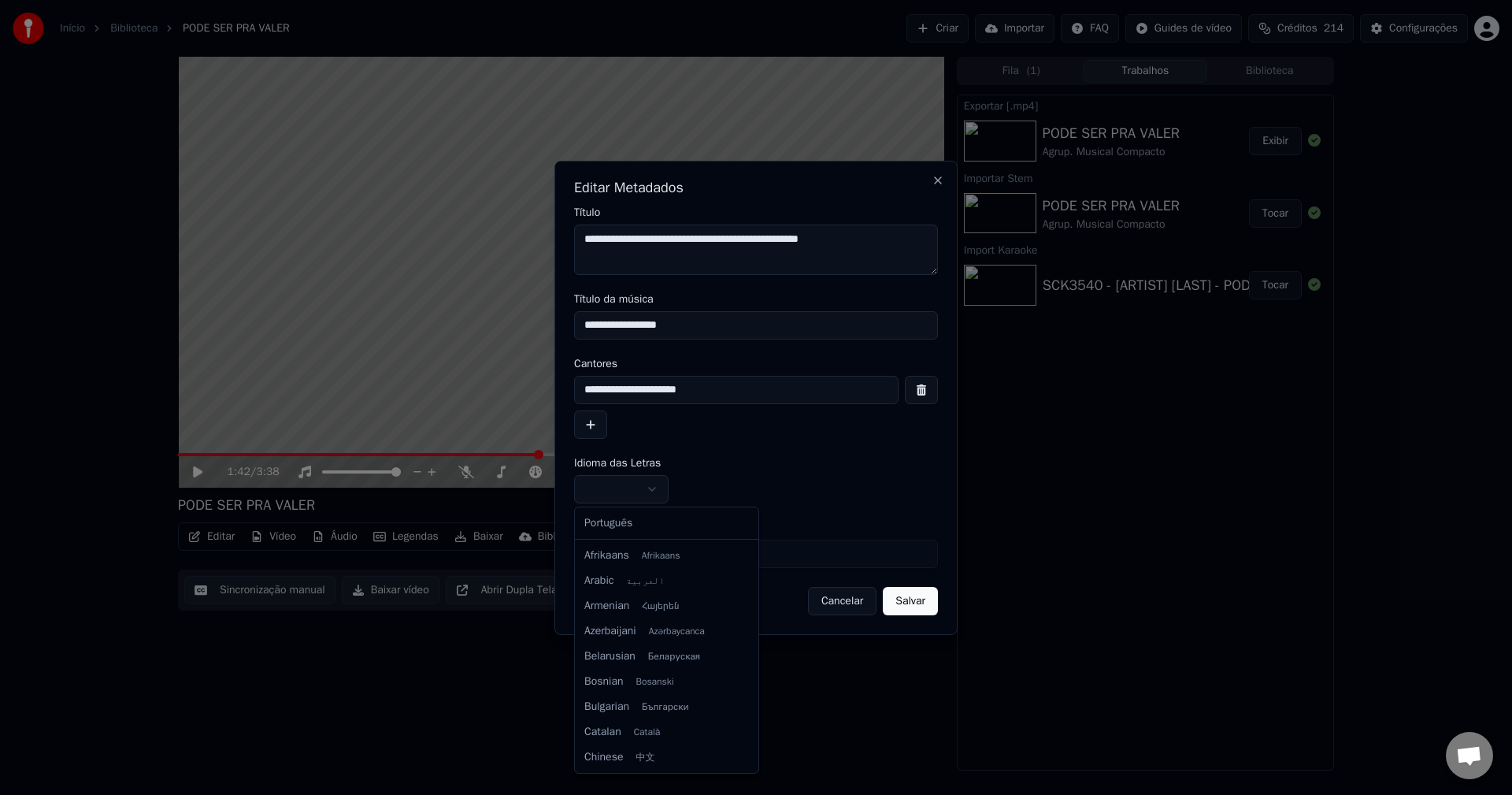 select on "**" 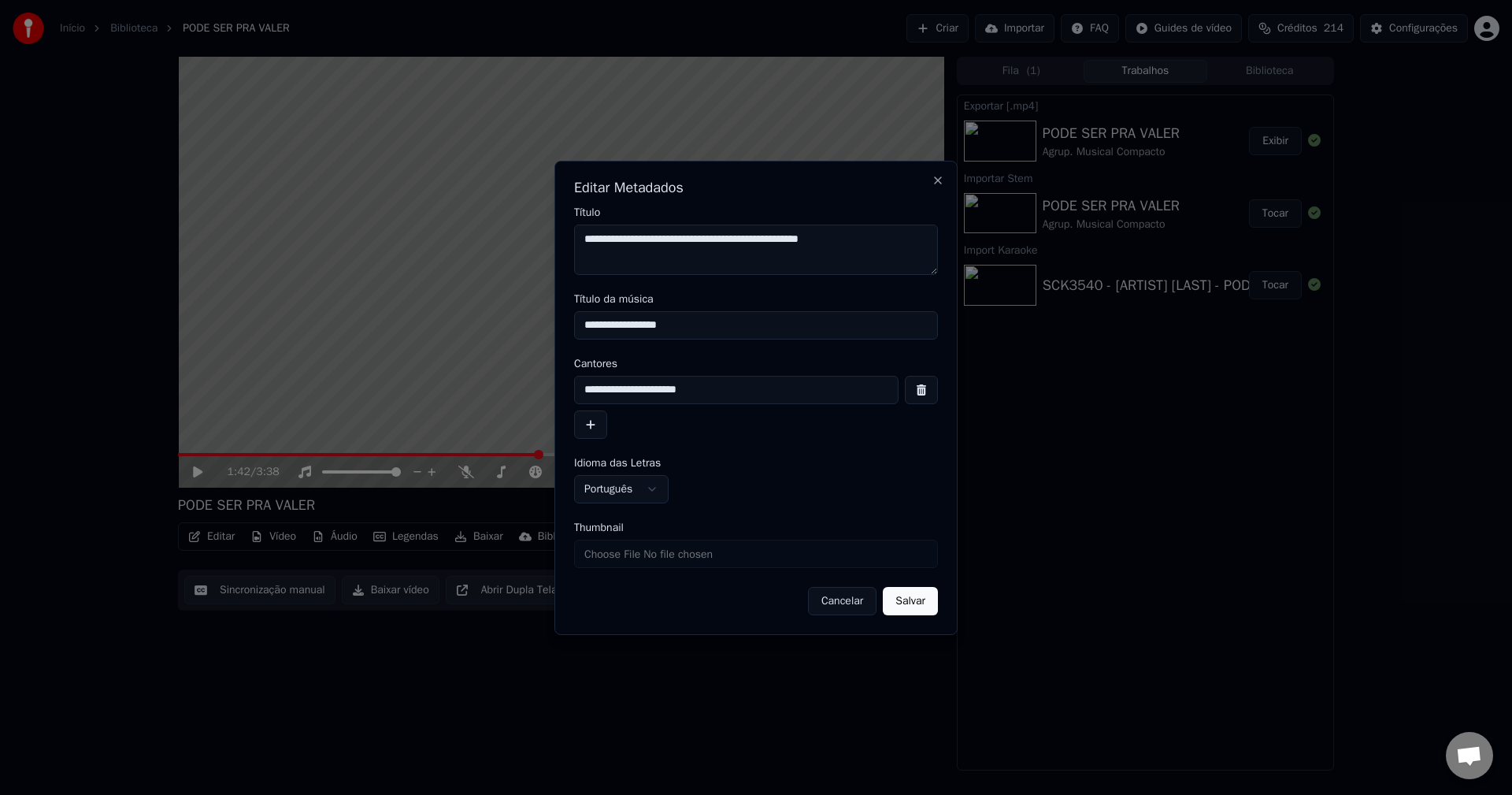 click on "Salvar" at bounding box center [910, 601] 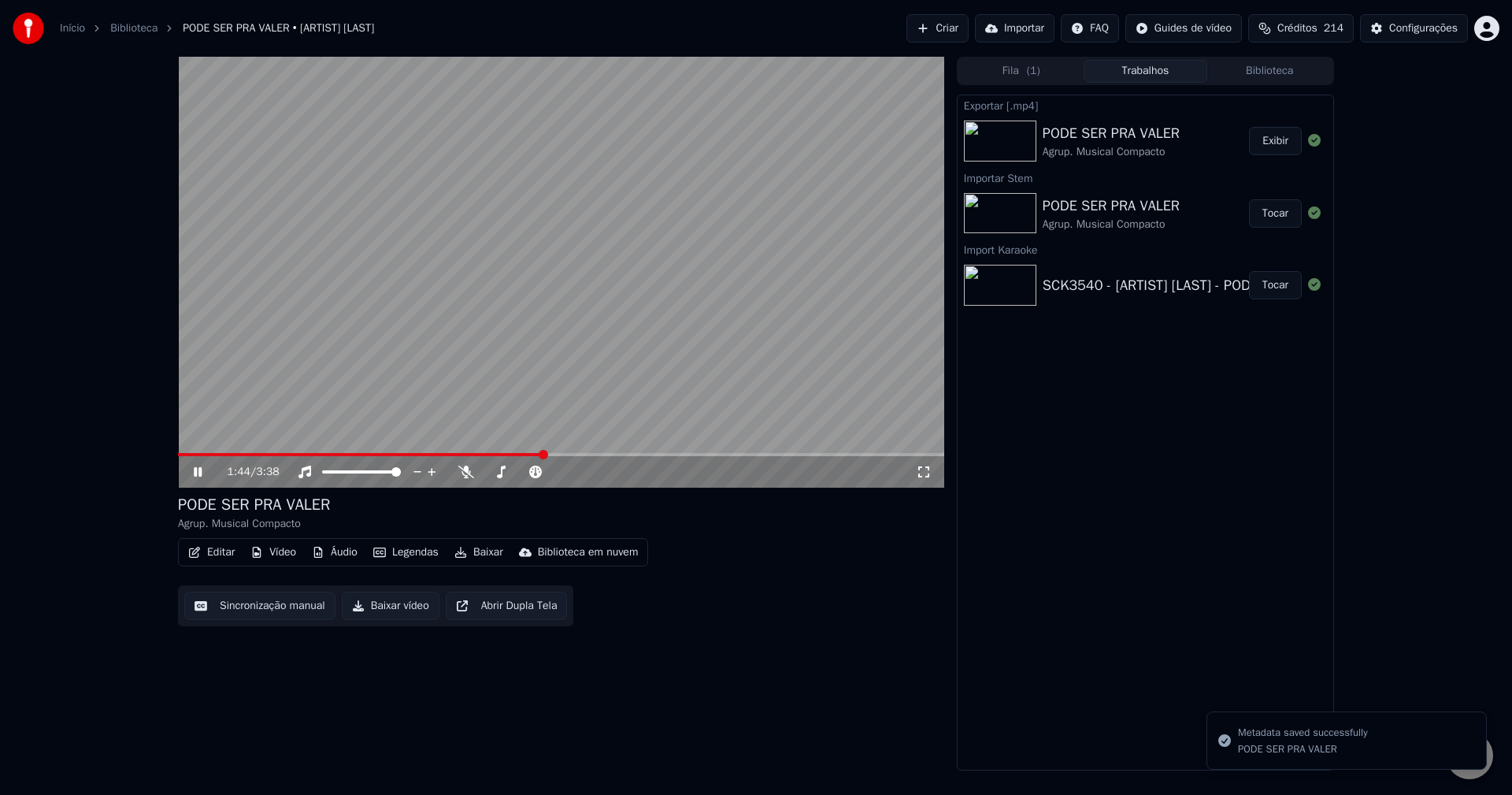 click at bounding box center [561, 272] 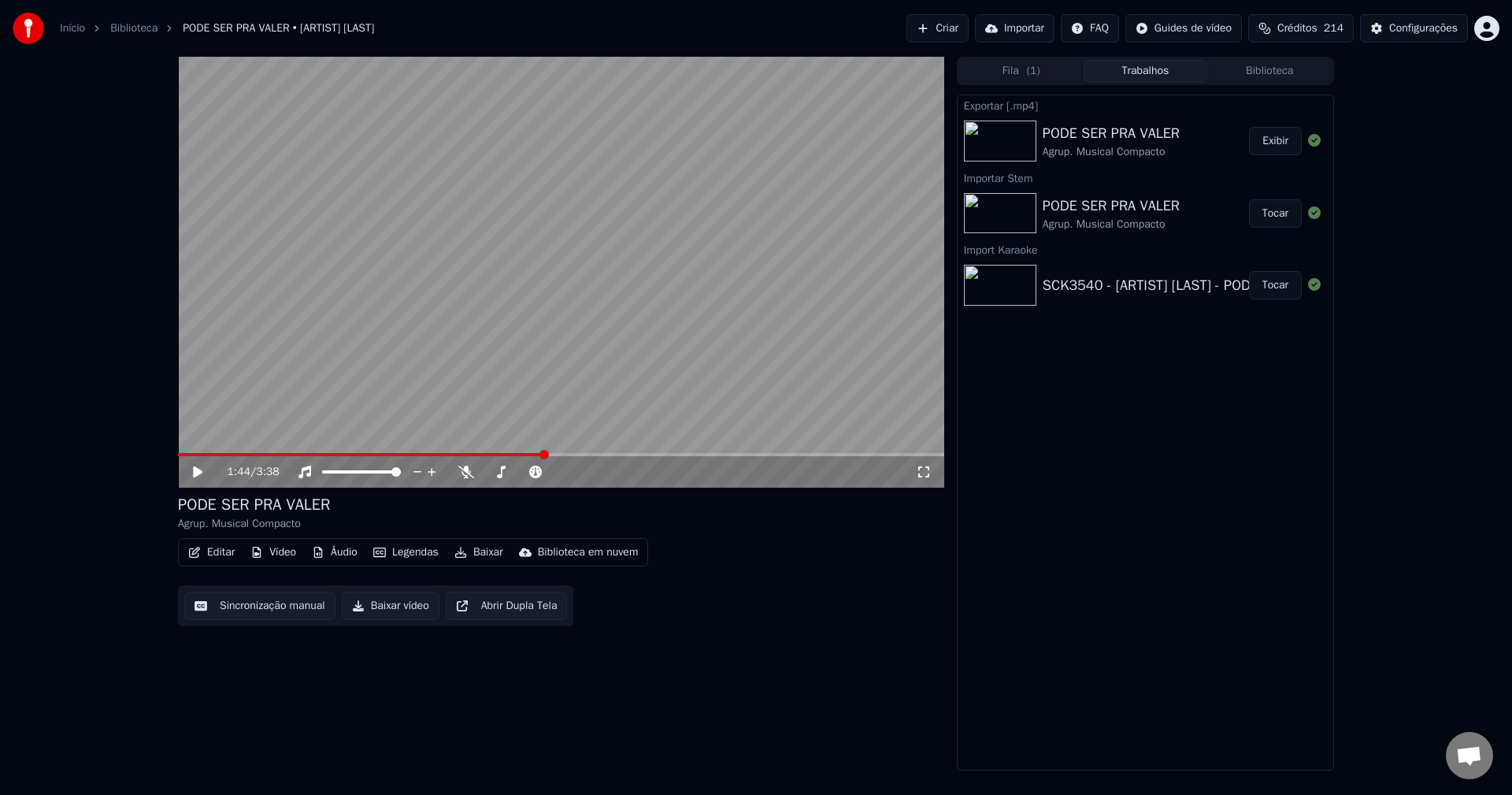 click on "Biblioteca" at bounding box center (1269, 71) 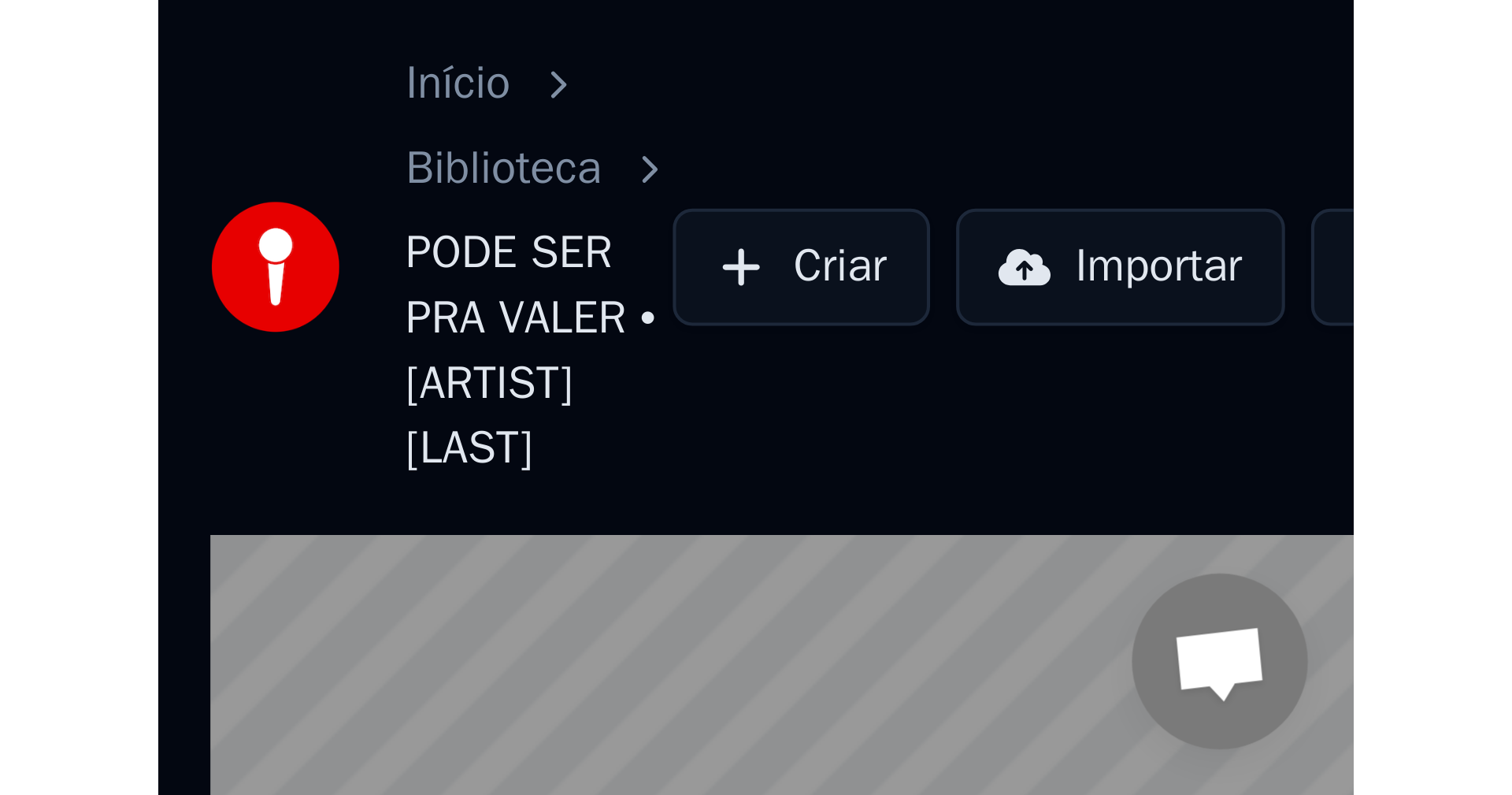 scroll, scrollTop: 563, scrollLeft: 0, axis: vertical 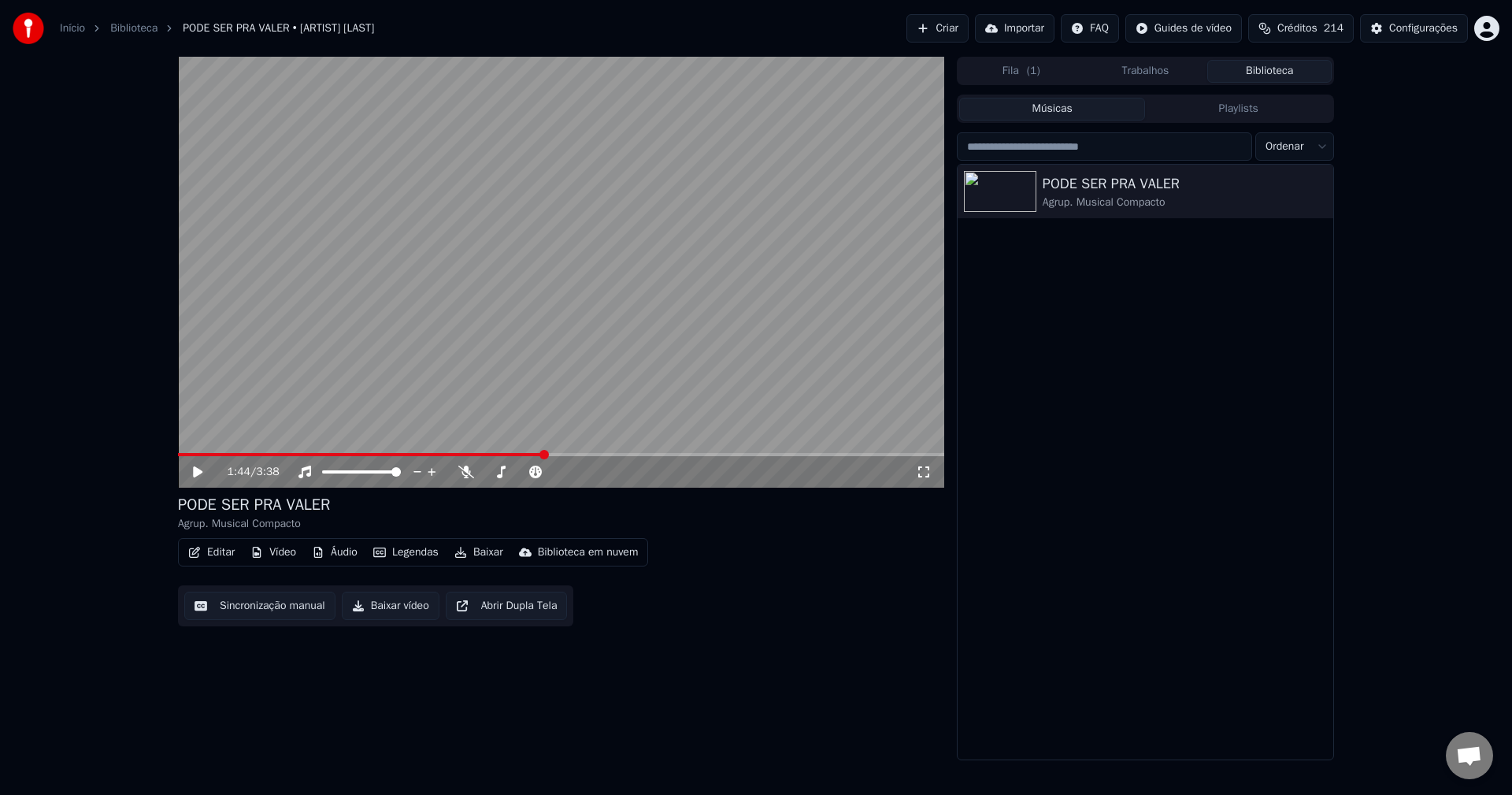 click on "Importar" at bounding box center [1014, 28] 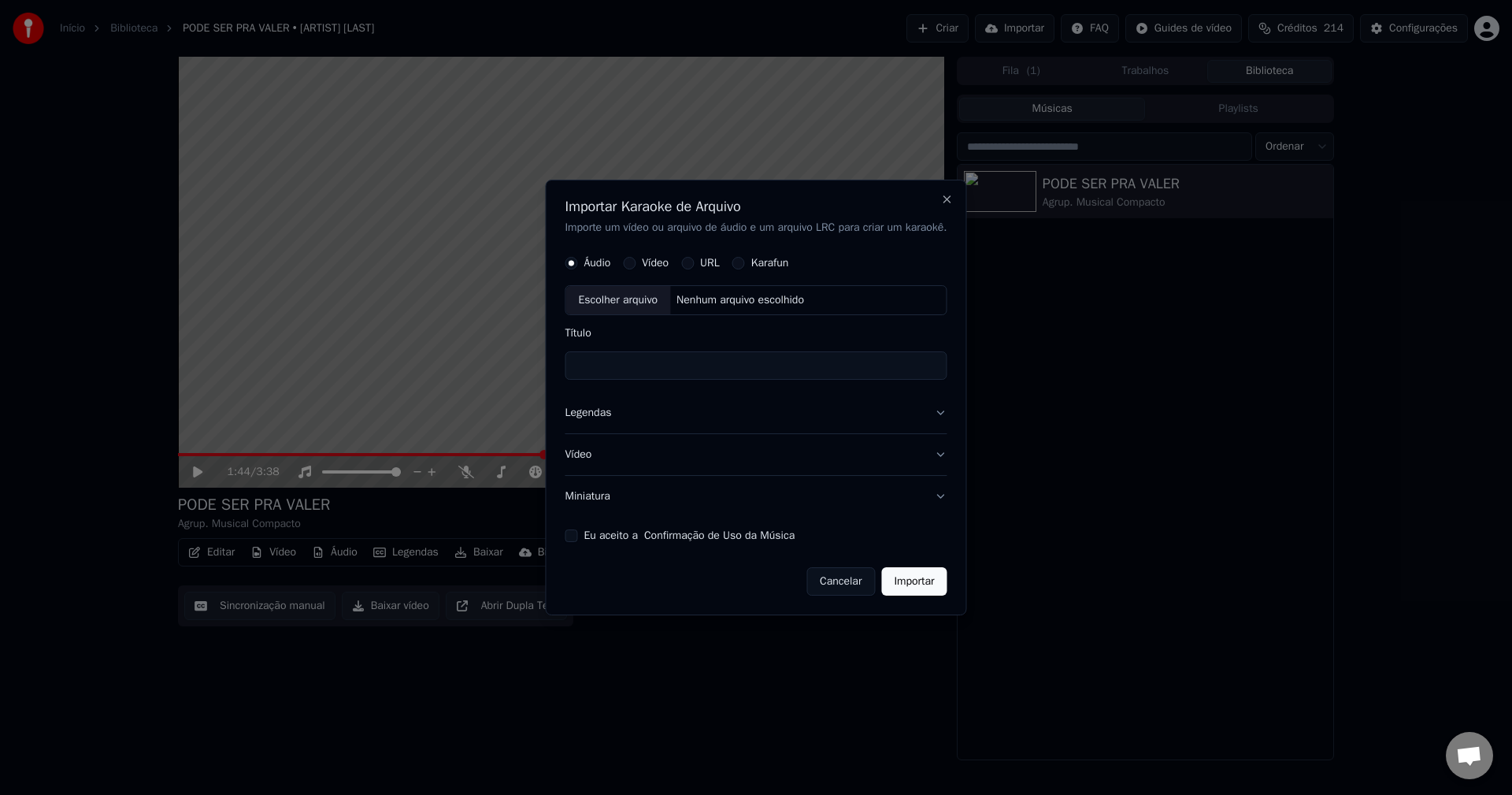 click on "Eu aceito a   Confirmação de Uso da Música" at bounding box center (571, 536) 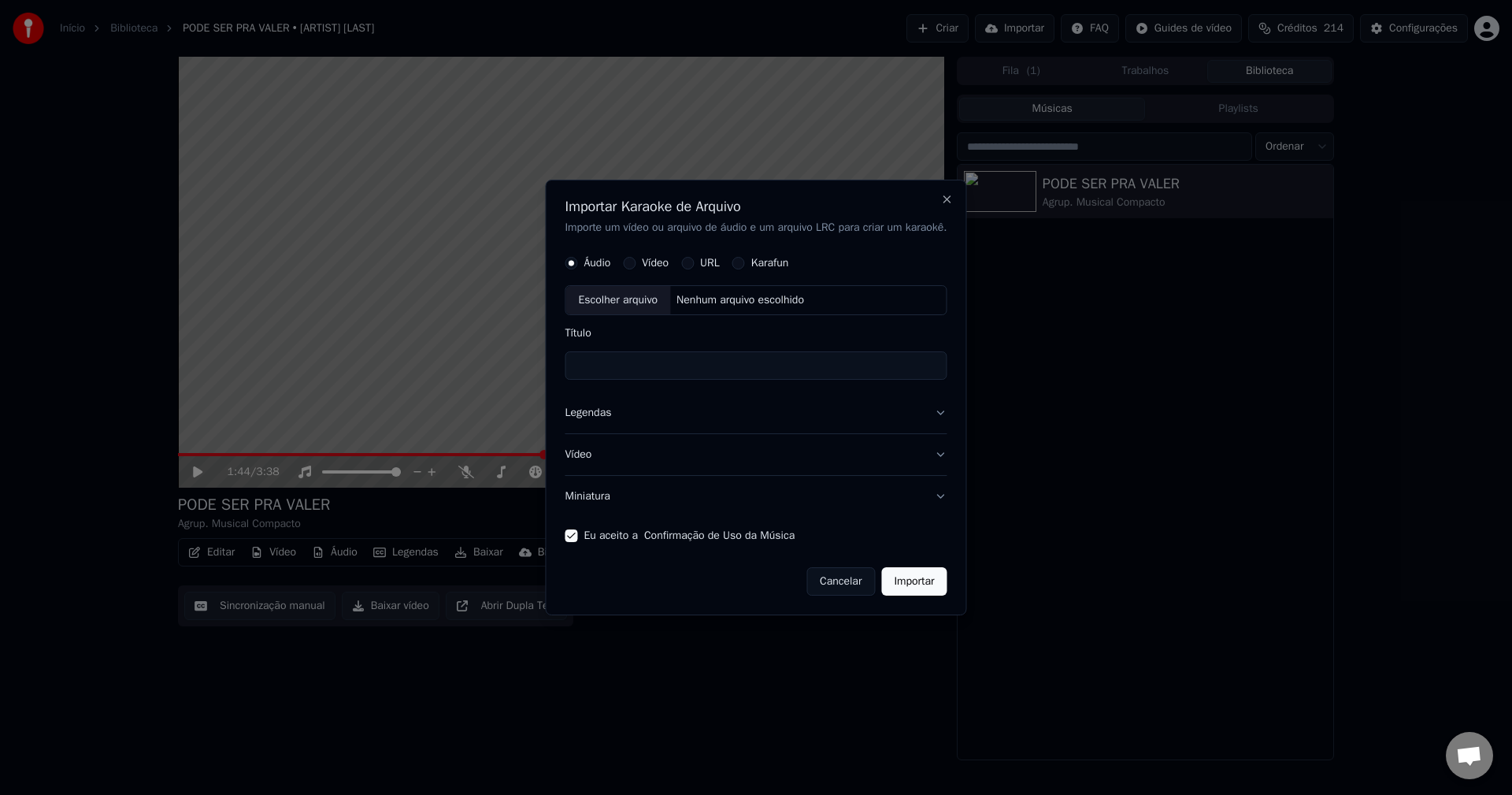 click on "Miniatura" at bounding box center (755, 496) 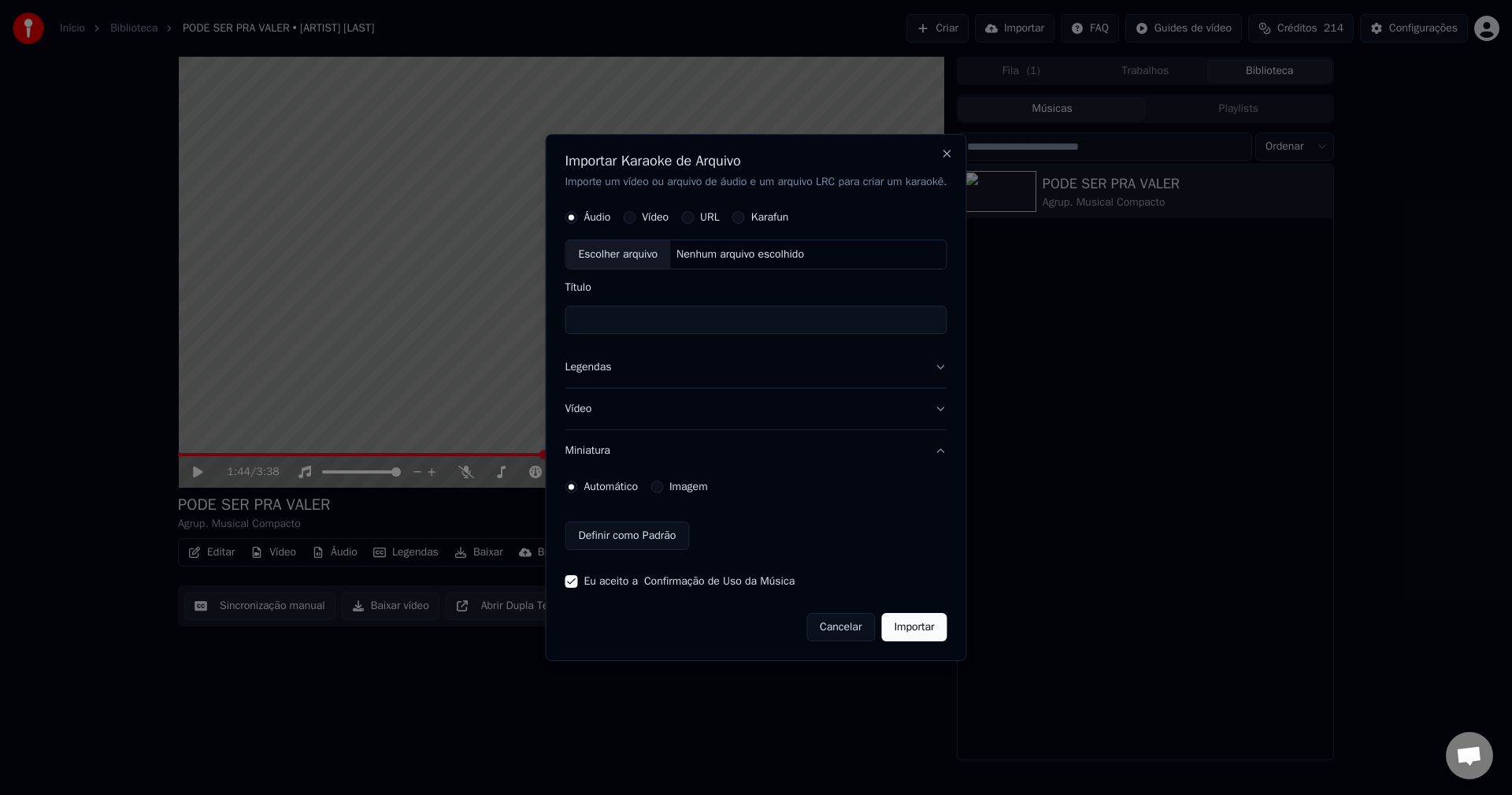 click on "Imagem" at bounding box center [688, 487] 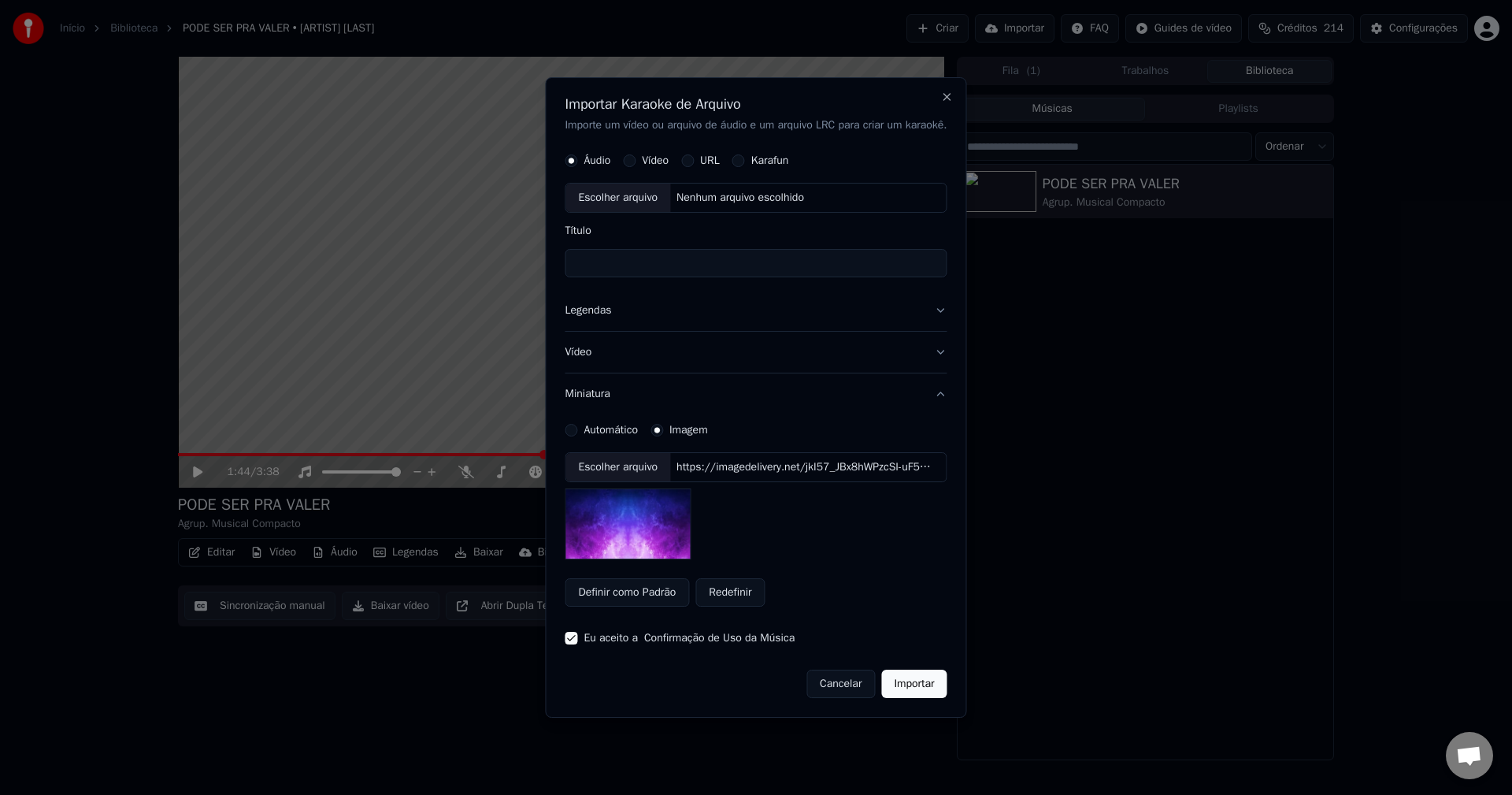 click on "https://imagedelivery.net/jkI57_JBx8hWPzcSI-uF5w/c7639807-3f76-4ea5-9112-66e75e03d200/thumbnail" at bounding box center (804, 467) 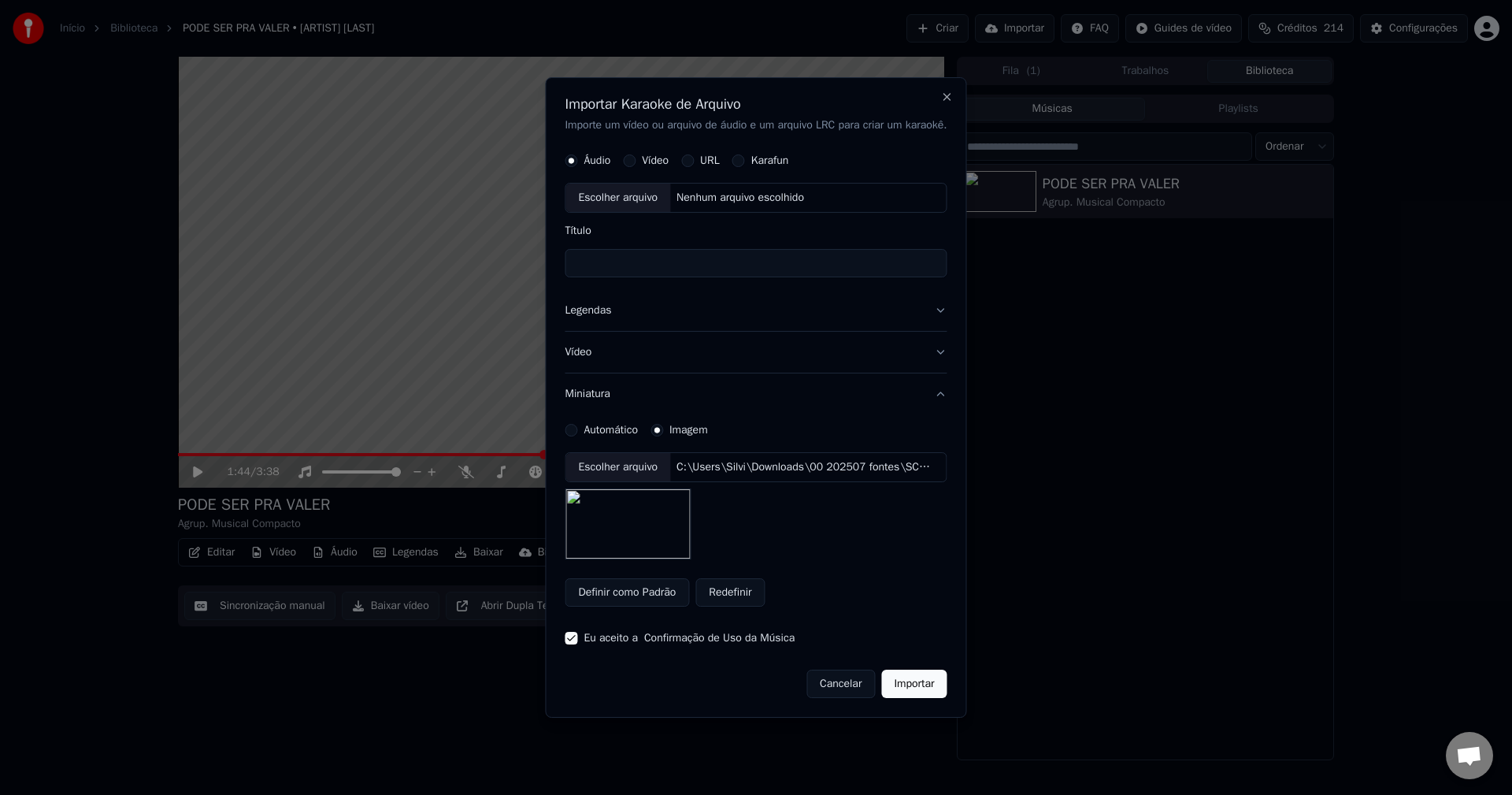click on "Legendas" at bounding box center [755, 311] 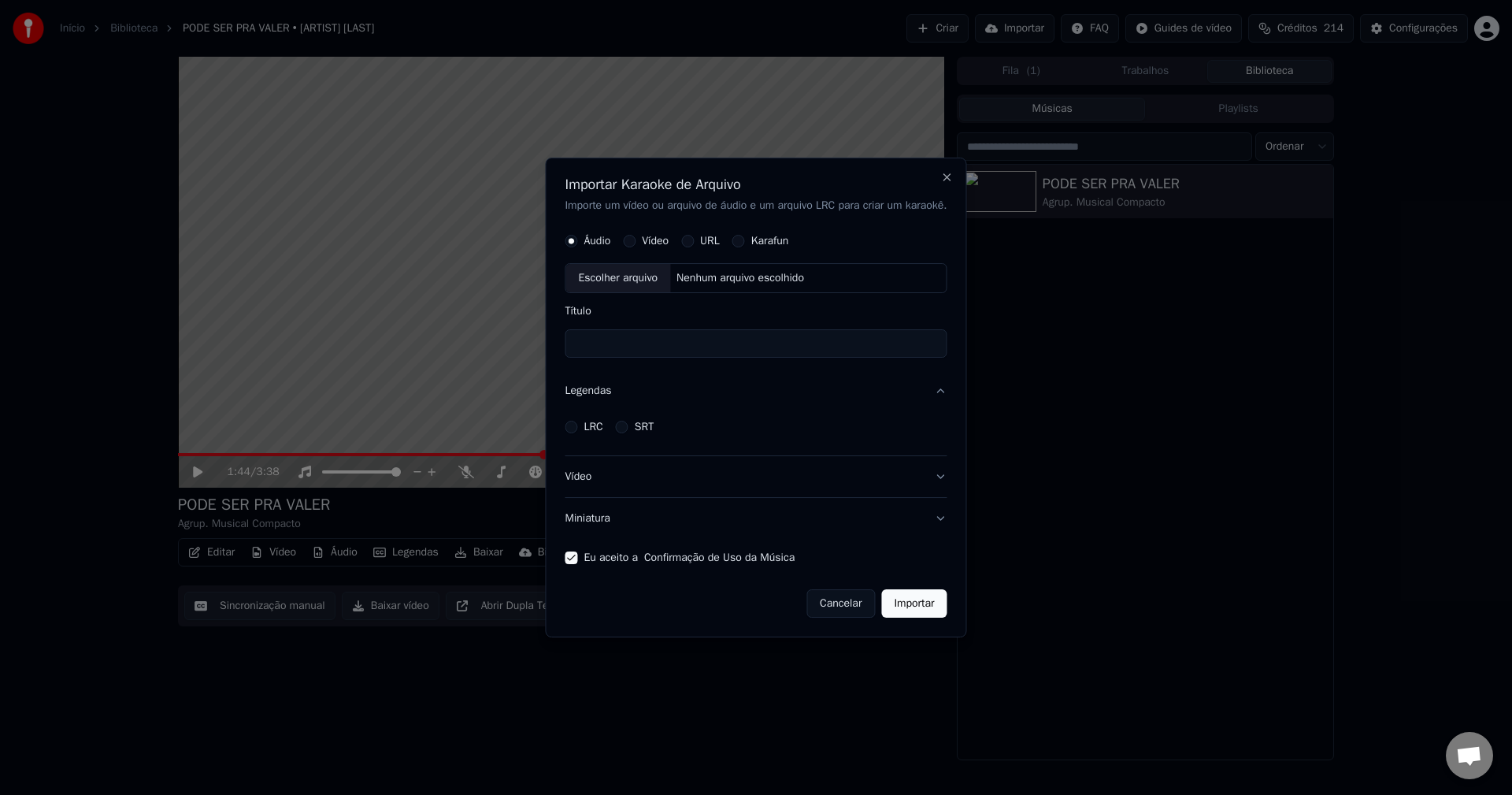 click on "LRC" at bounding box center [593, 427] 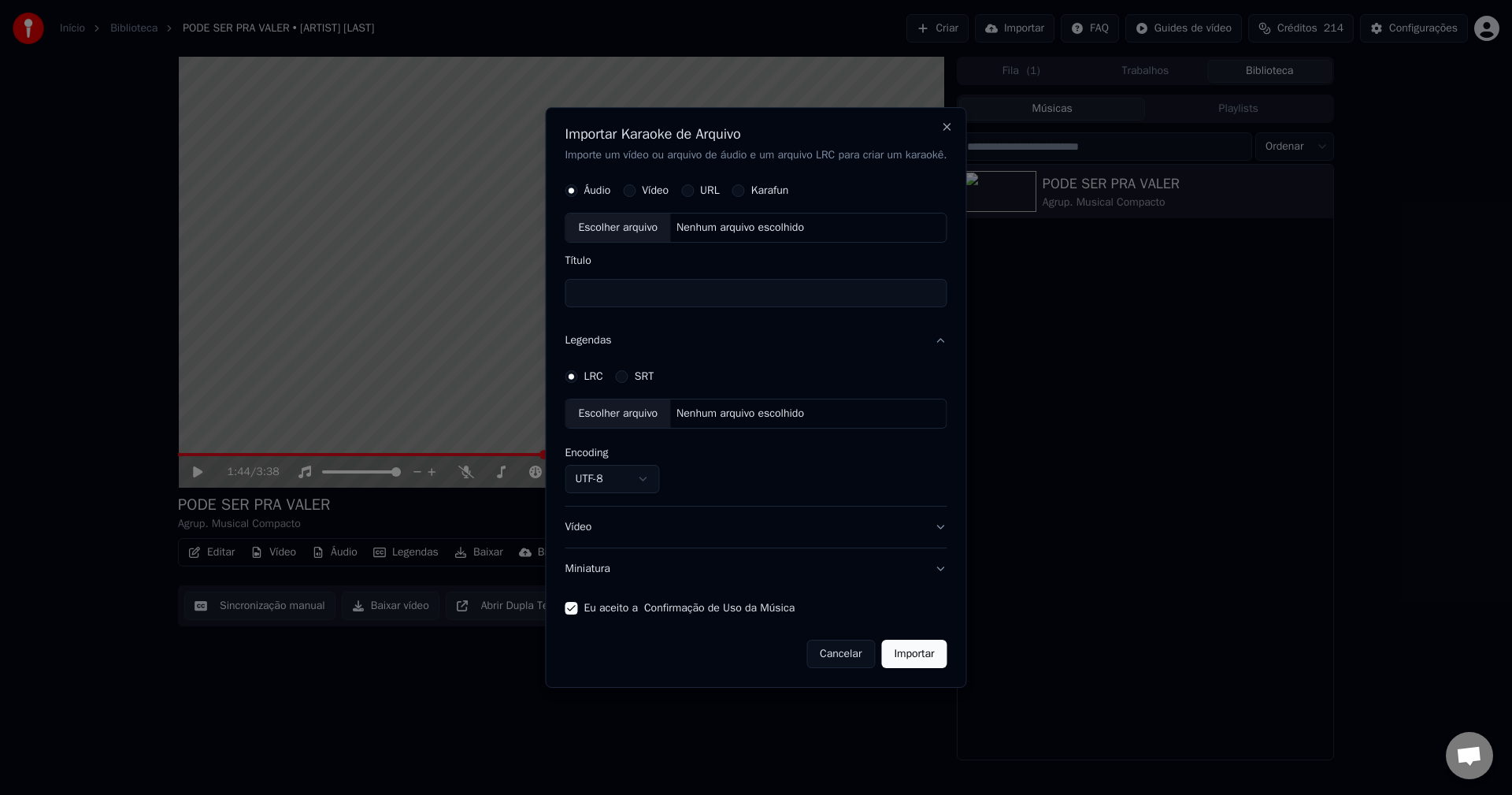click on "Nenhum arquivo escolhido" at bounding box center (740, 414) 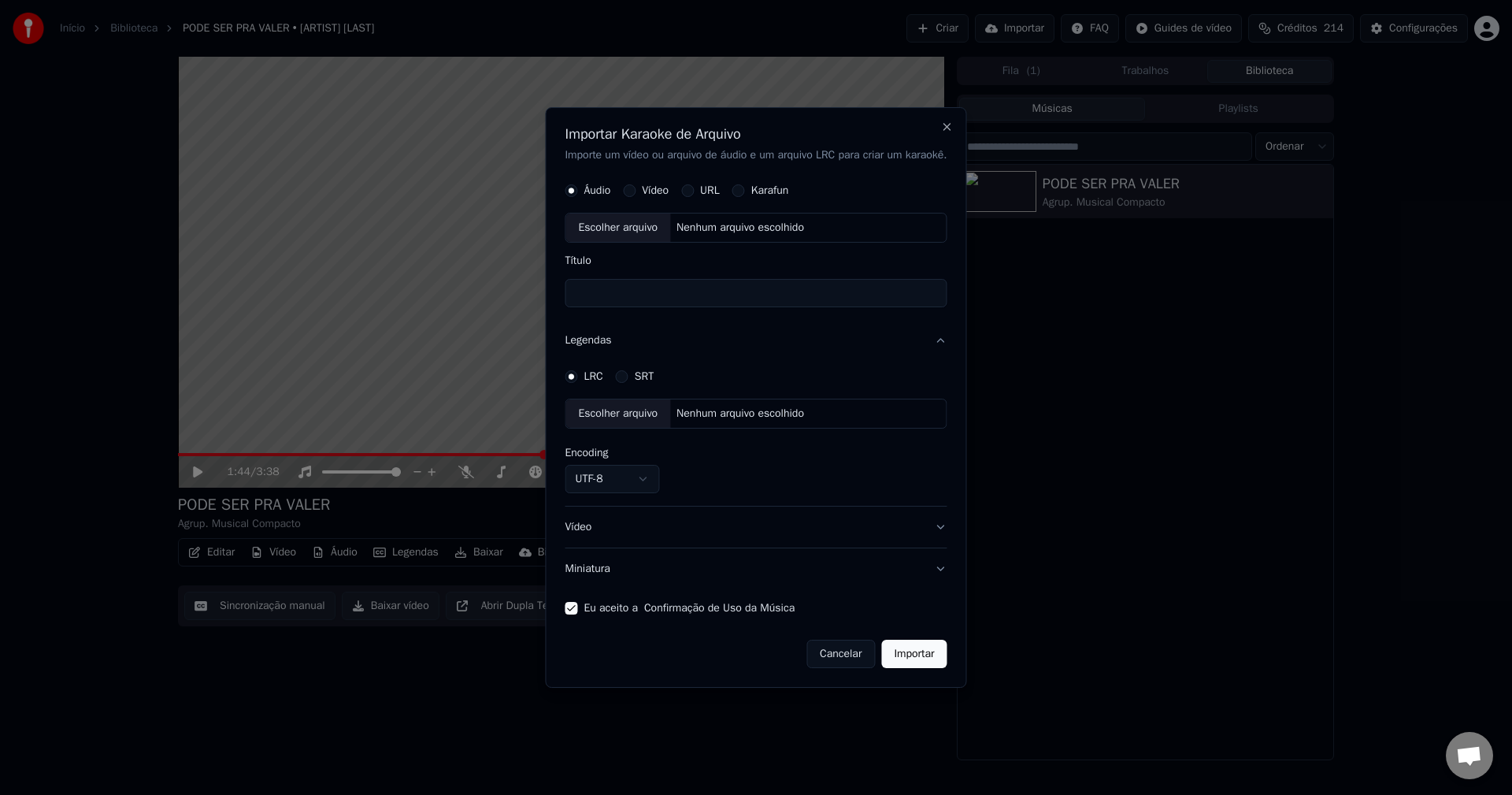select on "**********" 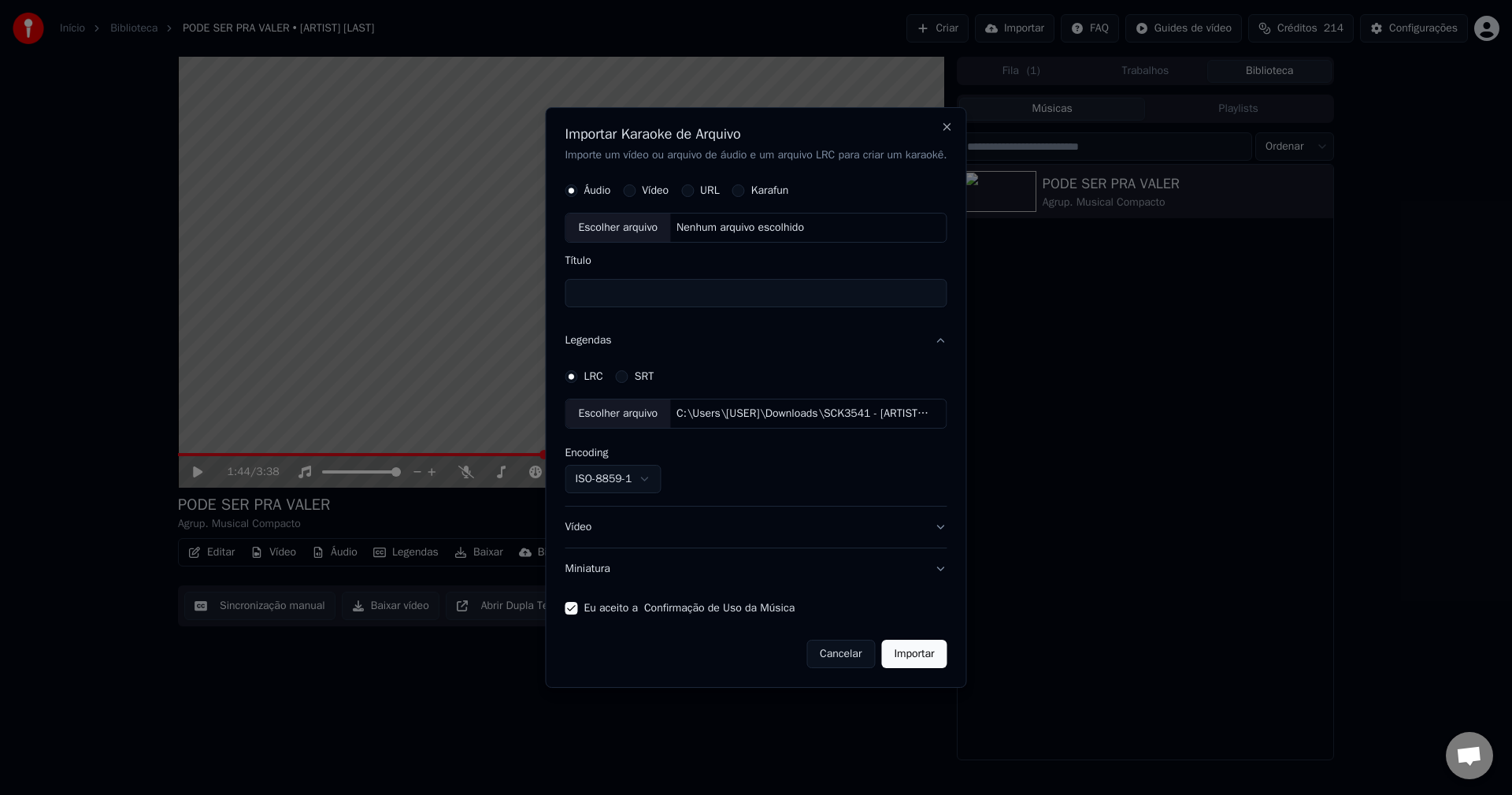 click on "Nenhum arquivo escolhido" at bounding box center [740, 228] 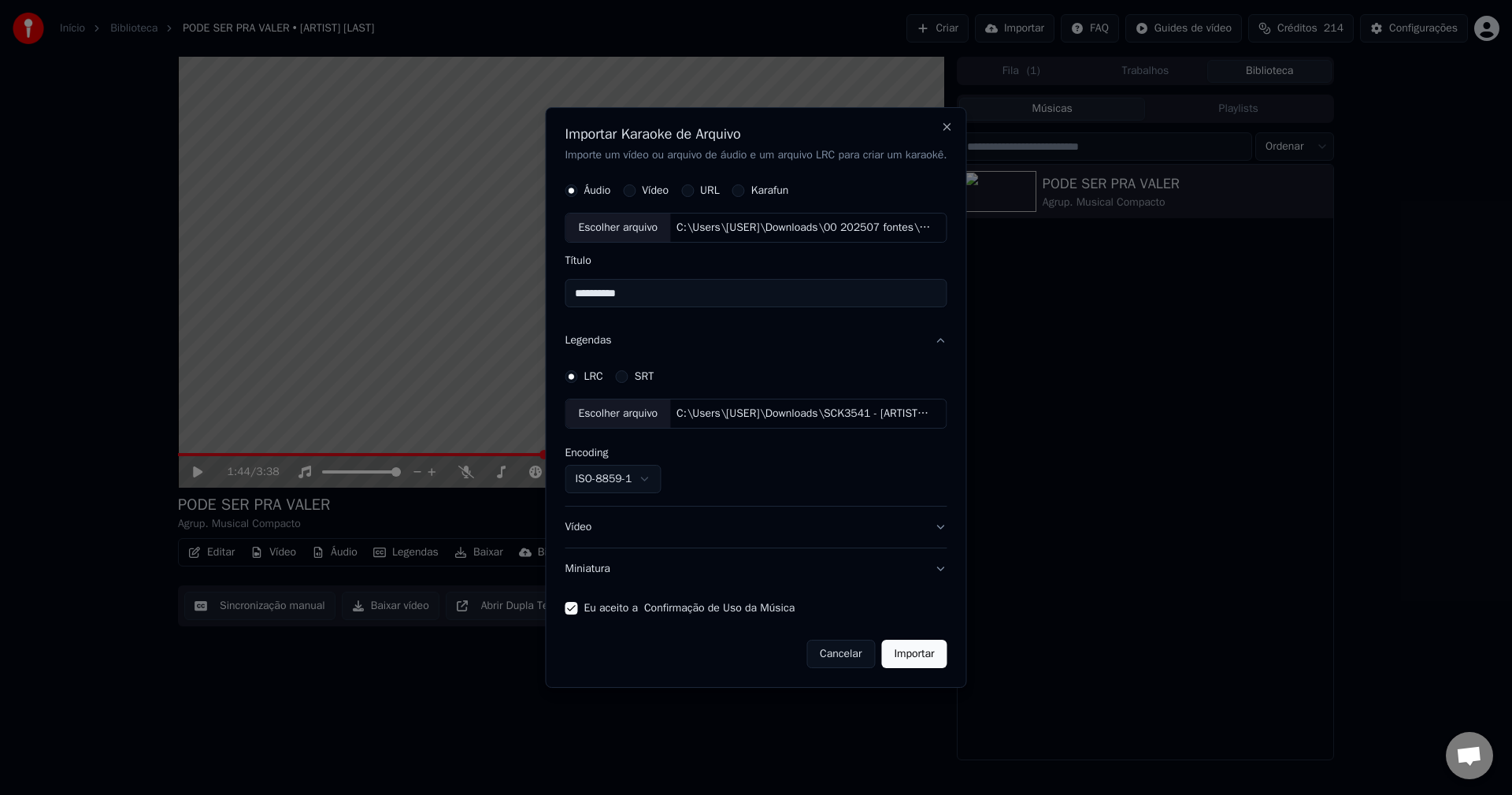 drag, startPoint x: 654, startPoint y: 293, endPoint x: 77, endPoint y: 180, distance: 587.9609 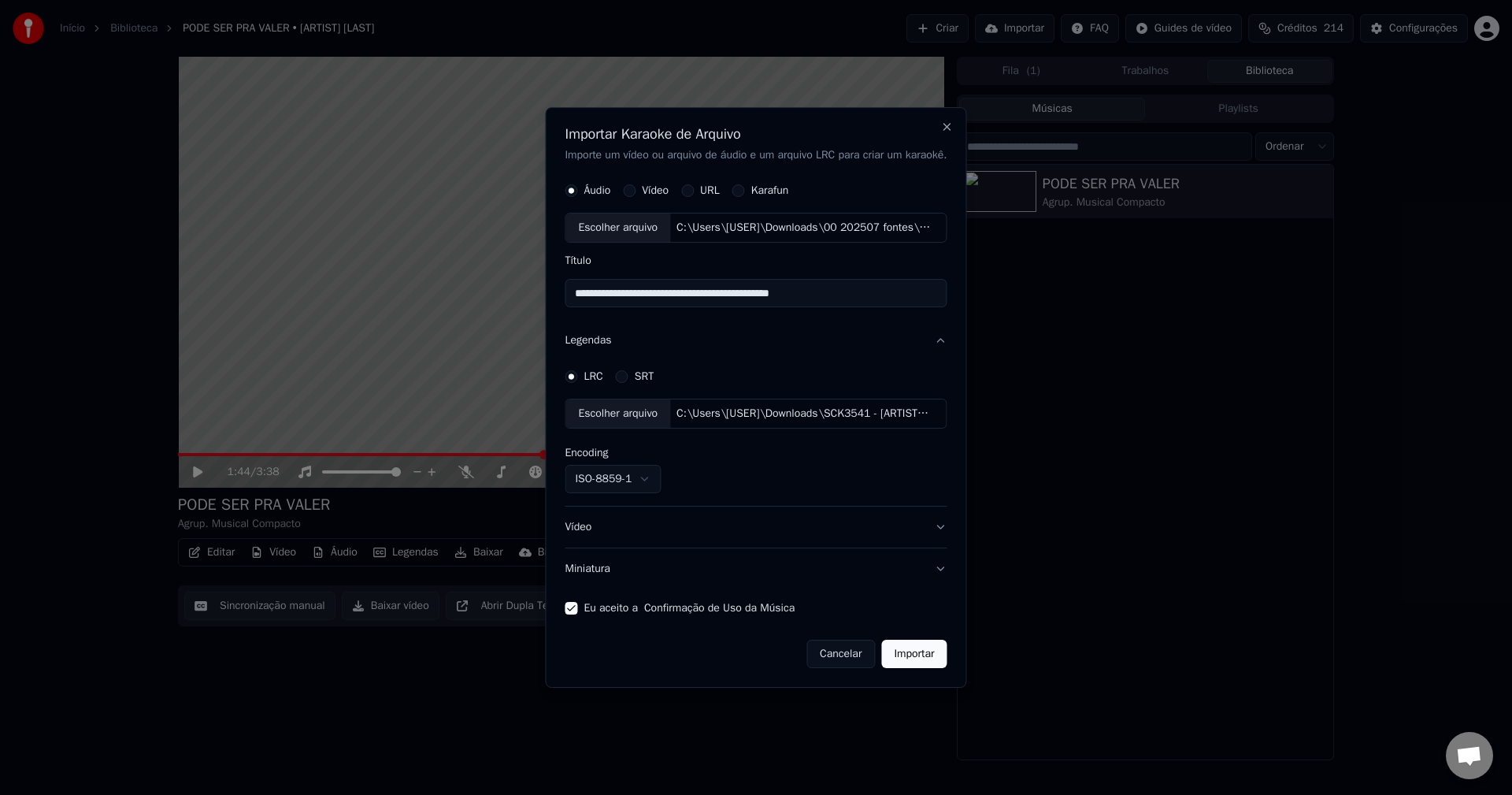 type on "**********" 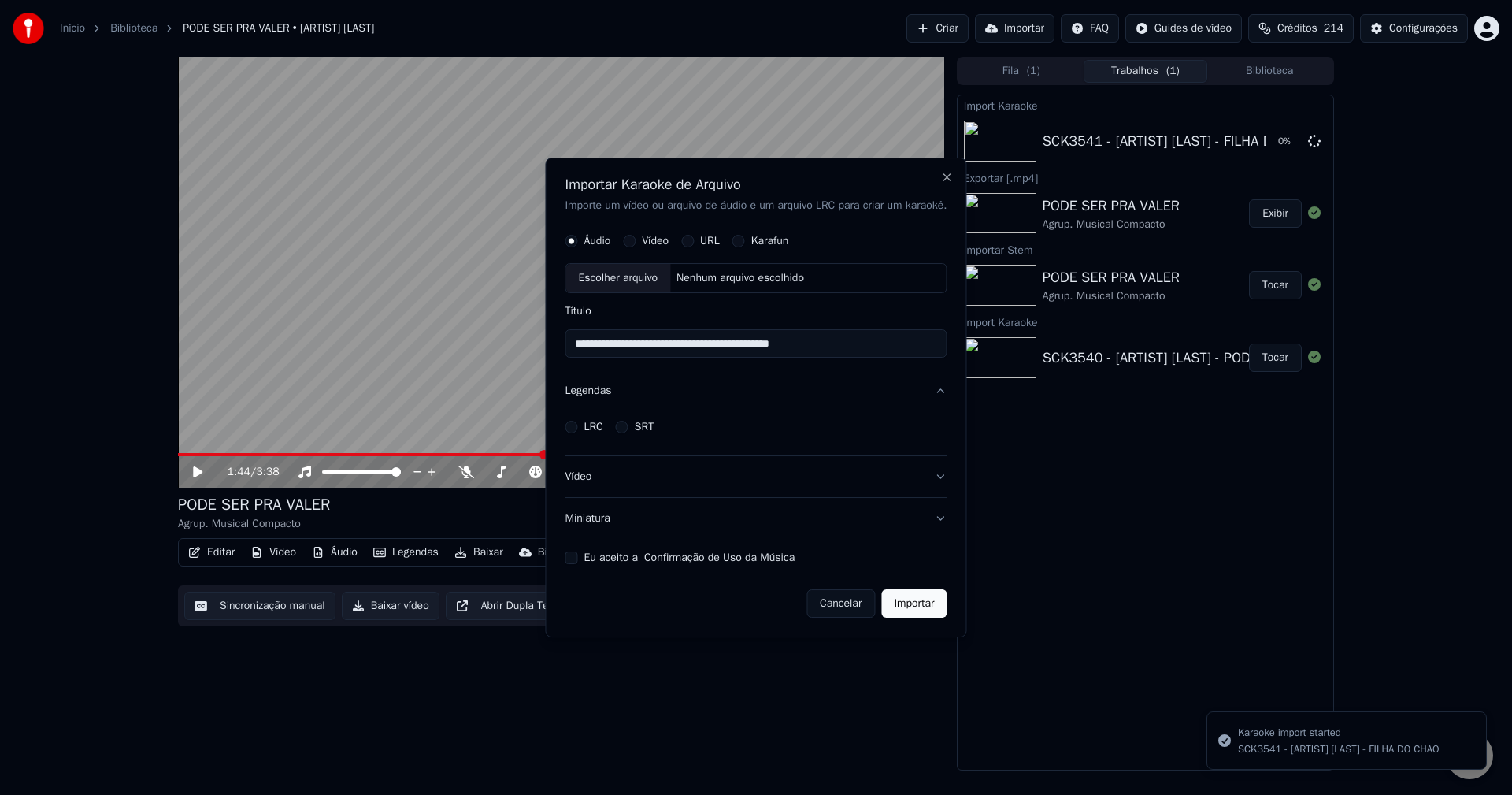 type 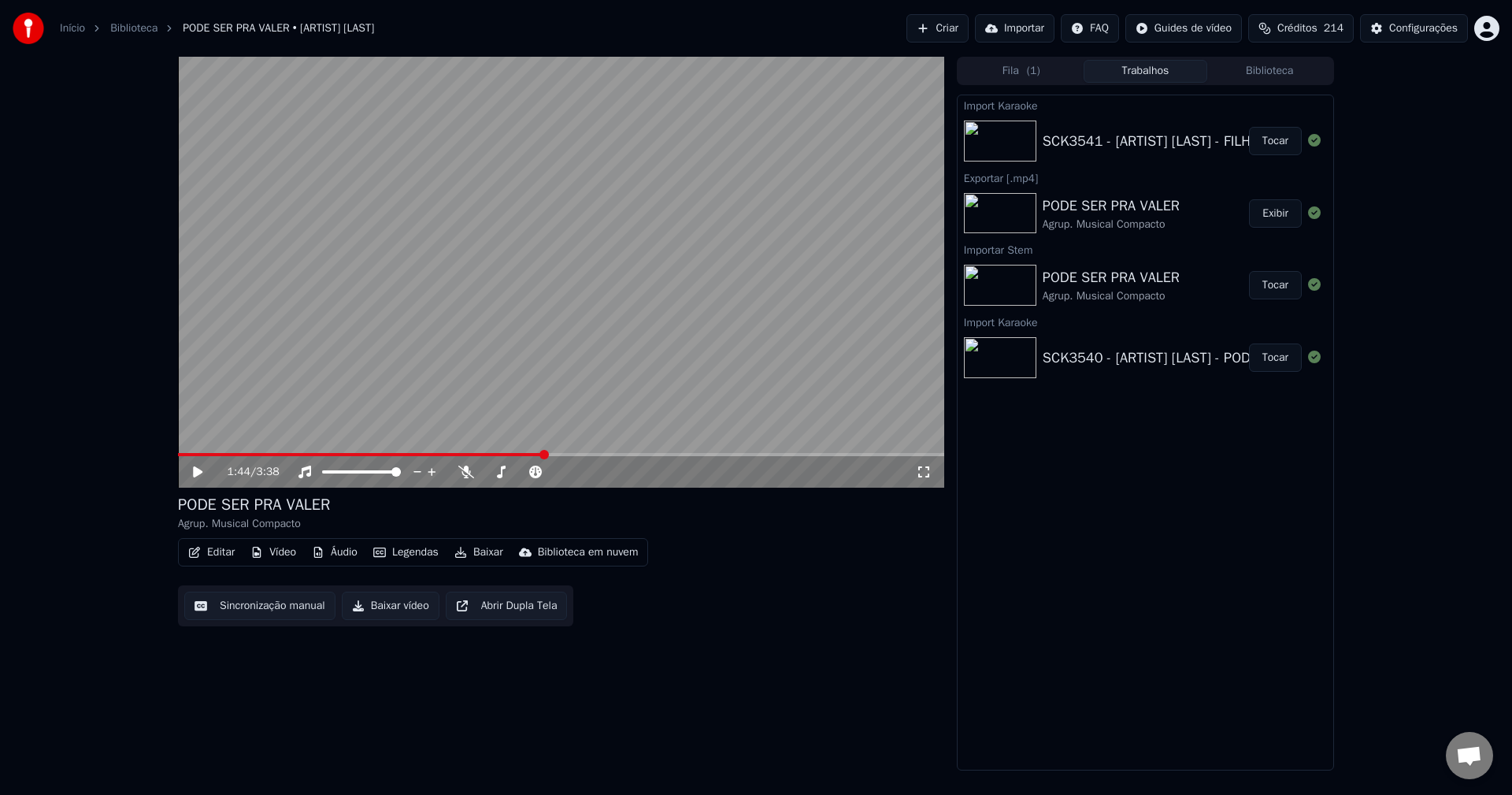 click on "Tocar" at bounding box center [1275, 141] 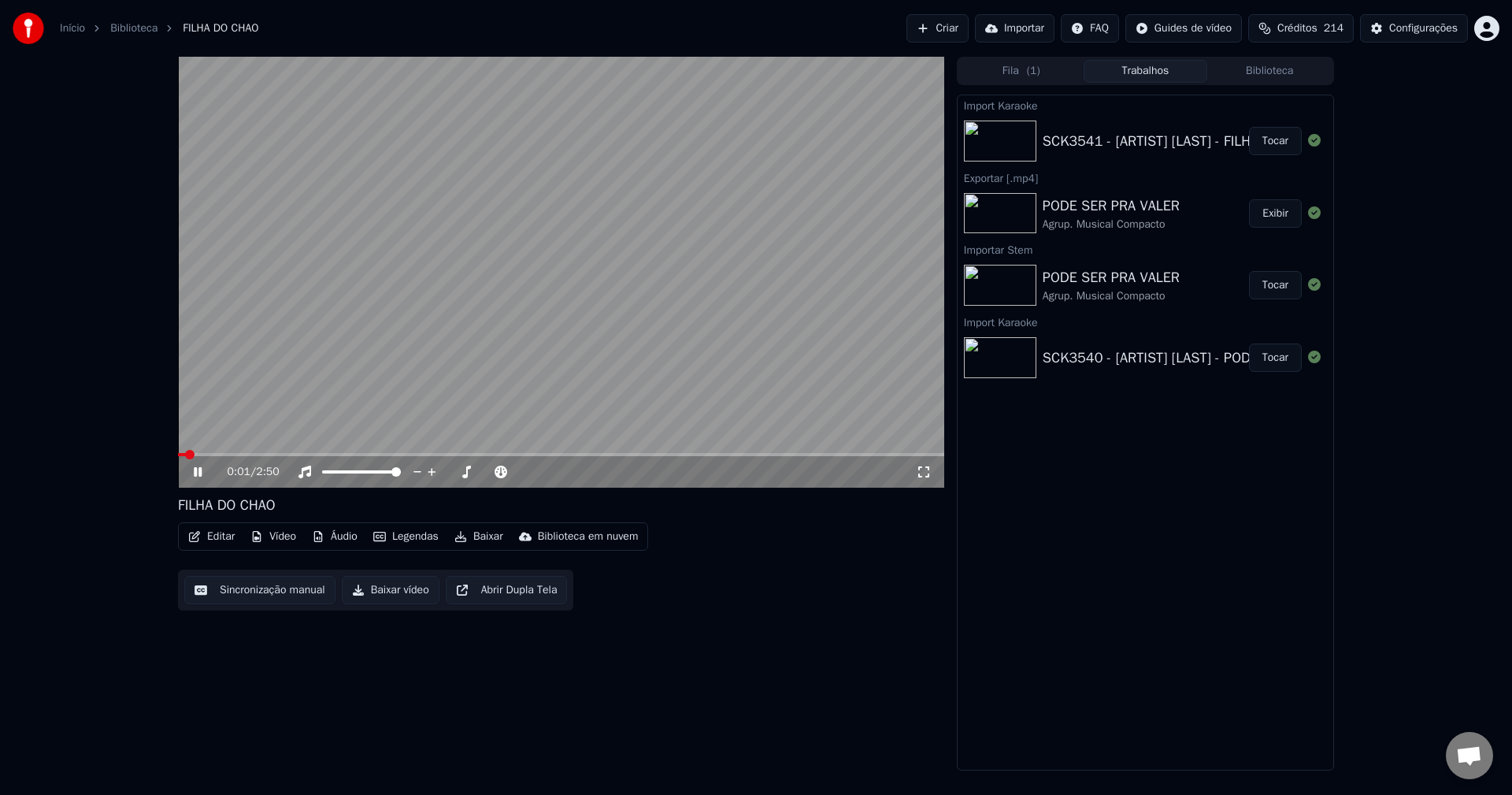 click on "Editar" at bounding box center [211, 537] 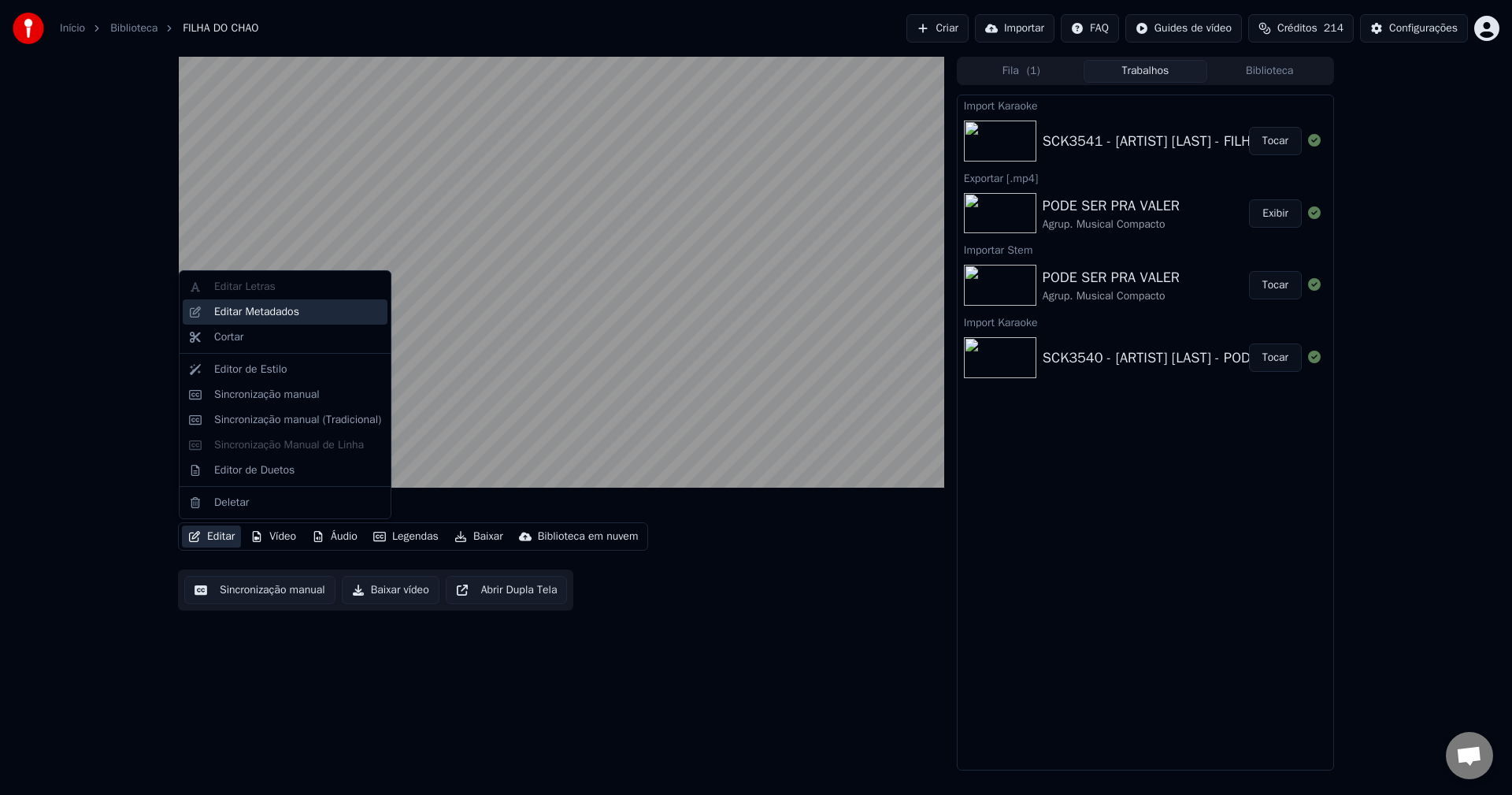 click on "Editar Metadados" at bounding box center (257, 312) 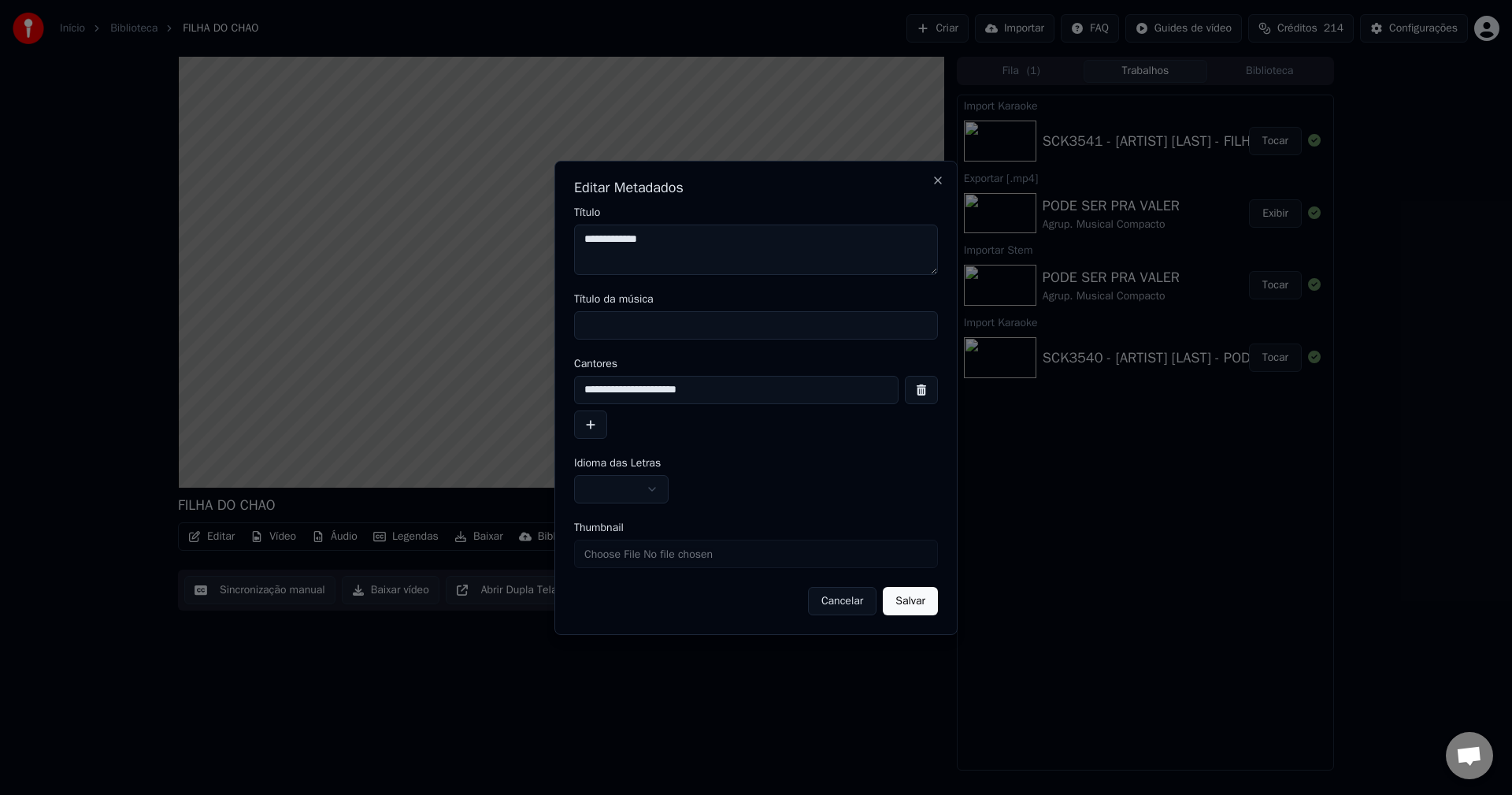 drag, startPoint x: 708, startPoint y: 240, endPoint x: 143, endPoint y: 212, distance: 565.69338 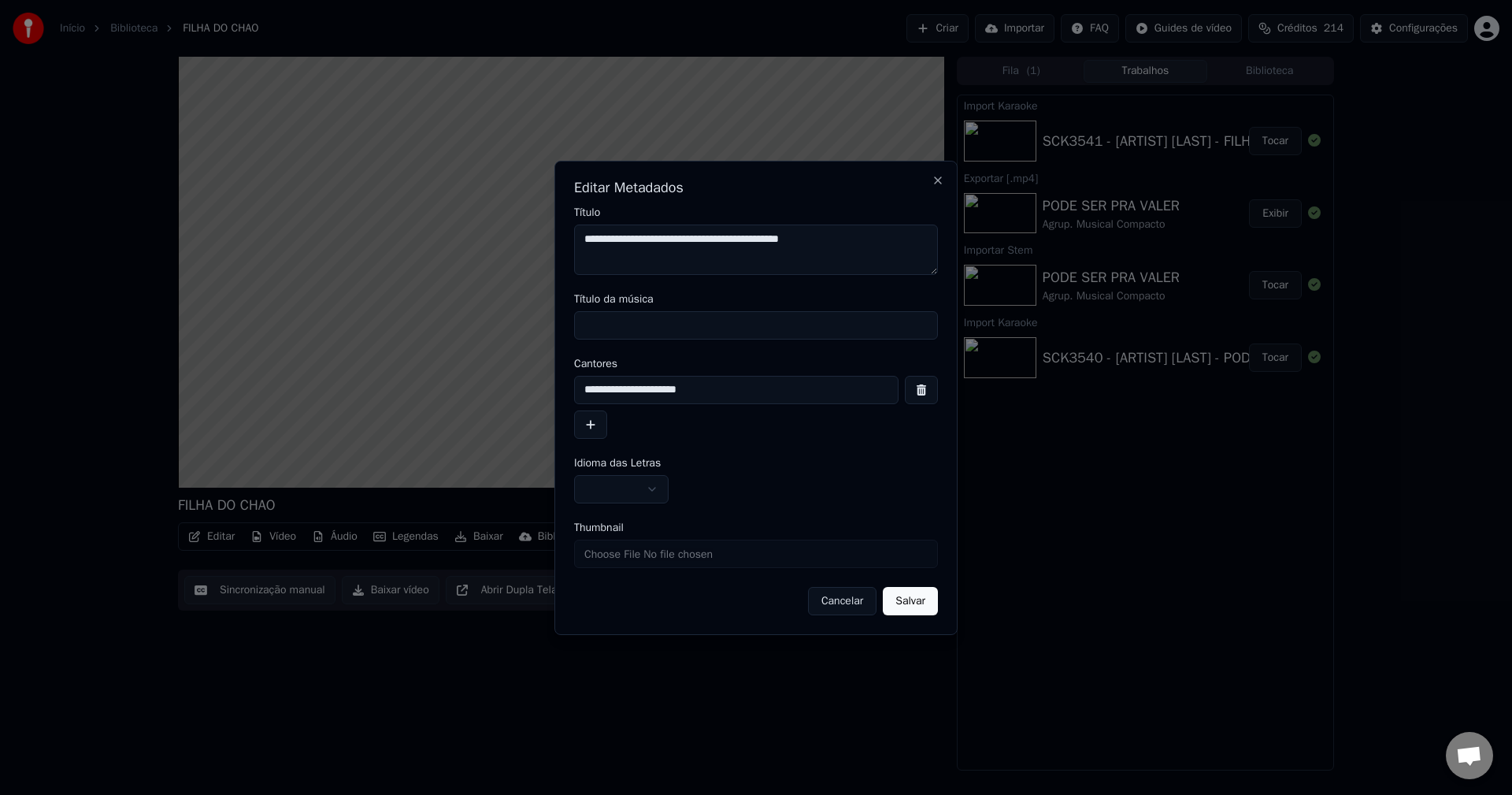 type on "**********" 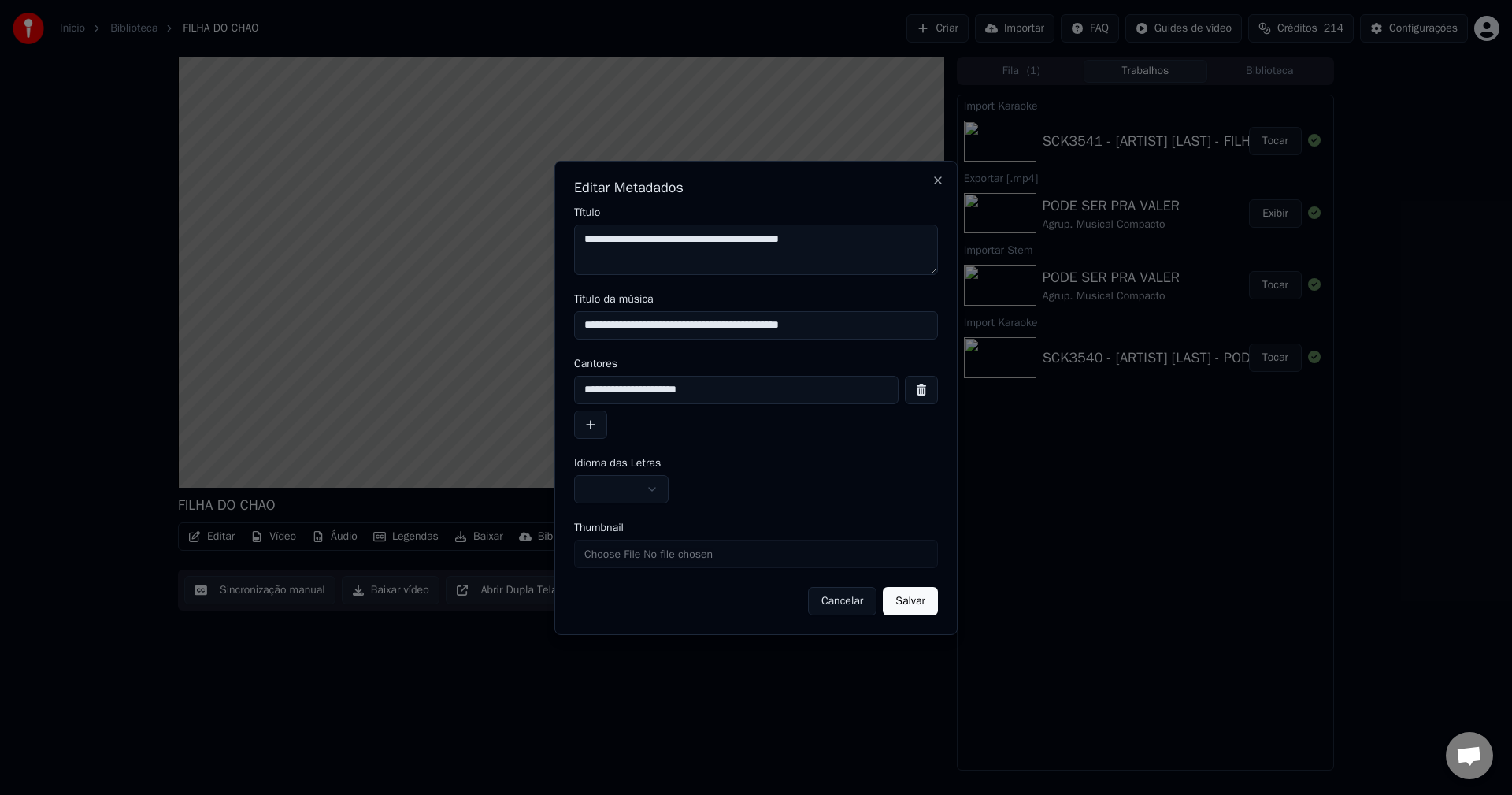 drag, startPoint x: 771, startPoint y: 323, endPoint x: 0, endPoint y: 331, distance: 771.0415 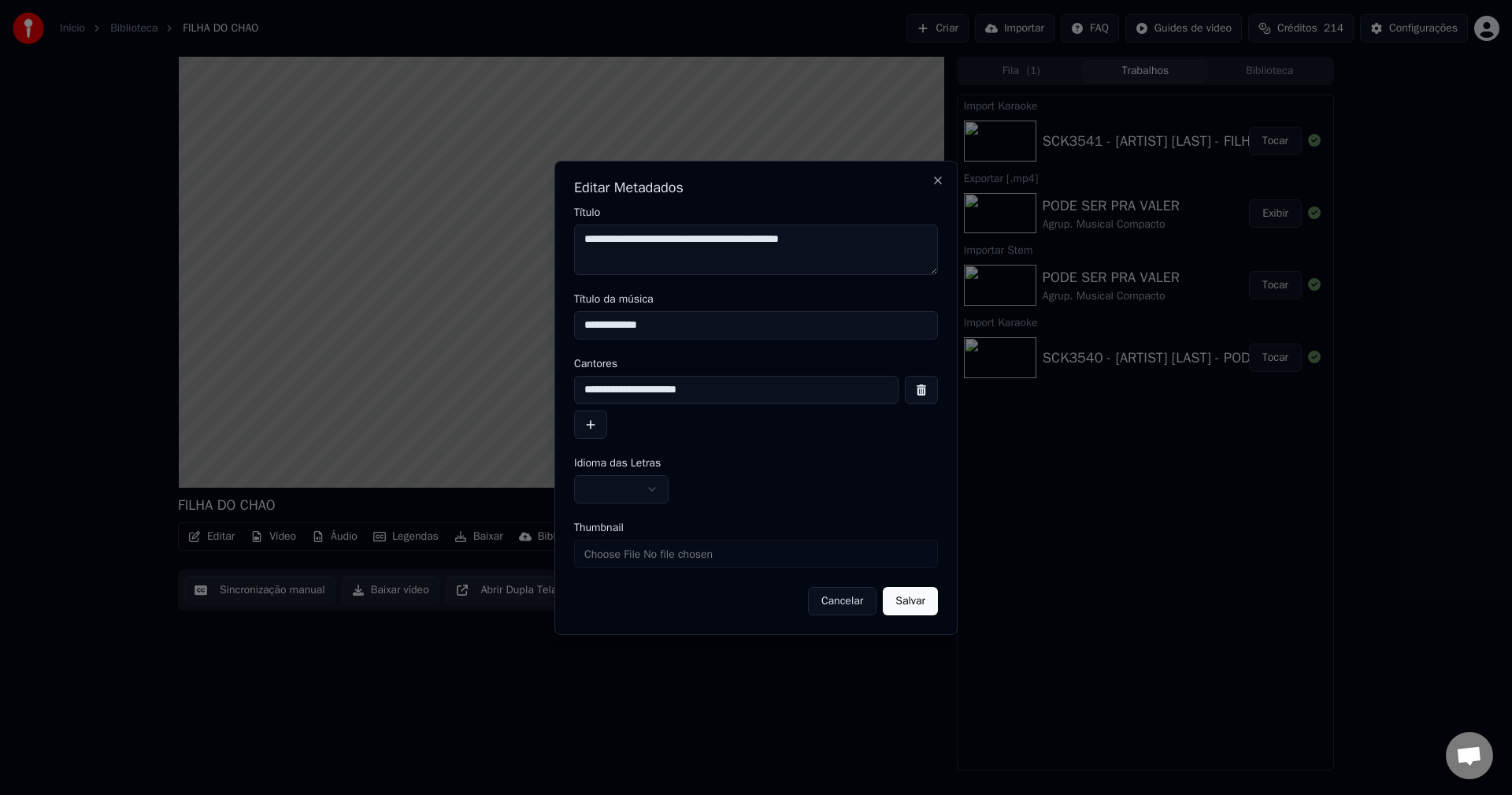 type on "**********" 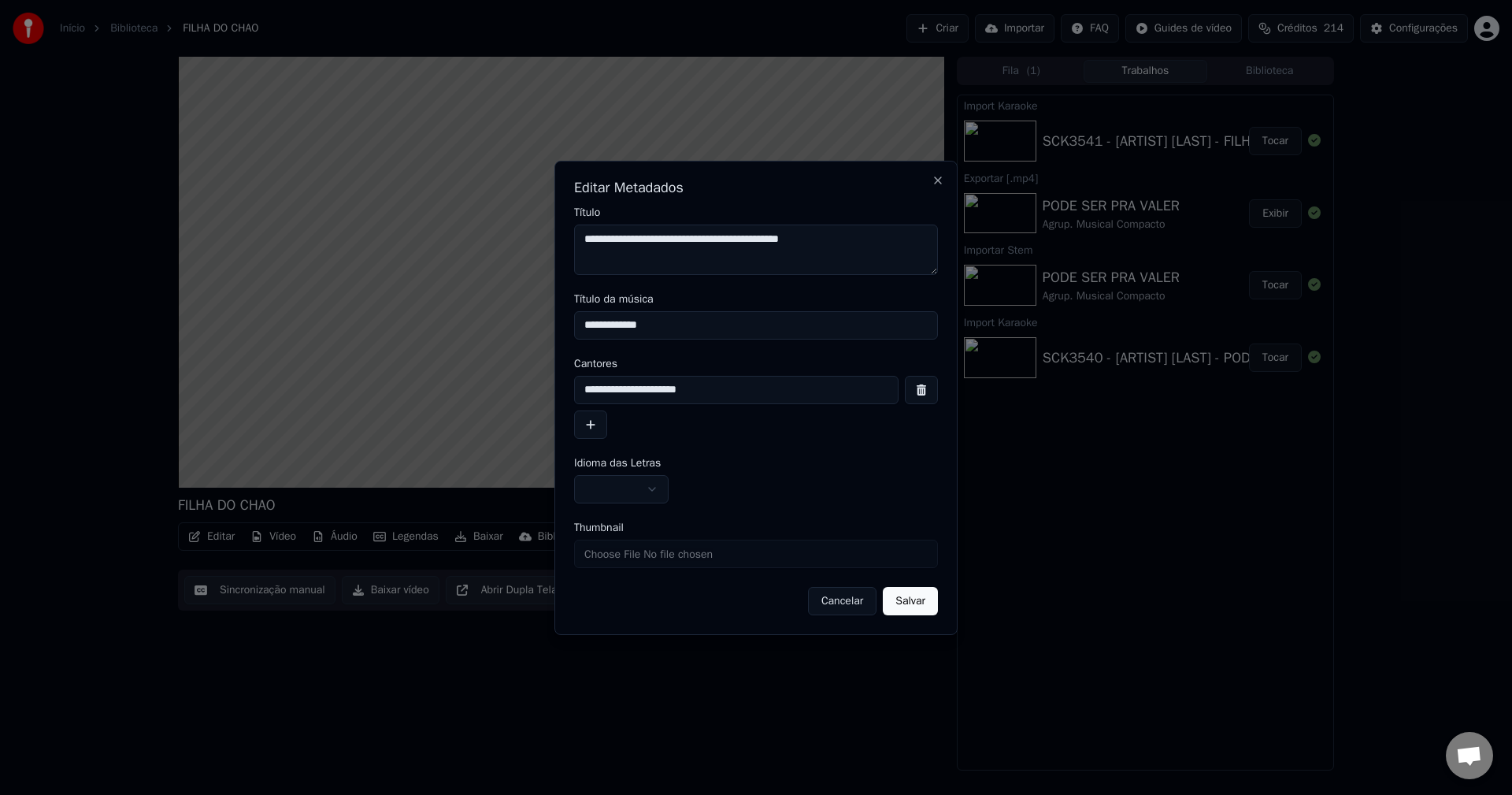 click at bounding box center (621, 489) 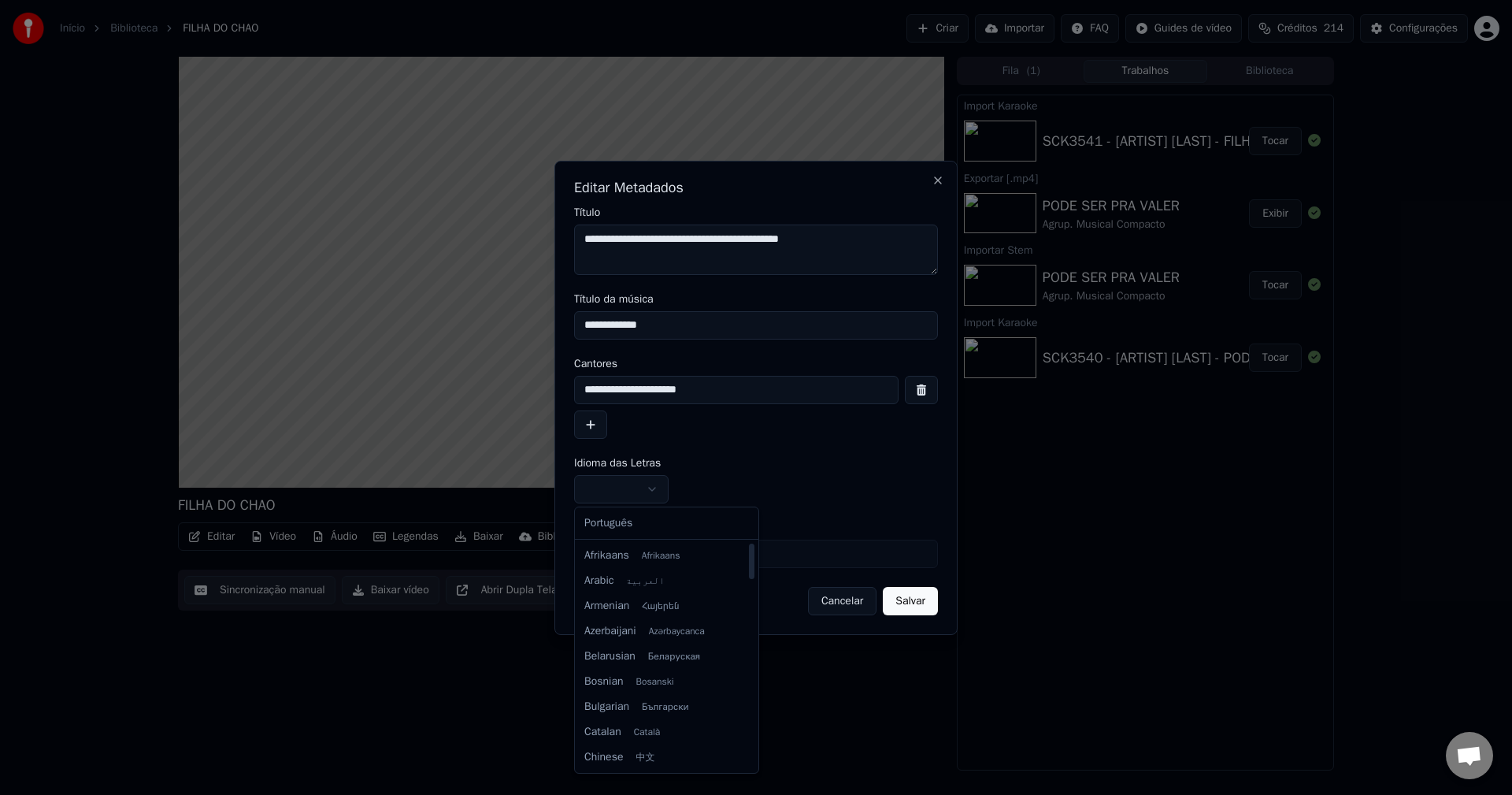 select on "**" 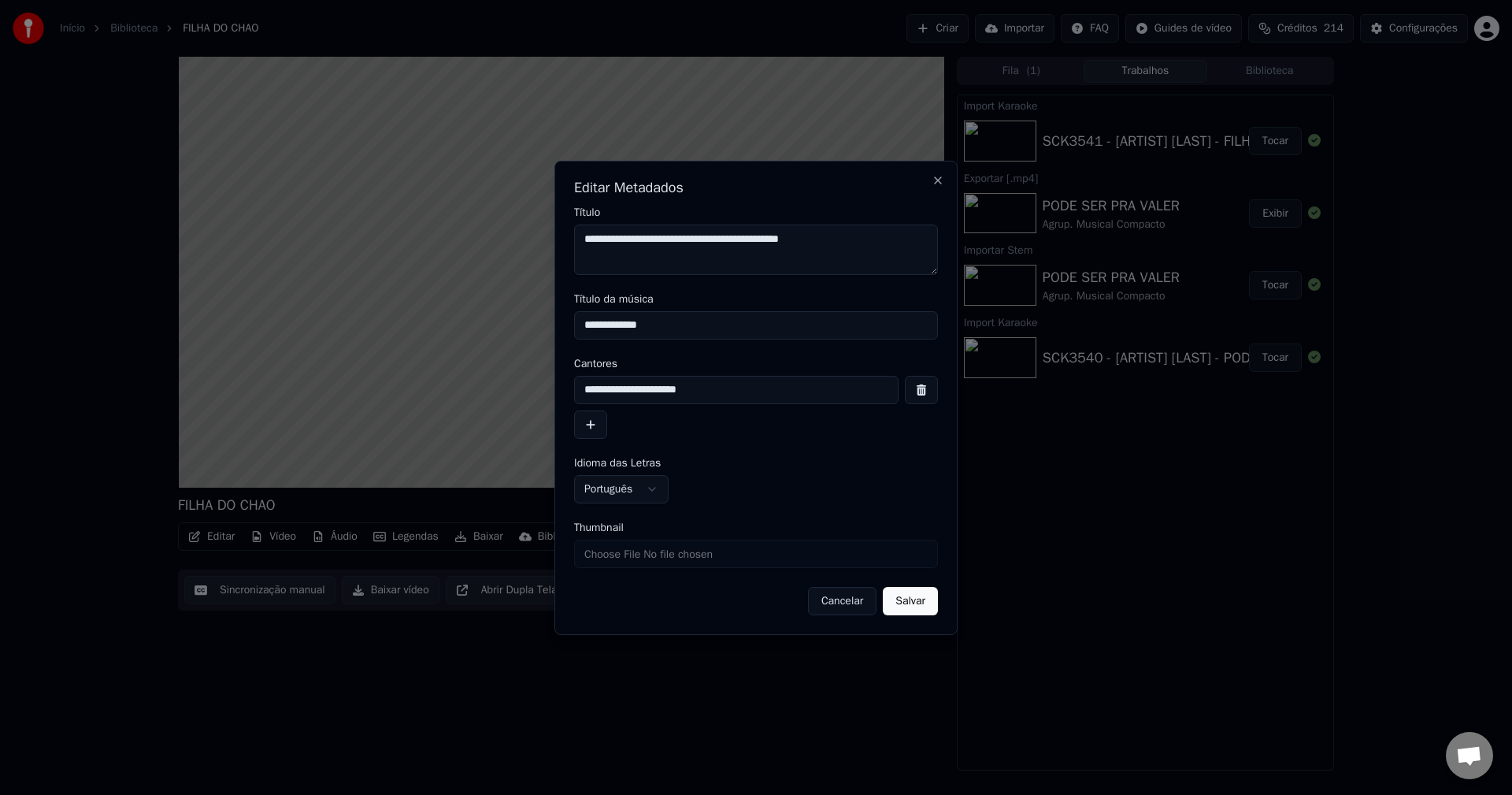 click on "Salvar" at bounding box center (910, 601) 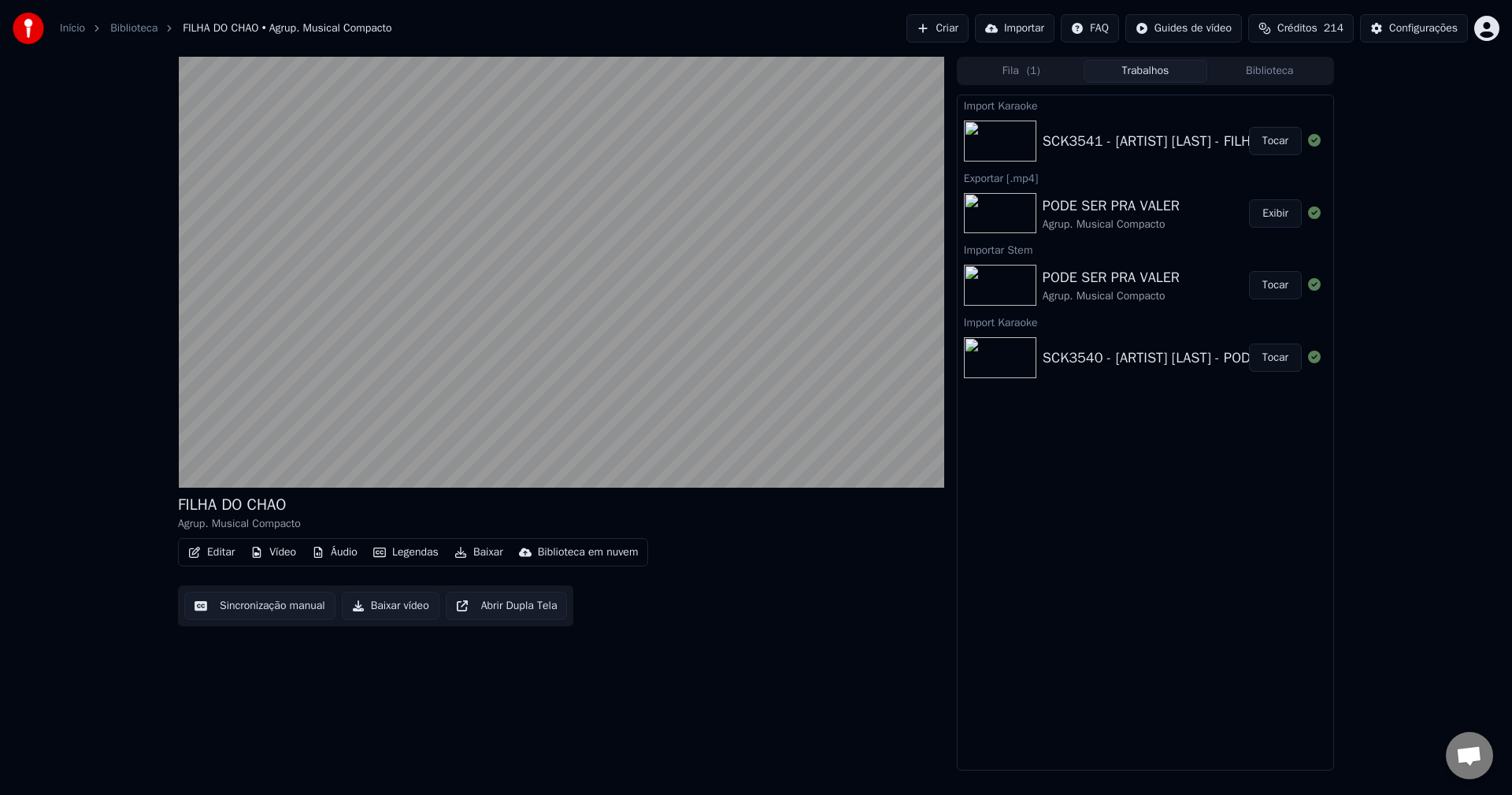click on "Tocar" at bounding box center (1275, 141) 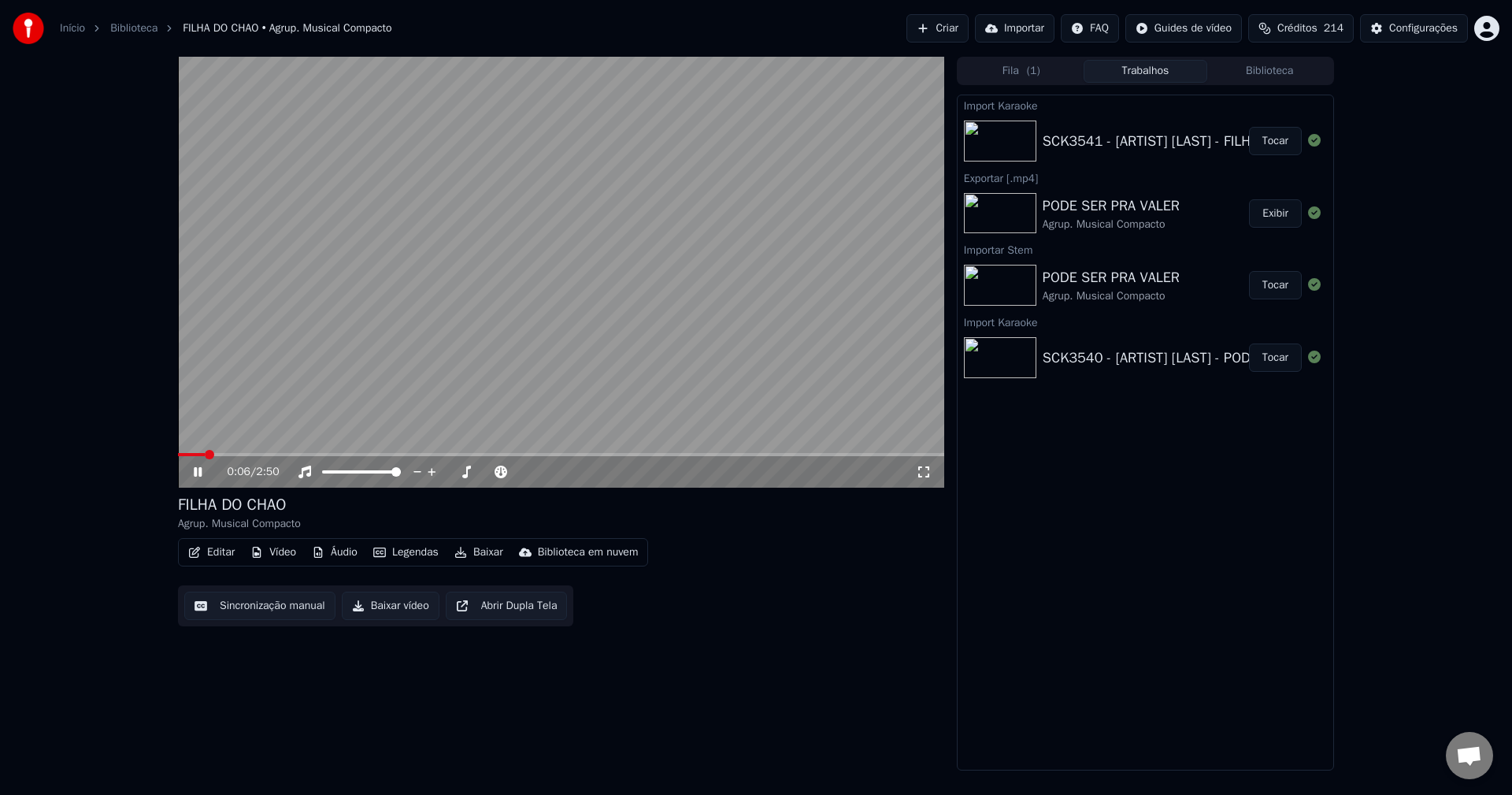 click on "Áudio" at bounding box center (335, 552) 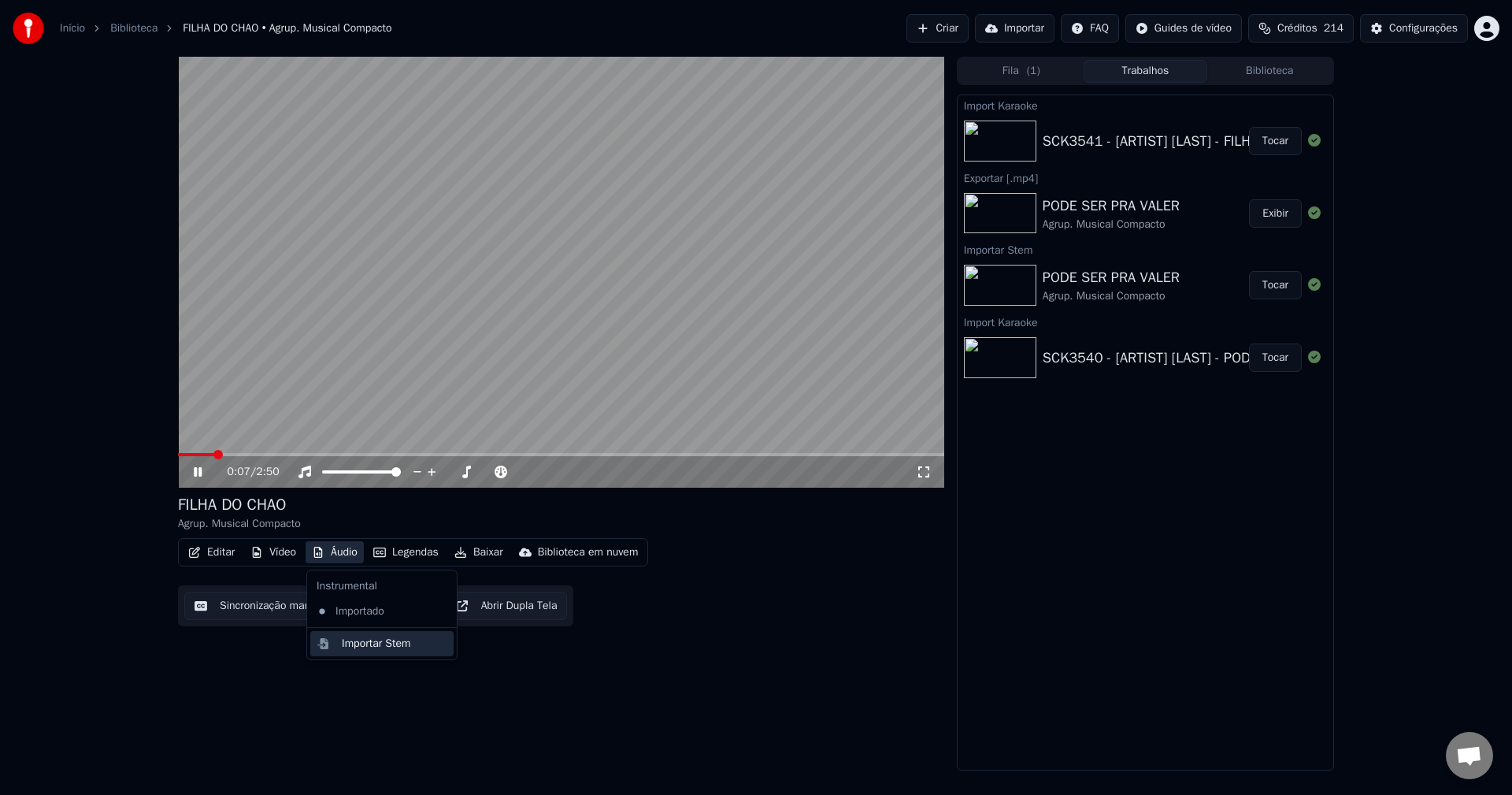 click on "Importar Stem" at bounding box center [376, 644] 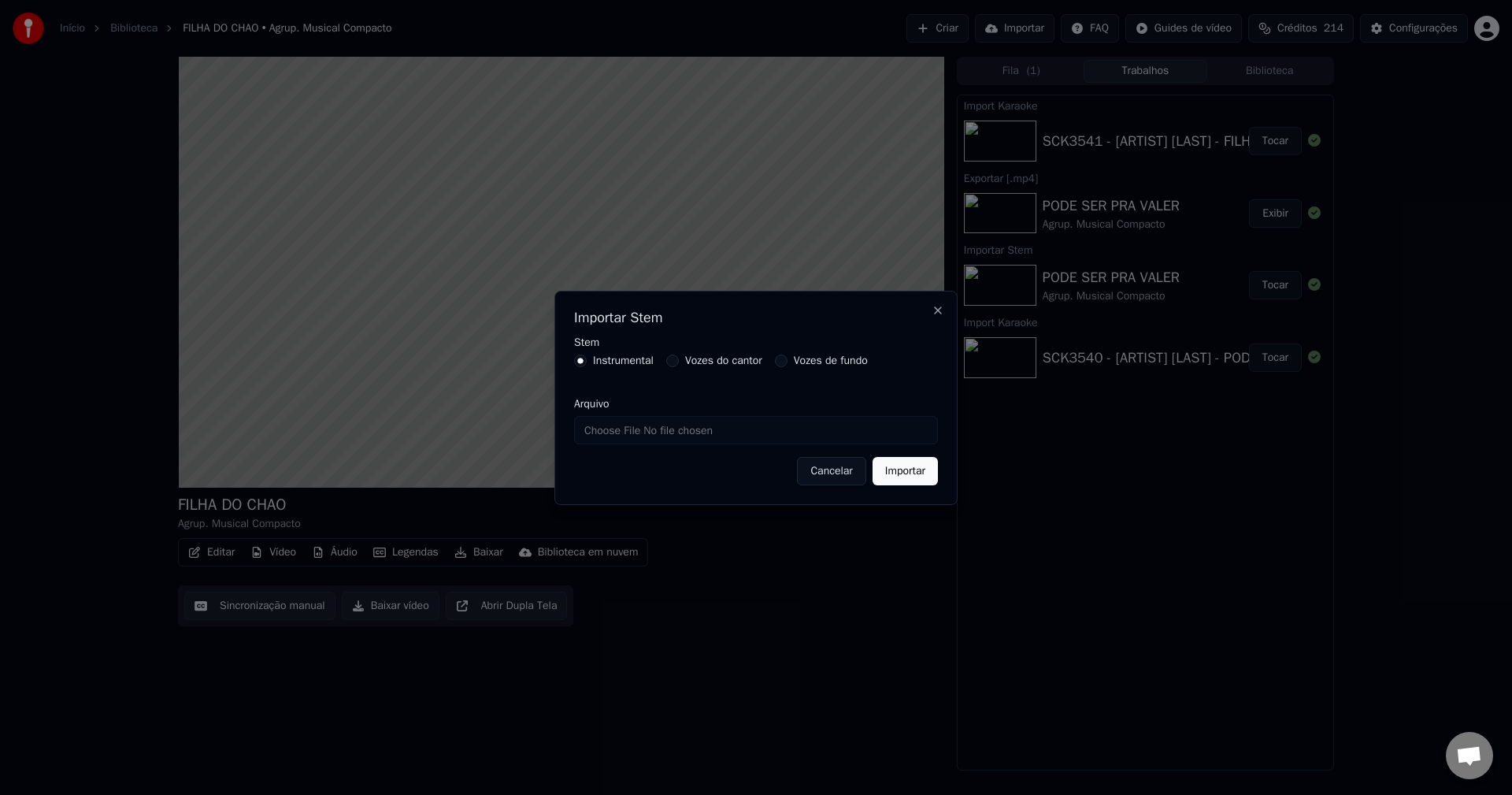 click on "Vozes do cantor" at bounding box center (724, 361) 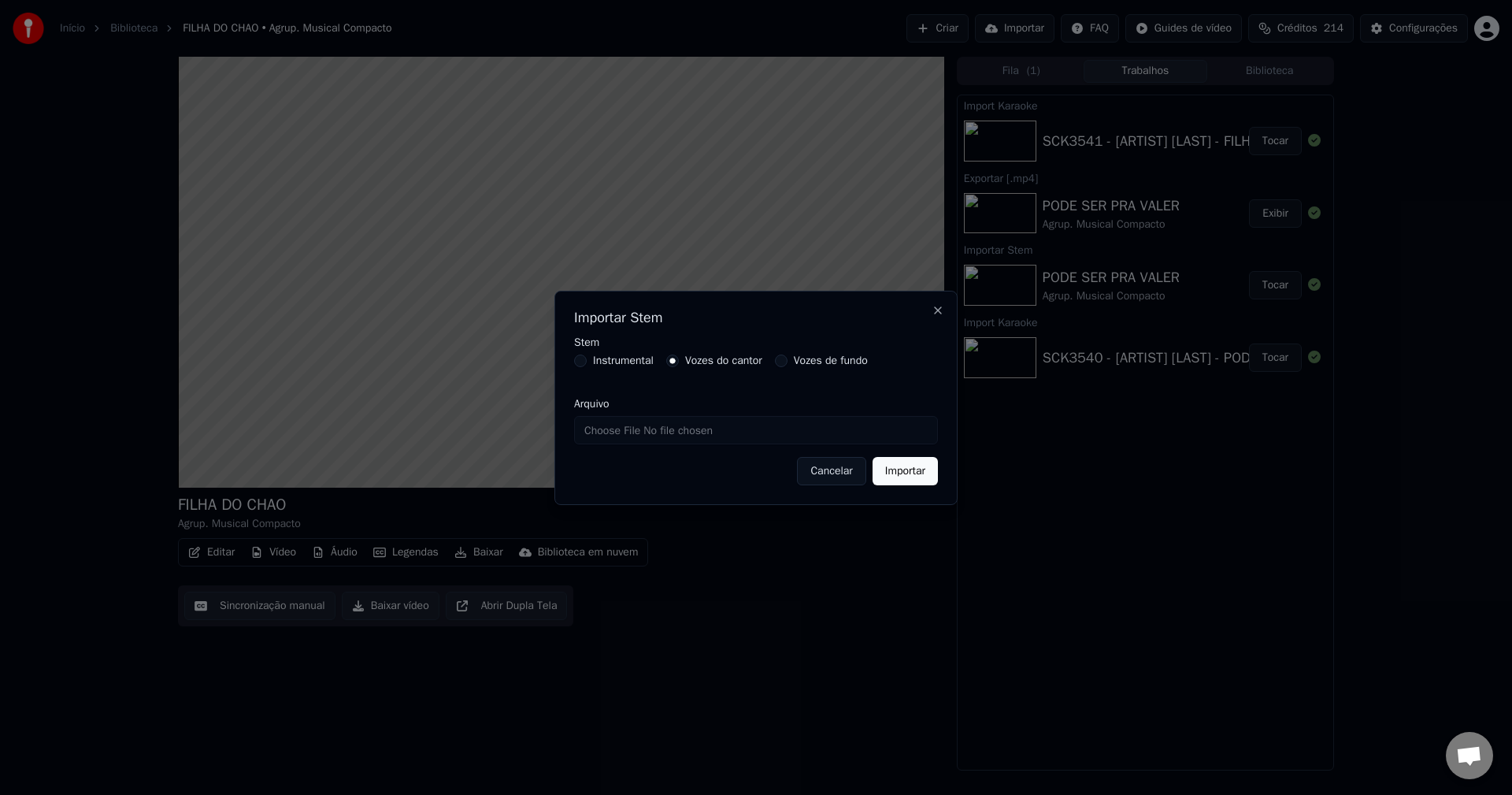 click on "Arquivo" at bounding box center [756, 430] 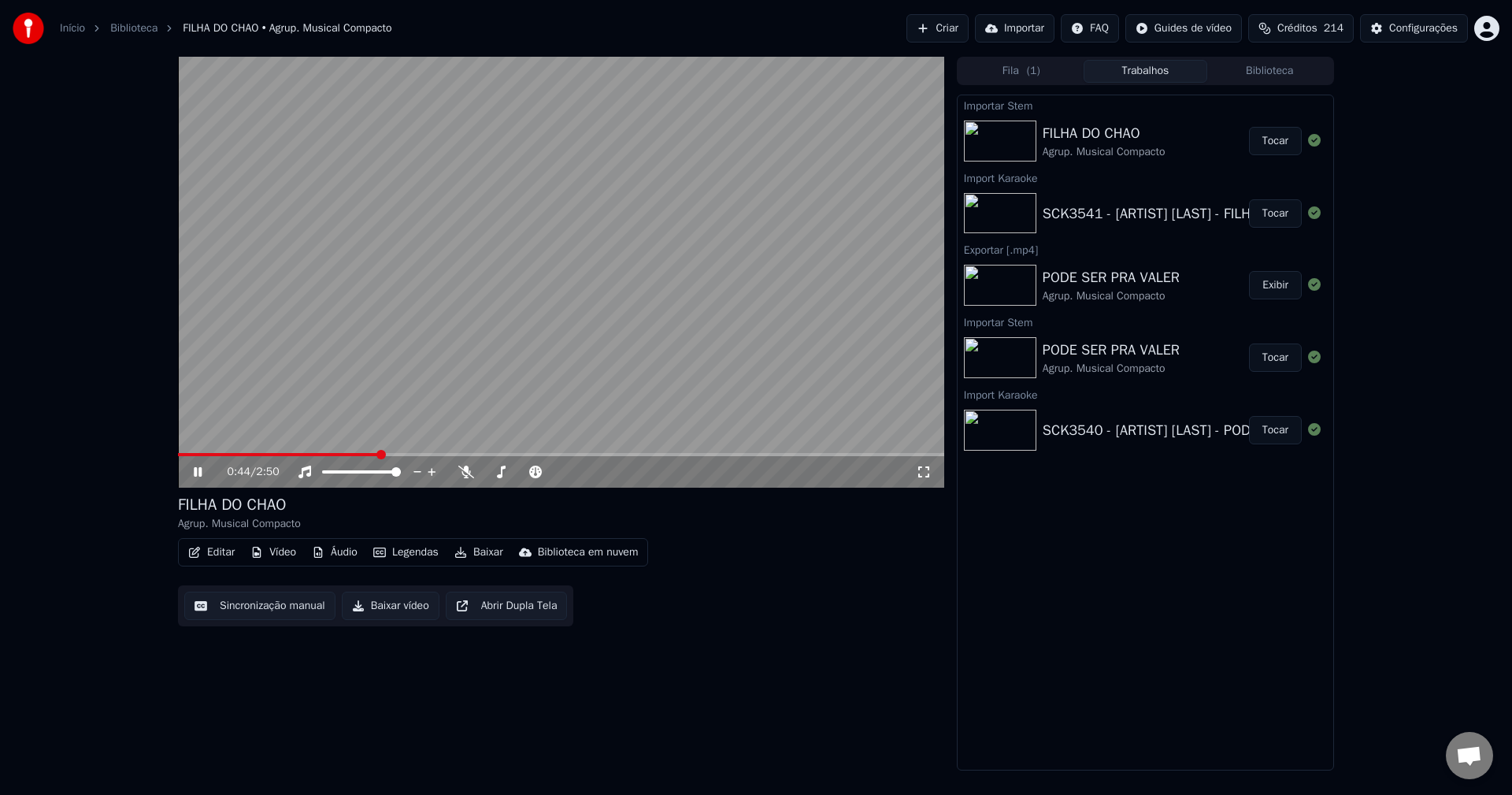 click on "Baixar vídeo" at bounding box center (391, 606) 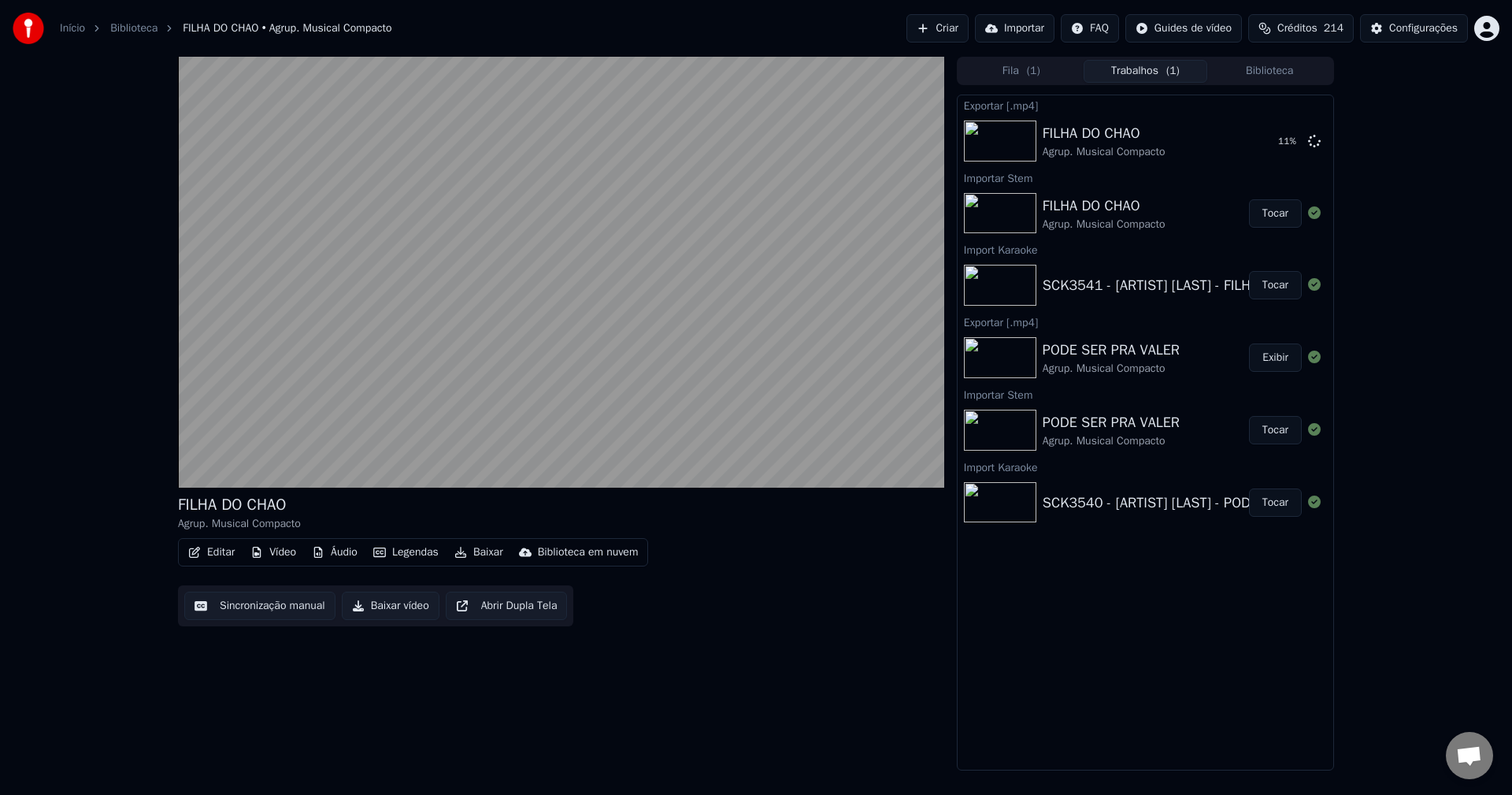 click on "Tocar" at bounding box center (1275, 214) 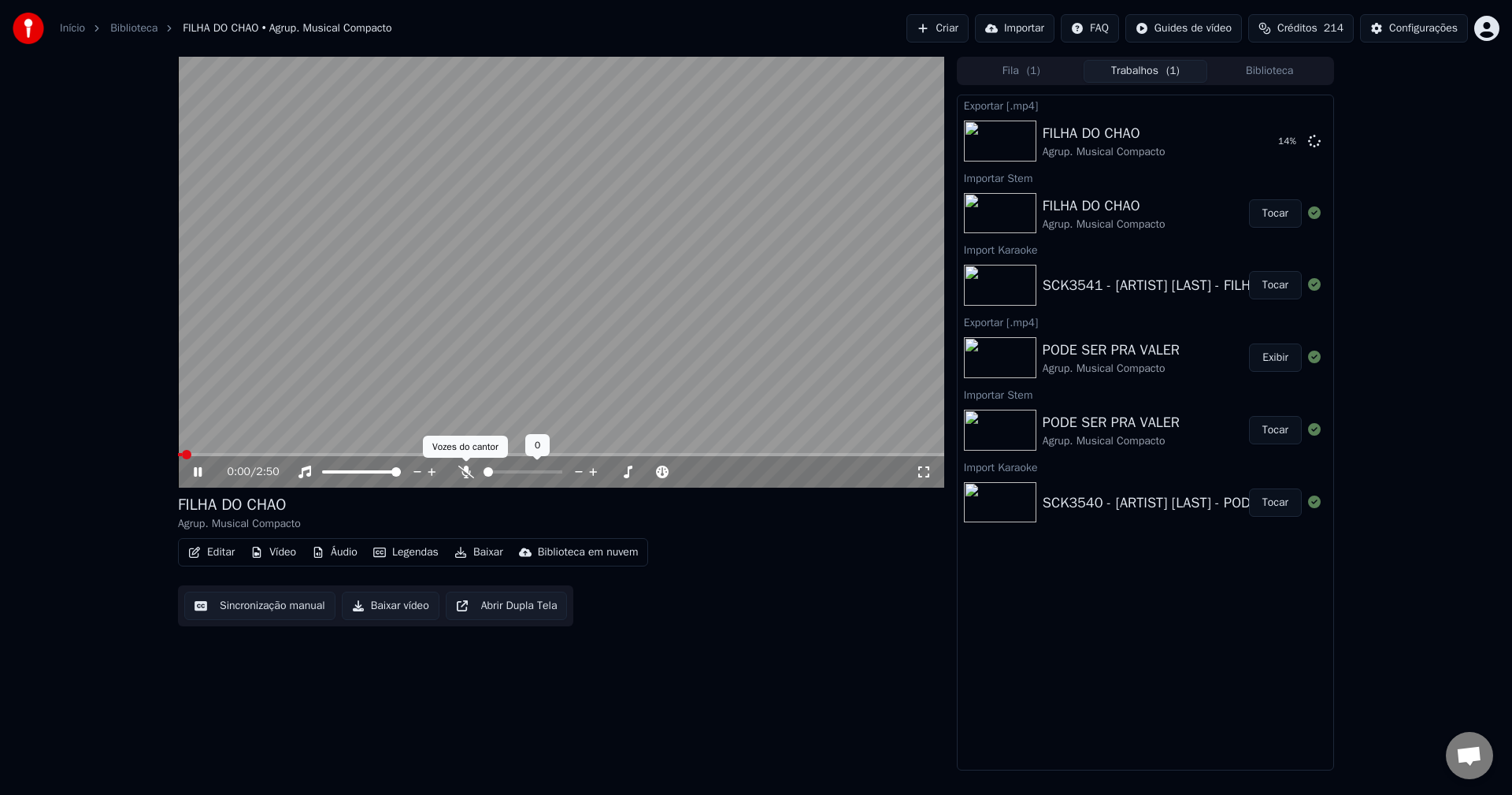 click 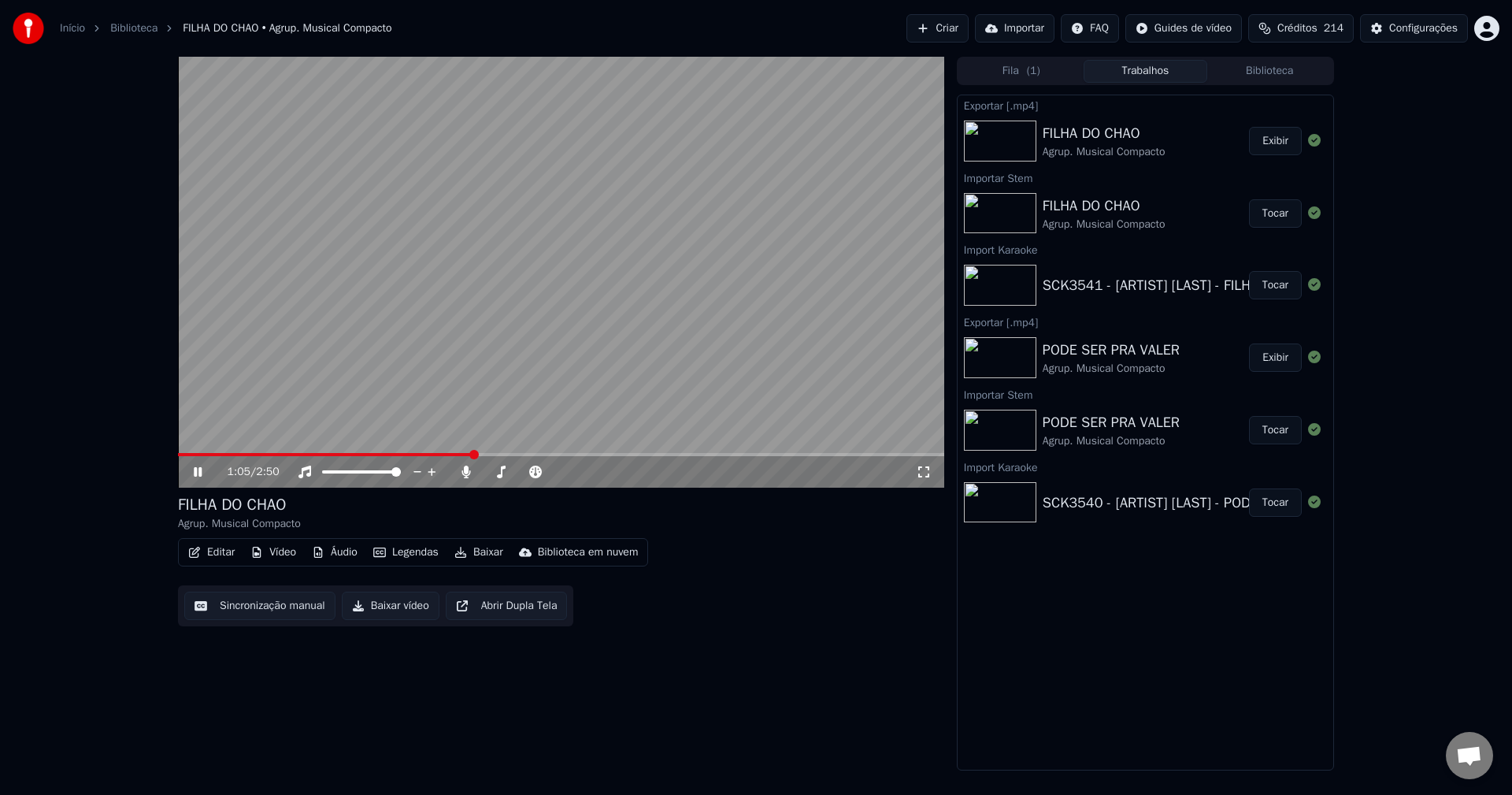 click 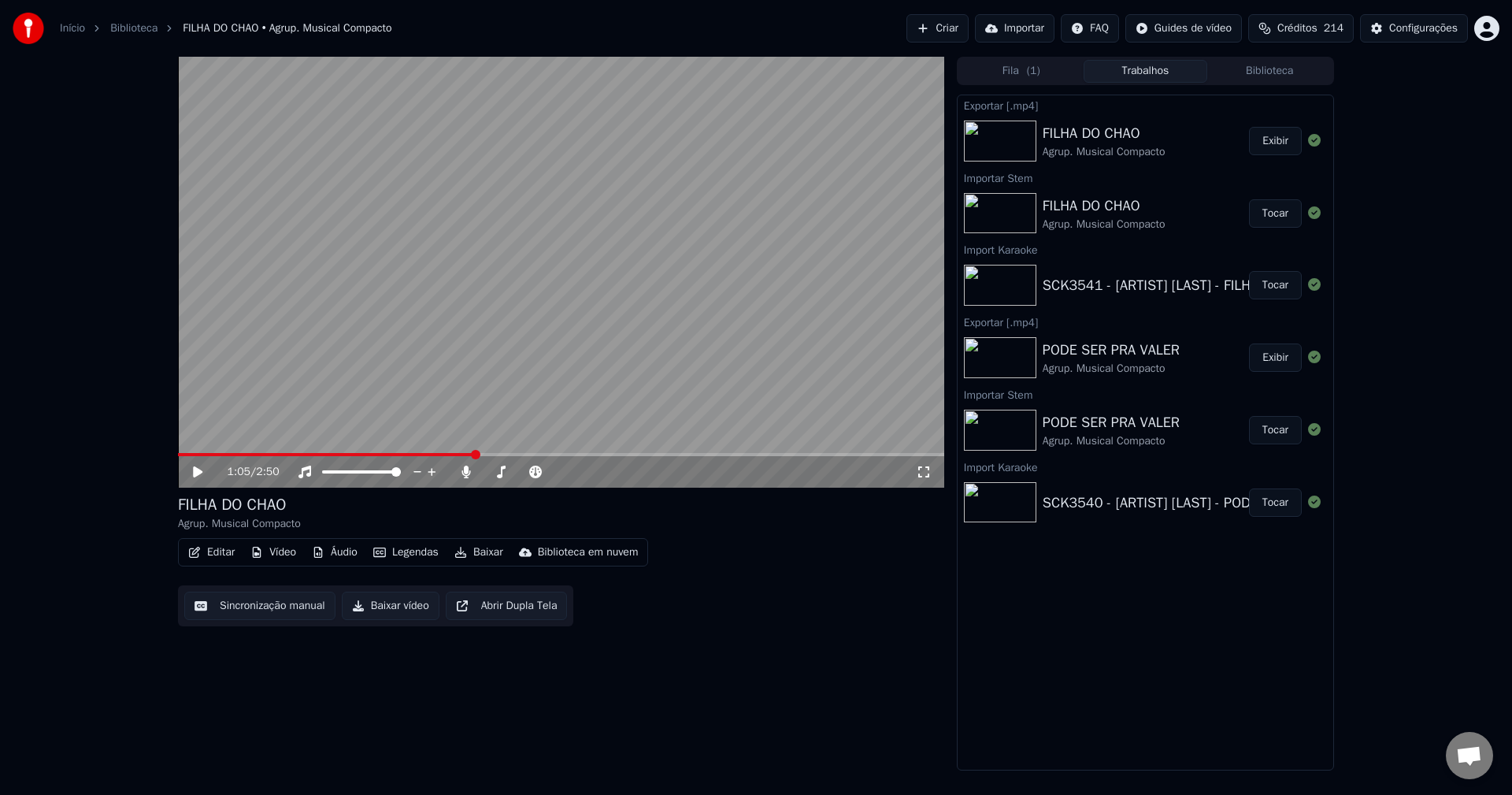 click on "Importar" at bounding box center [1014, 28] 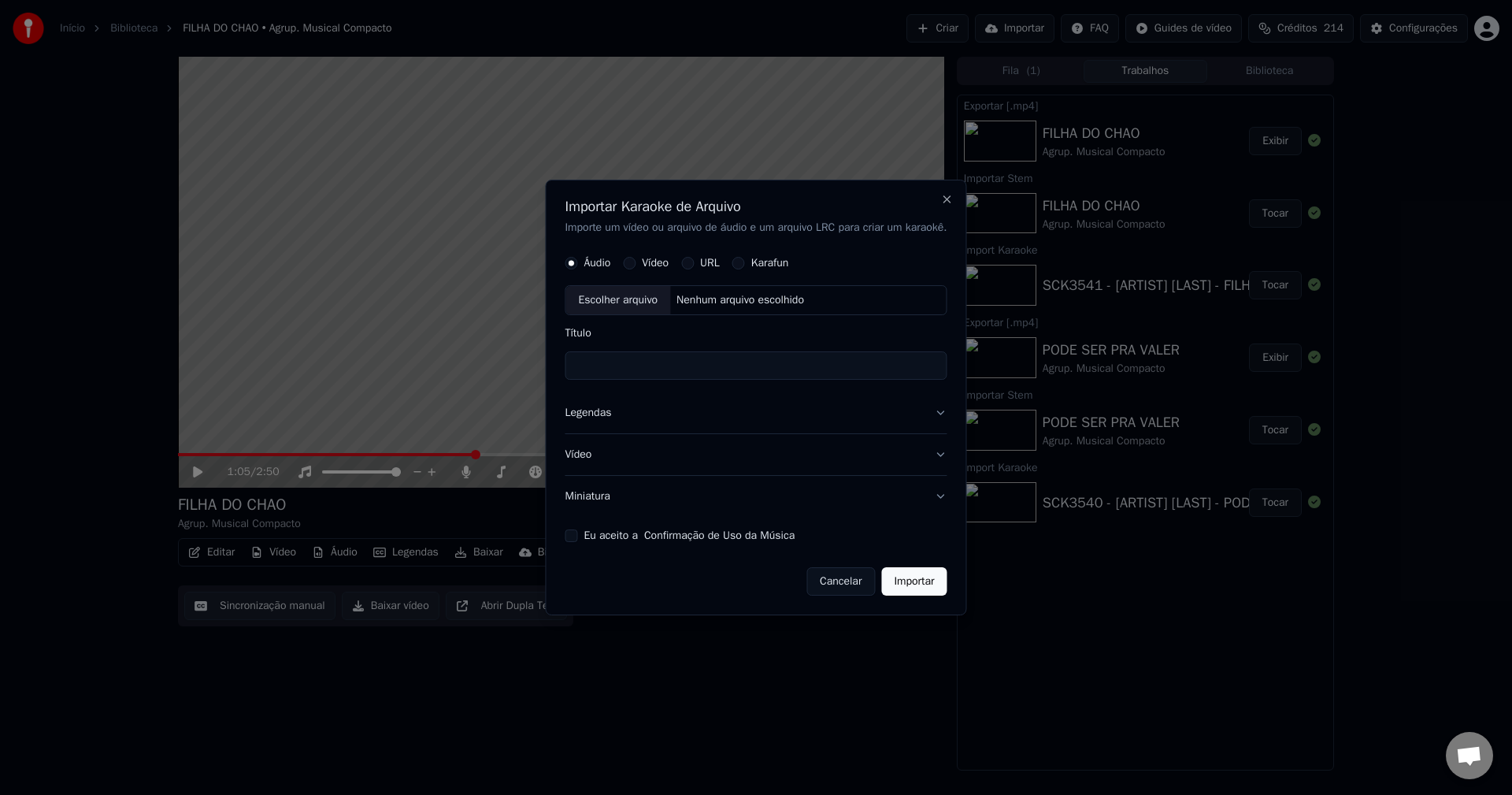 click on "Eu aceito a   Confirmação de Uso da Música" at bounding box center (571, 536) 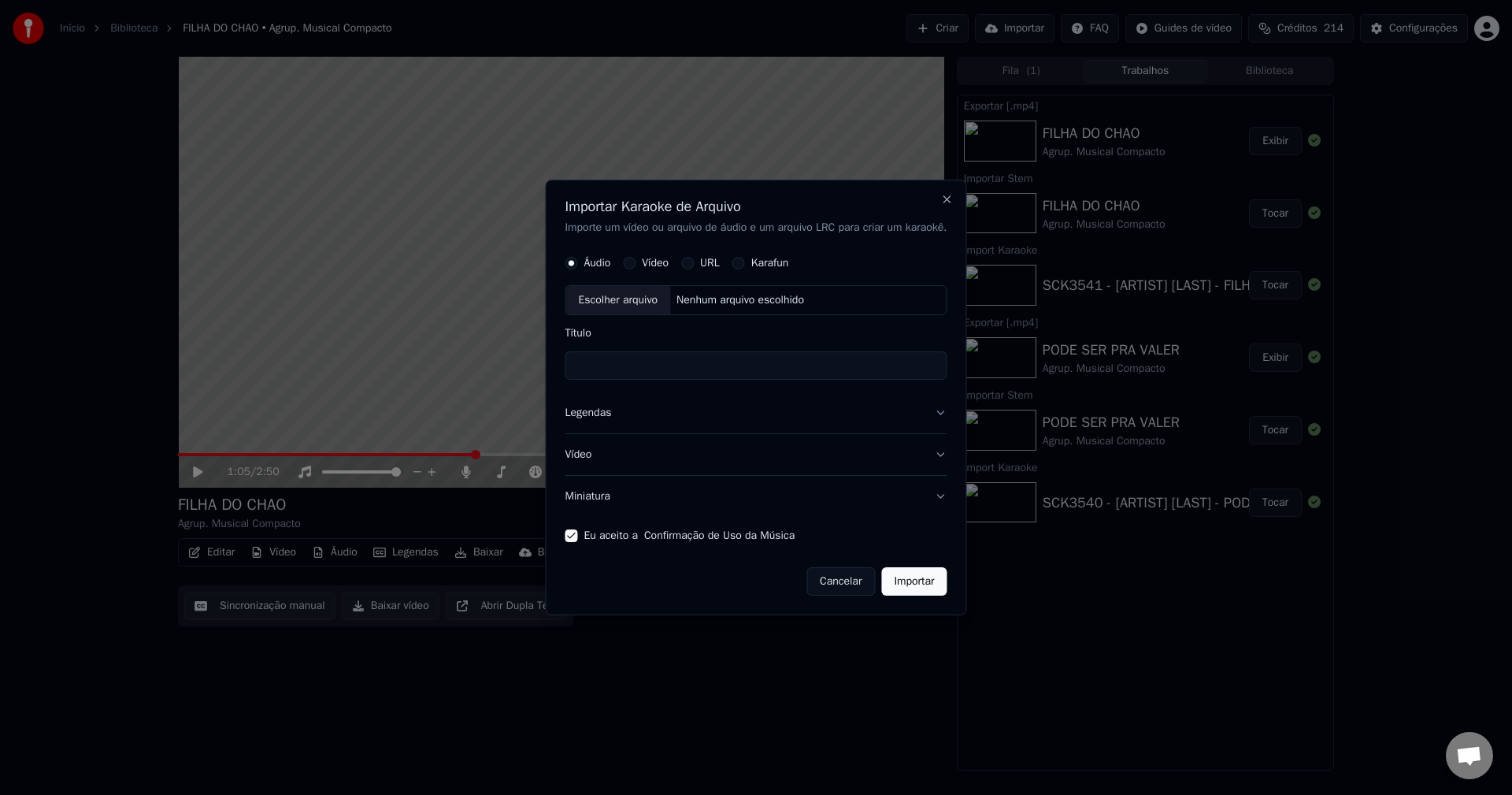 click on "Miniatura" at bounding box center [755, 496] 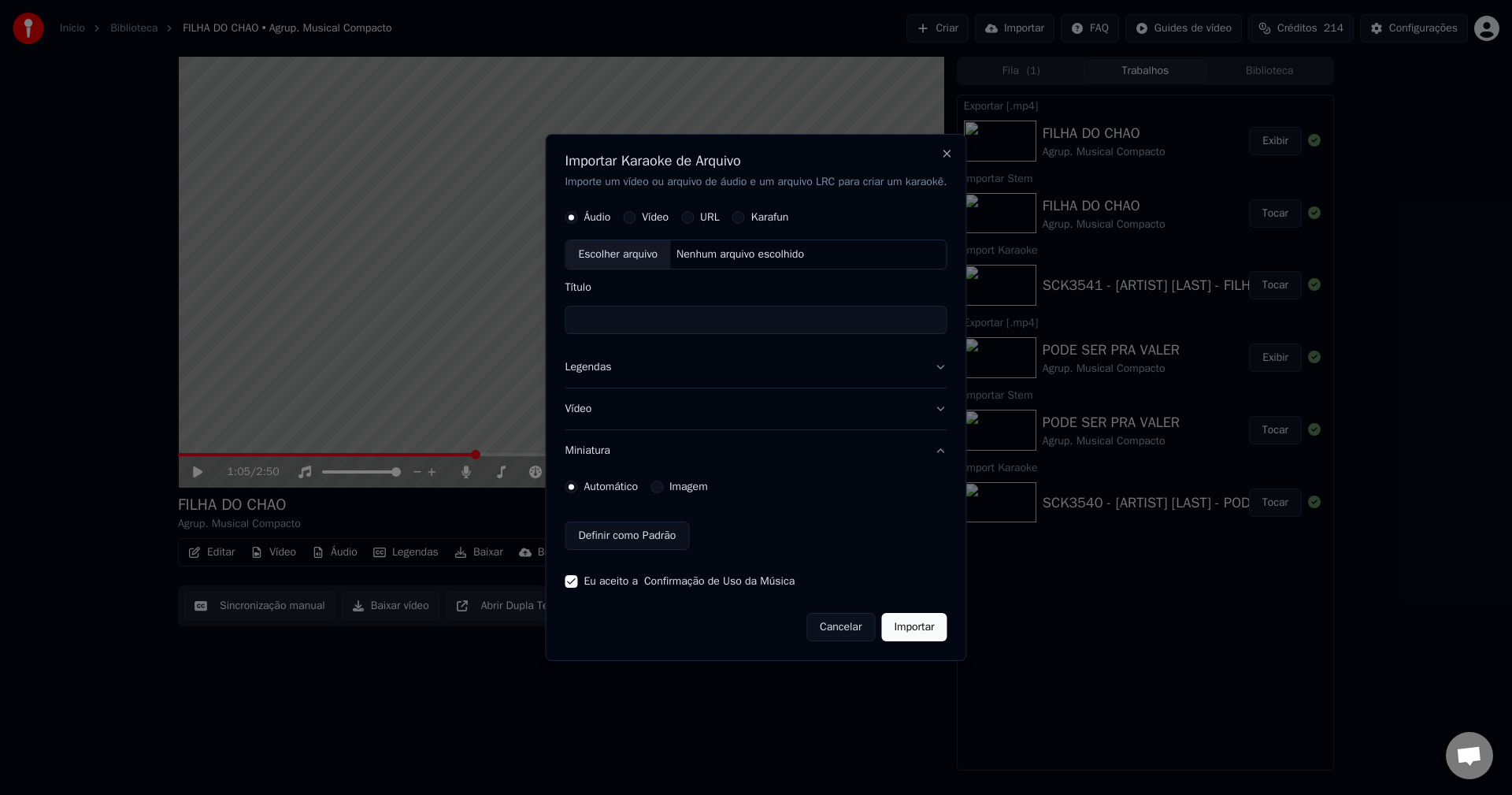 click on "Imagem" at bounding box center [688, 487] 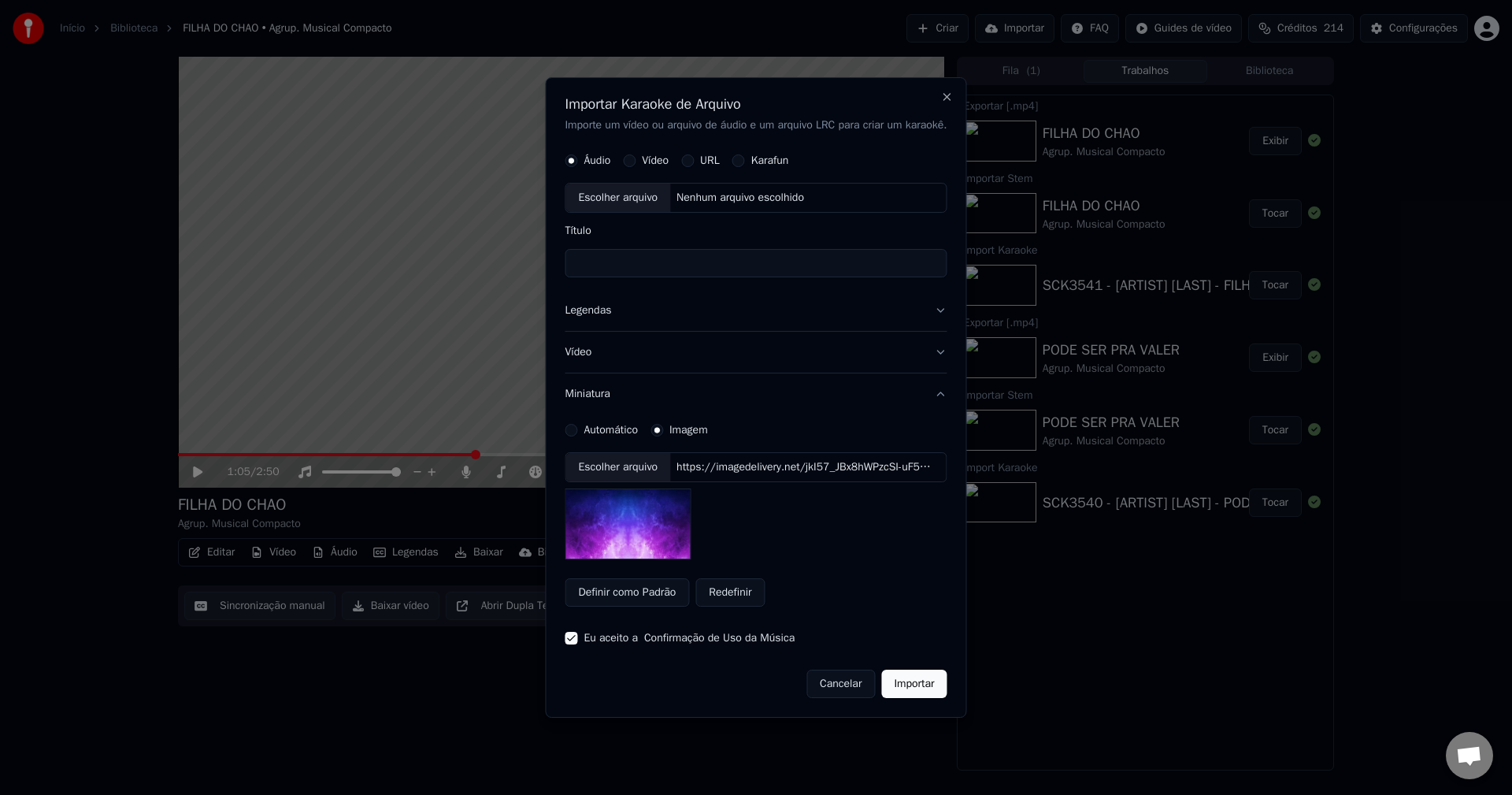 click on "https://imagedelivery.net/jkI57_JBx8hWPzcSI-uF5w/c7639807-3f76-4ea5-9112-66e75e03d200/thumbnail" at bounding box center [804, 467] 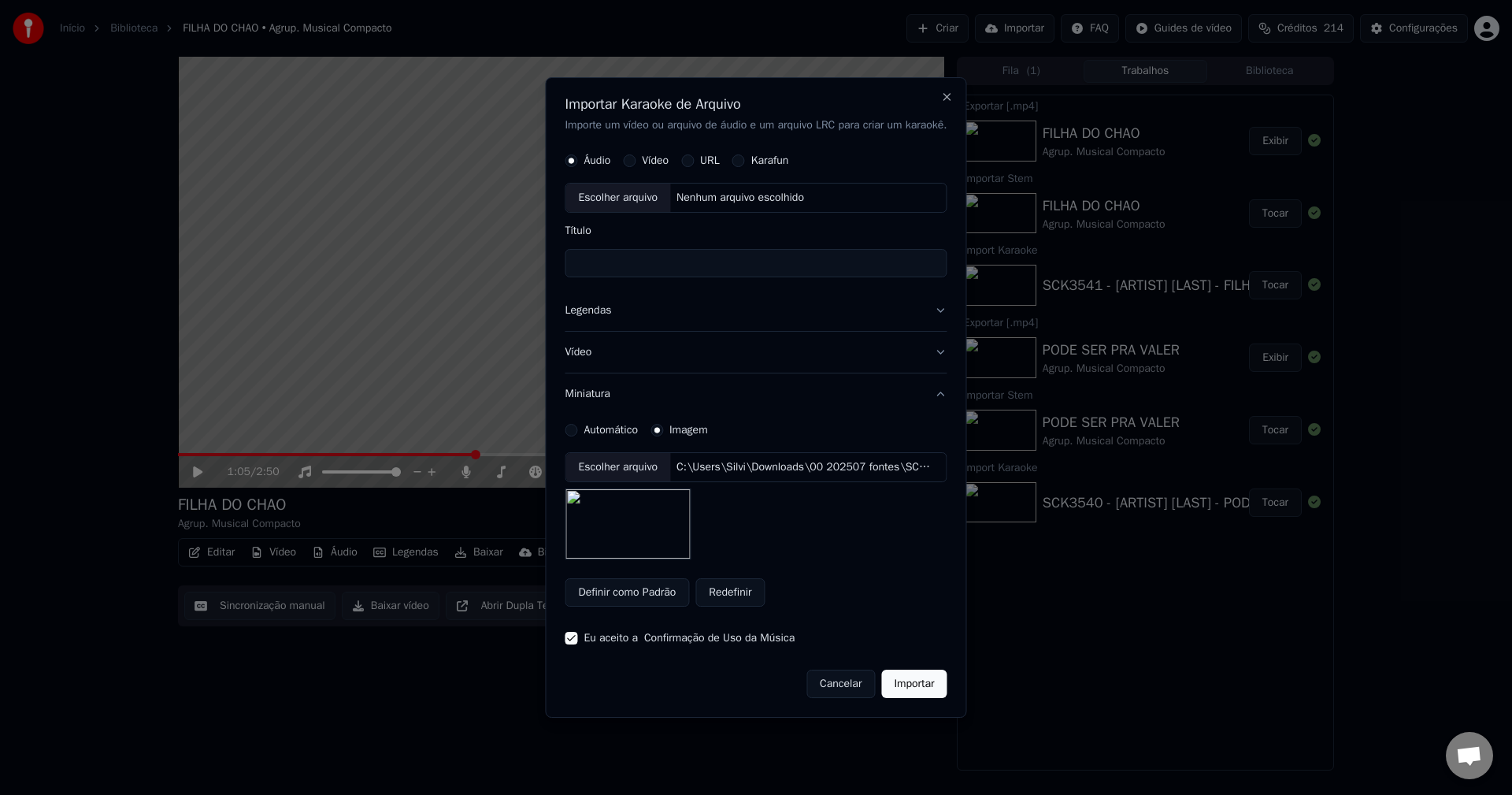click on "Legendas" at bounding box center [755, 311] 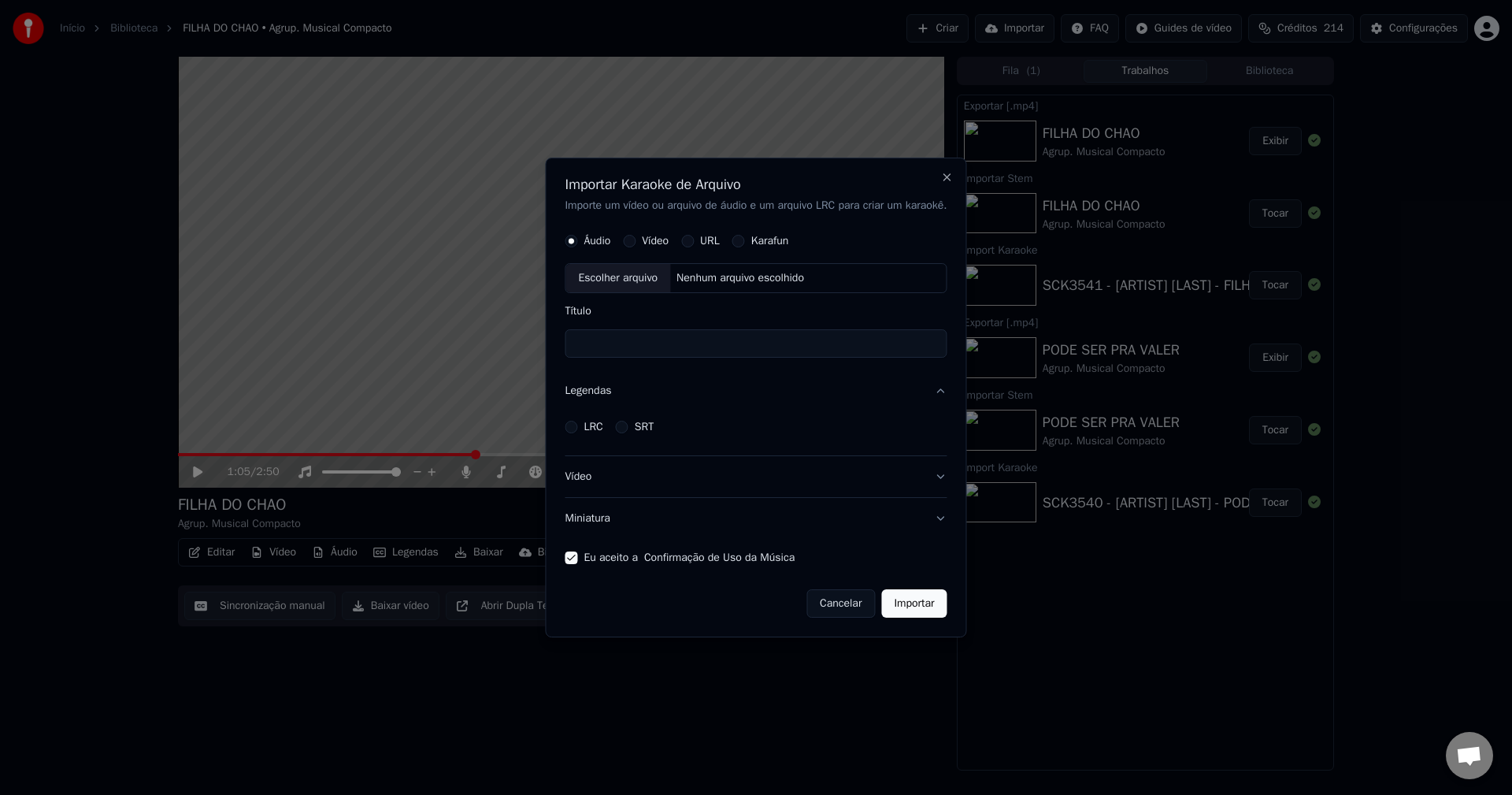 click on "Nenhum arquivo escolhido" at bounding box center [740, 279] 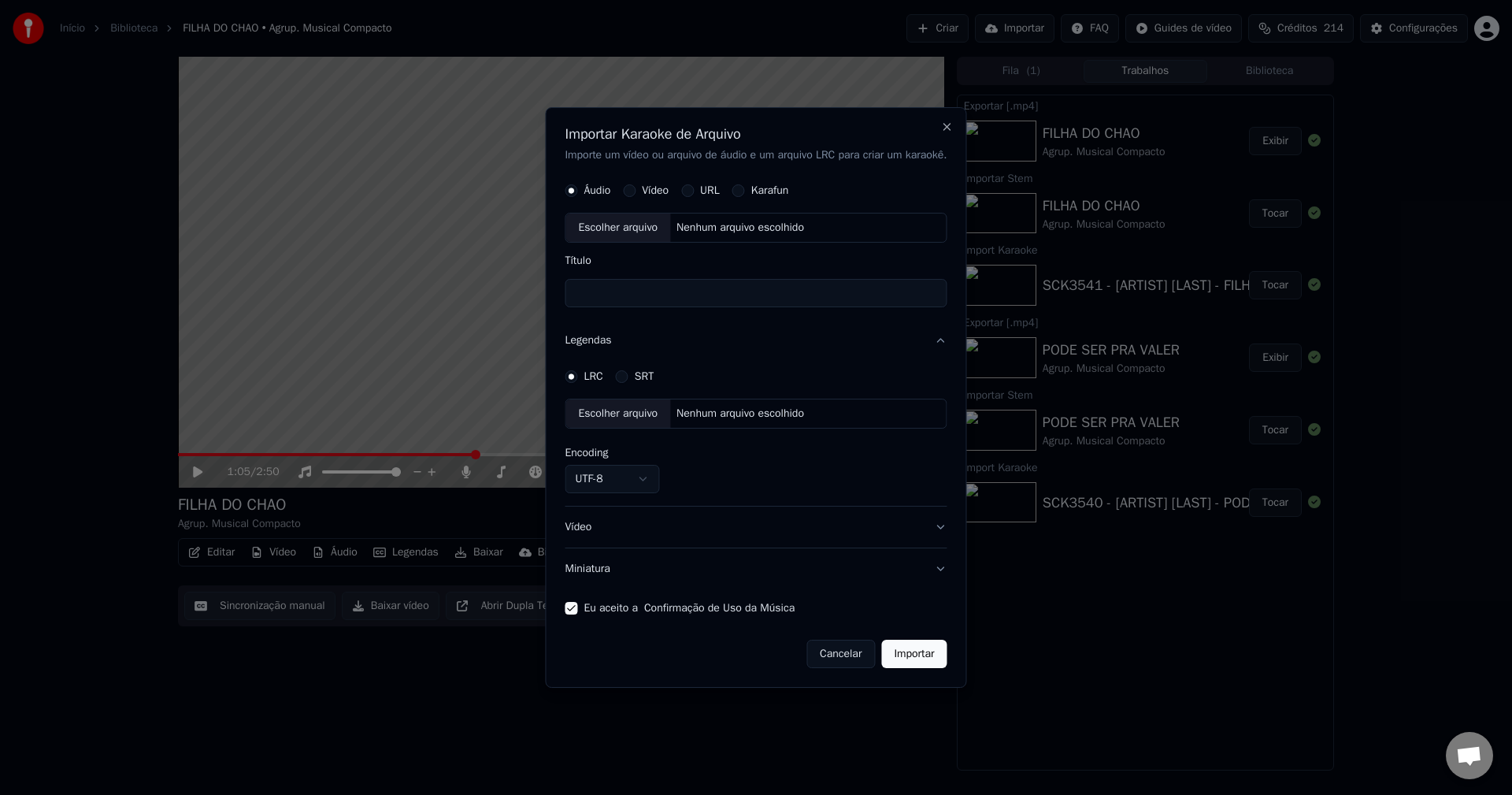 click on "Nenhum arquivo escolhido" at bounding box center [740, 414] 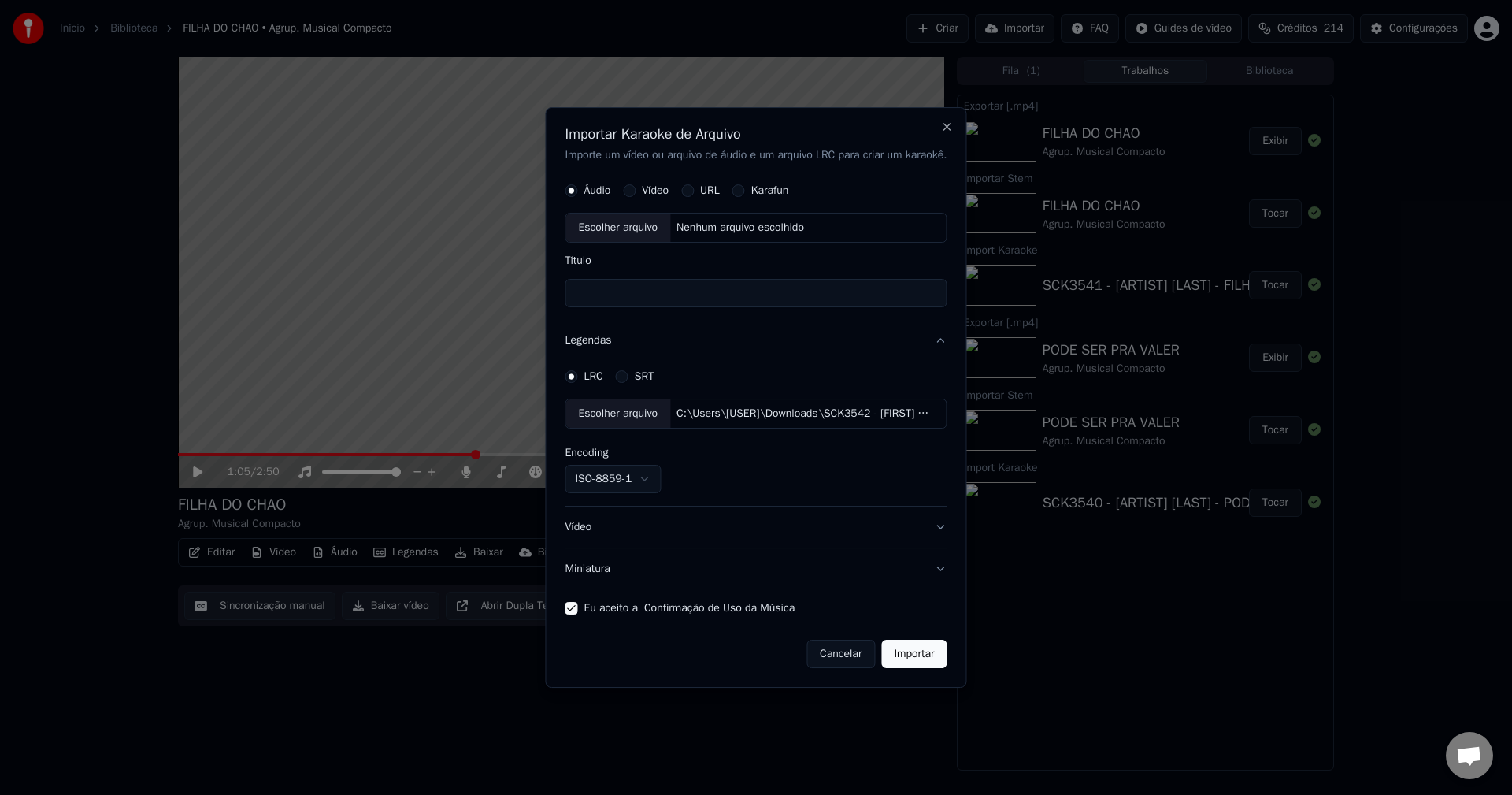 click on "Nenhum arquivo escolhido" at bounding box center (740, 228) 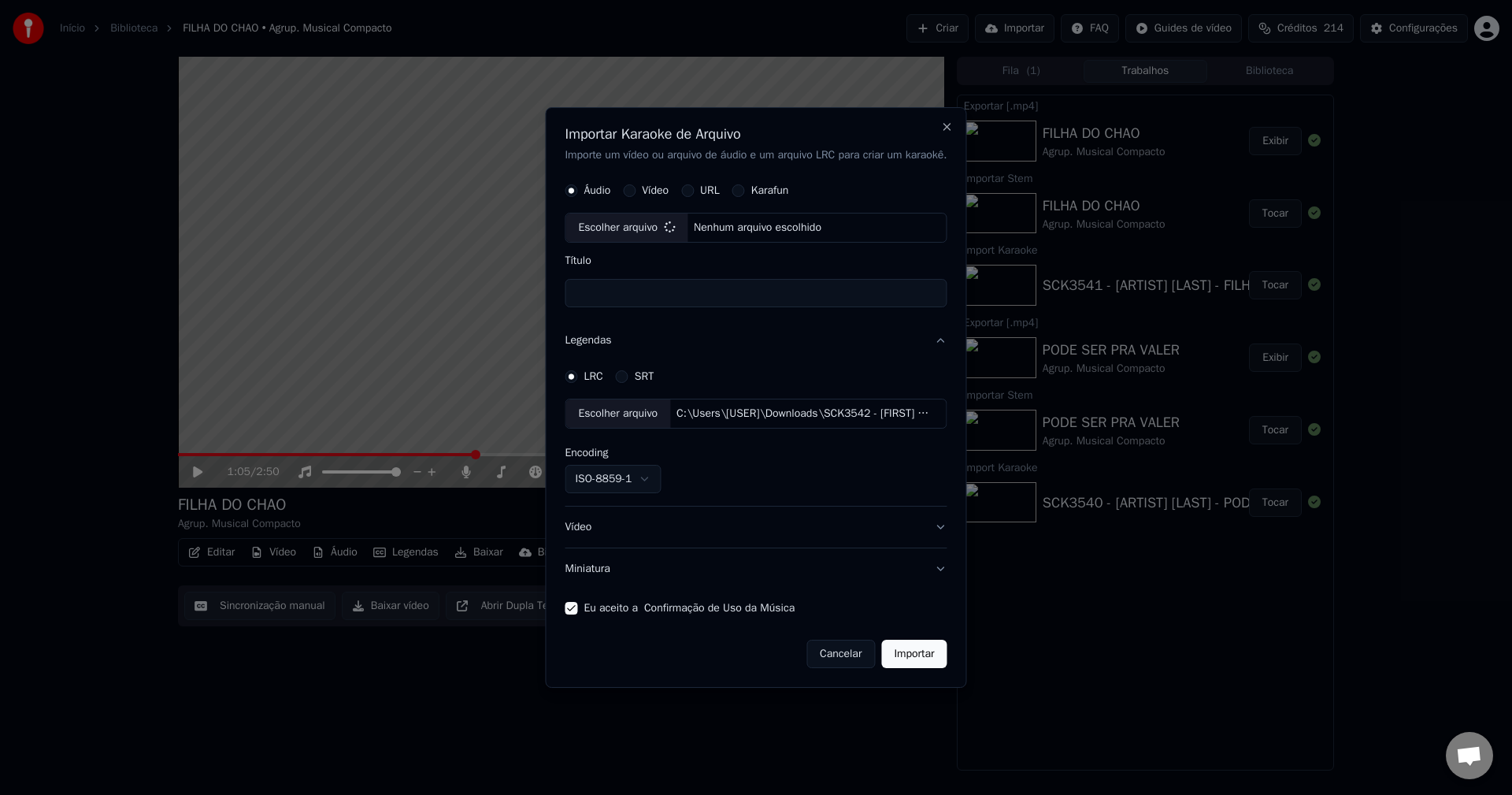 type on "**********" 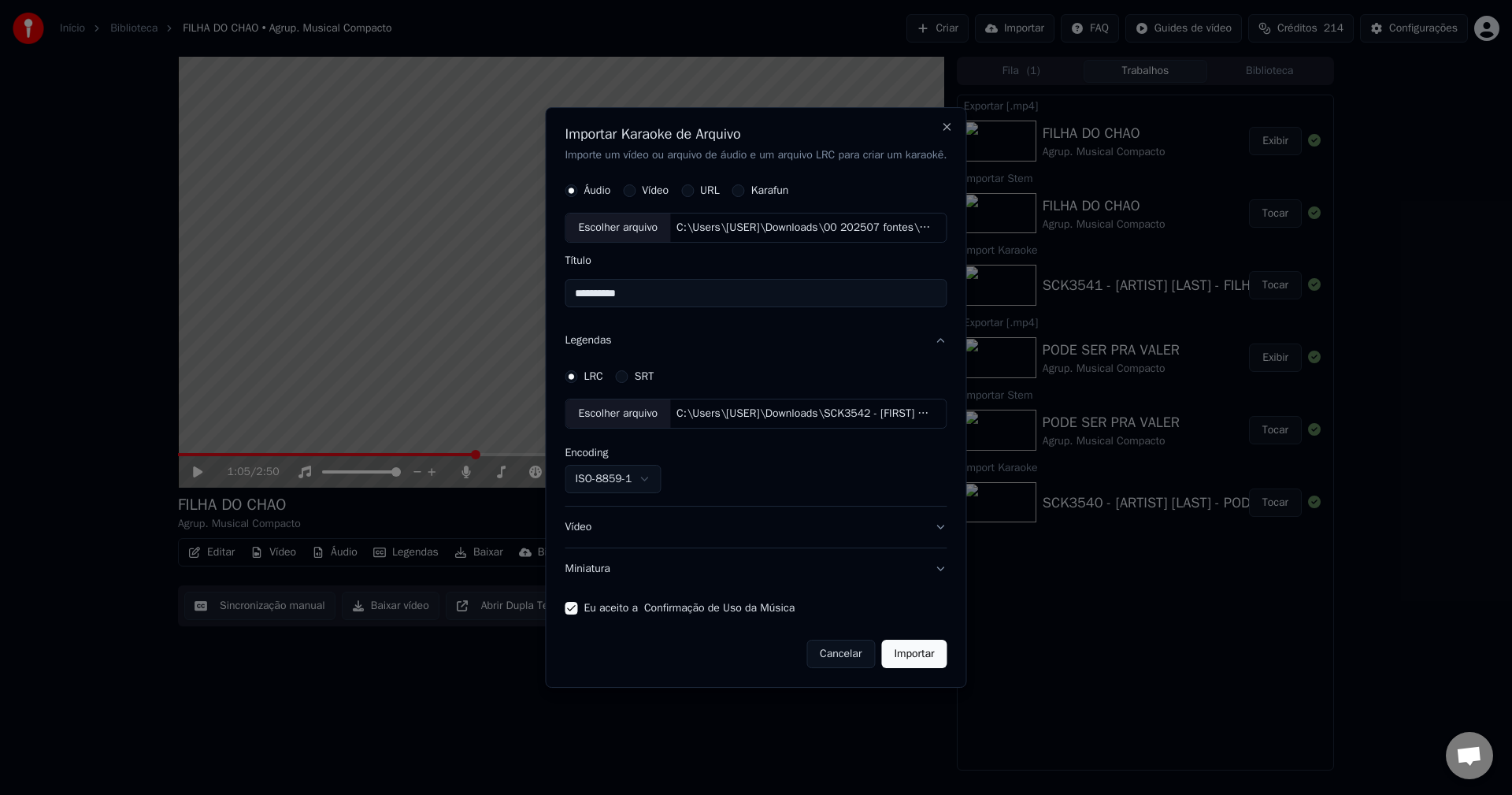 click on "Importar" at bounding box center (914, 654) 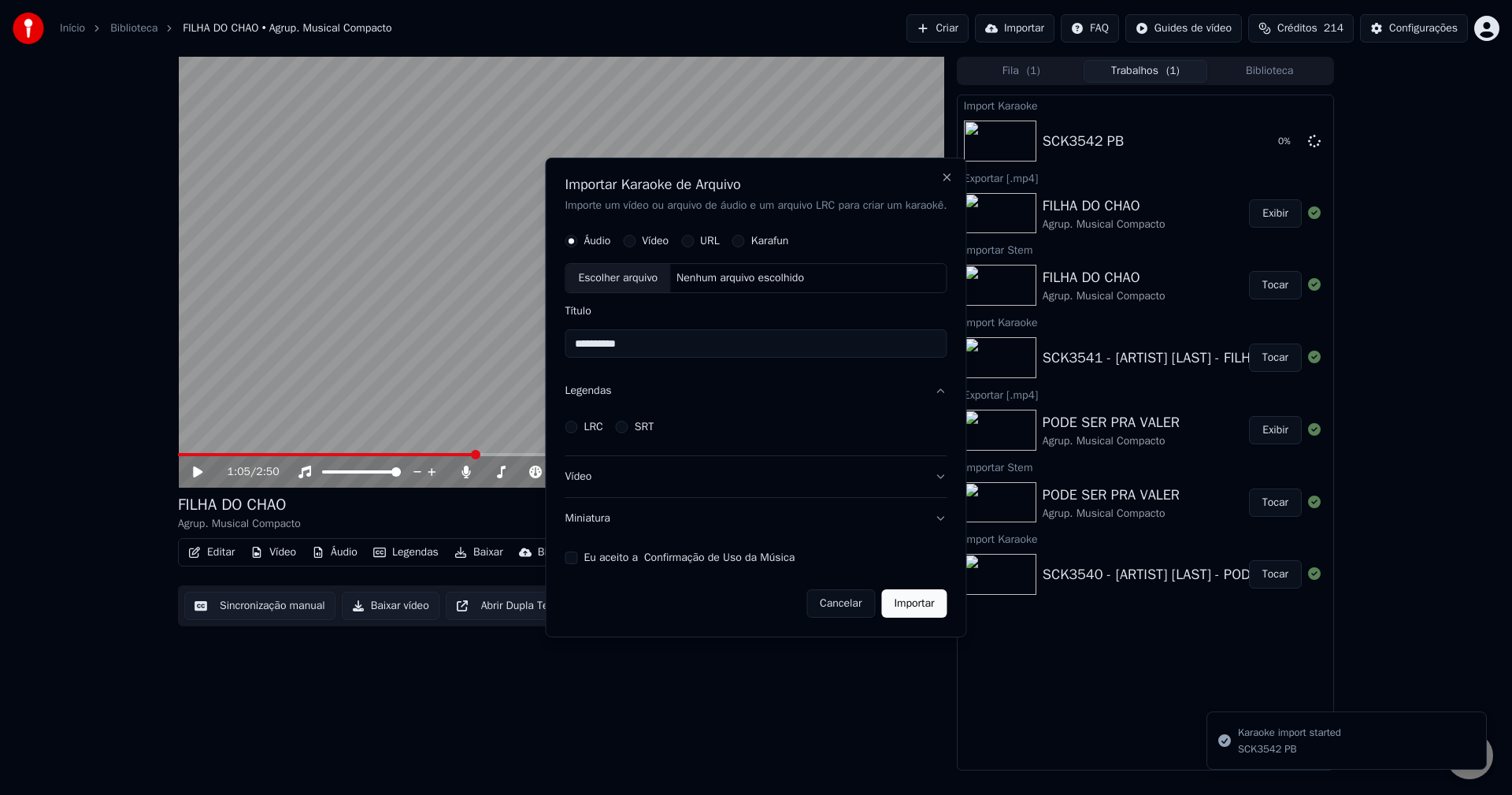 type 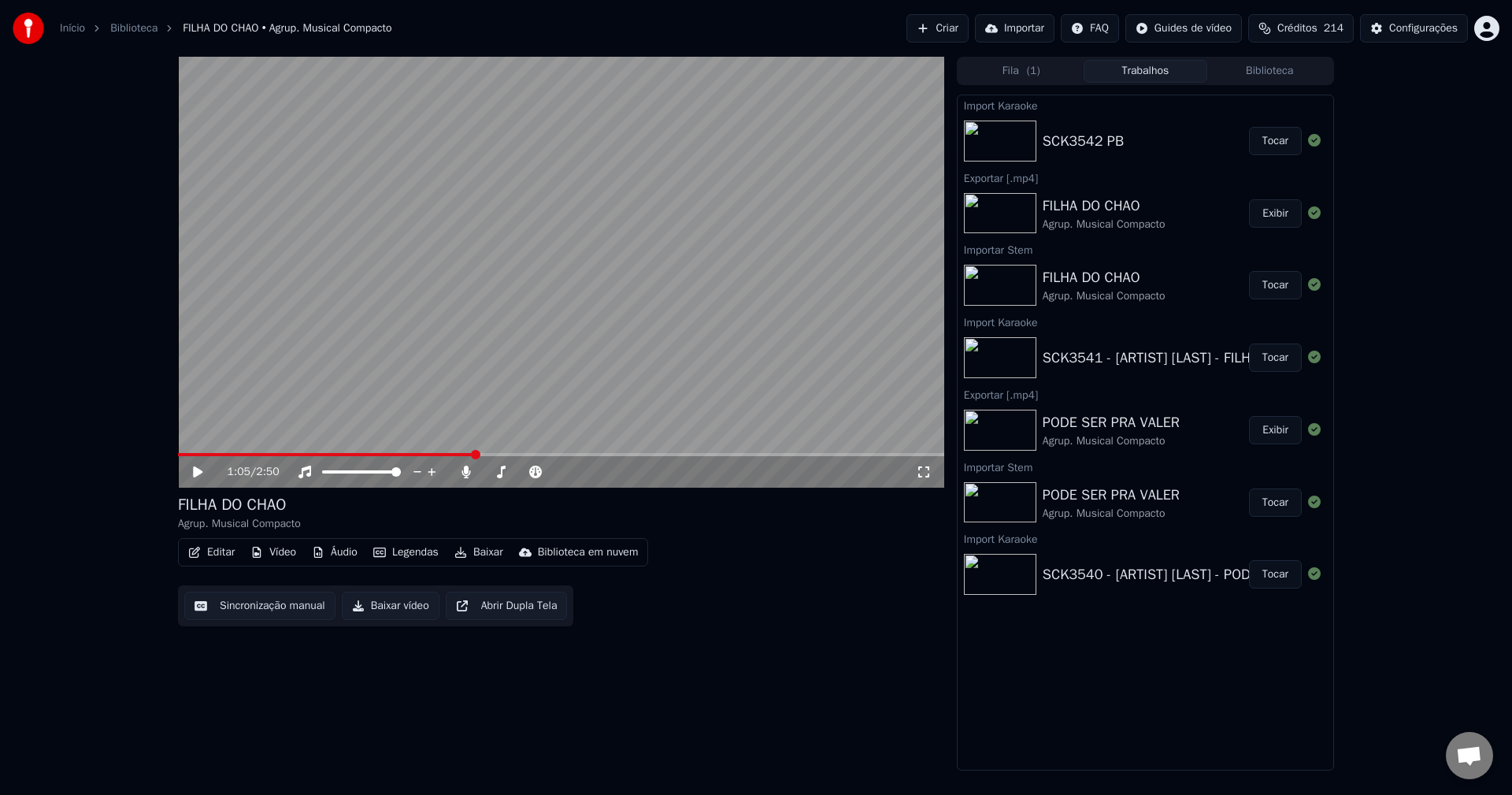 click on "Tocar" at bounding box center [1275, 141] 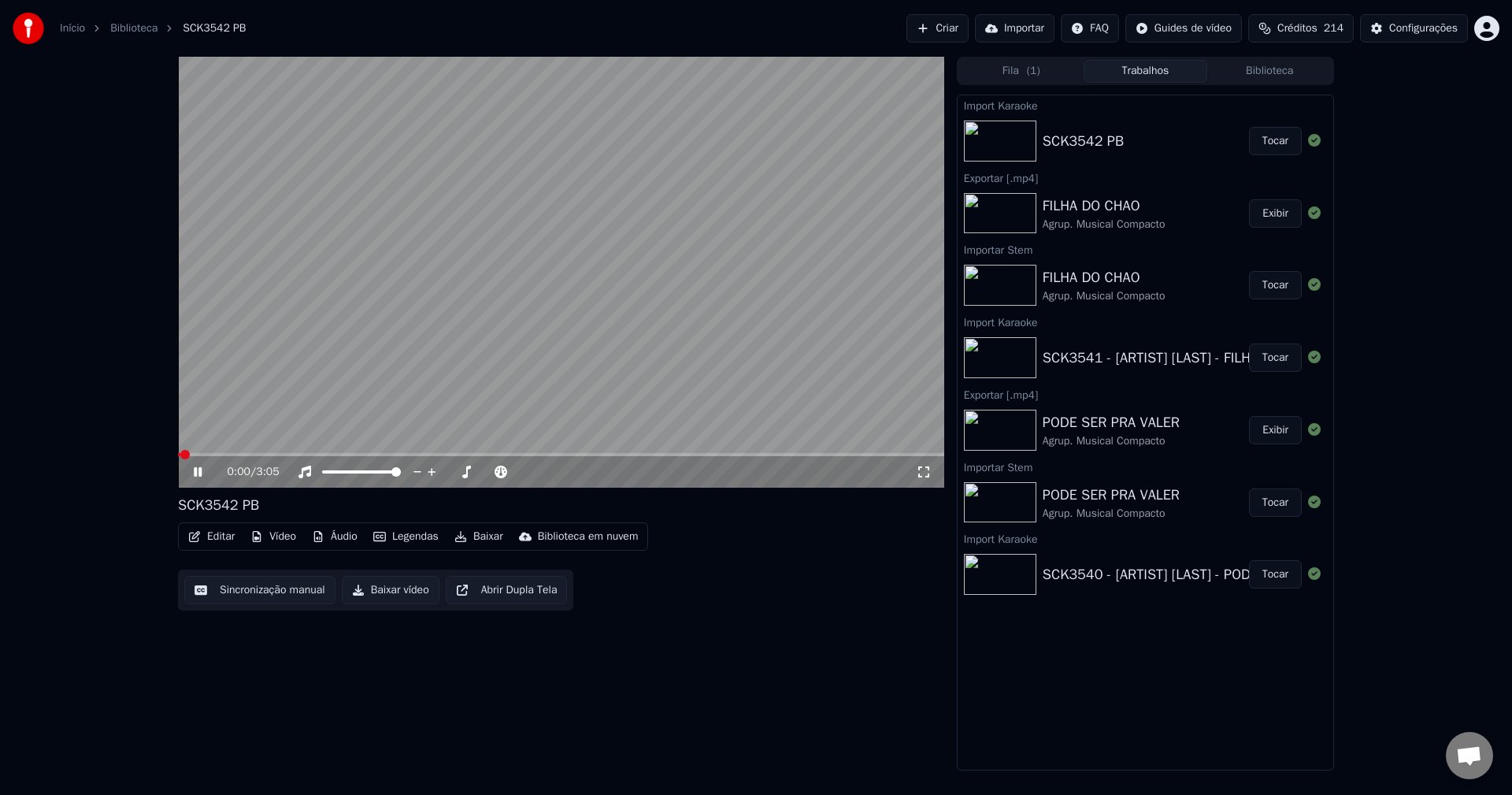 click on "Editar" at bounding box center (211, 537) 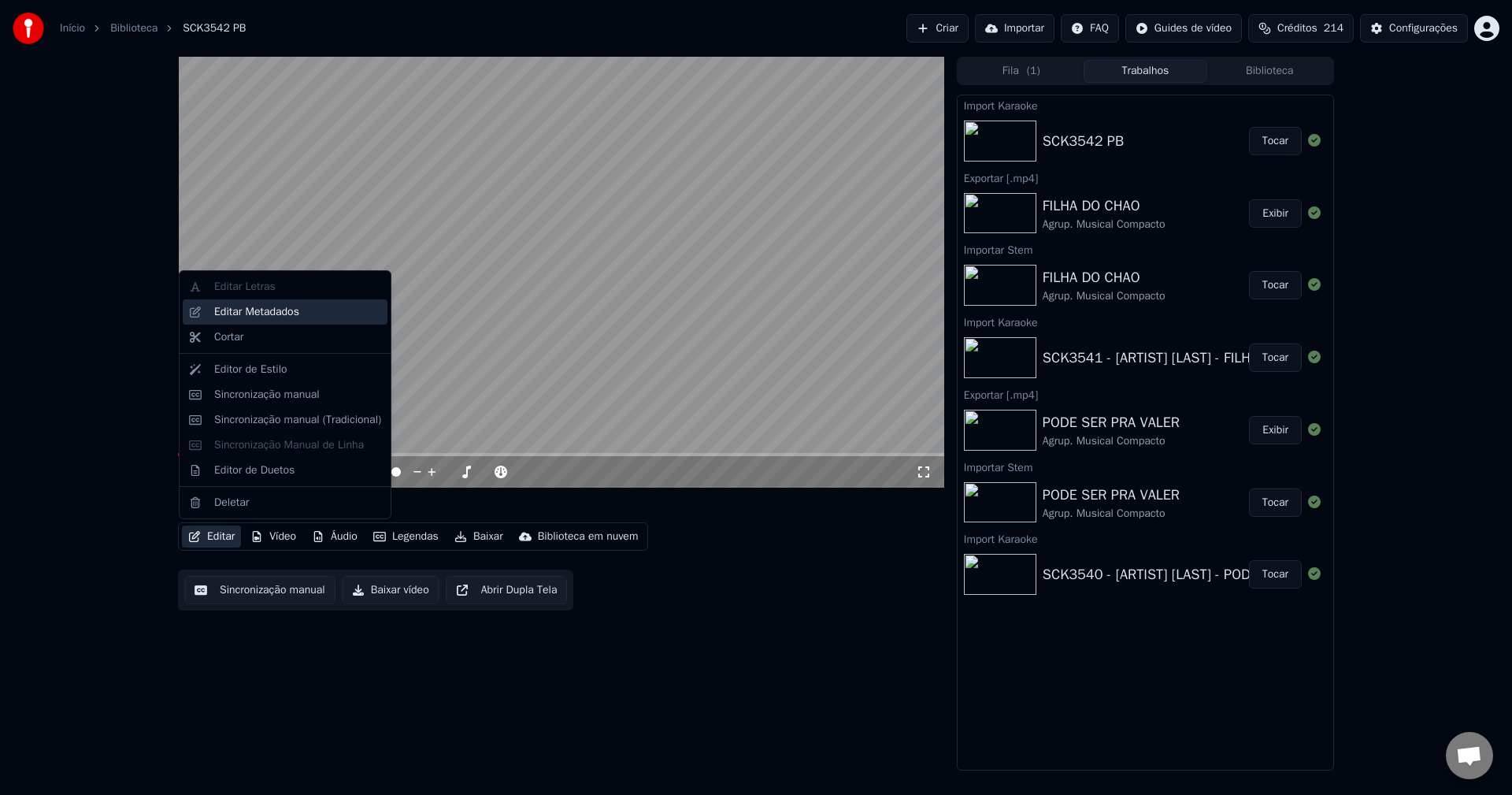 click on "Editar Metadados" at bounding box center [257, 312] 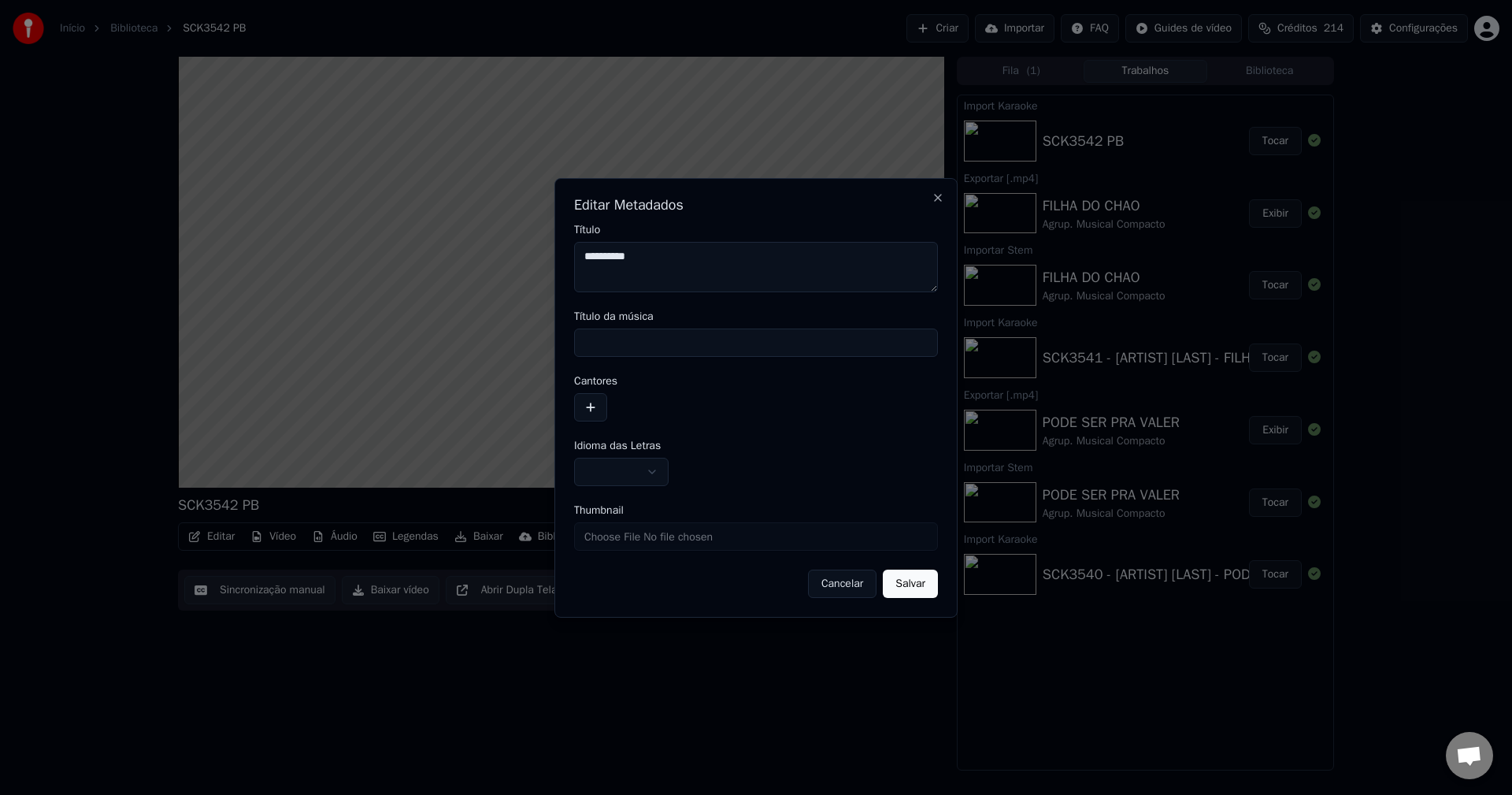 drag, startPoint x: 706, startPoint y: 270, endPoint x: 198, endPoint y: 229, distance: 509.6518 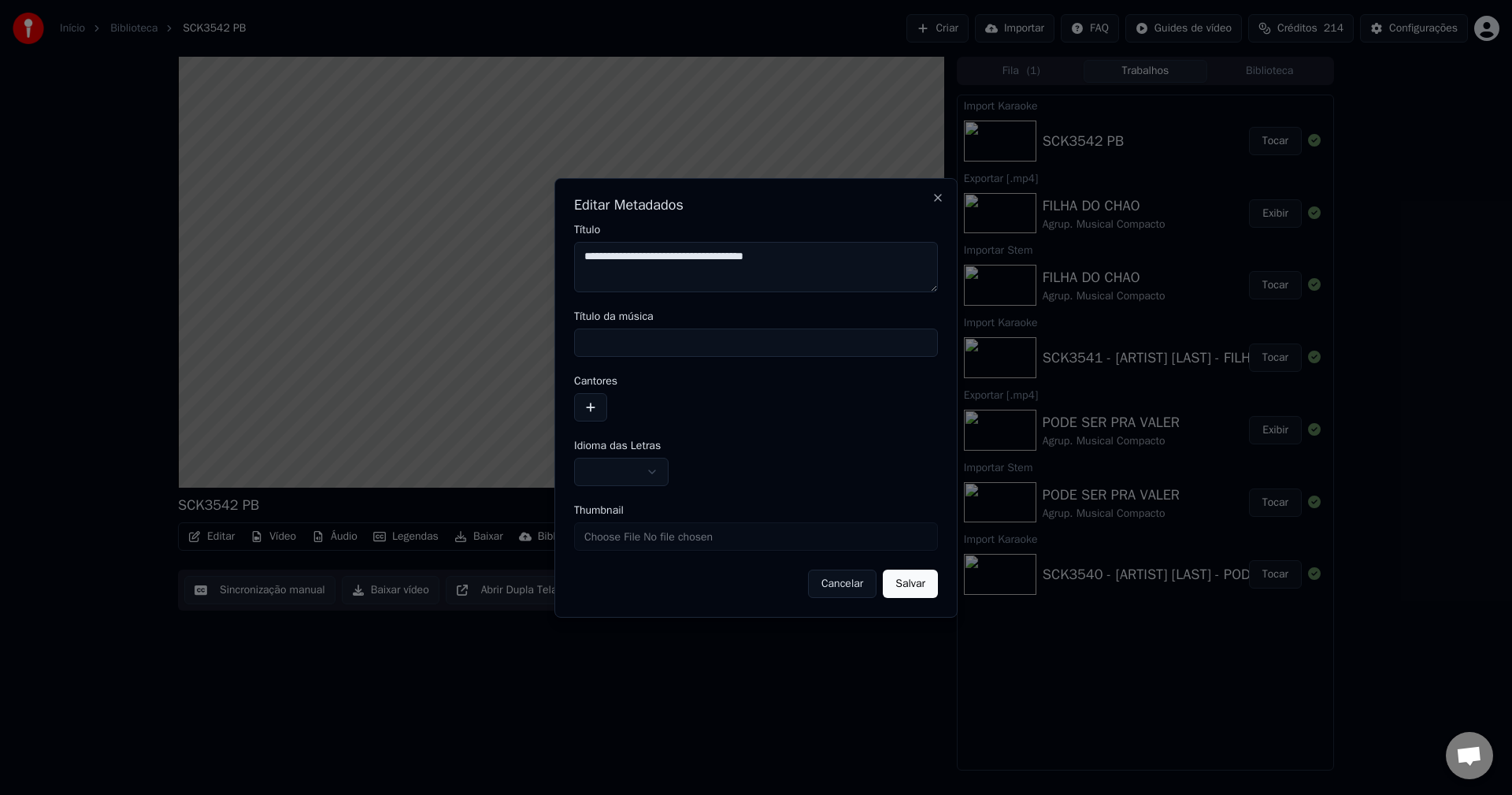 type on "**********" 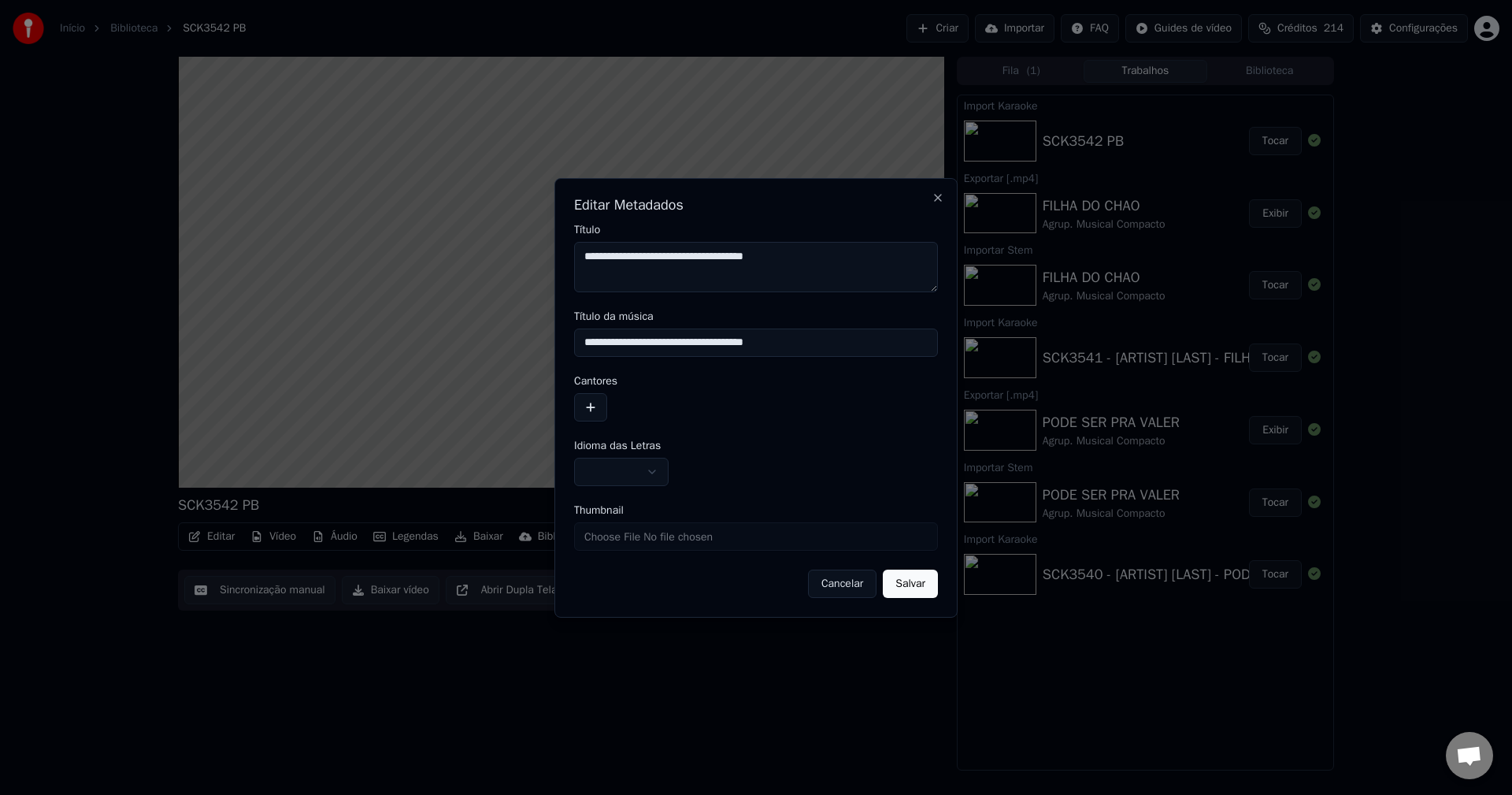 drag, startPoint x: 714, startPoint y: 344, endPoint x: 0, endPoint y: 300, distance: 715.3545 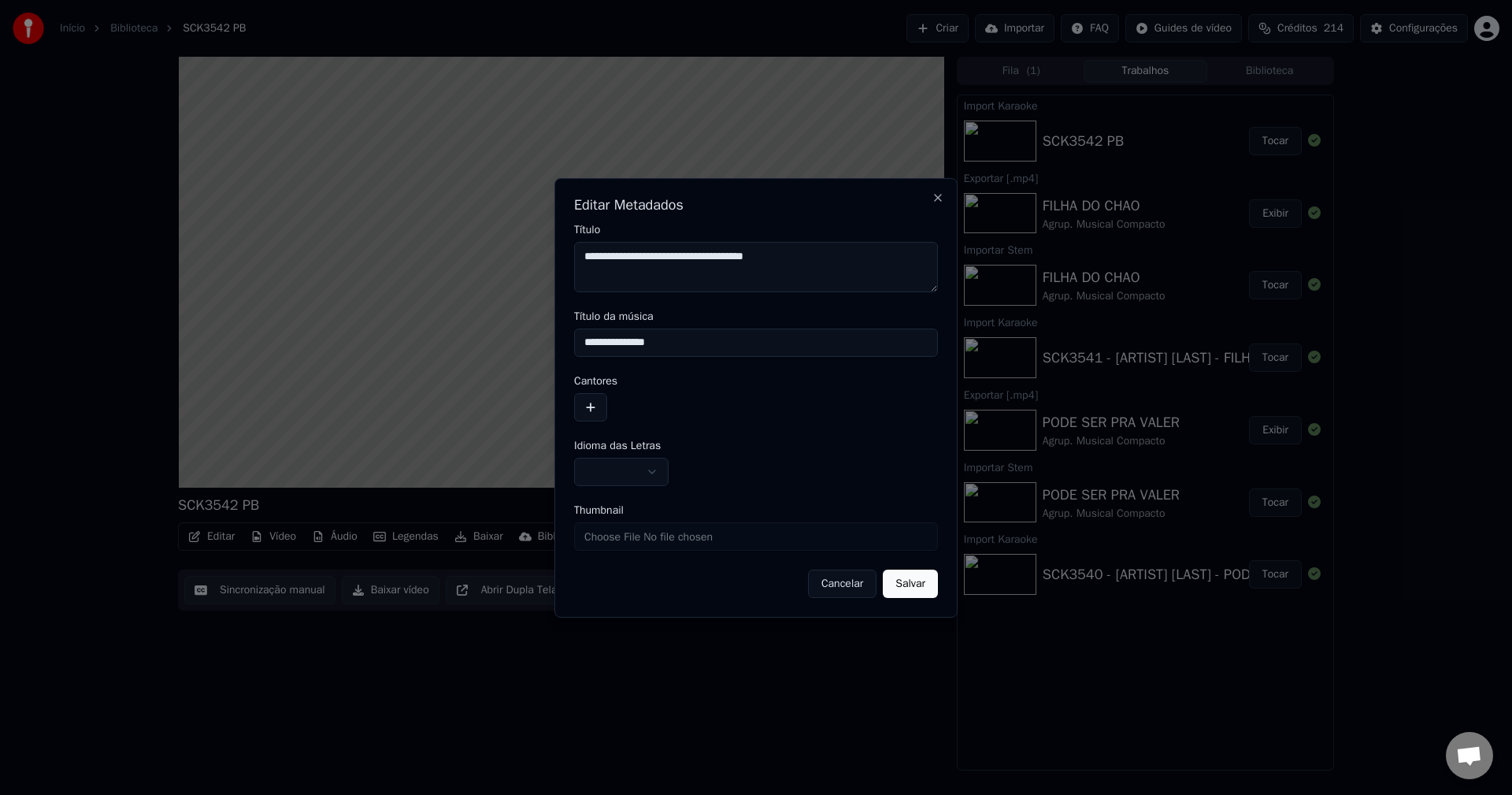 type on "**********" 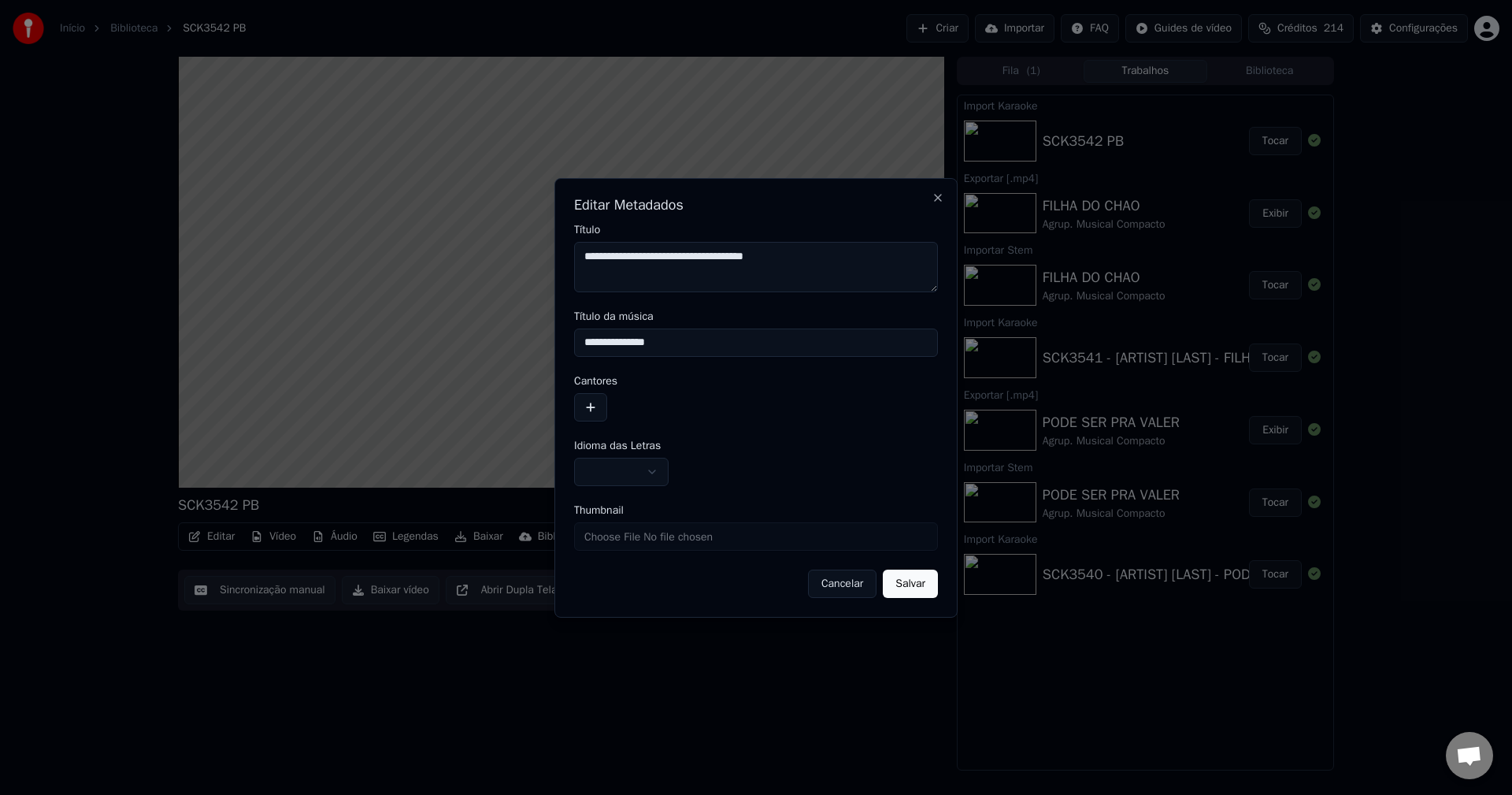 click at bounding box center [621, 472] 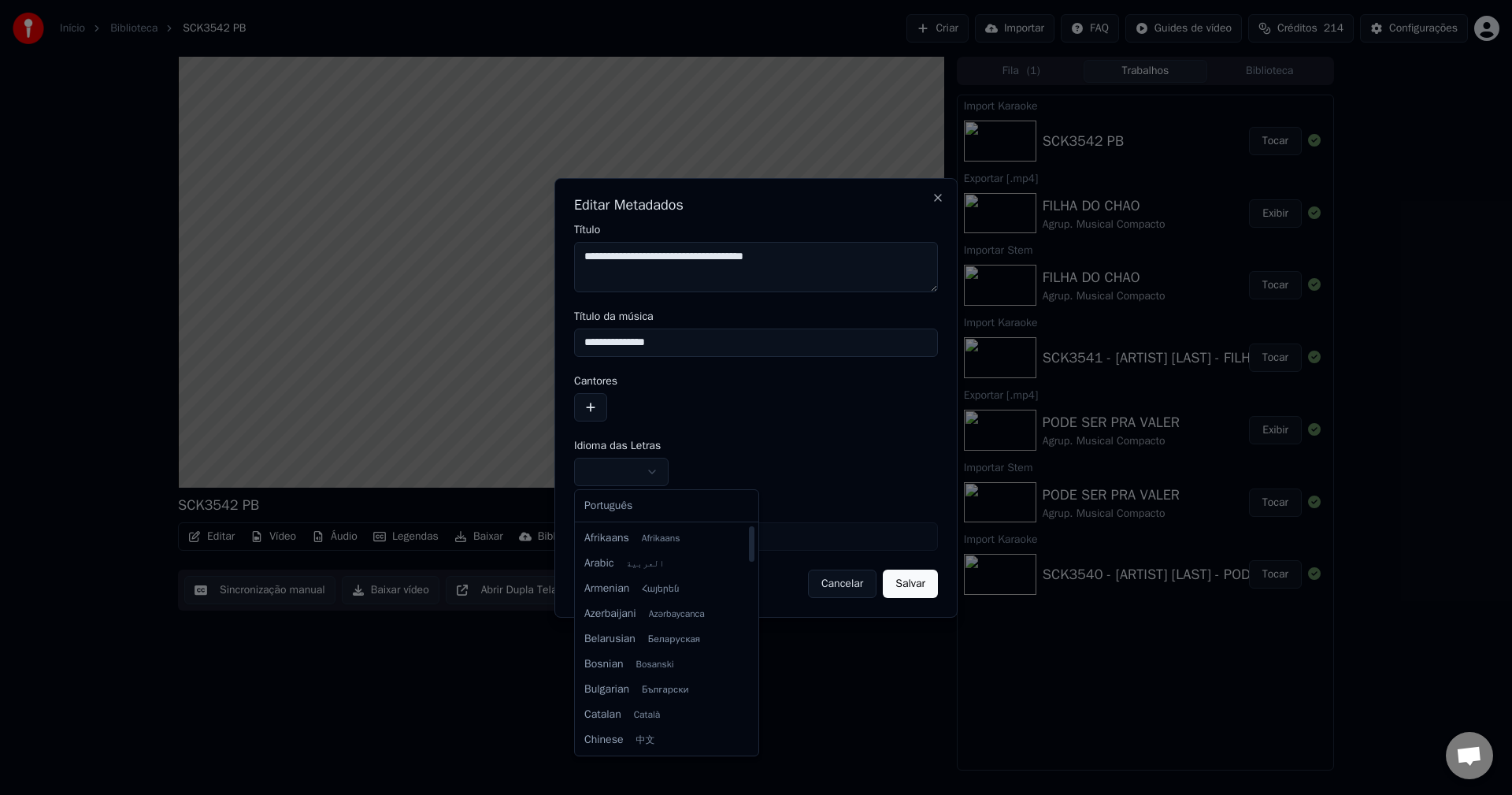 select on "**" 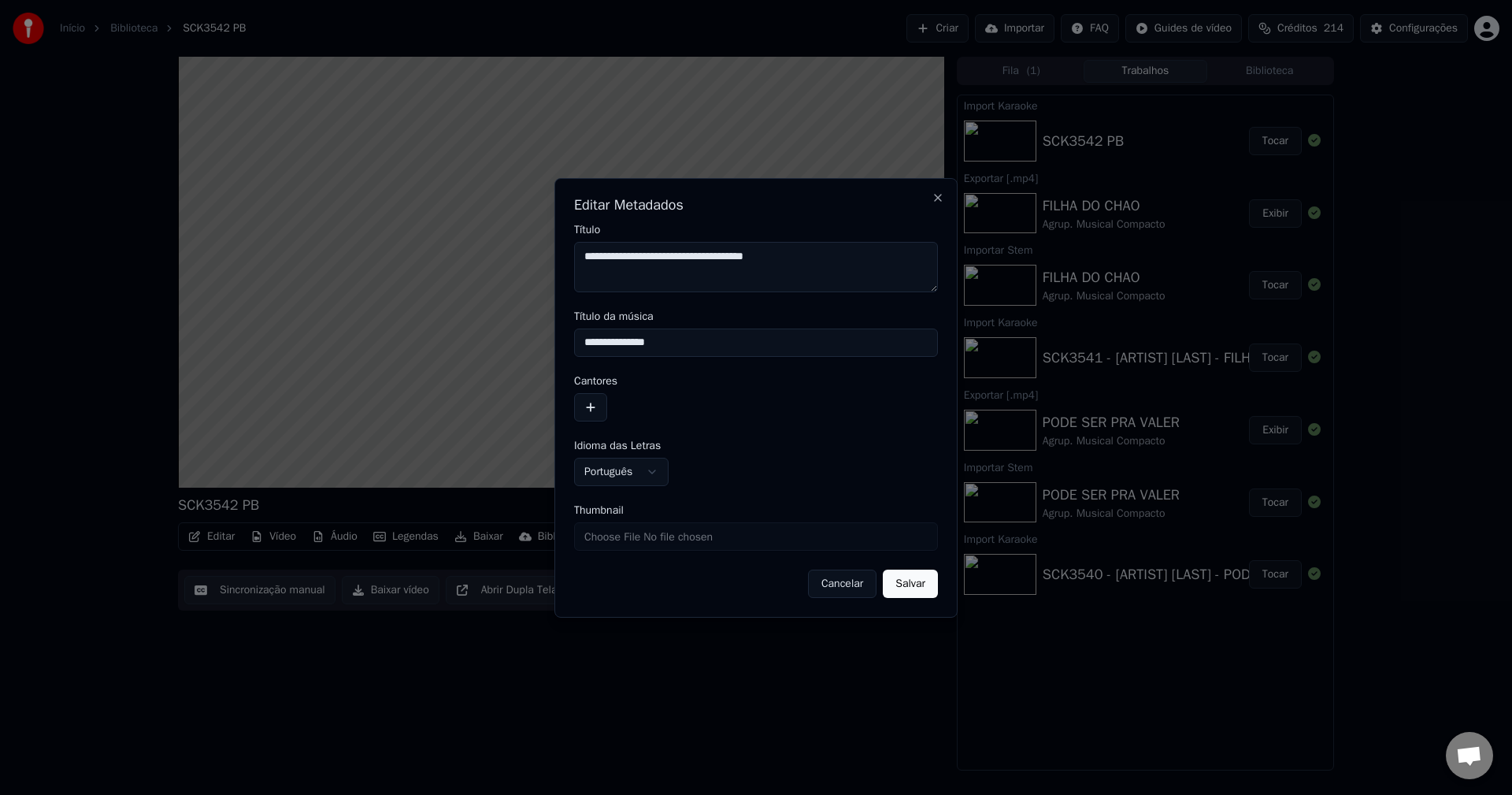 click on "Salvar" at bounding box center (910, 584) 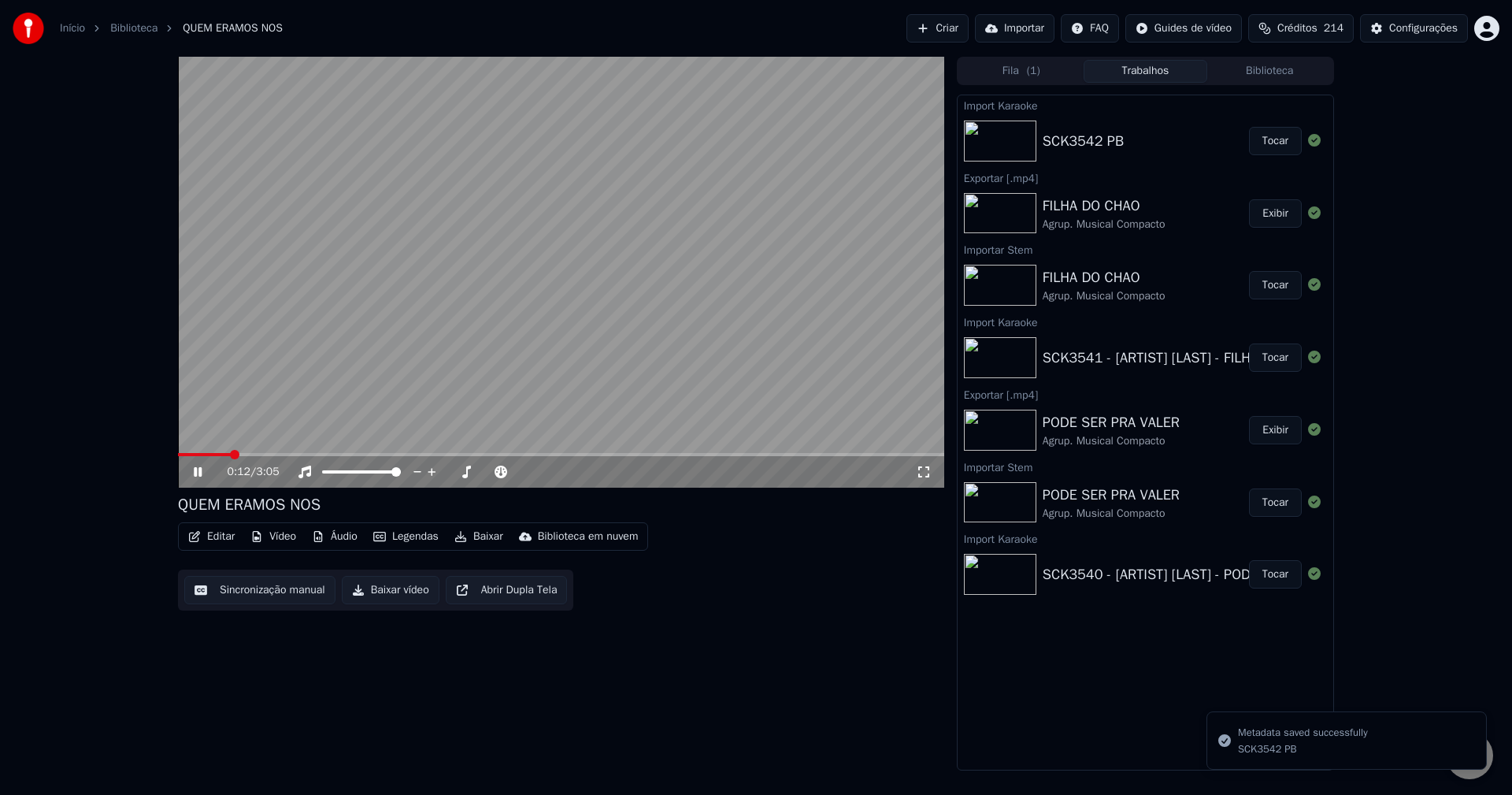 click on "Biblioteca" at bounding box center [1269, 71] 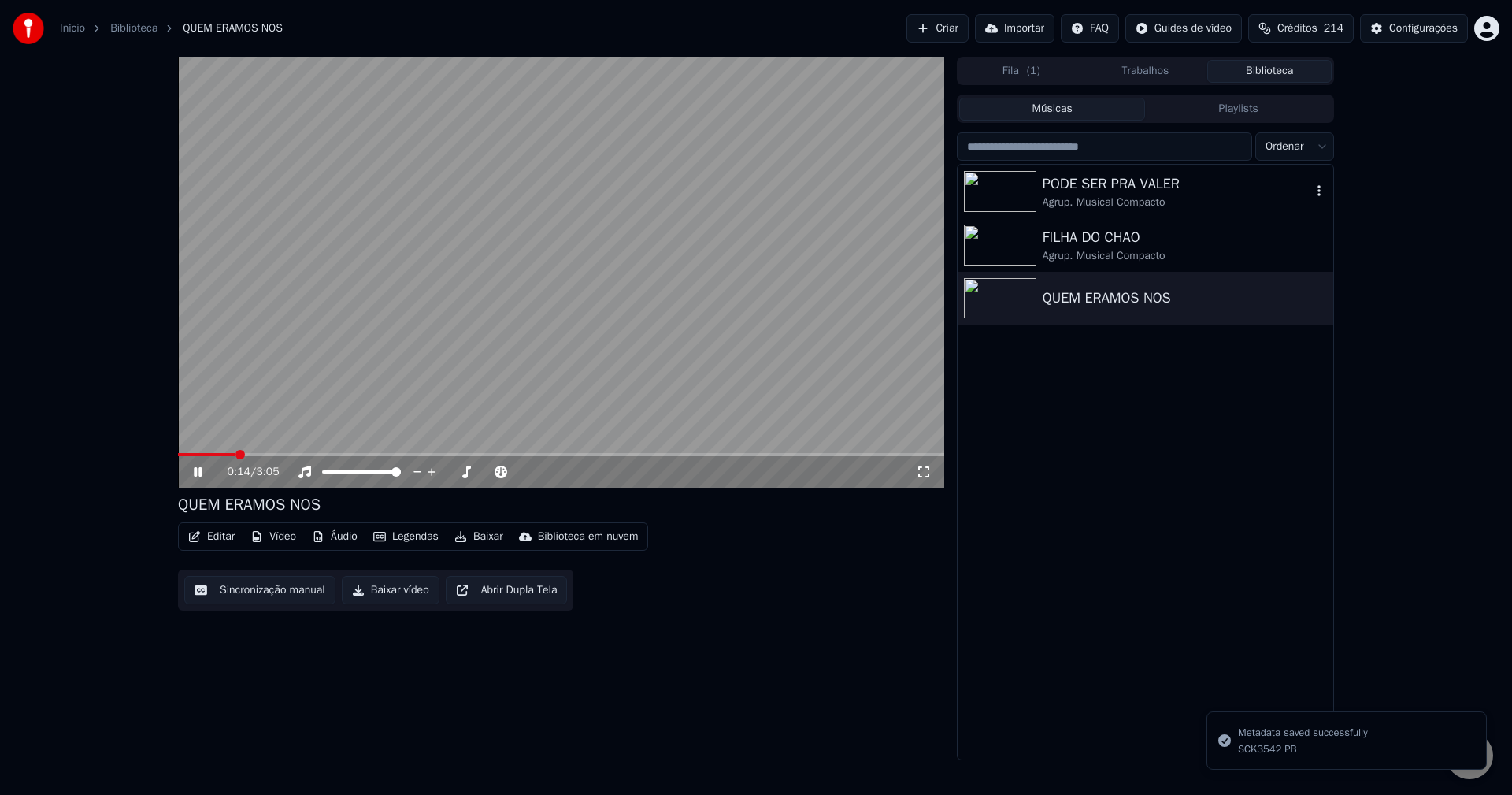click on "PODE SER PRA VALER" at bounding box center (1177, 184) 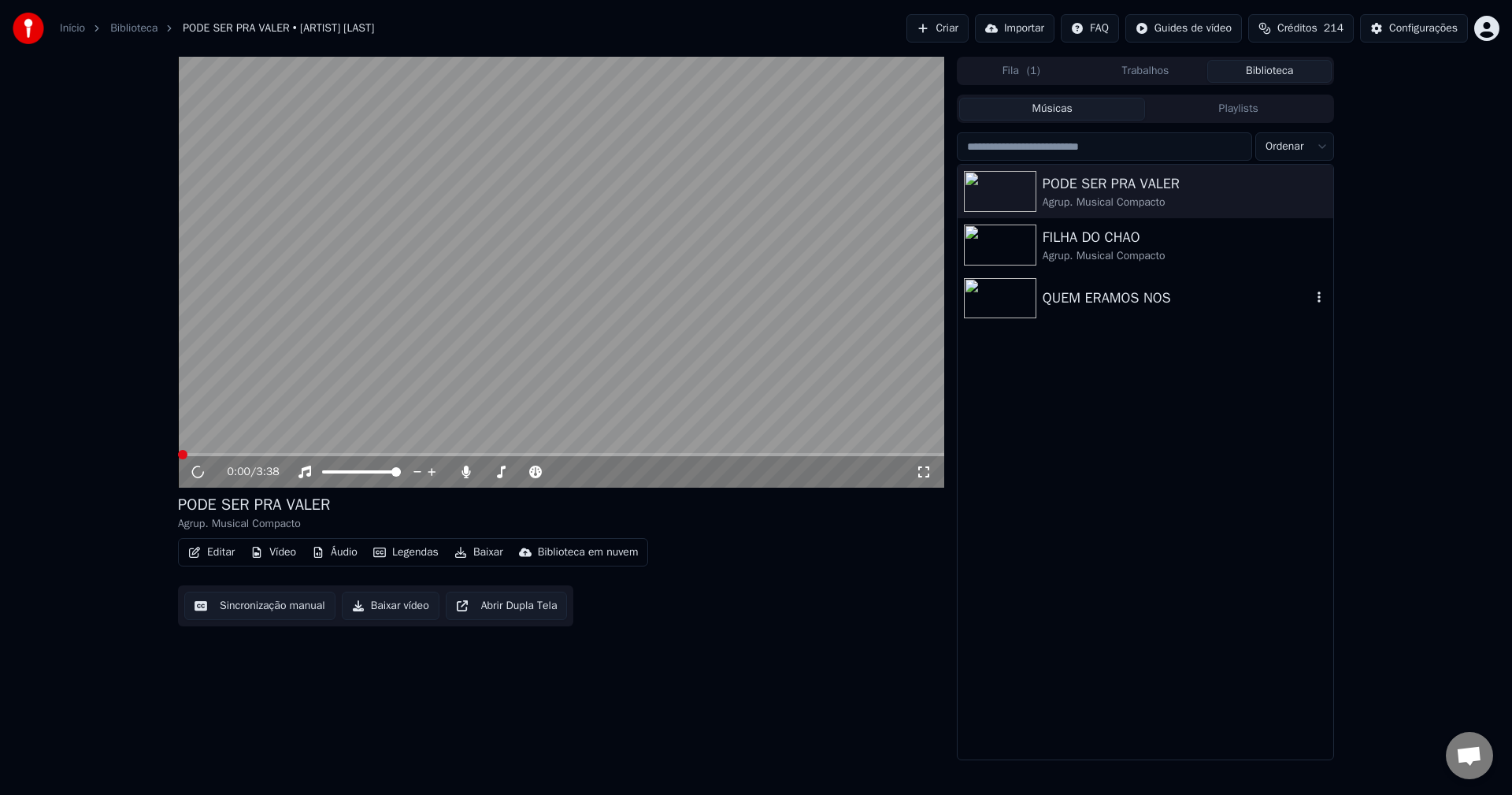 click on "QUEM ERAMOS NOS" at bounding box center (1177, 298) 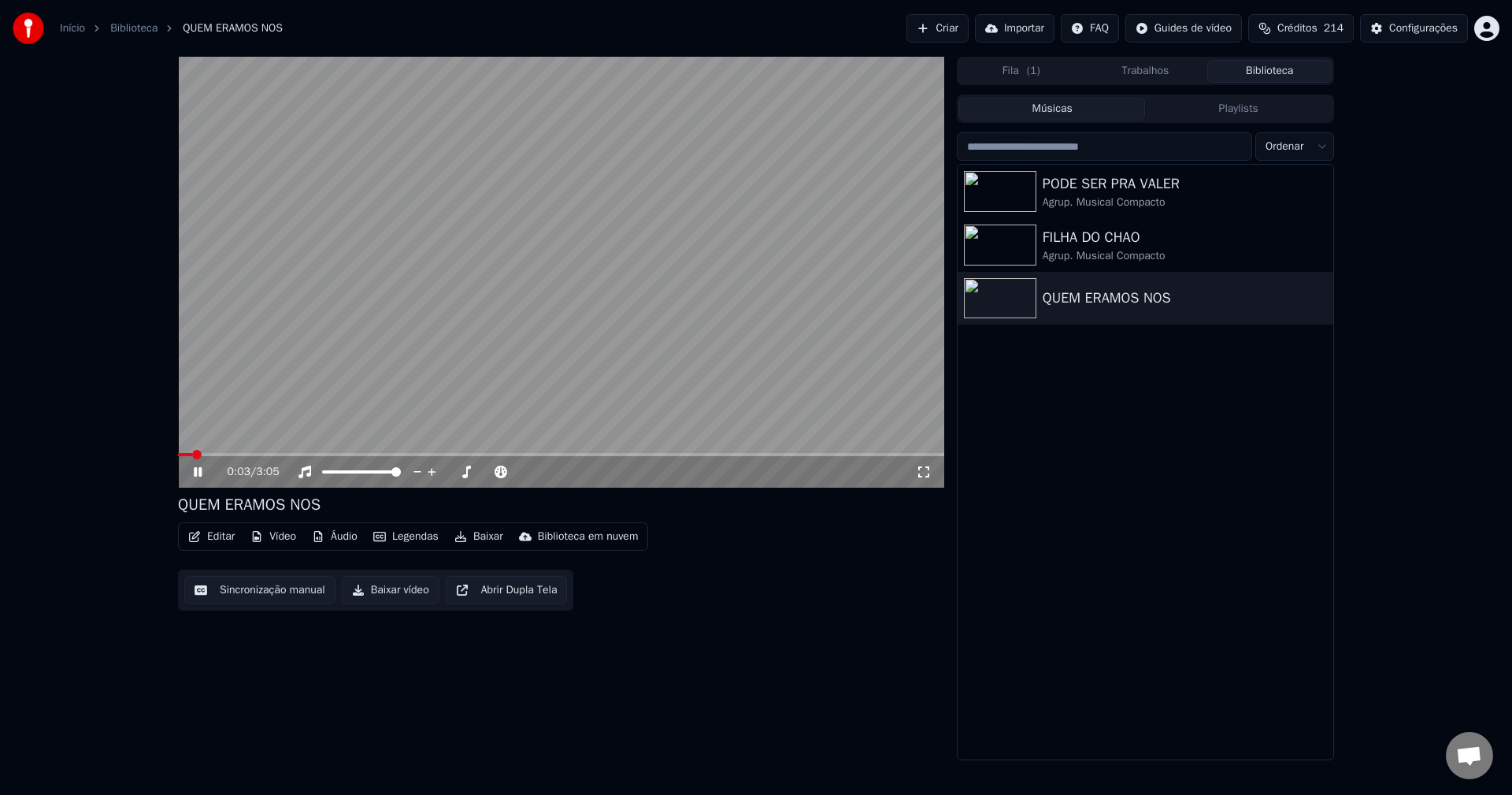 click on "Áudio" at bounding box center [335, 537] 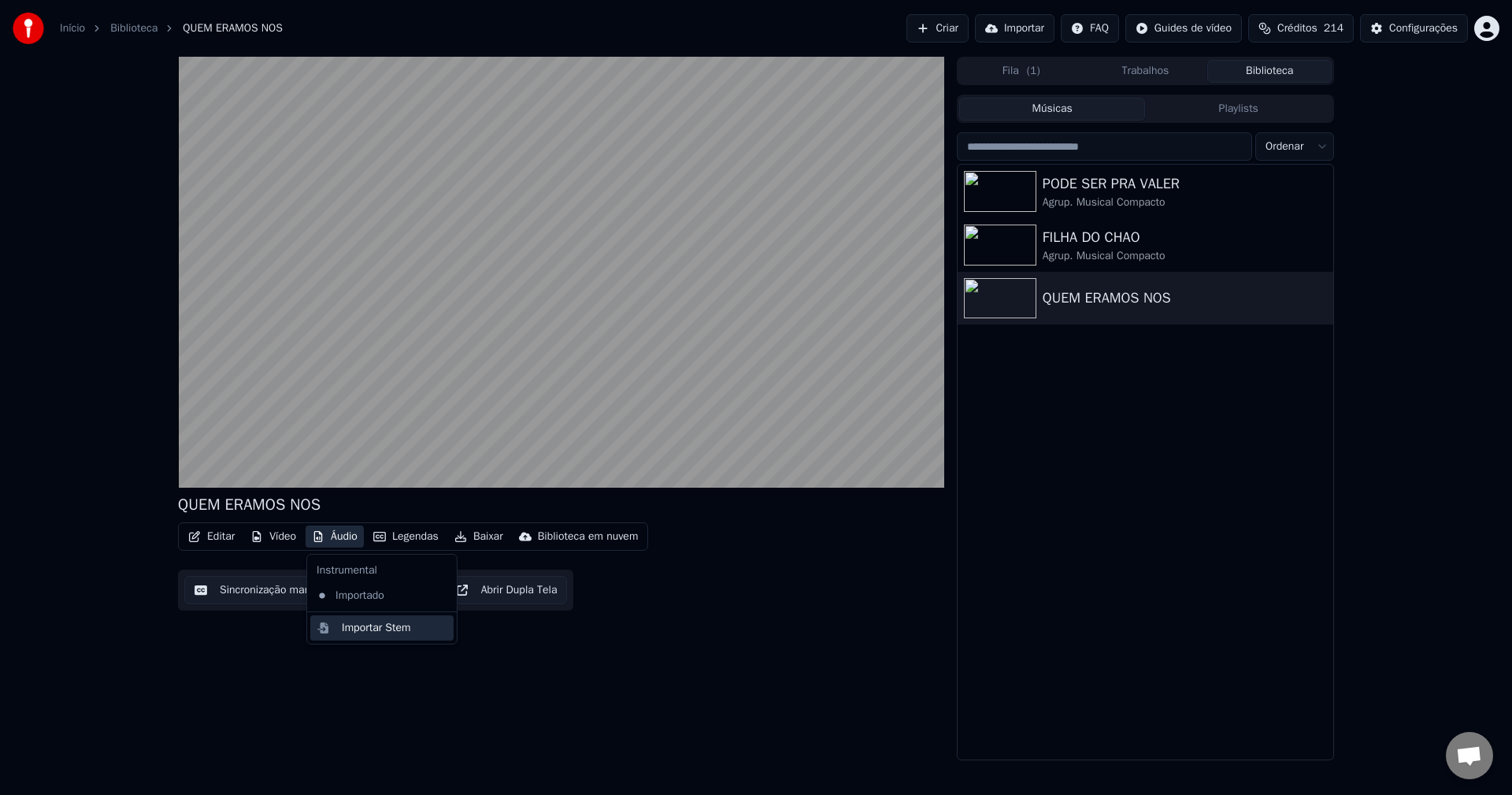 click on "Importar Stem" at bounding box center [376, 628] 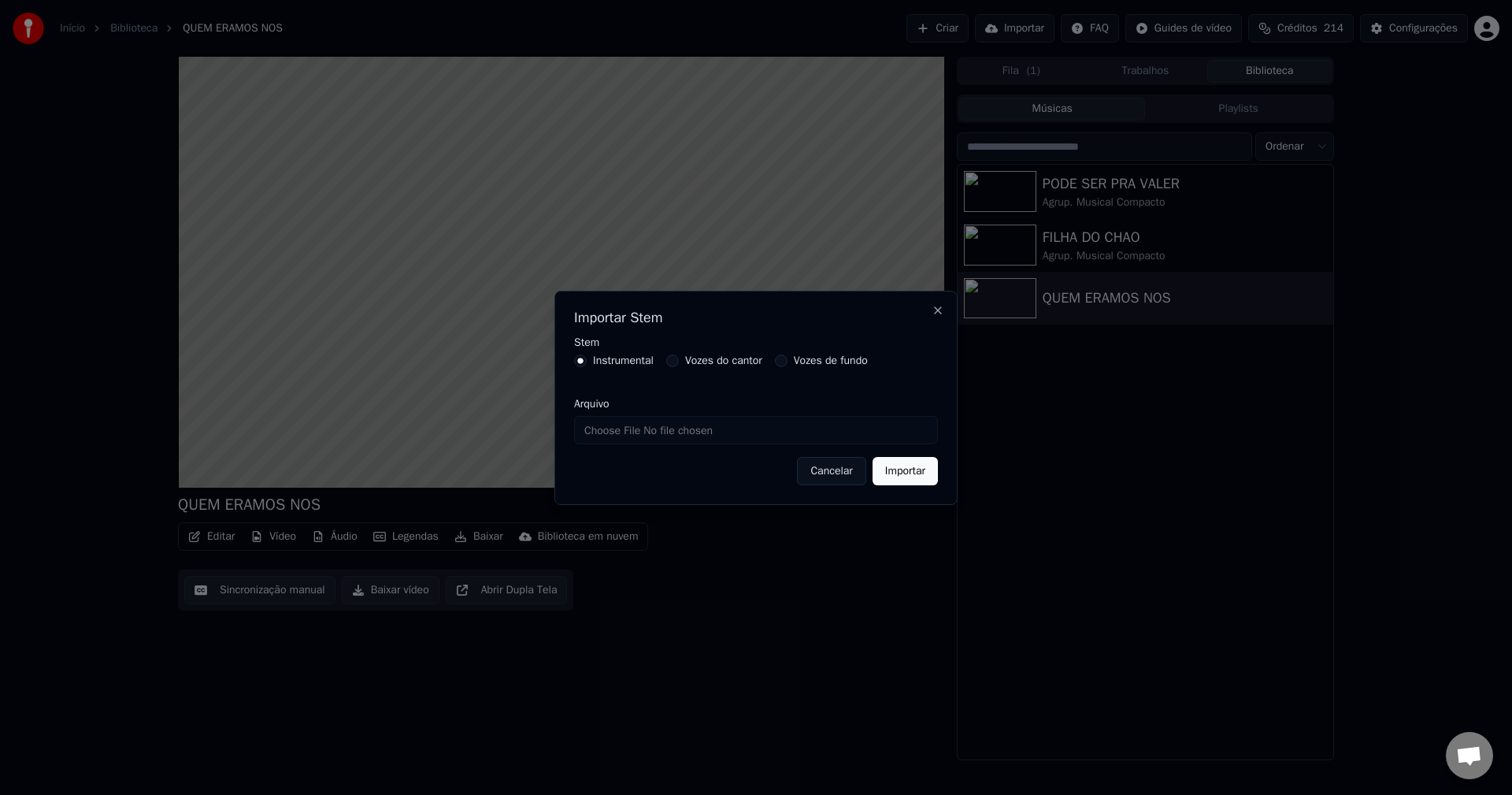 click on "Vozes do cantor" at bounding box center (724, 361) 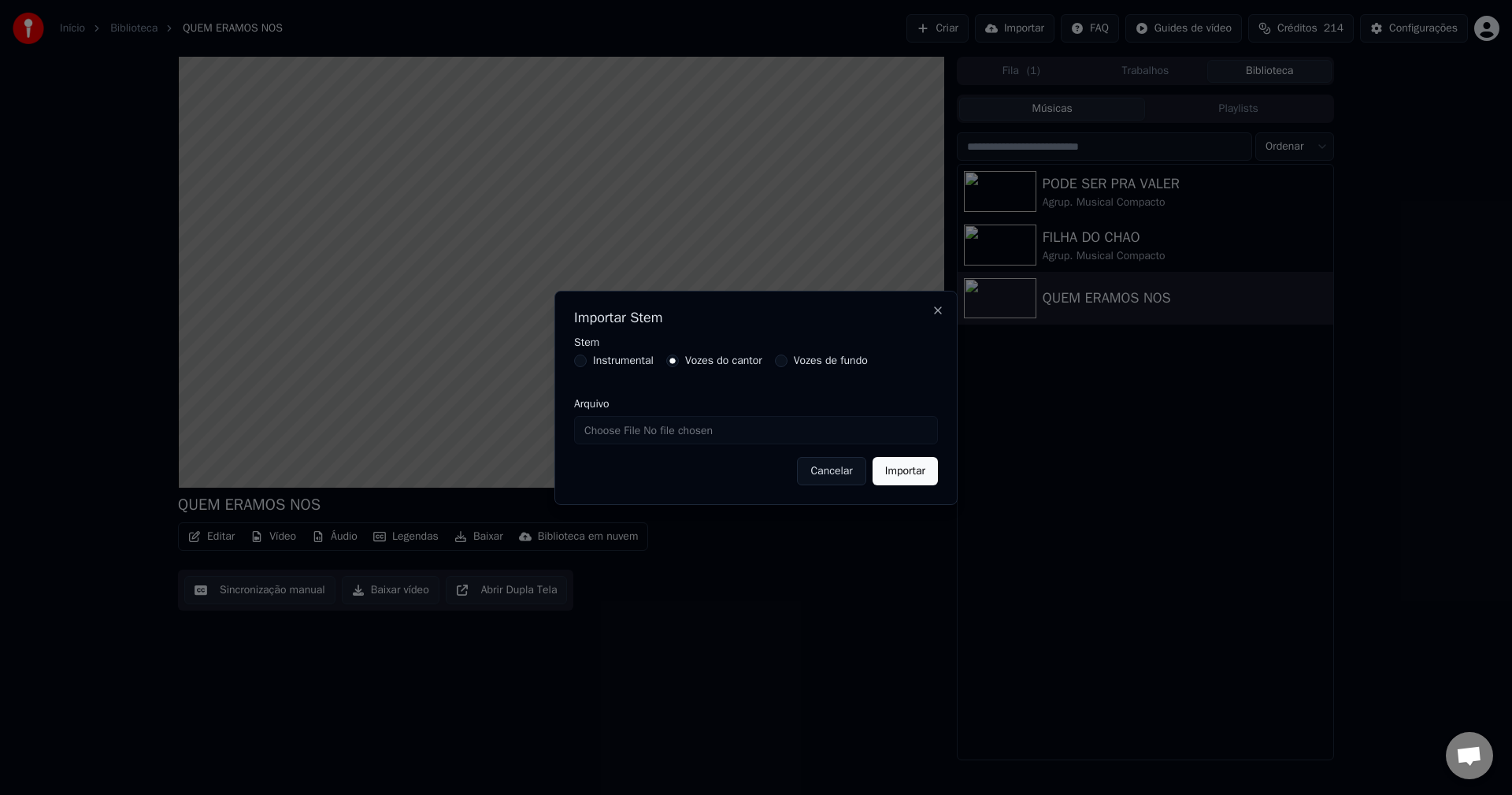 click on "Arquivo" at bounding box center [756, 430] 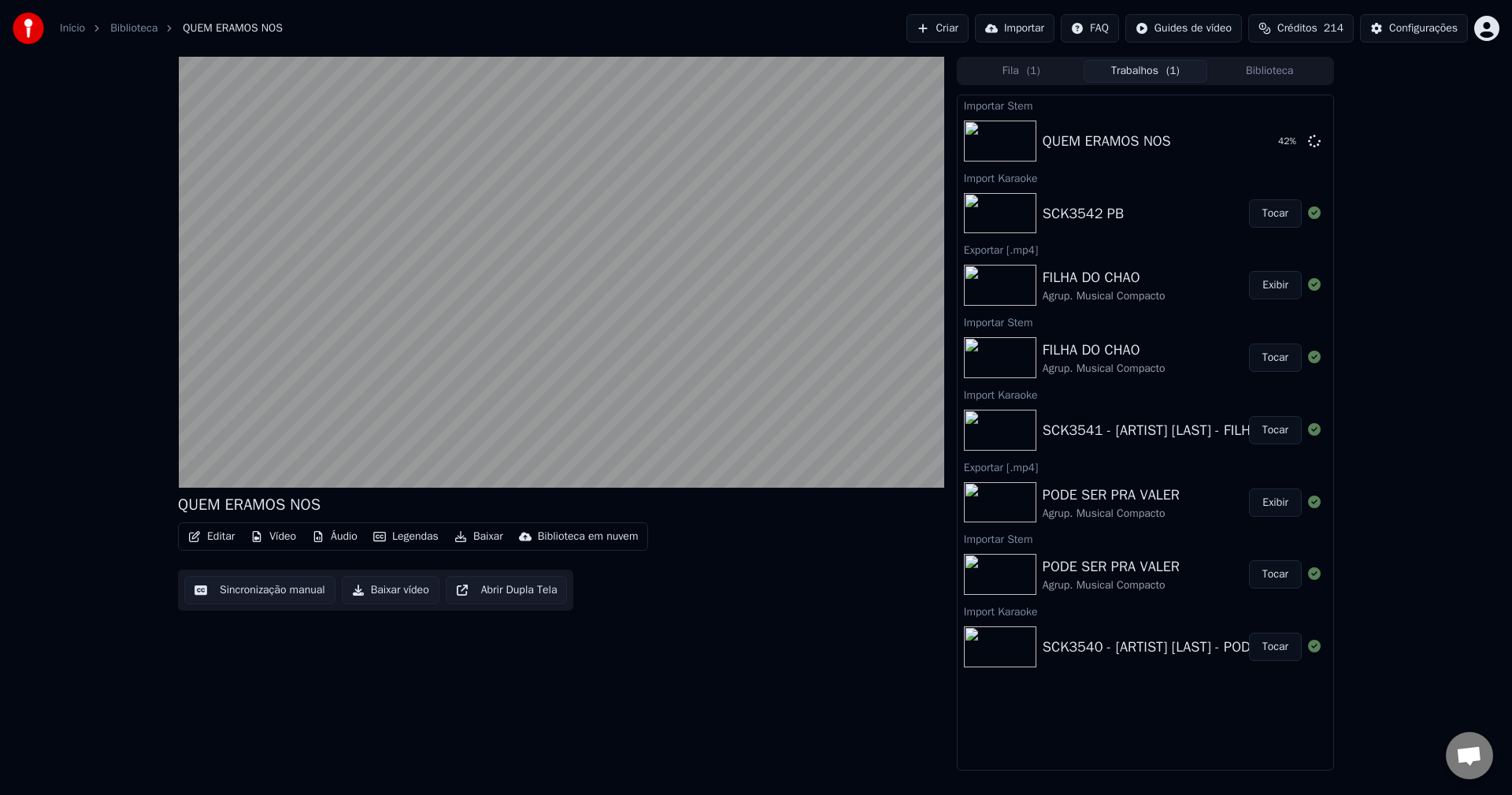 click on "Baixar vídeo" at bounding box center [391, 590] 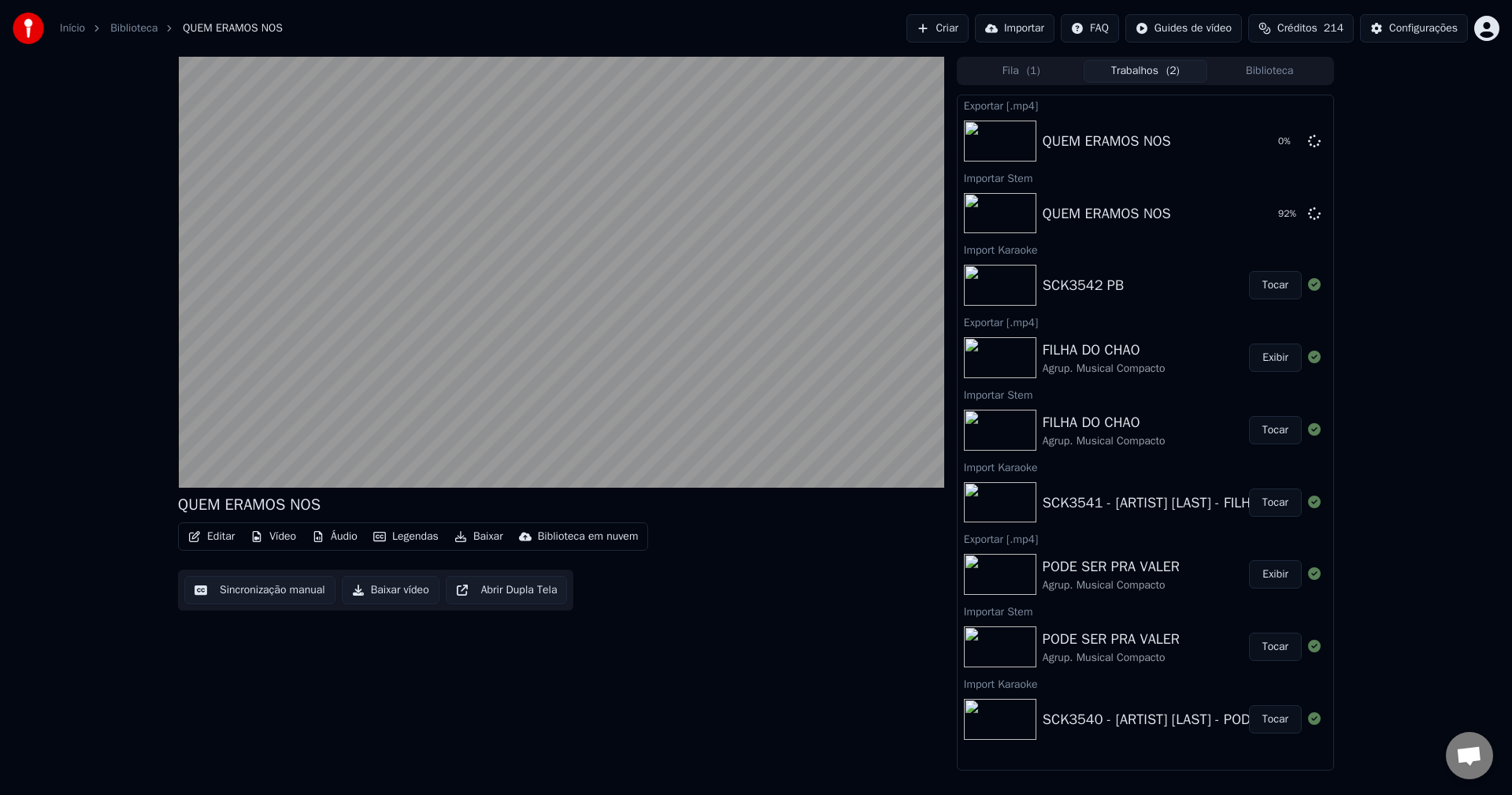click on "Editar" at bounding box center [211, 537] 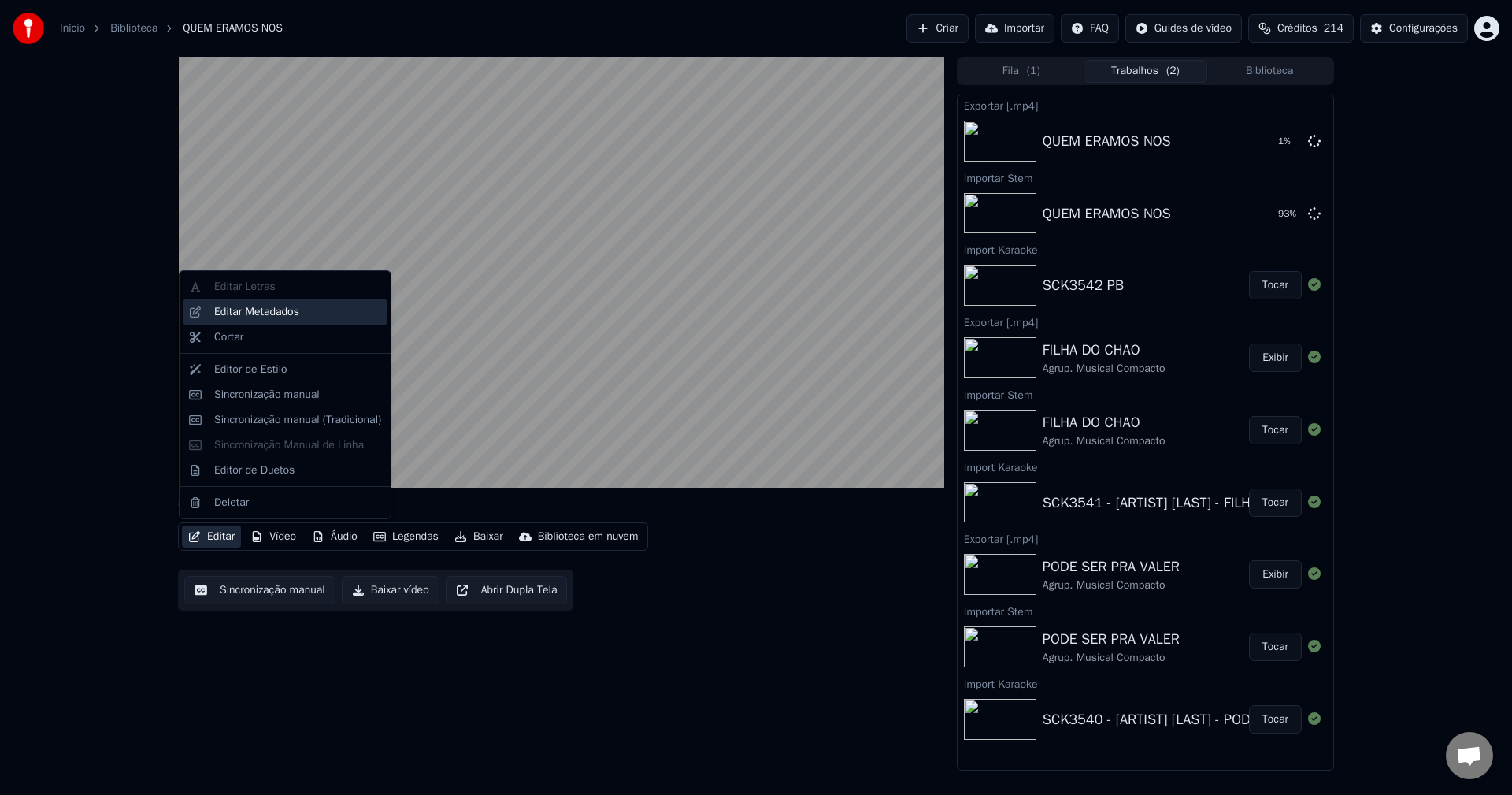 click on "Editar Metadados" at bounding box center (257, 312) 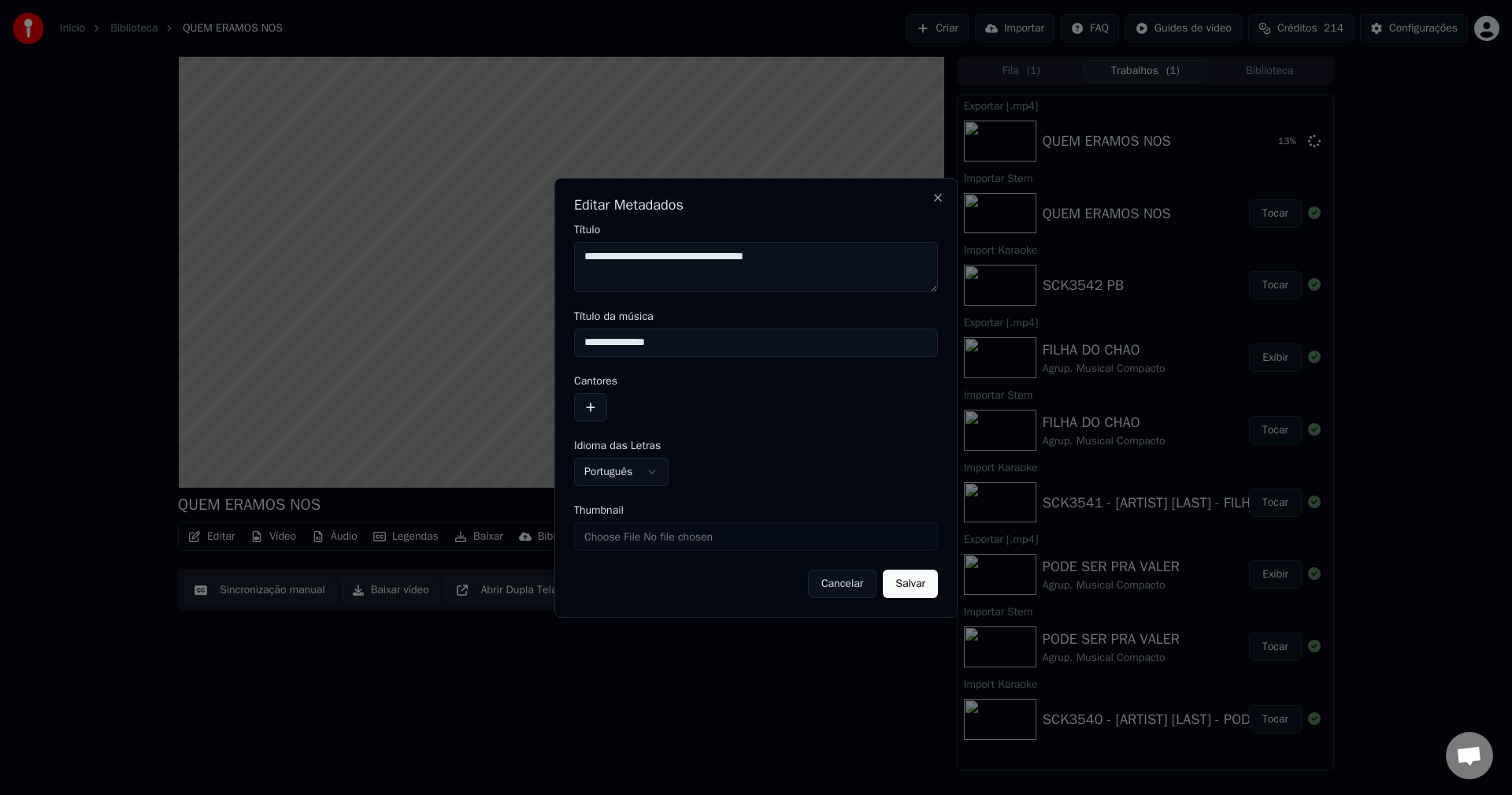 drag, startPoint x: 638, startPoint y: 262, endPoint x: 702, endPoint y: 264, distance: 64.031242 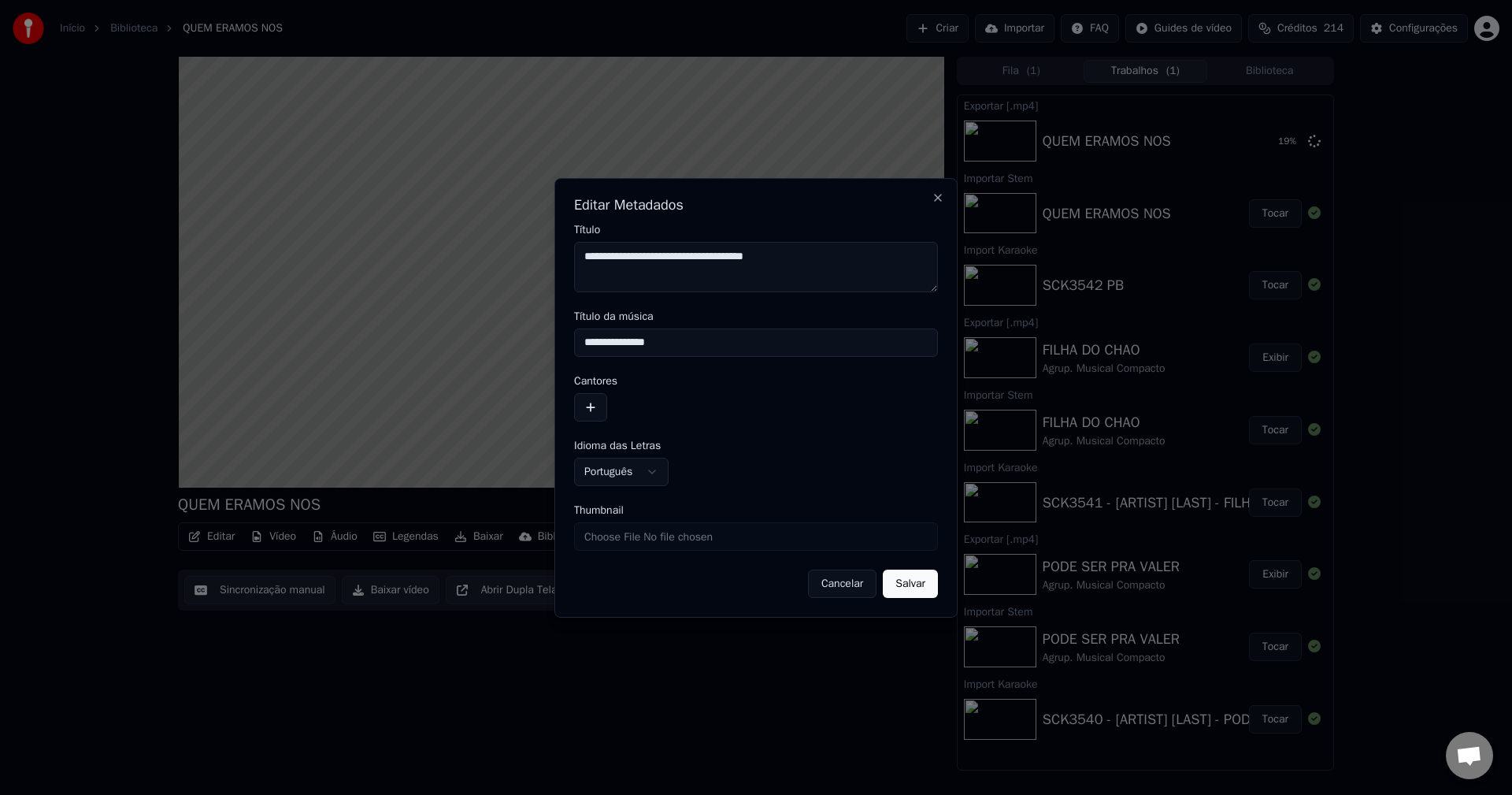 click at bounding box center [591, 407] 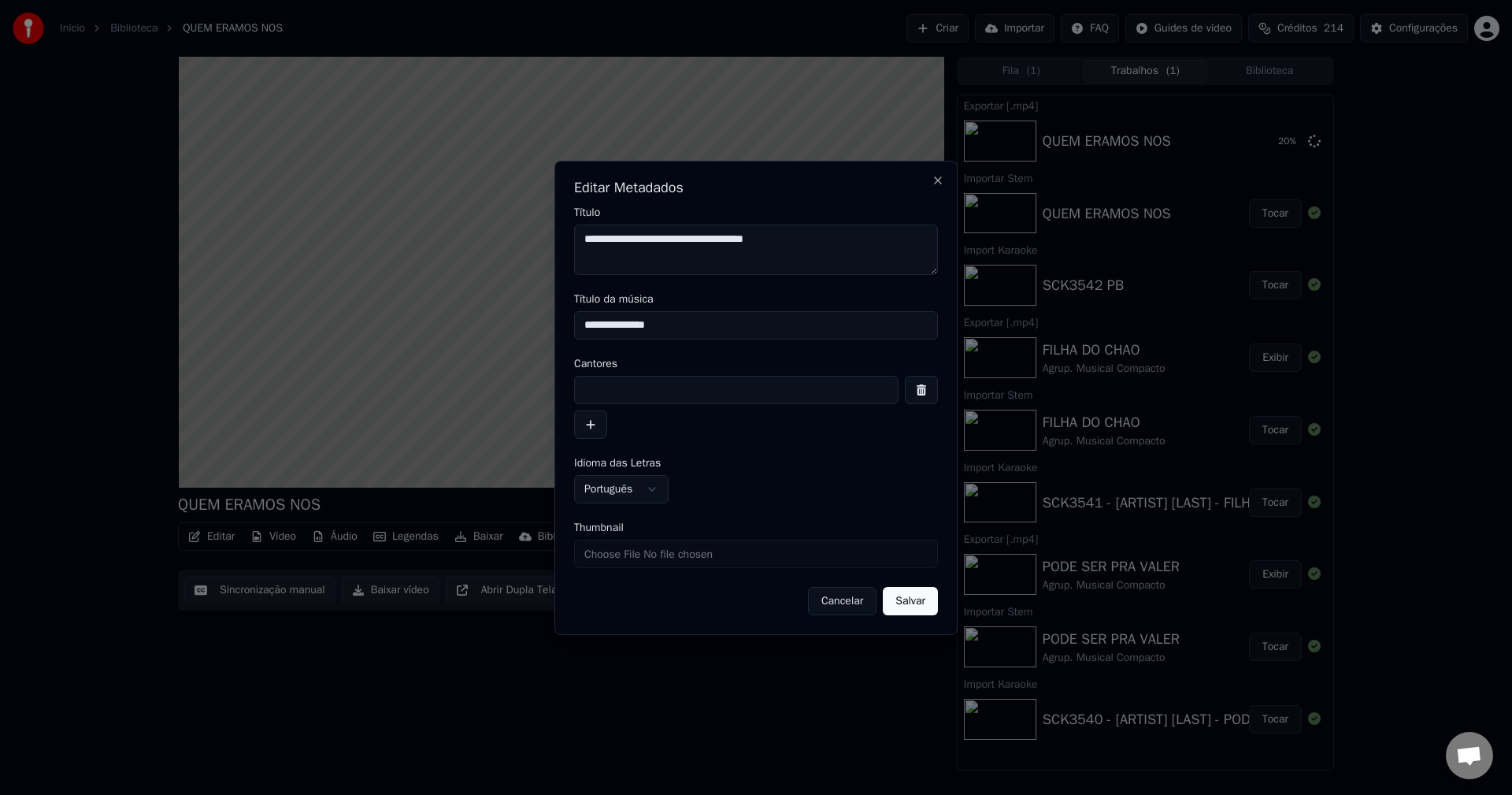 click at bounding box center [736, 390] 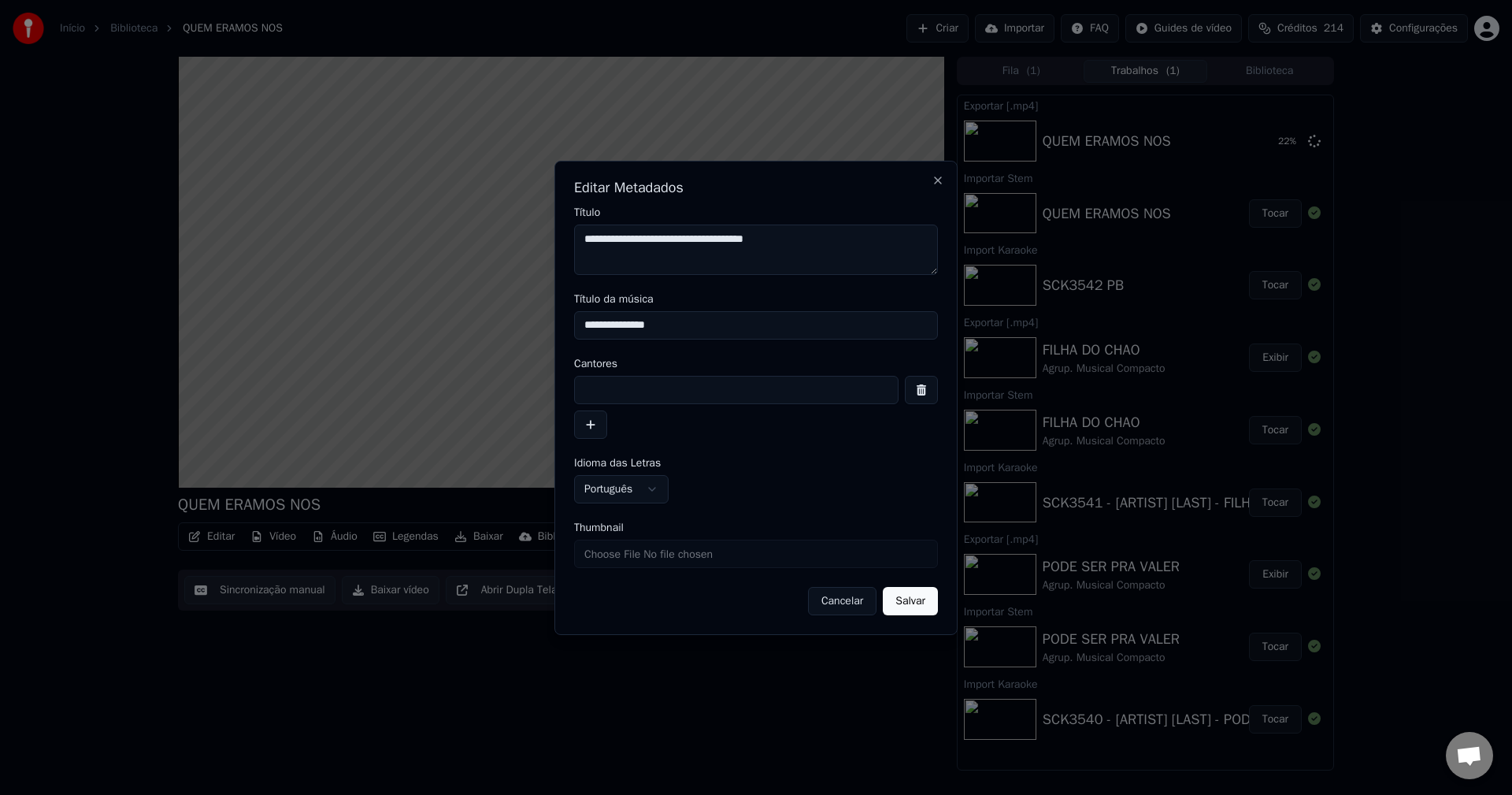 paste on "**********" 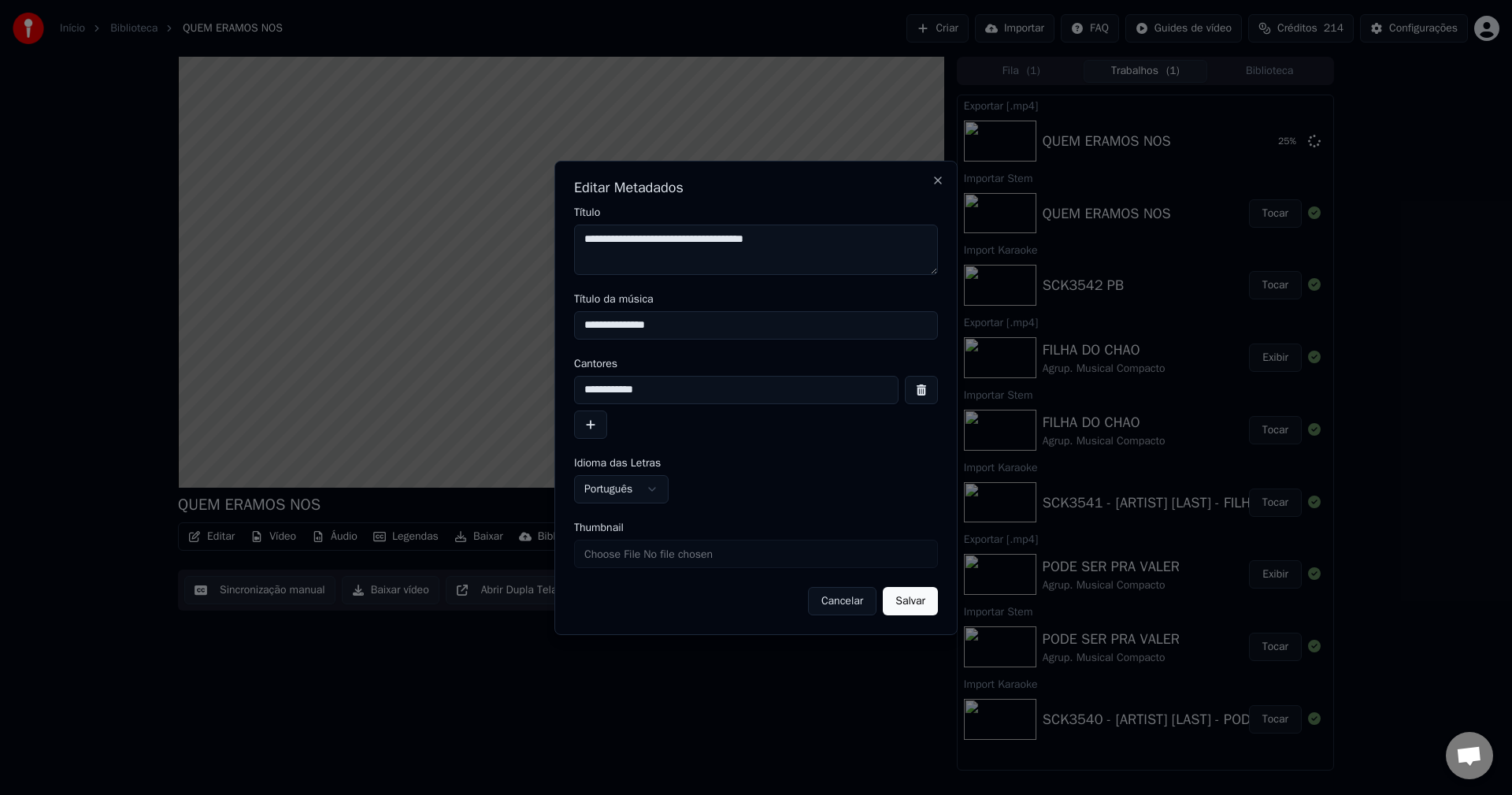 type on "**********" 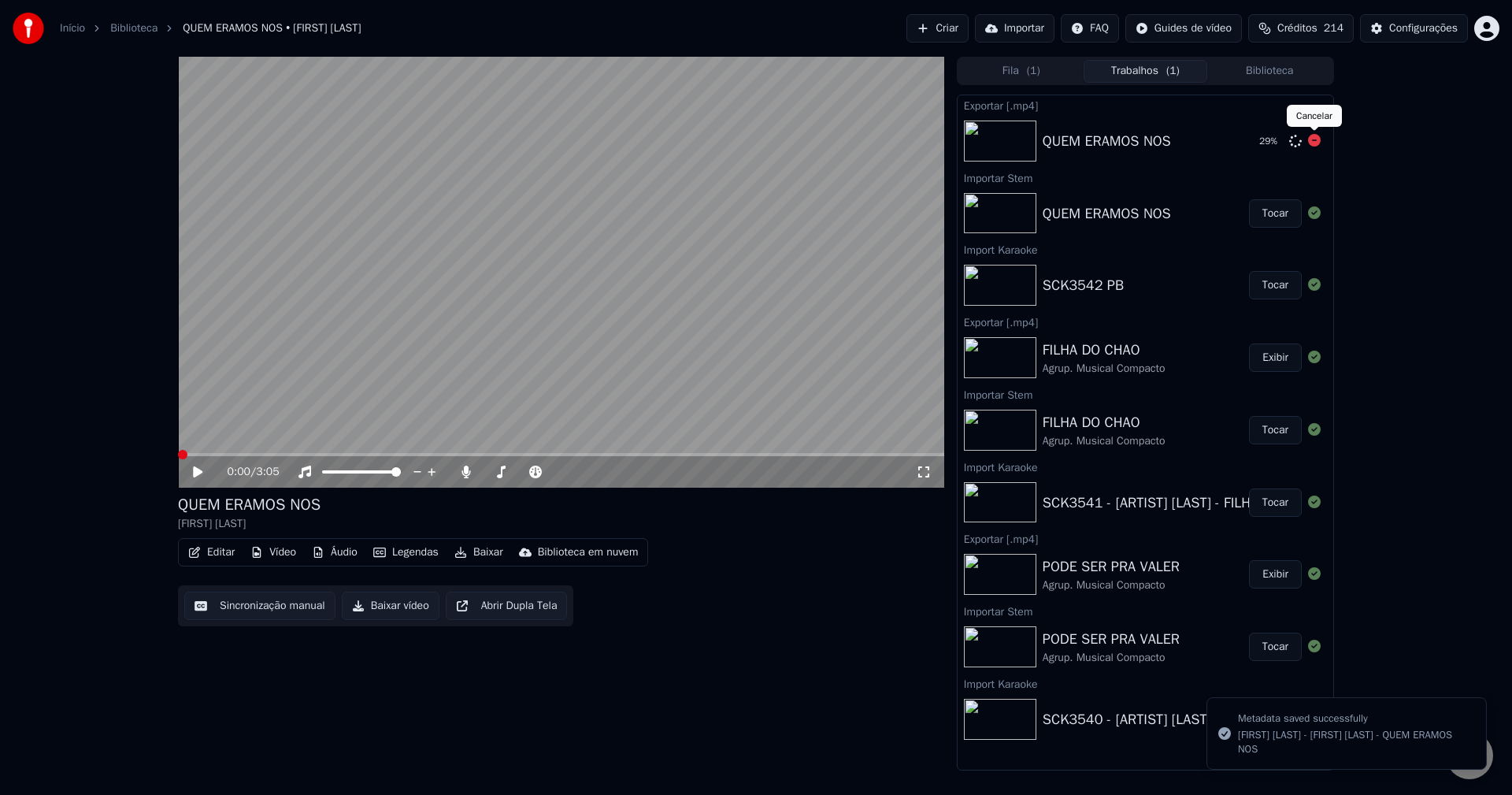click 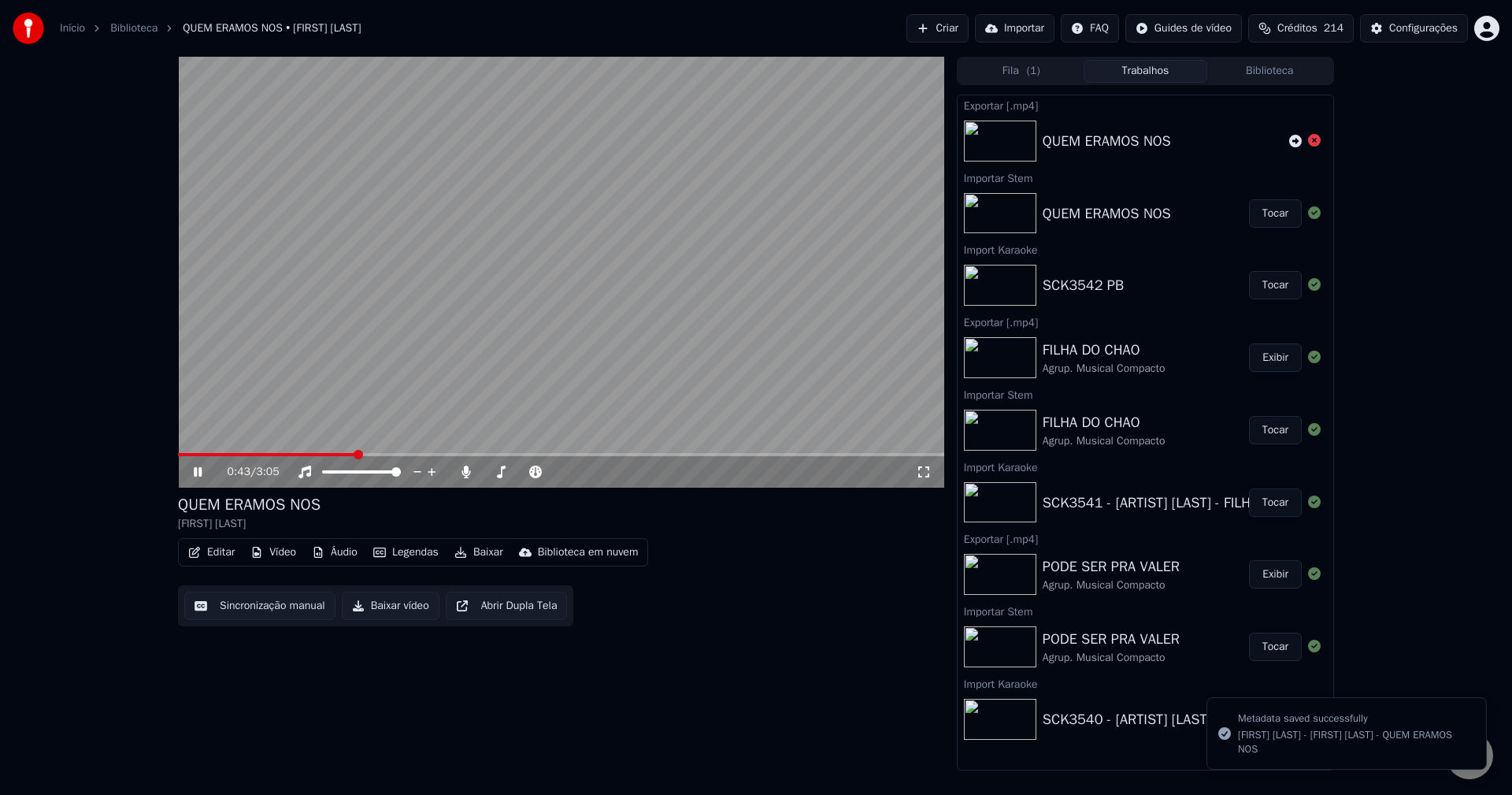 click on "Baixar vídeo" at bounding box center [391, 606] 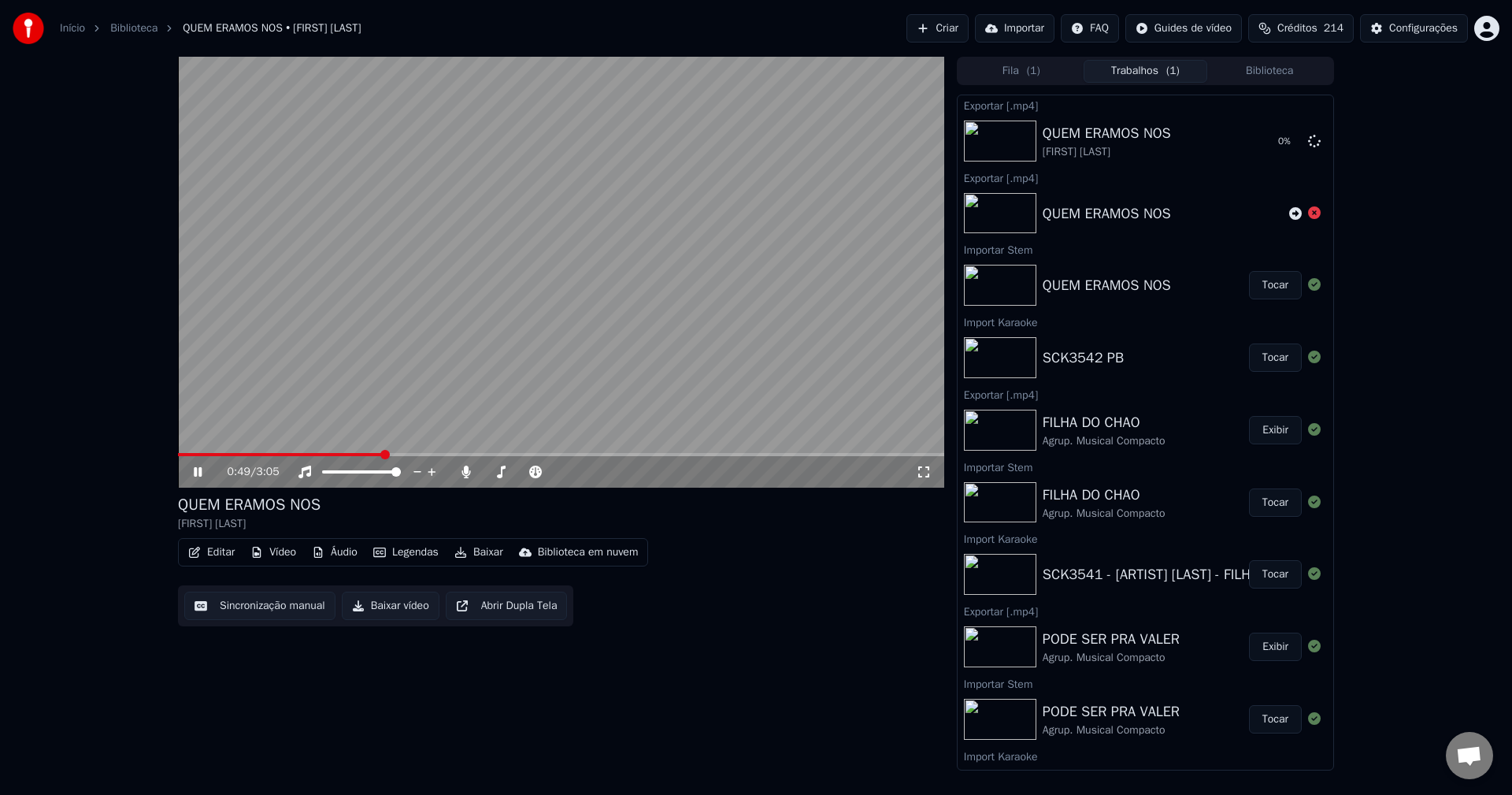 click at bounding box center (561, 272) 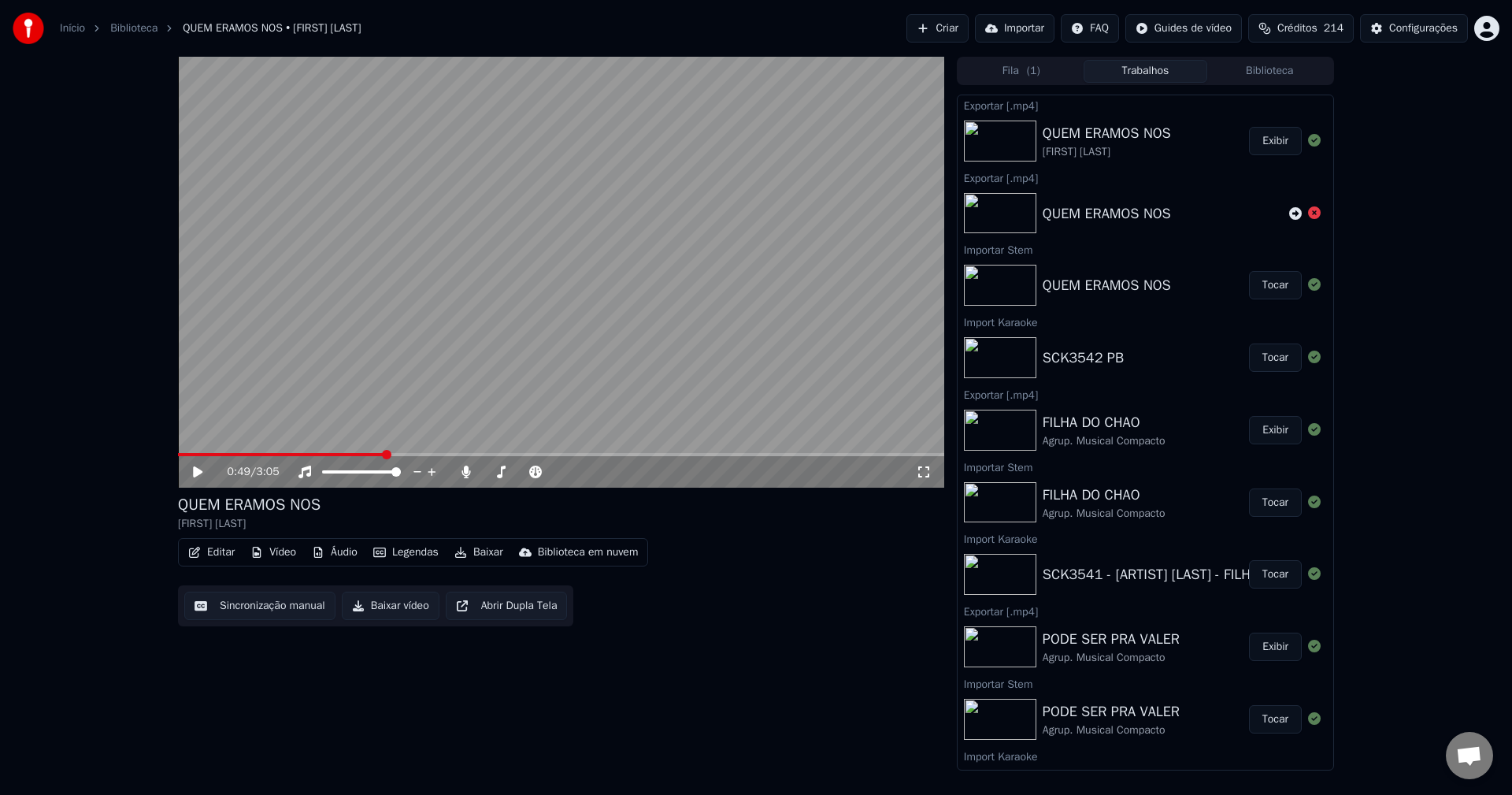 click 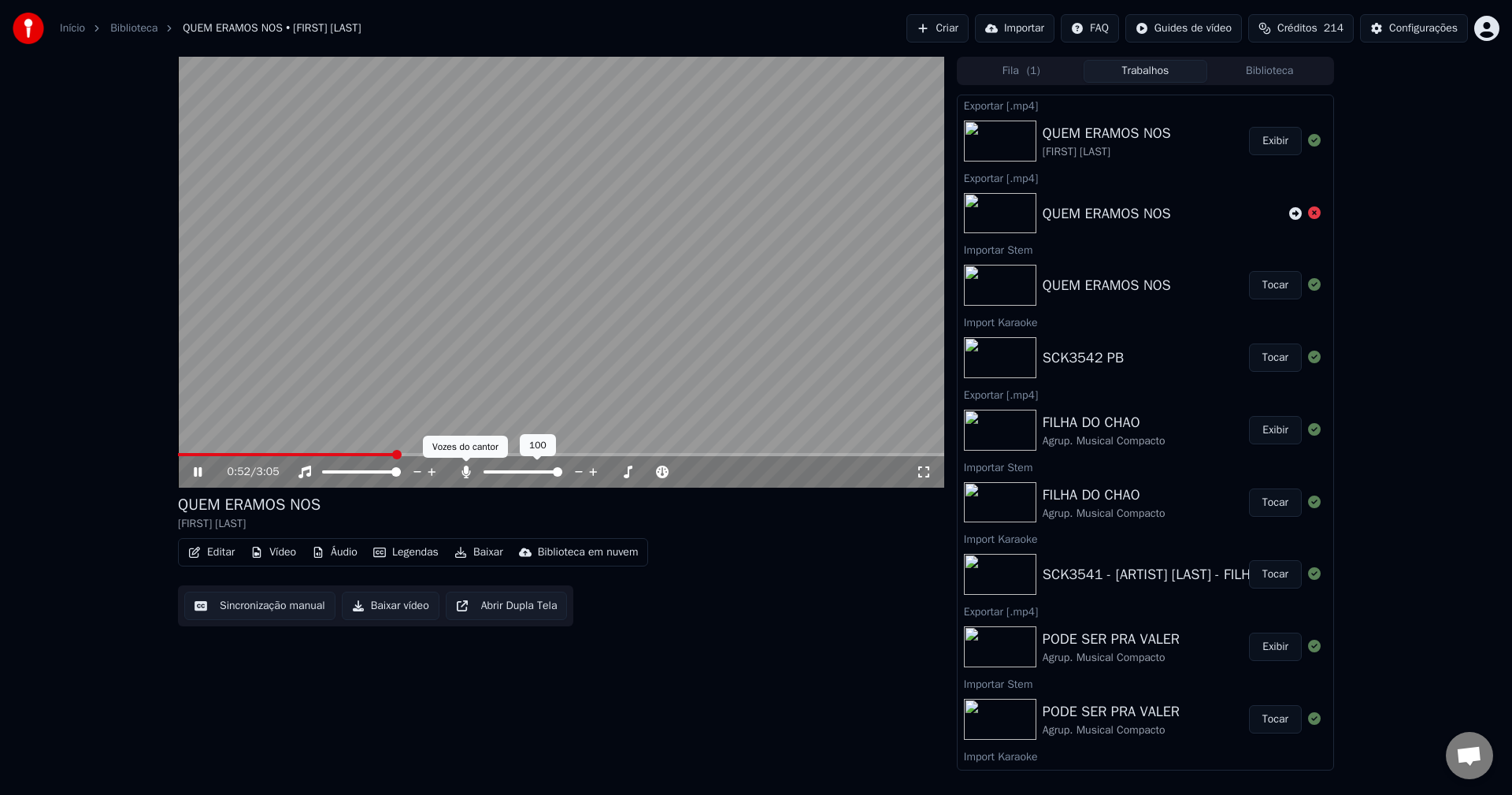click 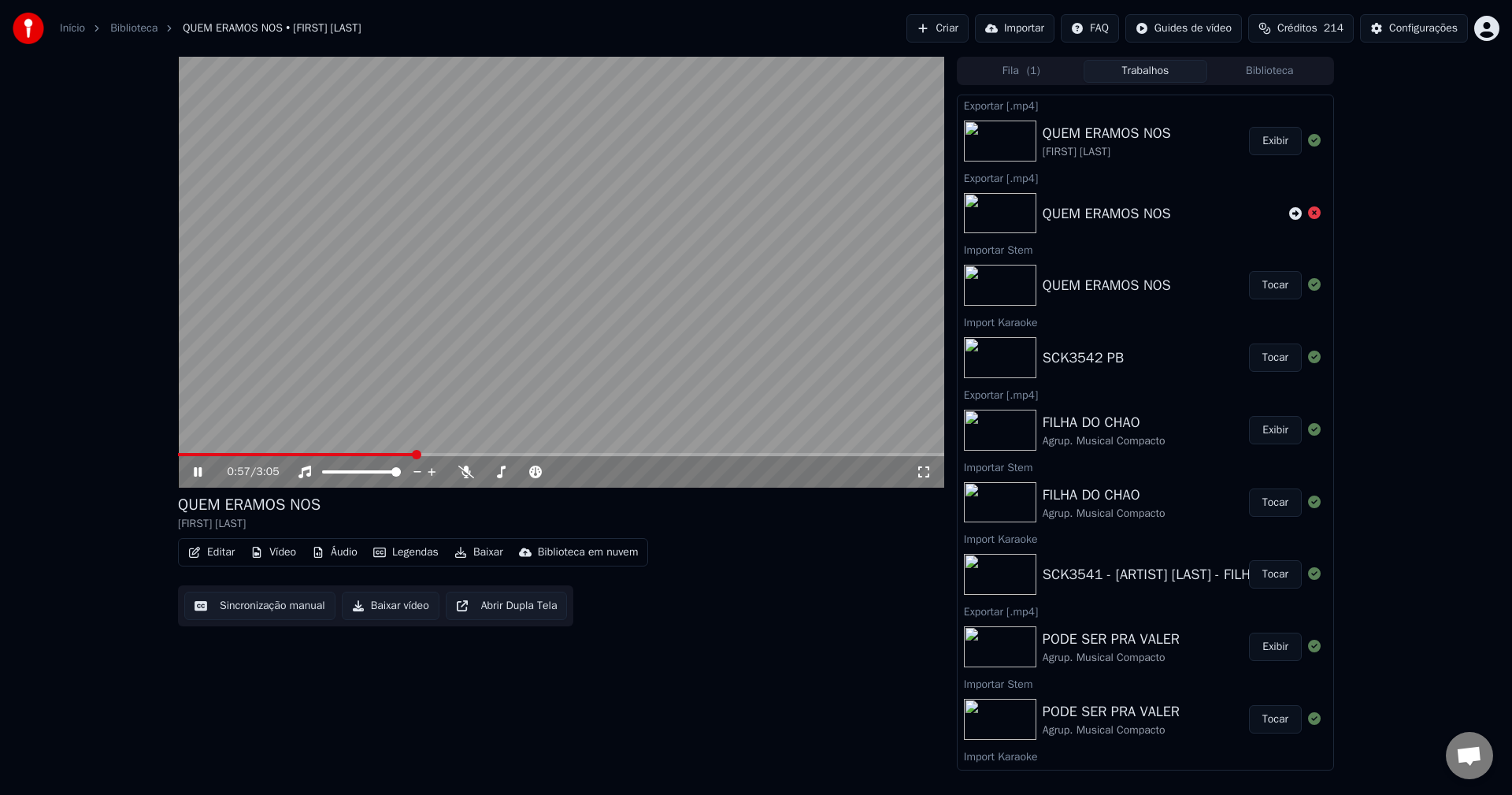 click on "Áudio" at bounding box center (335, 552) 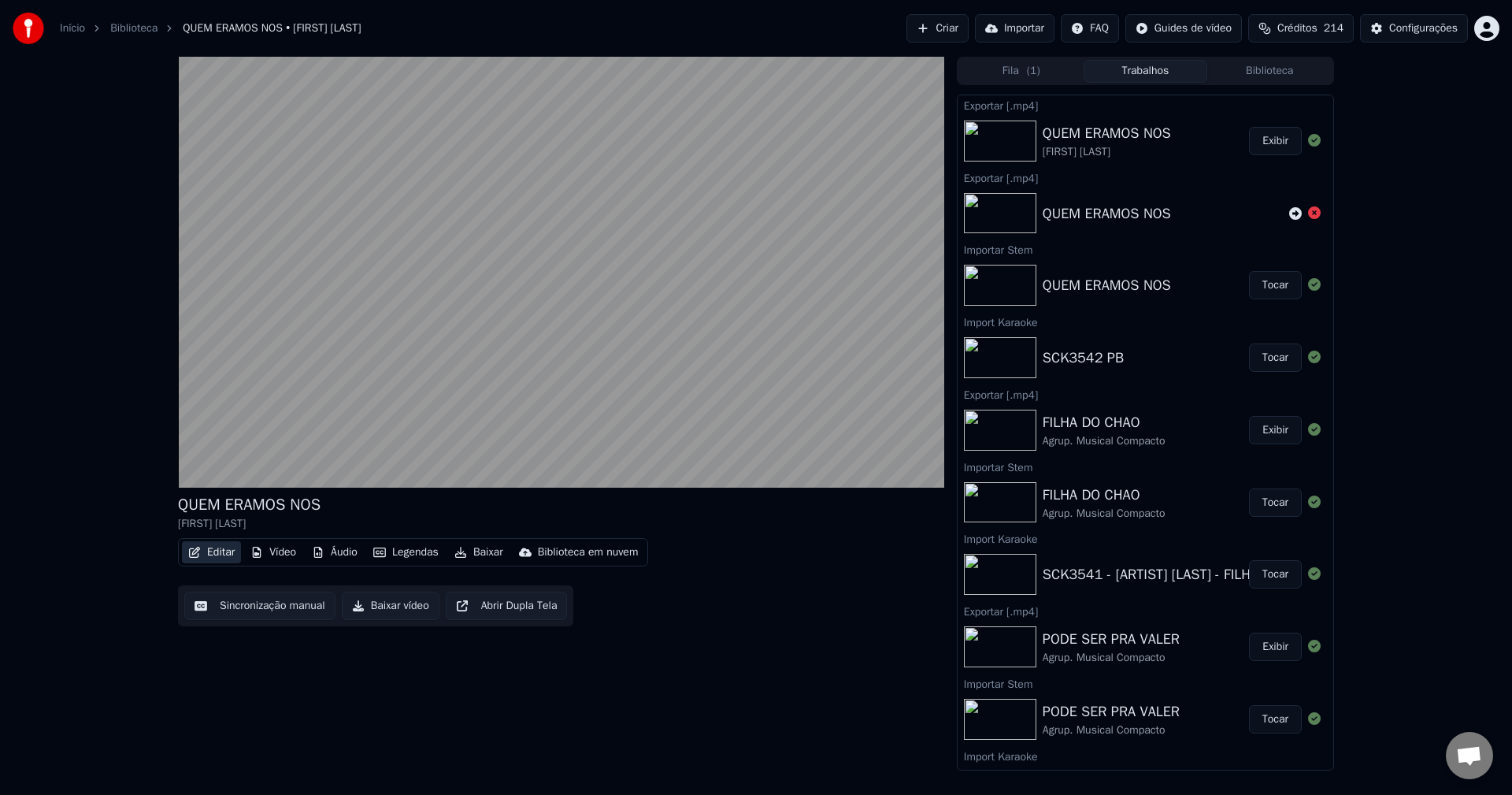 click on "Editar" at bounding box center [211, 552] 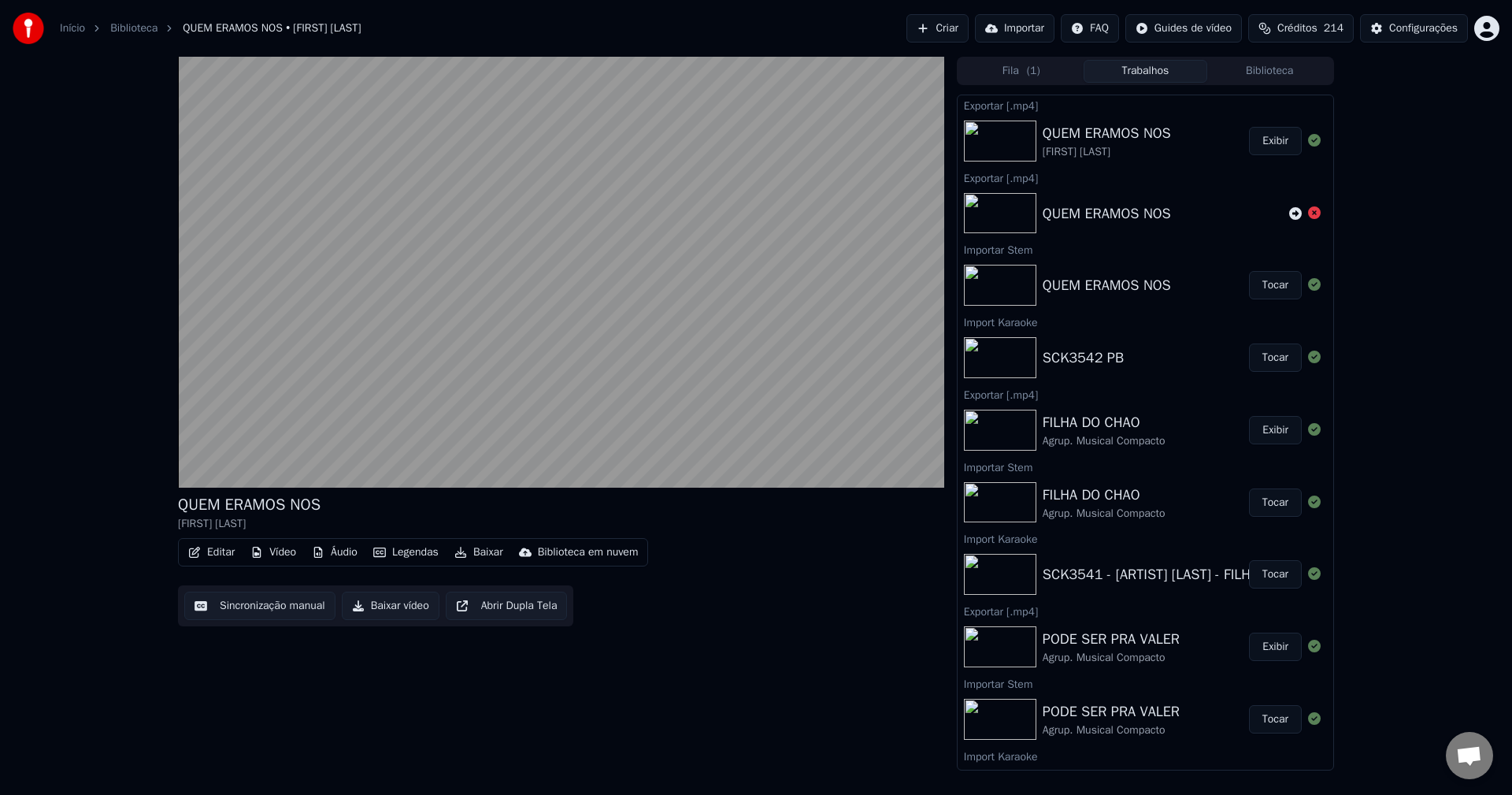 click on "Editar" at bounding box center [211, 552] 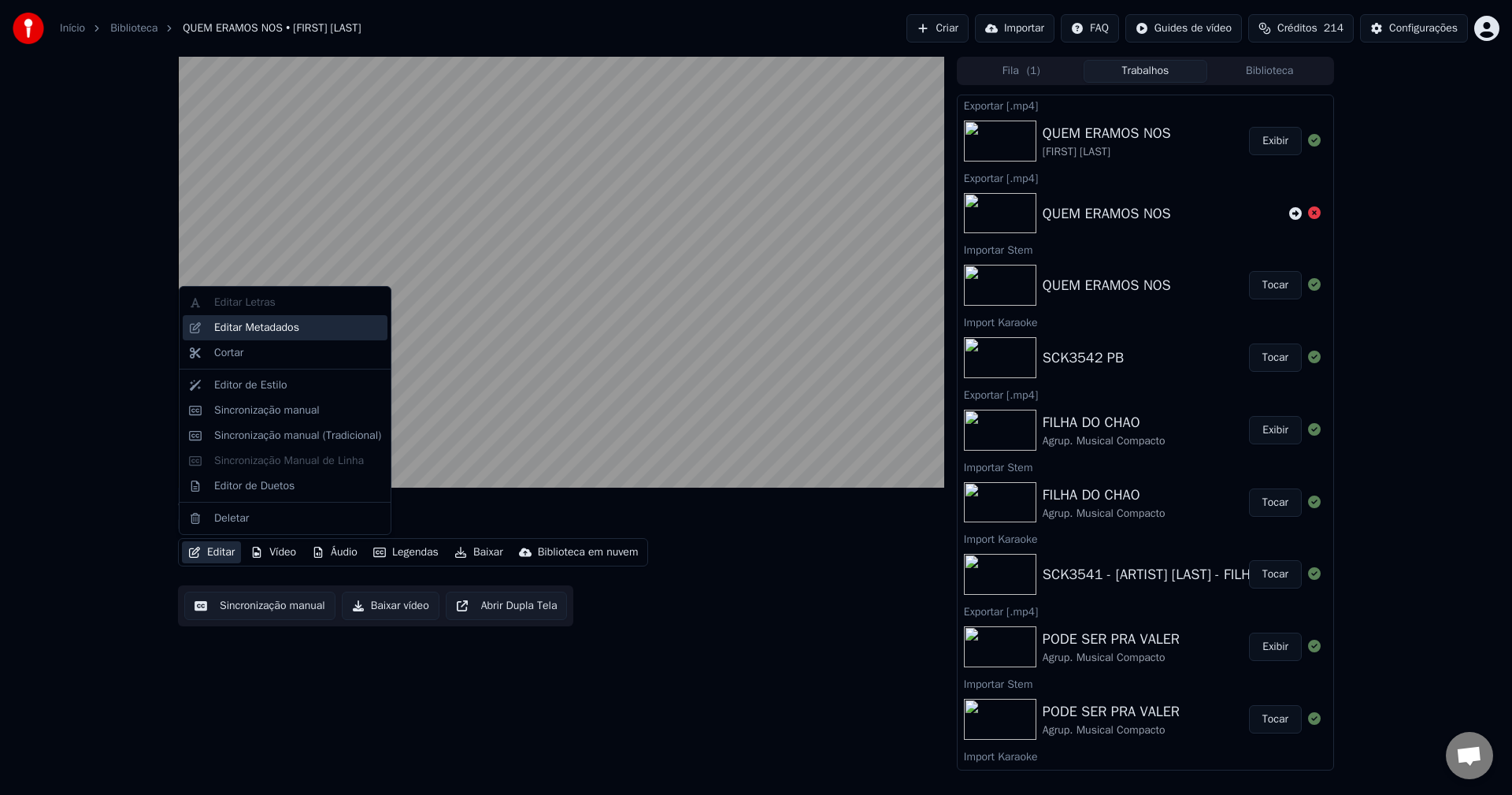 click on "Editar Metadados" at bounding box center (257, 328) 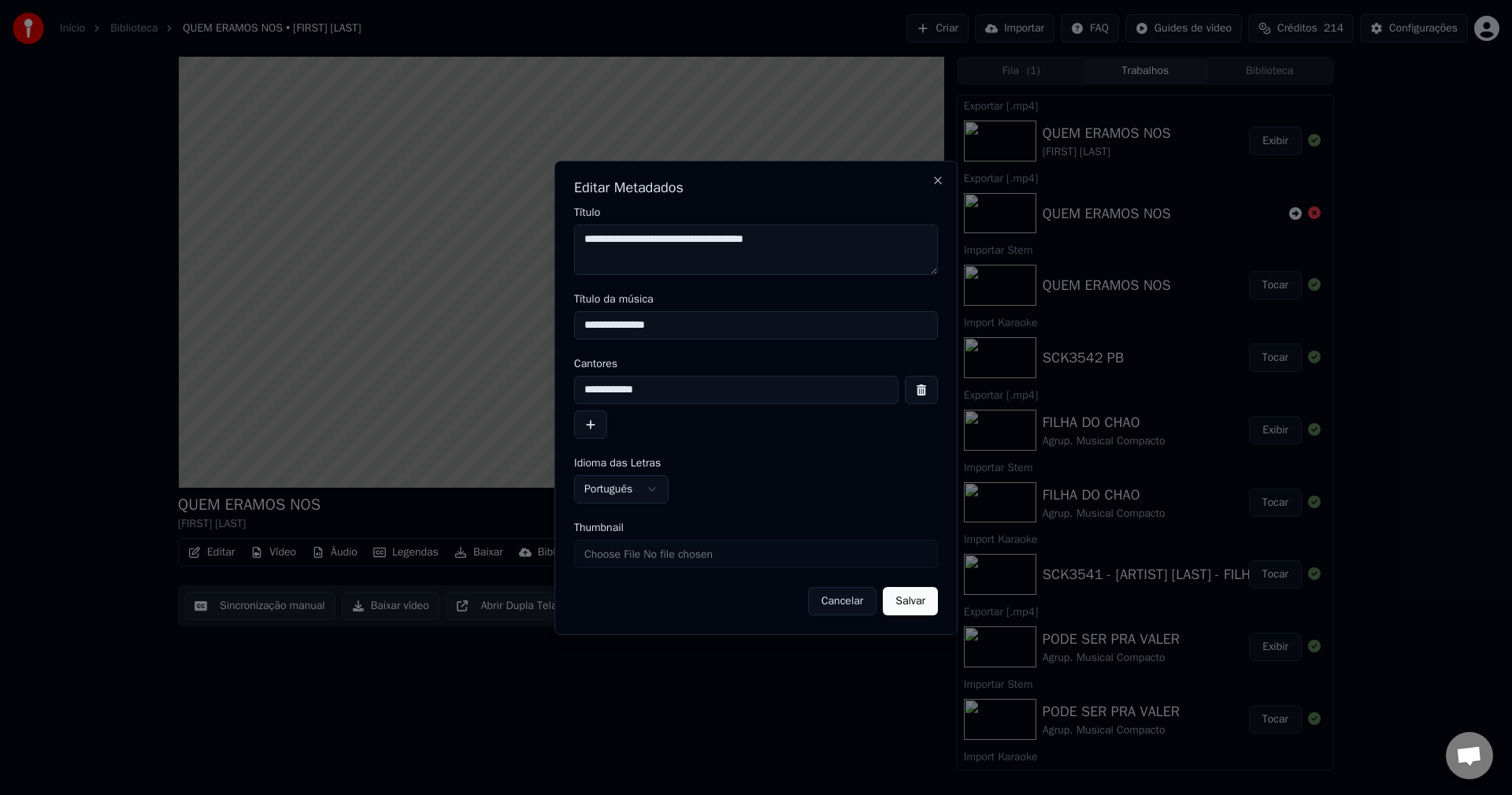 click on "Cancelar" at bounding box center (842, 601) 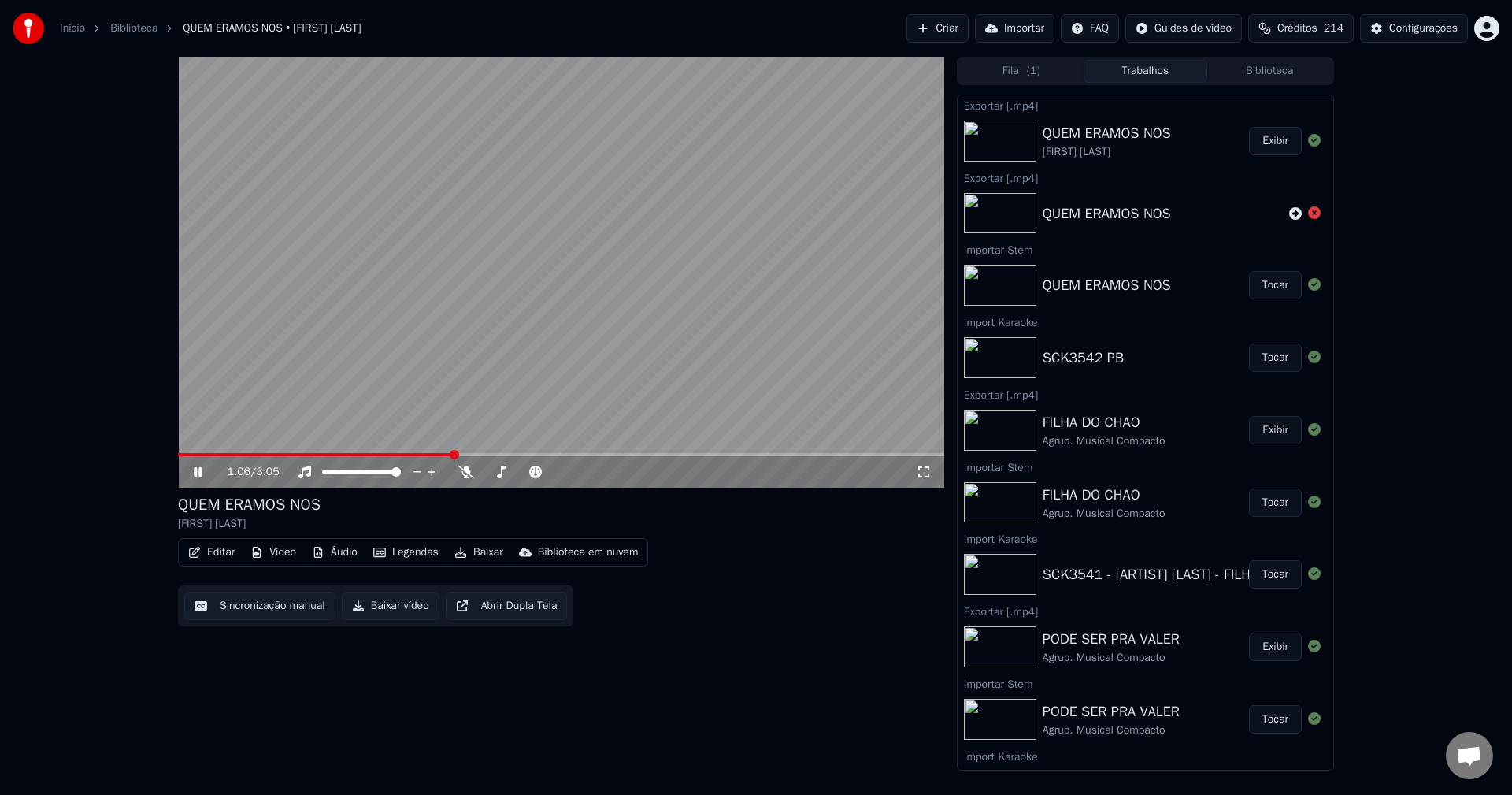 click on "Exibir" at bounding box center (1275, 141) 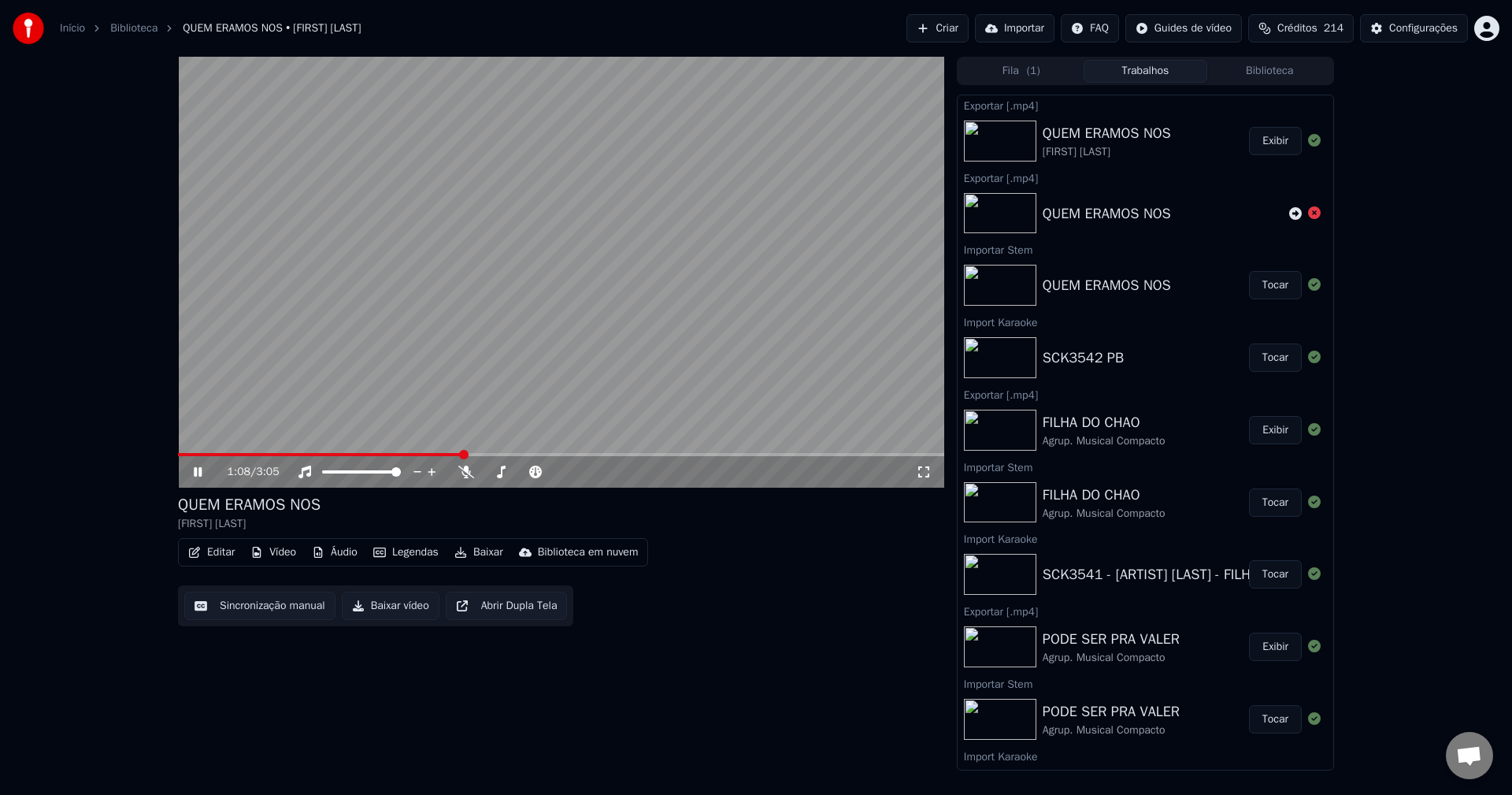 click at bounding box center (561, 272) 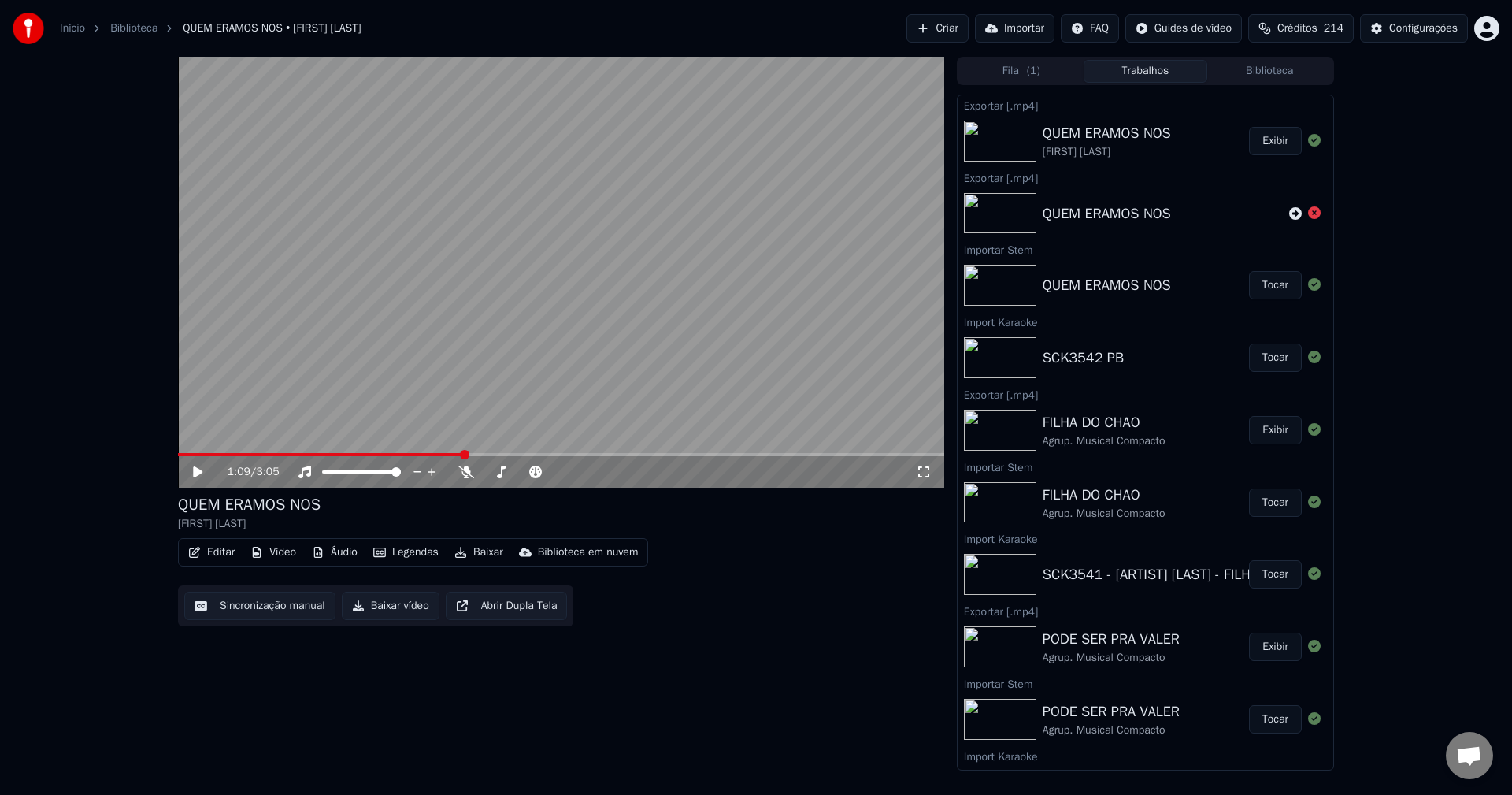 click on "Importar" at bounding box center (1014, 28) 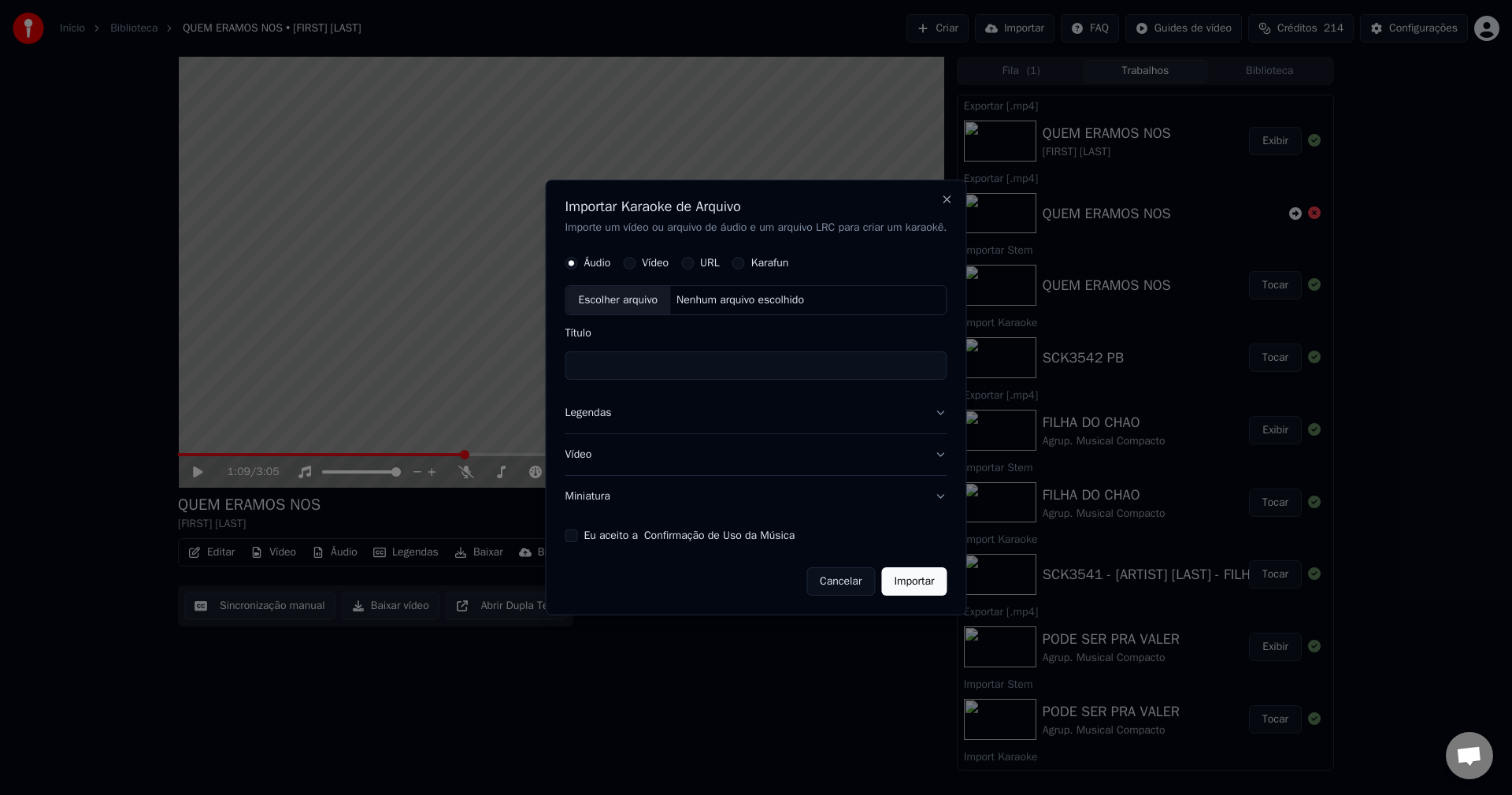 click on "Eu aceito a   Confirmação de Uso da Música" at bounding box center [571, 536] 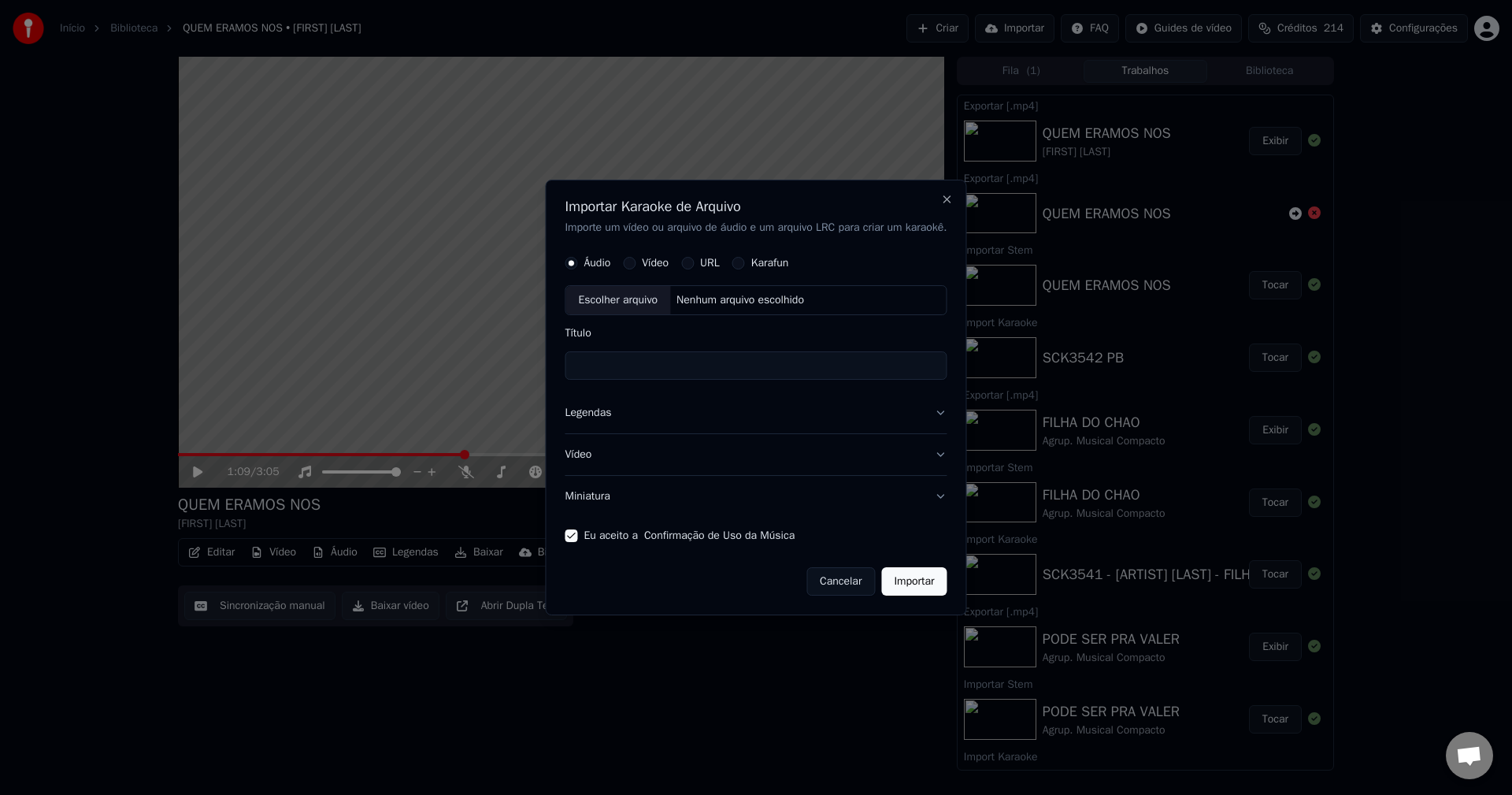 click on "Miniatura" at bounding box center [755, 496] 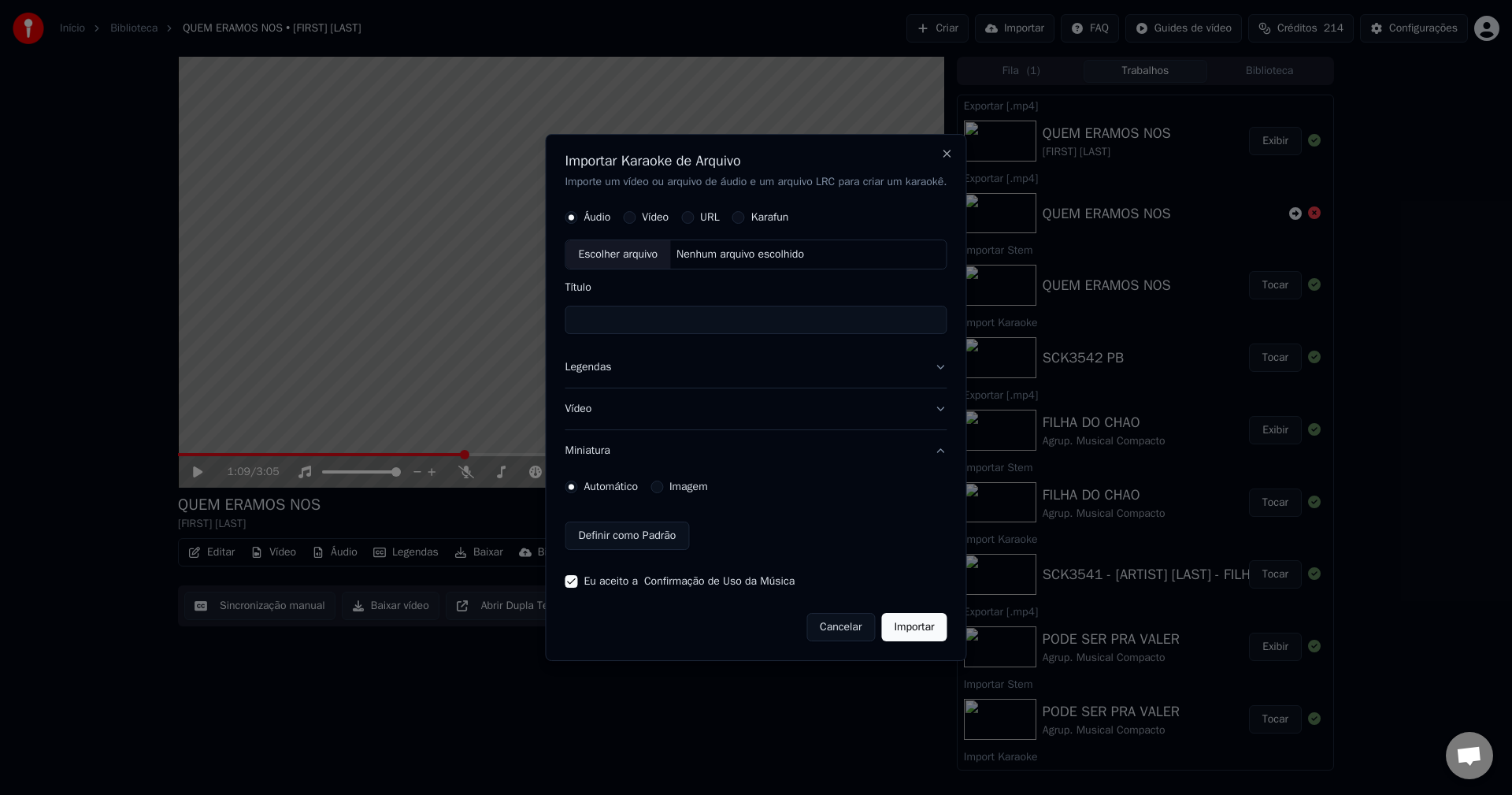 click on "Imagem" at bounding box center (688, 487) 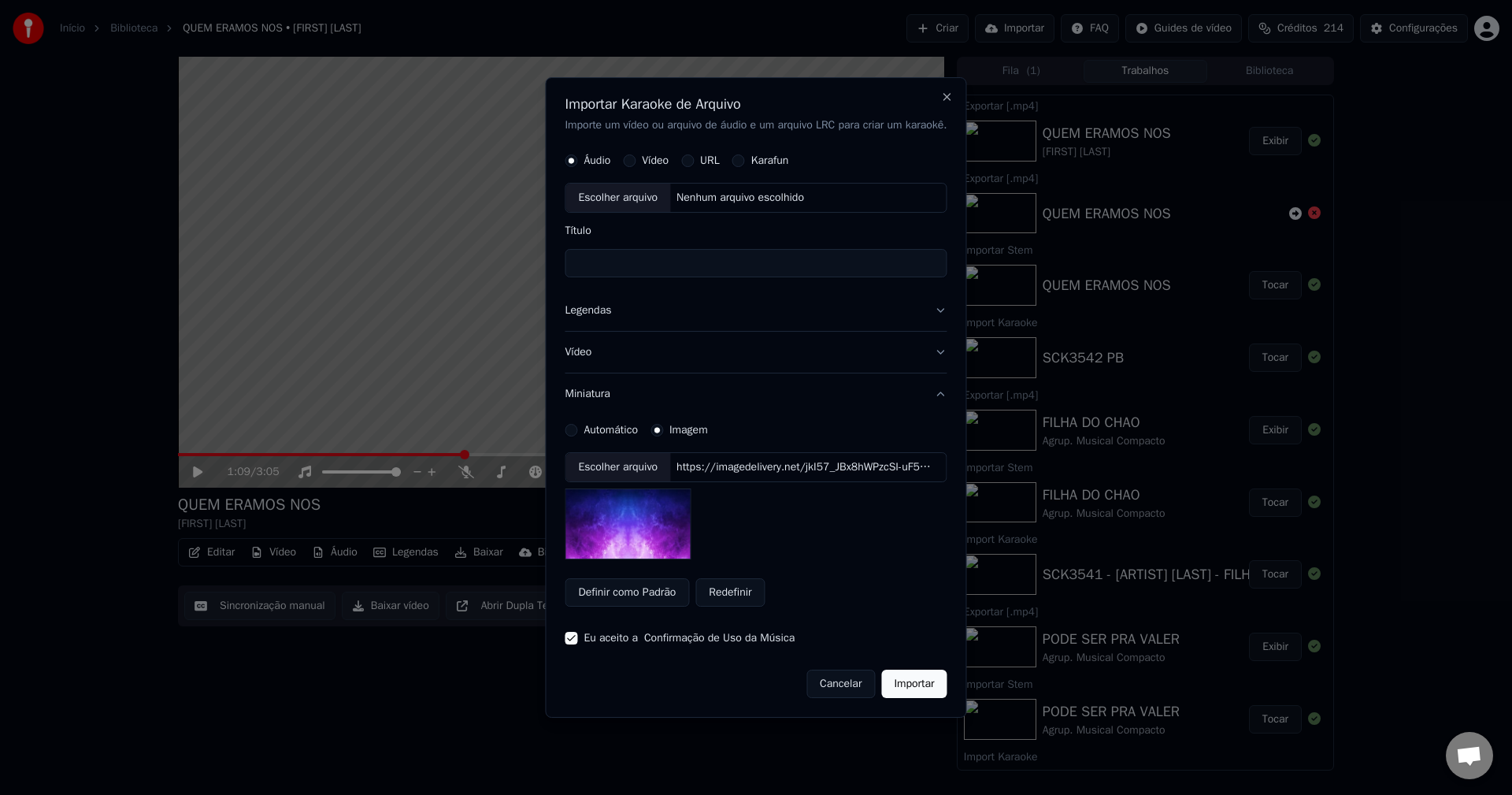 click on "https://imagedelivery.net/jkI57_JBx8hWPzcSI-uF5w/c7639807-3f76-4ea5-9112-66e75e03d200/thumbnail" at bounding box center (804, 467) 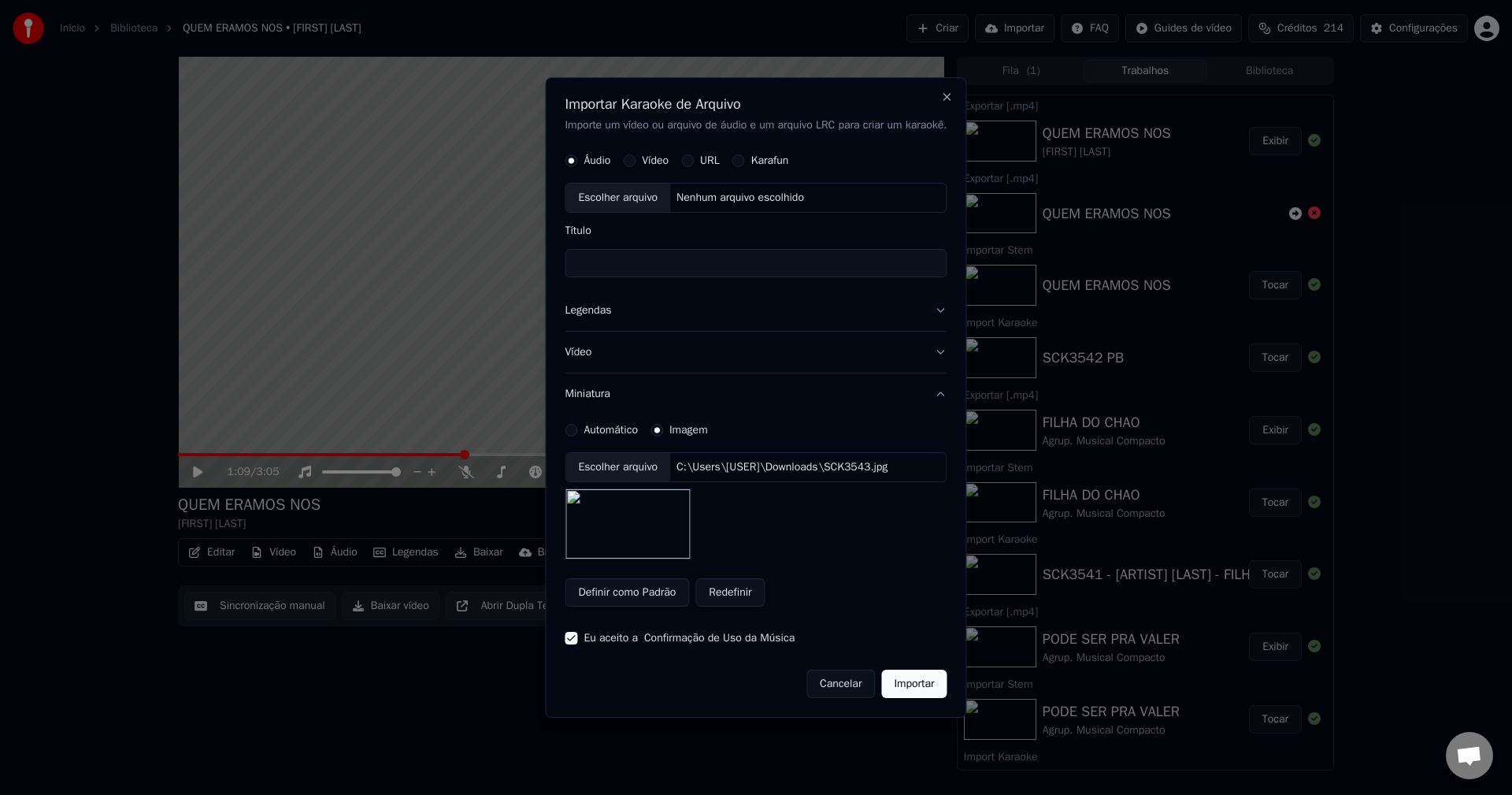 click on "Legendas" at bounding box center [755, 311] 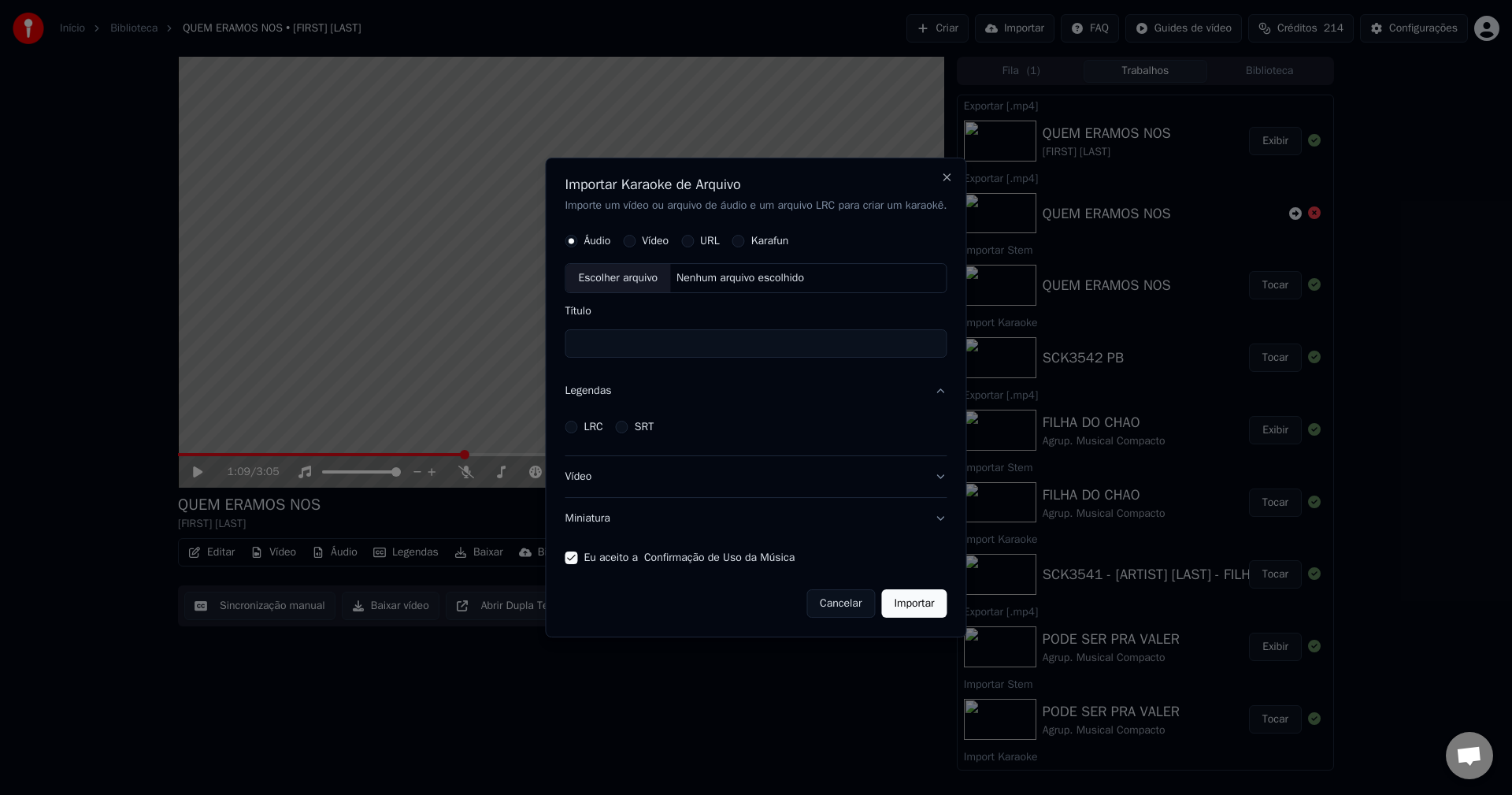 click on "LRC" at bounding box center (593, 427) 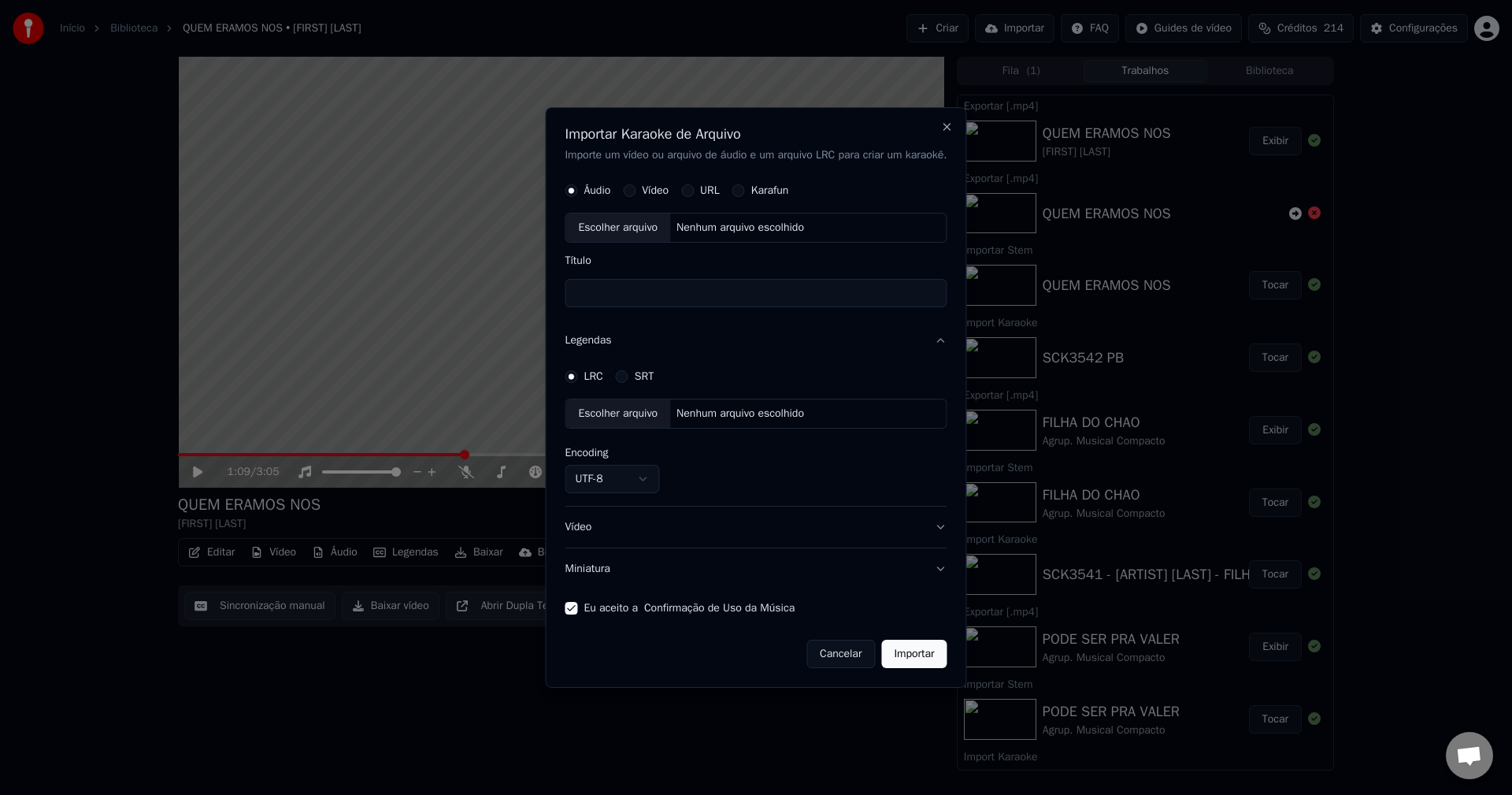 click on "Nenhum arquivo escolhido" at bounding box center [740, 414] 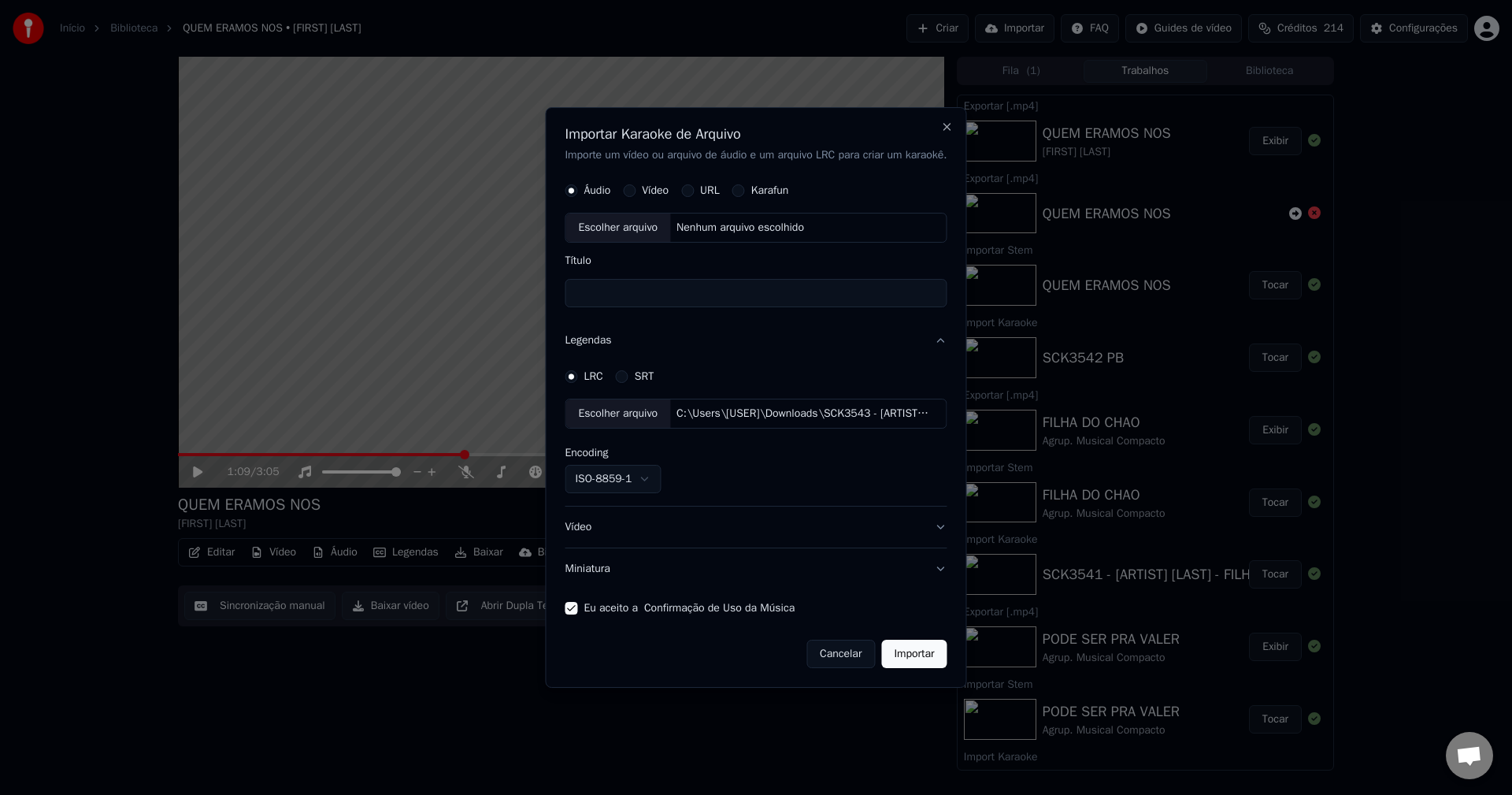 click on "Nenhum arquivo escolhido" at bounding box center (740, 228) 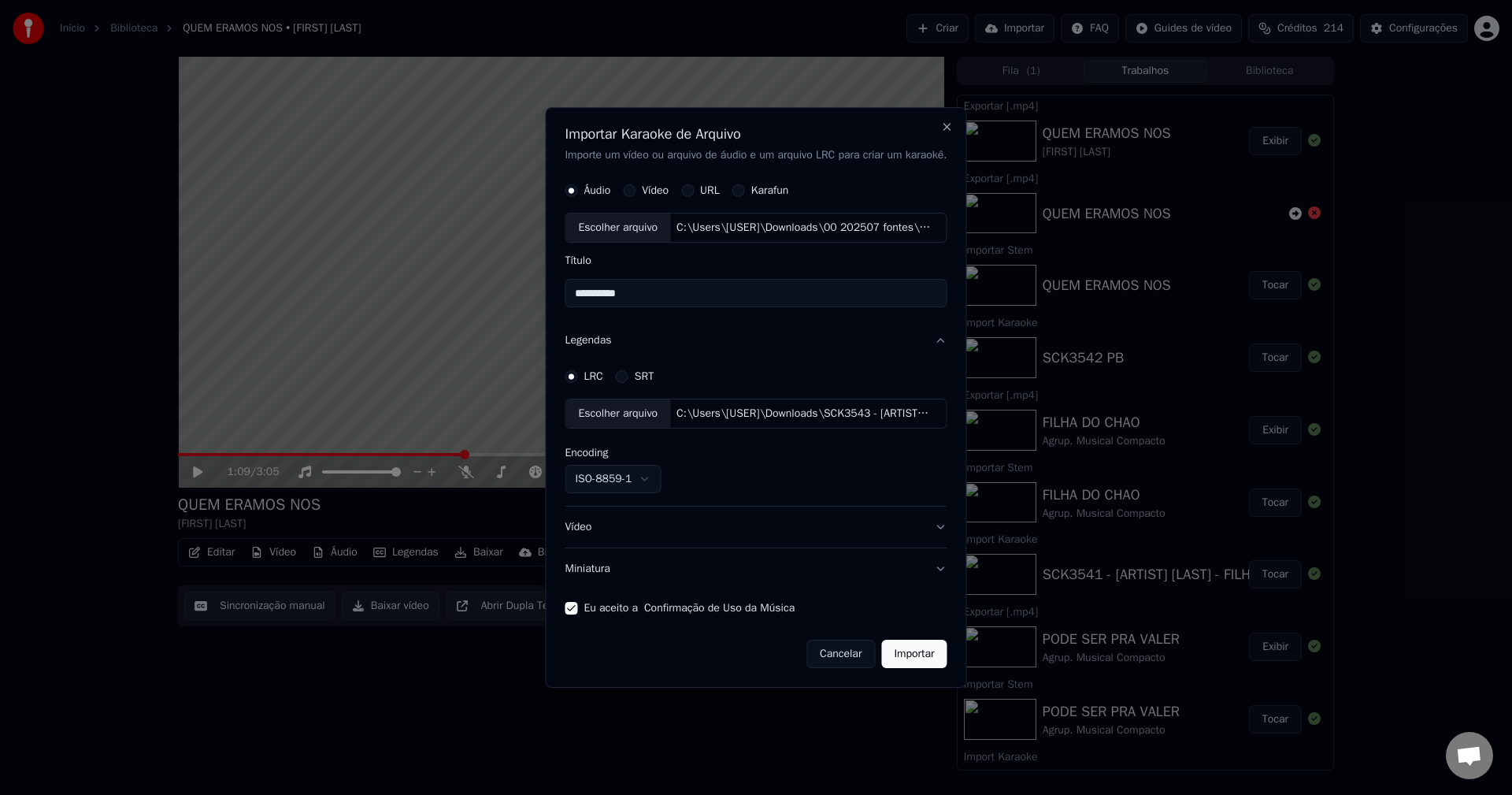 drag, startPoint x: 640, startPoint y: 292, endPoint x: 156, endPoint y: 240, distance: 486.7854 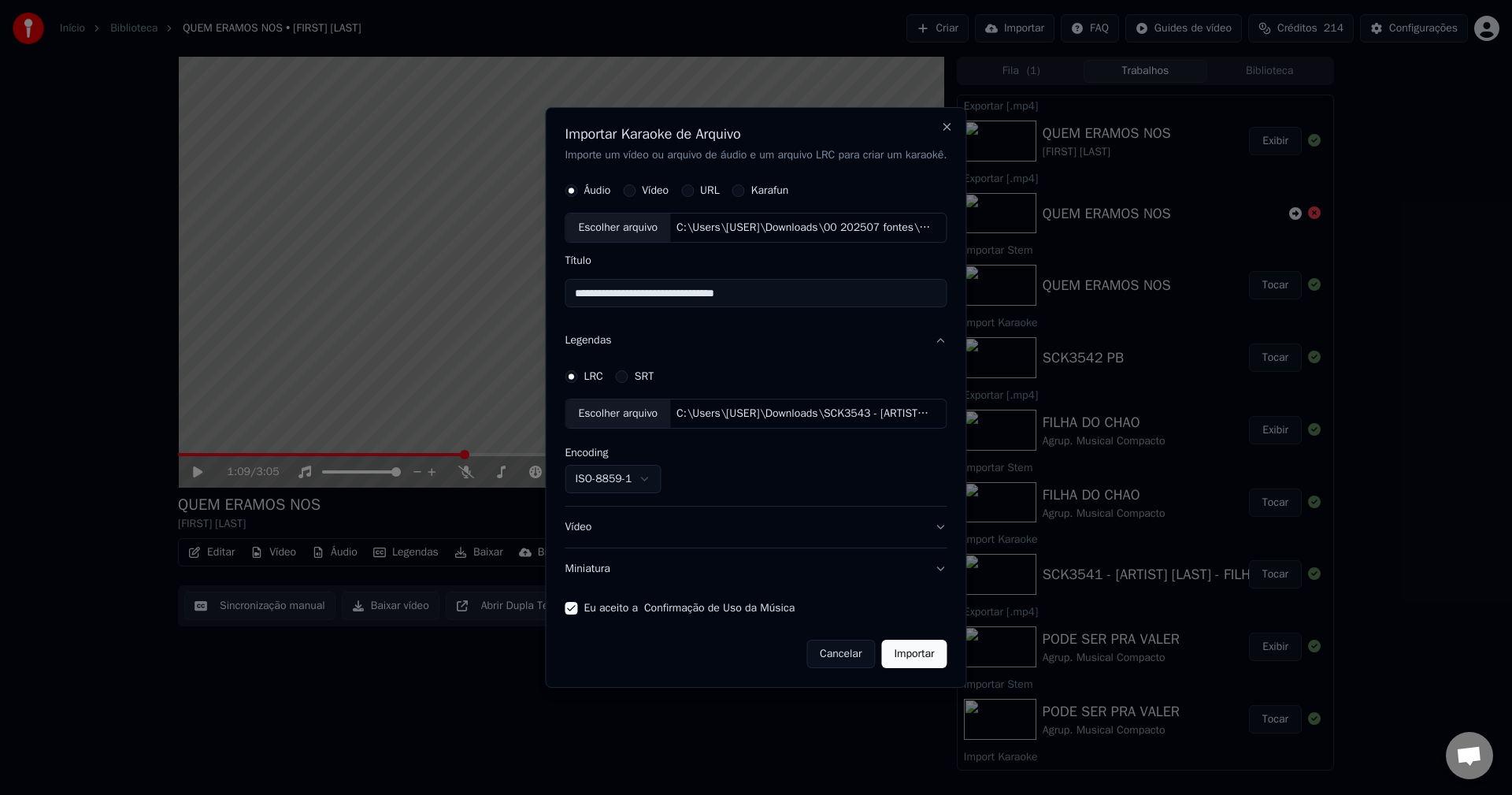 type on "**********" 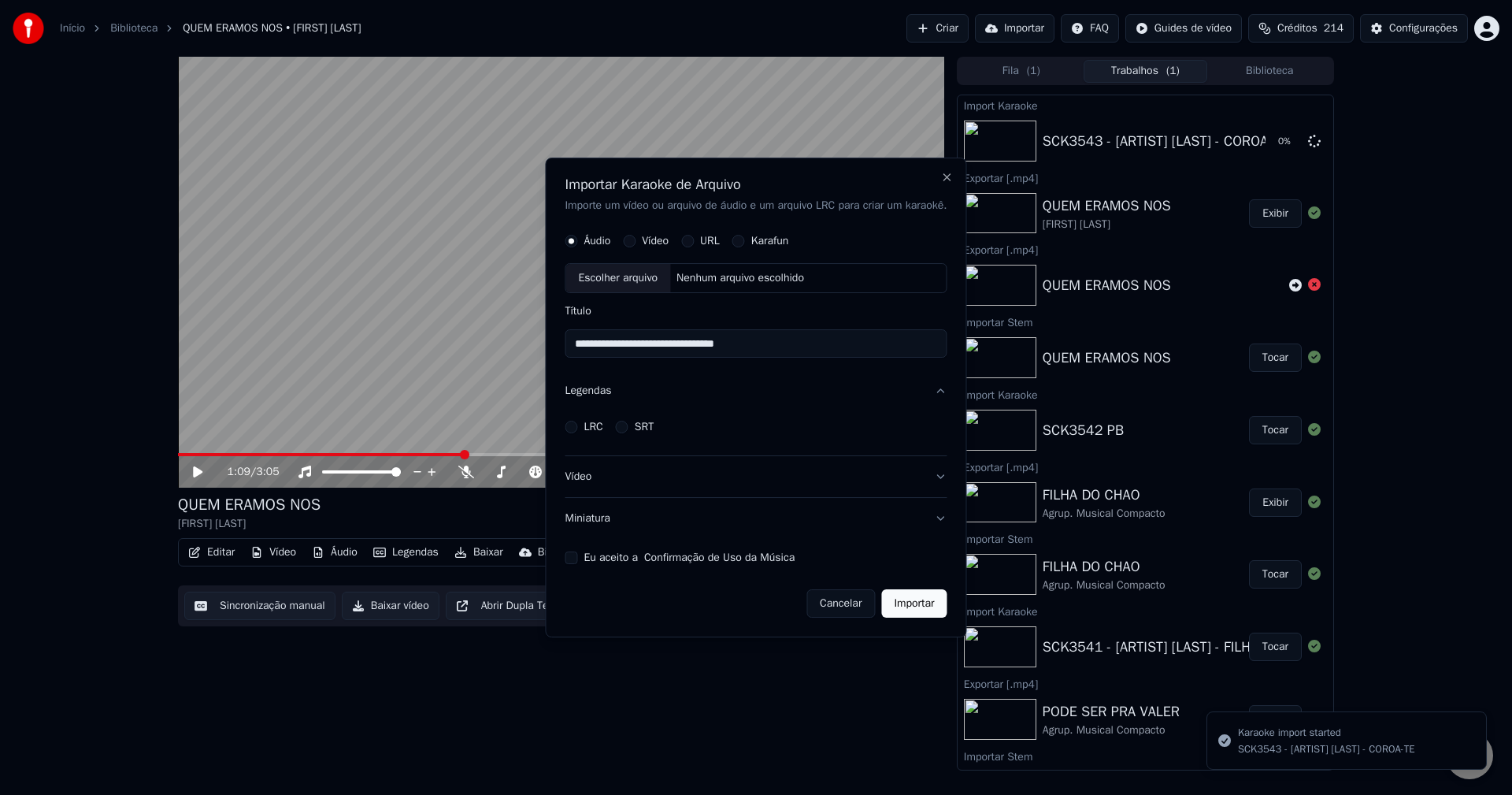 type 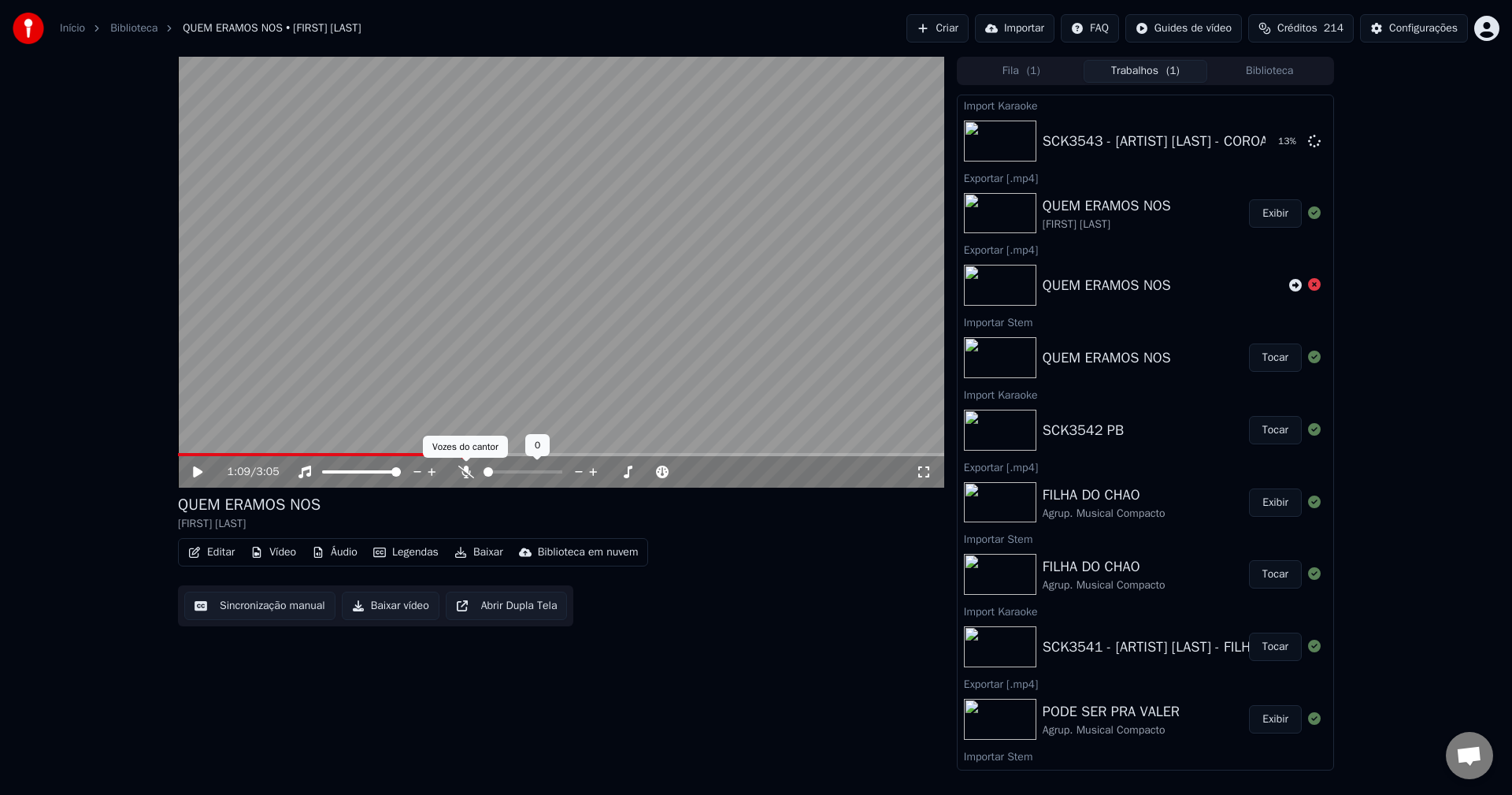 click 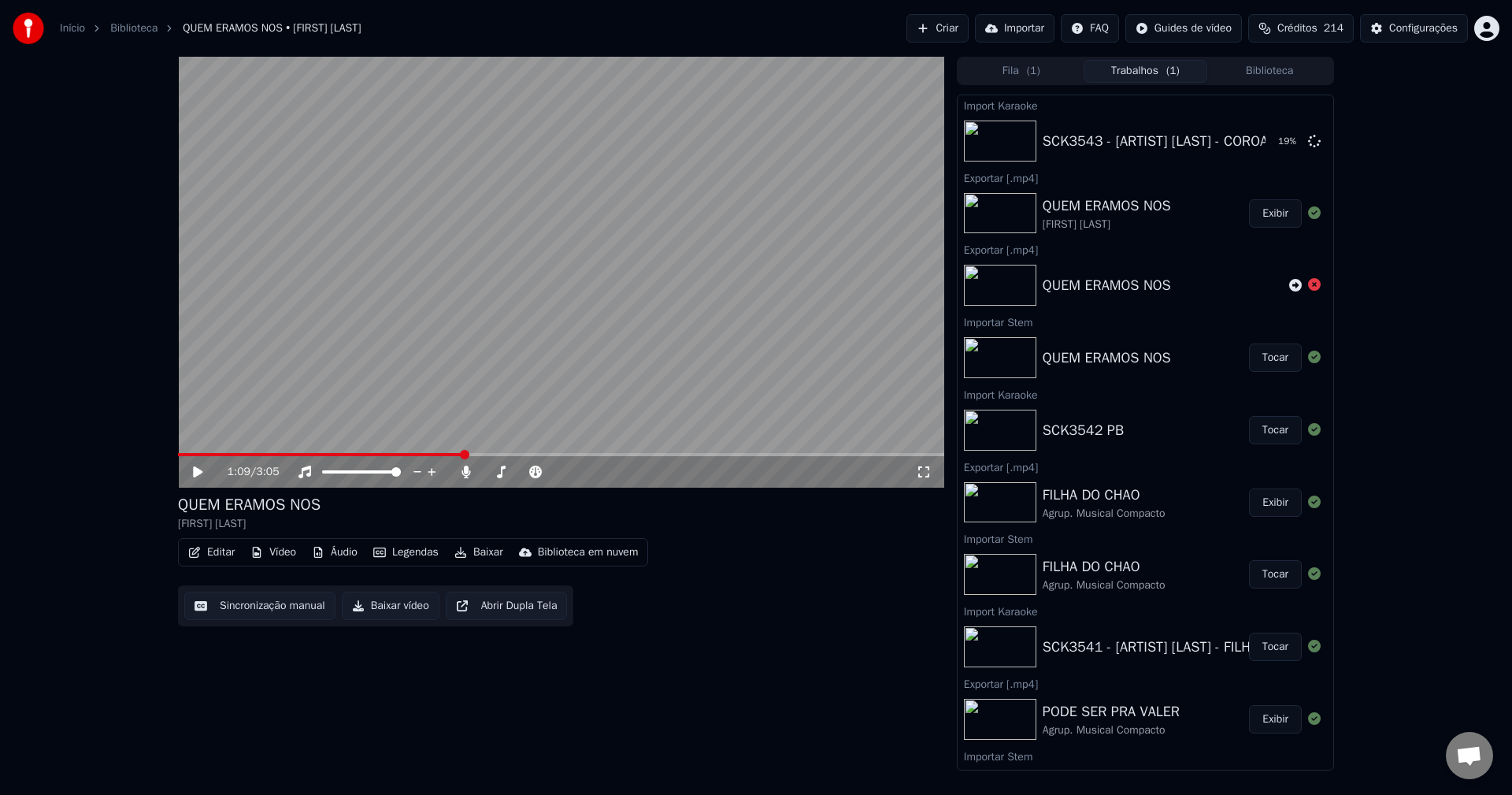 click at bounding box center (321, 455) 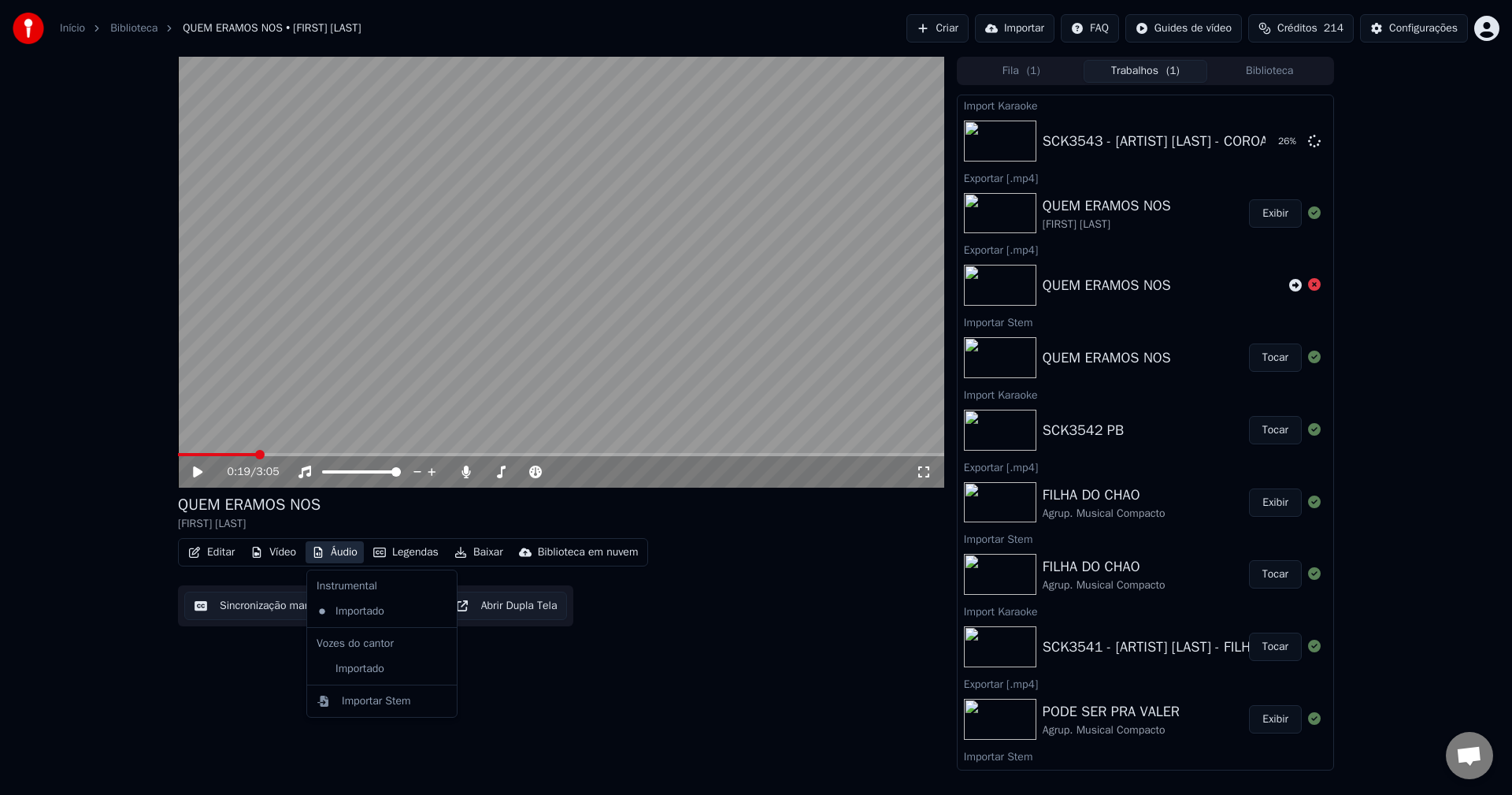 click on "Áudio" at bounding box center [335, 552] 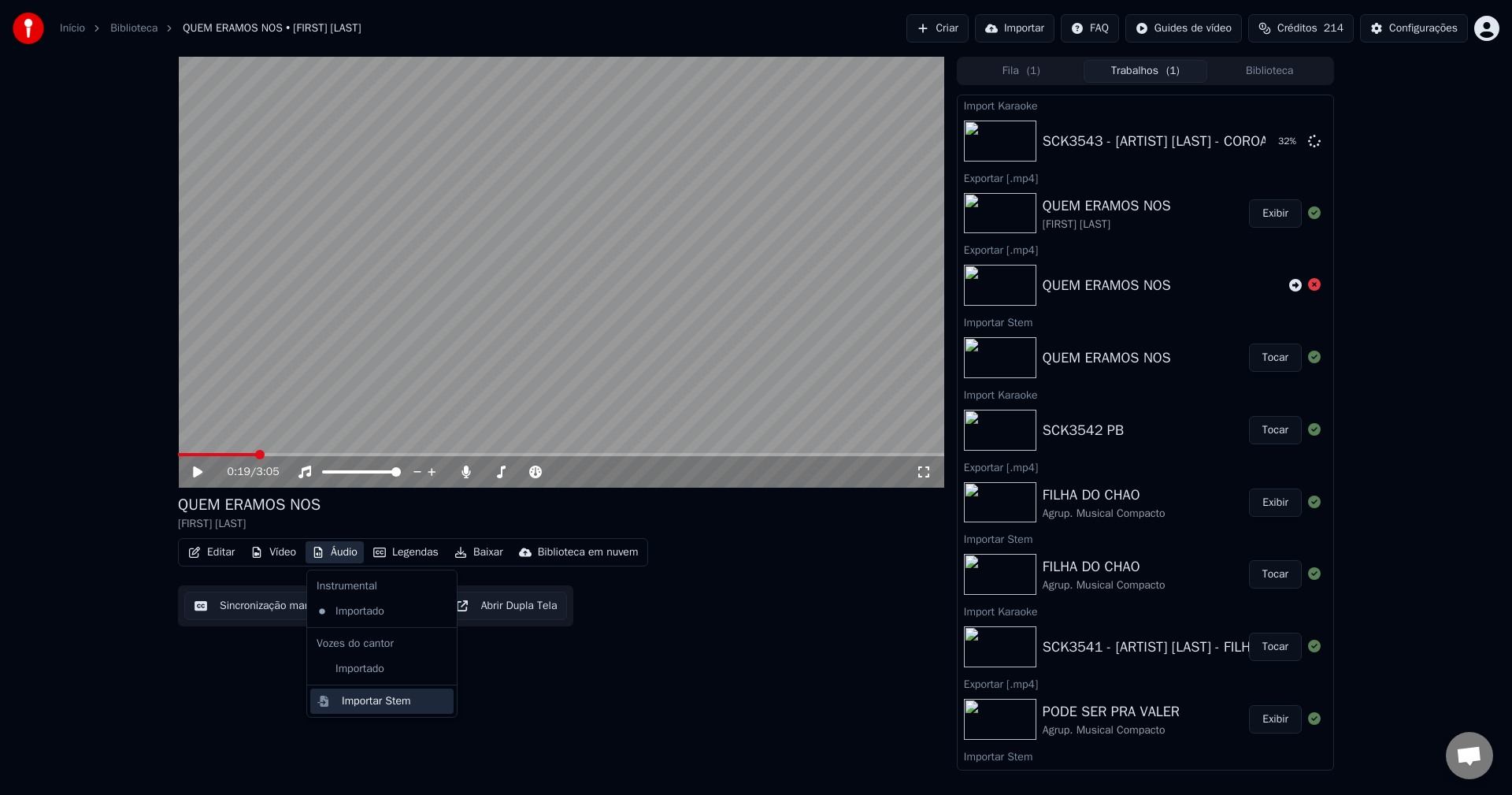 click on "Importar Stem" at bounding box center [376, 701] 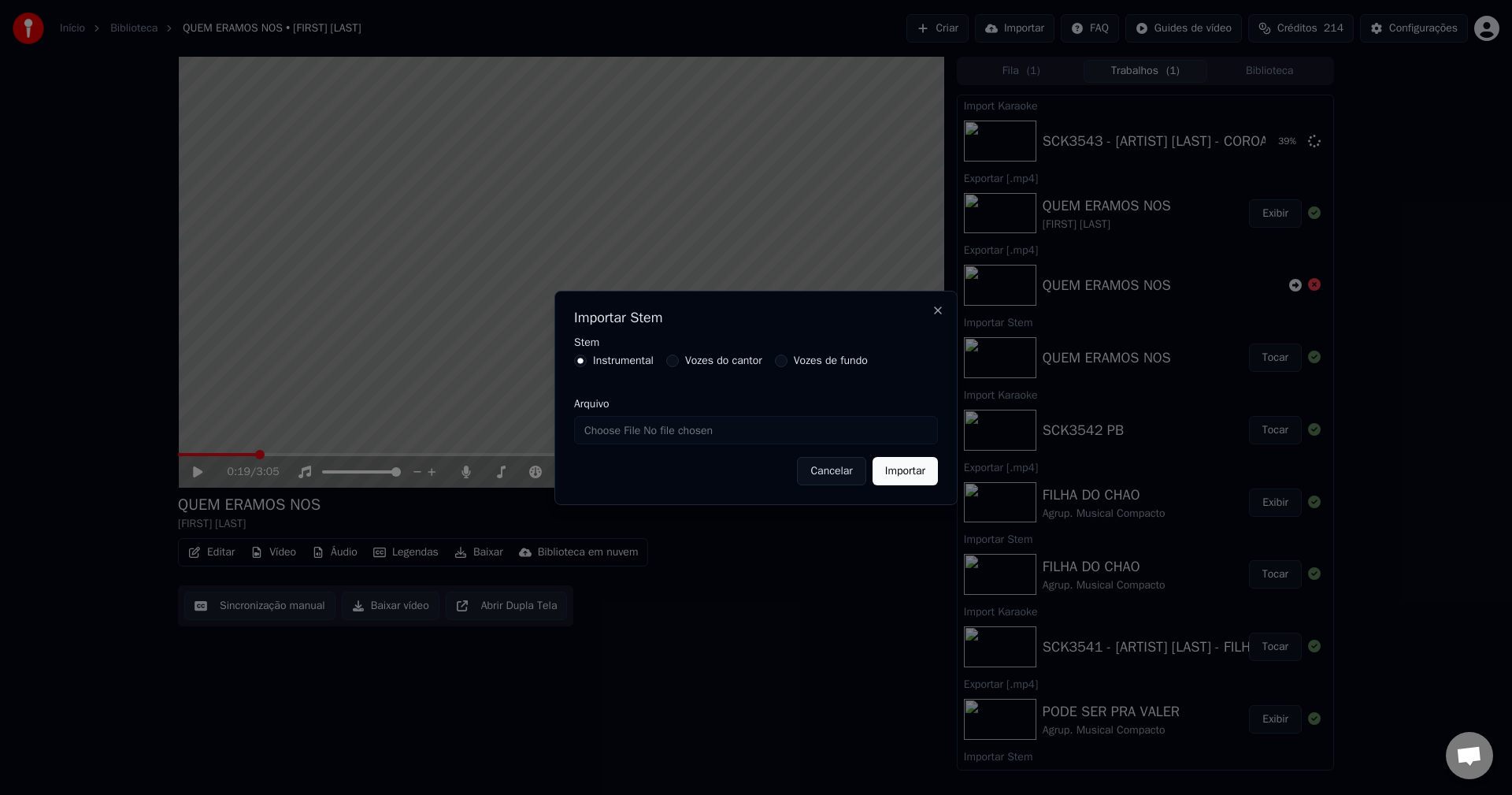 click on "Vozes do cantor" at bounding box center [724, 361] 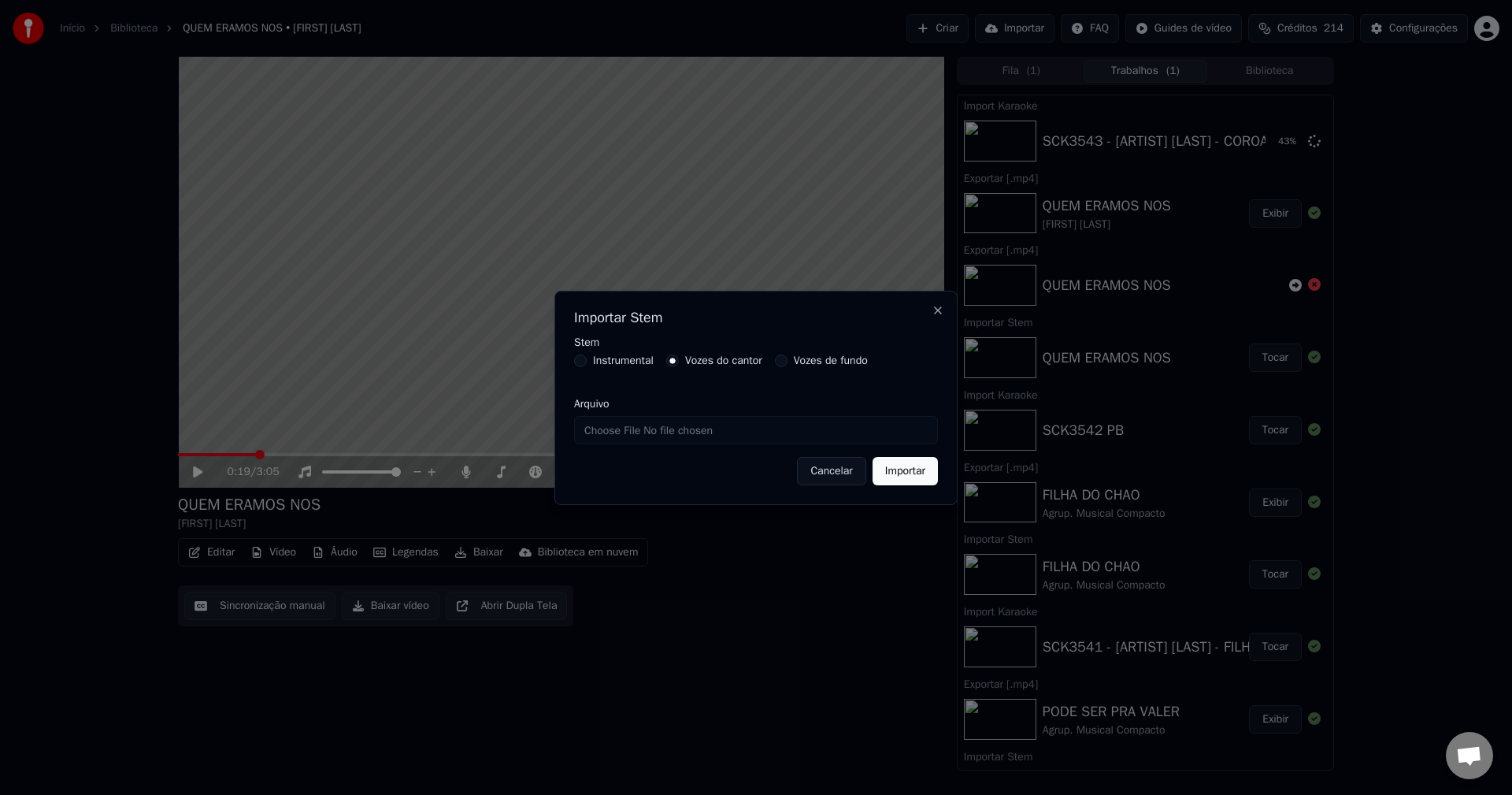click on "Arquivo" at bounding box center (756, 430) 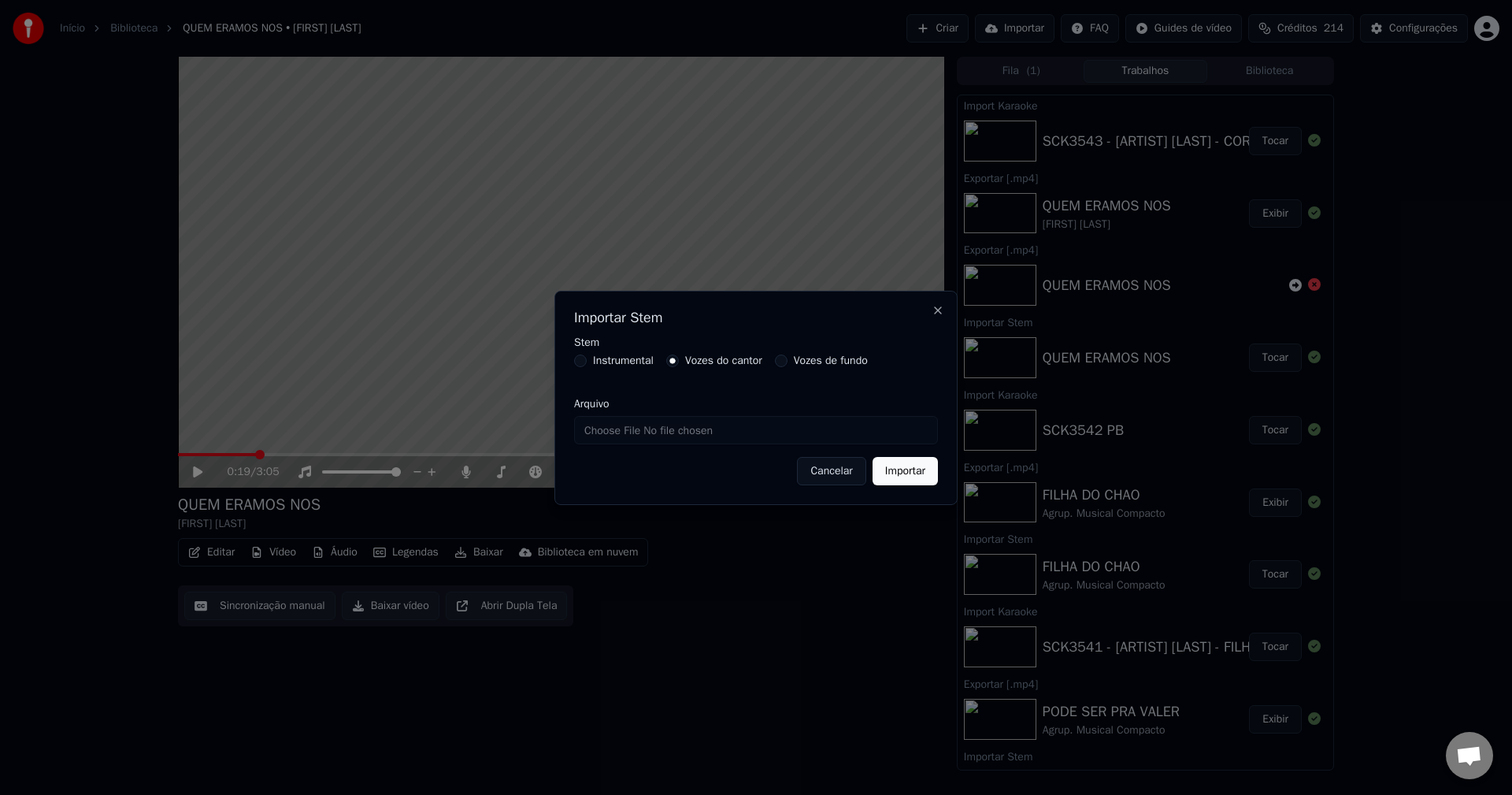 click on "Arquivo" at bounding box center [756, 430] 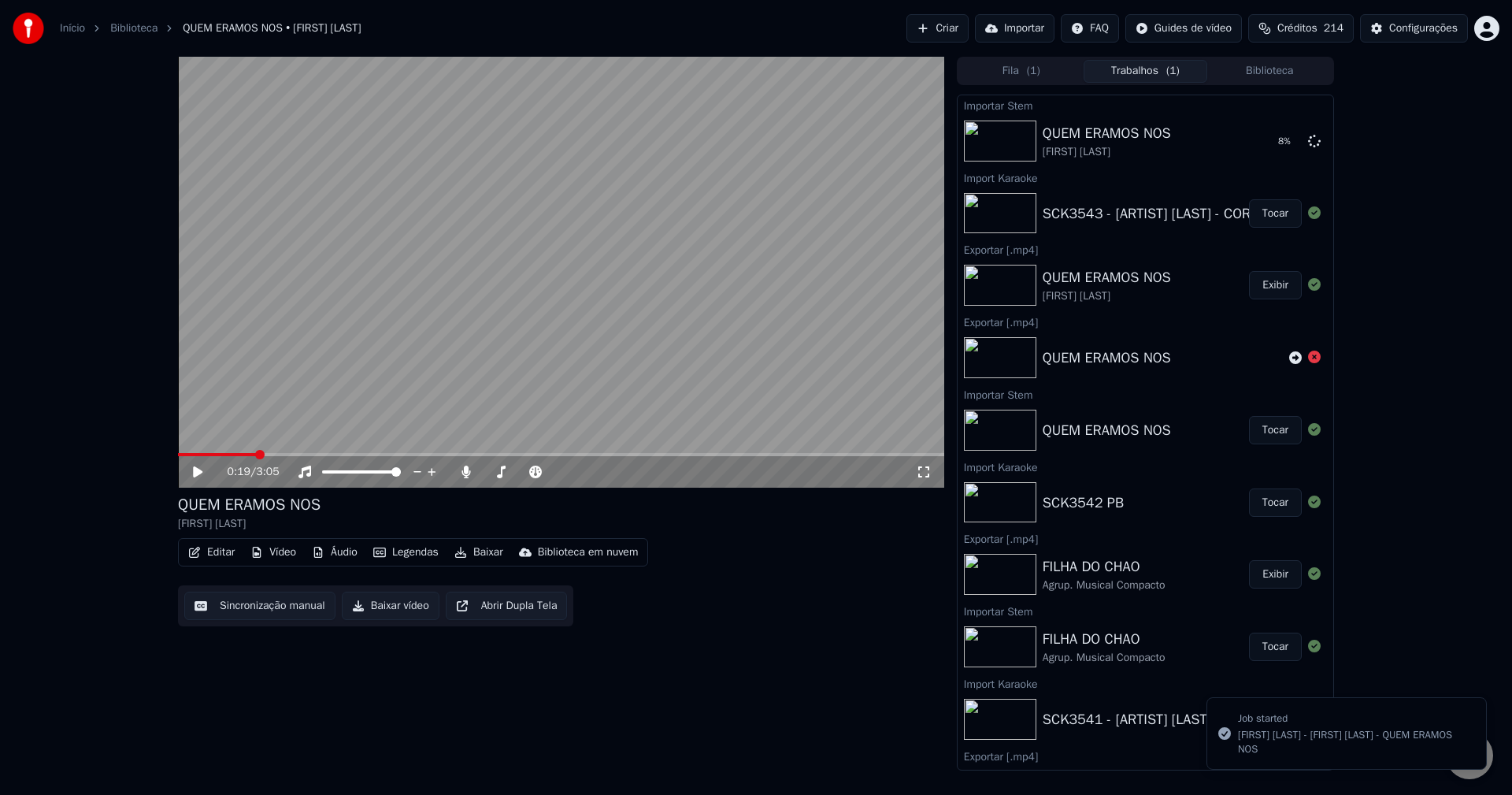 click on "Tocar" at bounding box center [1275, 214] 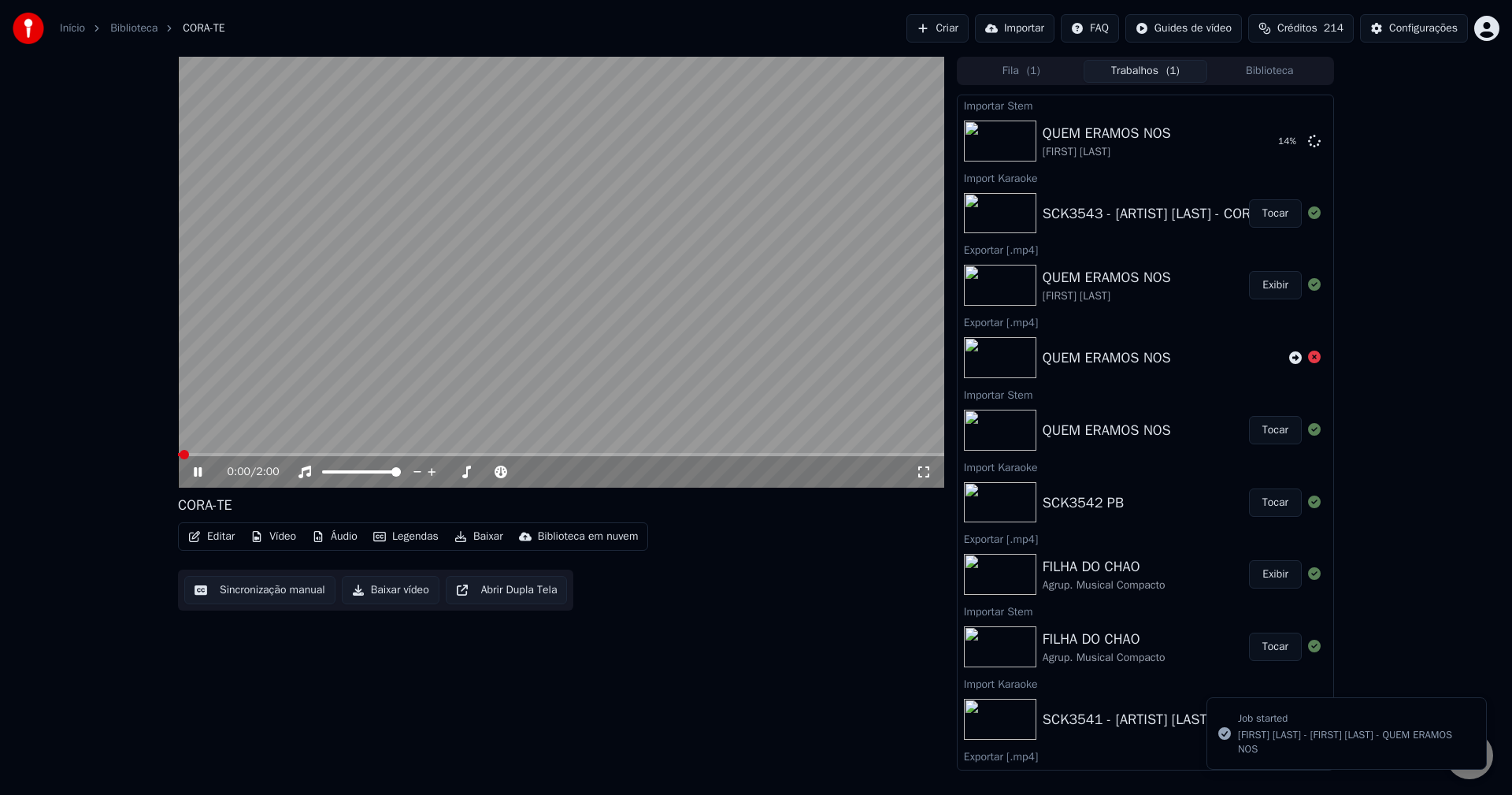 click on "Áudio" at bounding box center [335, 537] 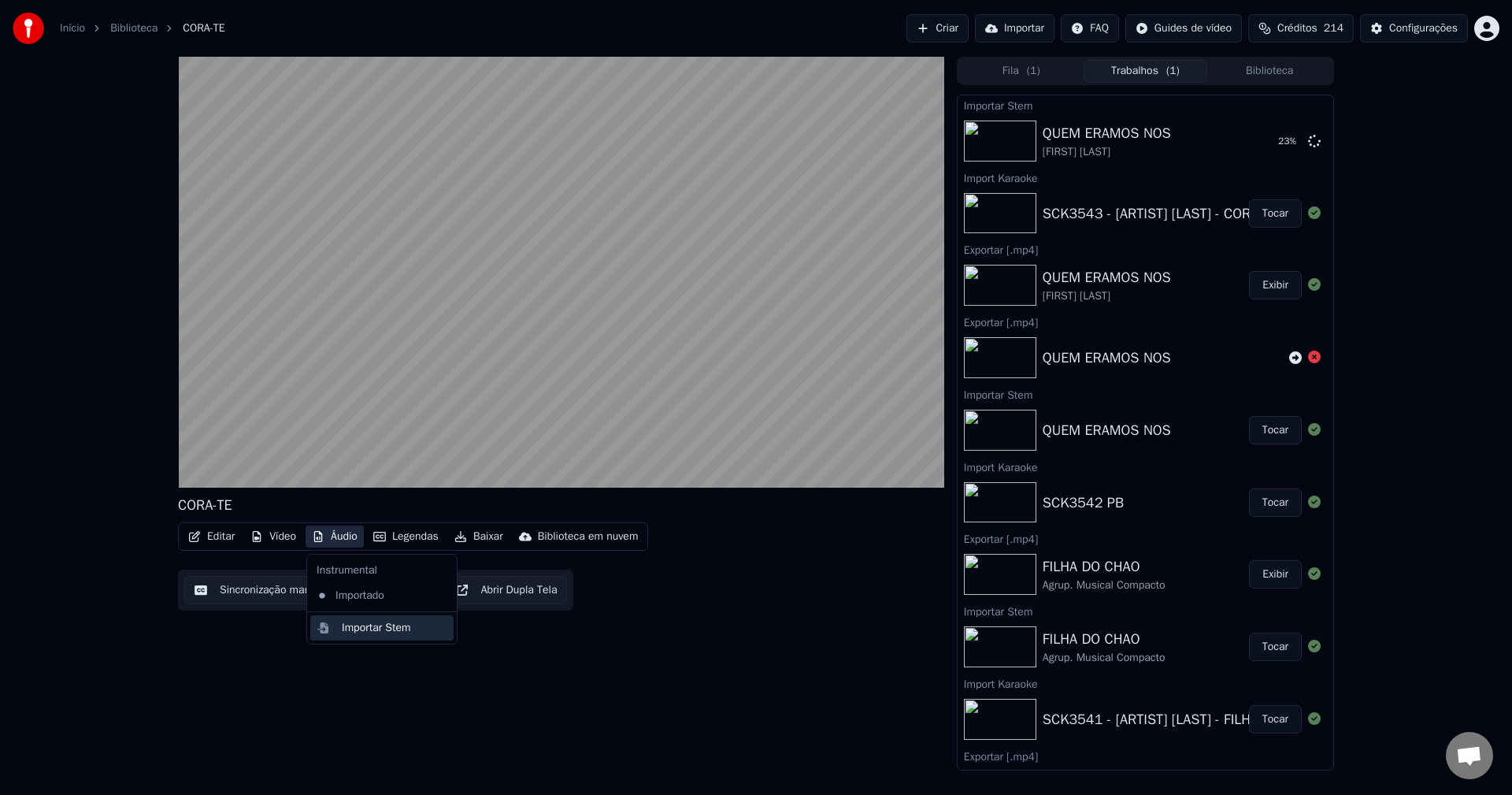 click on "Importar Stem" at bounding box center (376, 628) 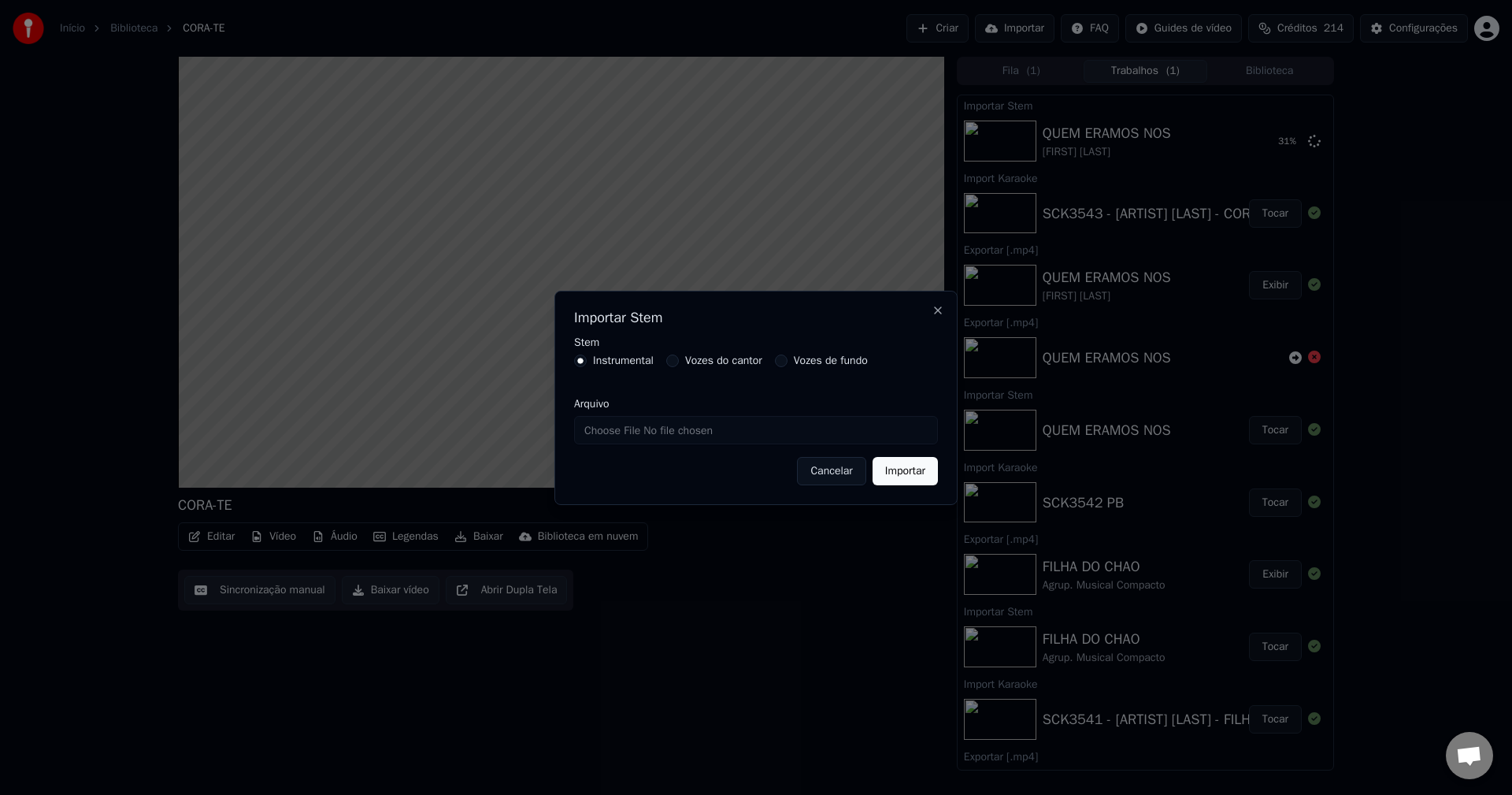 click on "Vozes do cantor" at bounding box center (724, 361) 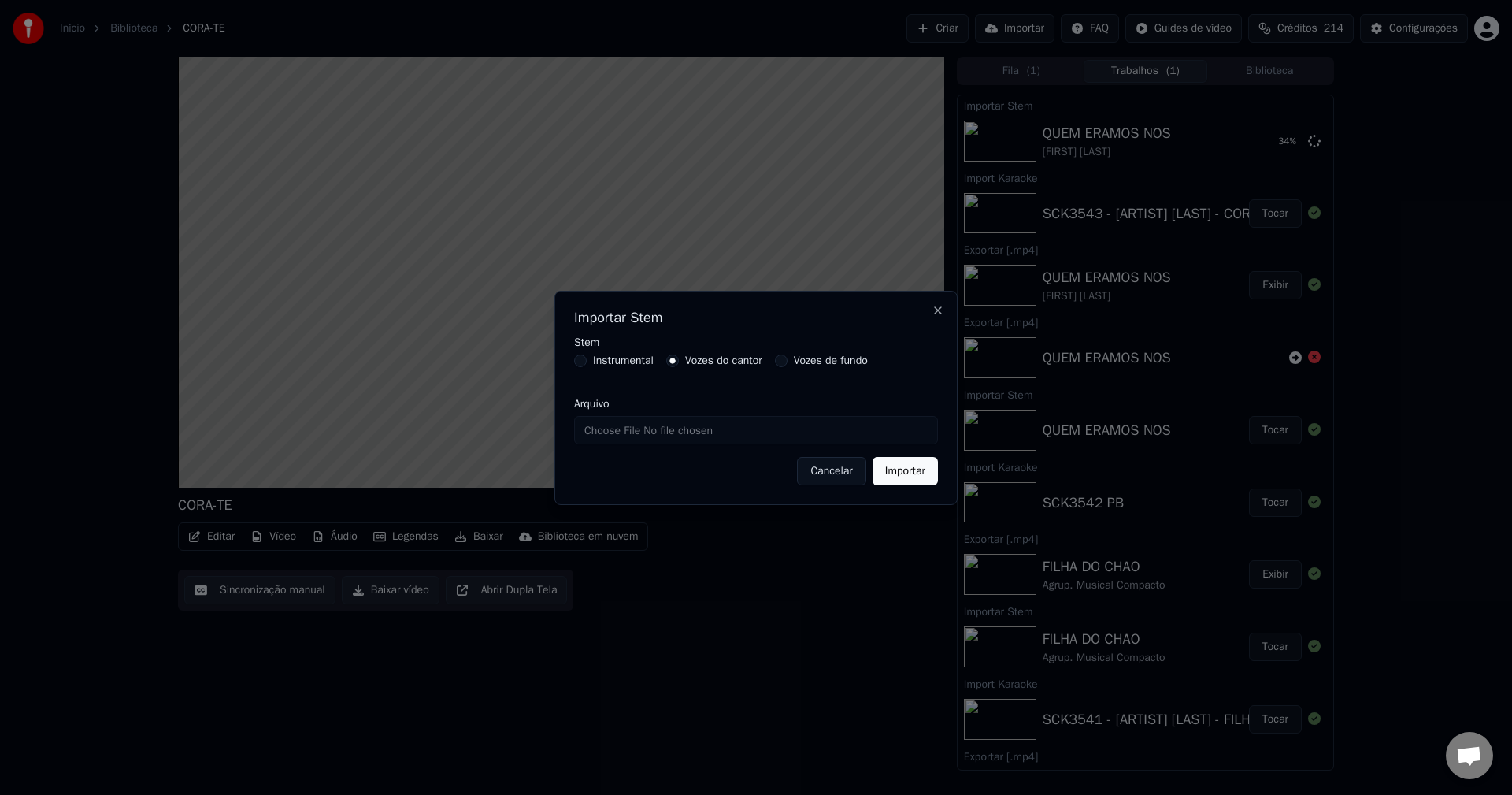 click on "Arquivo" at bounding box center (756, 430) 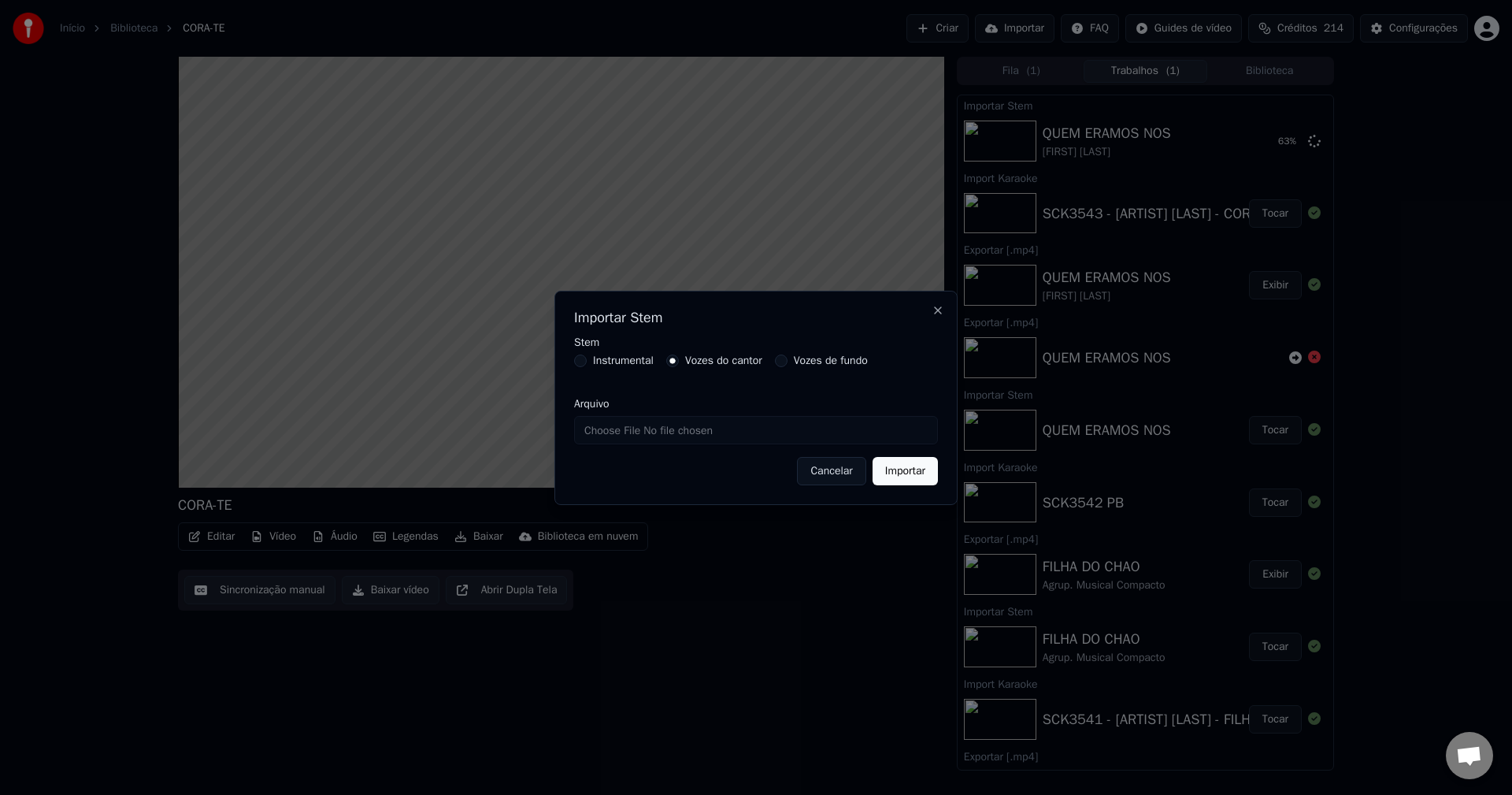 type on "**********" 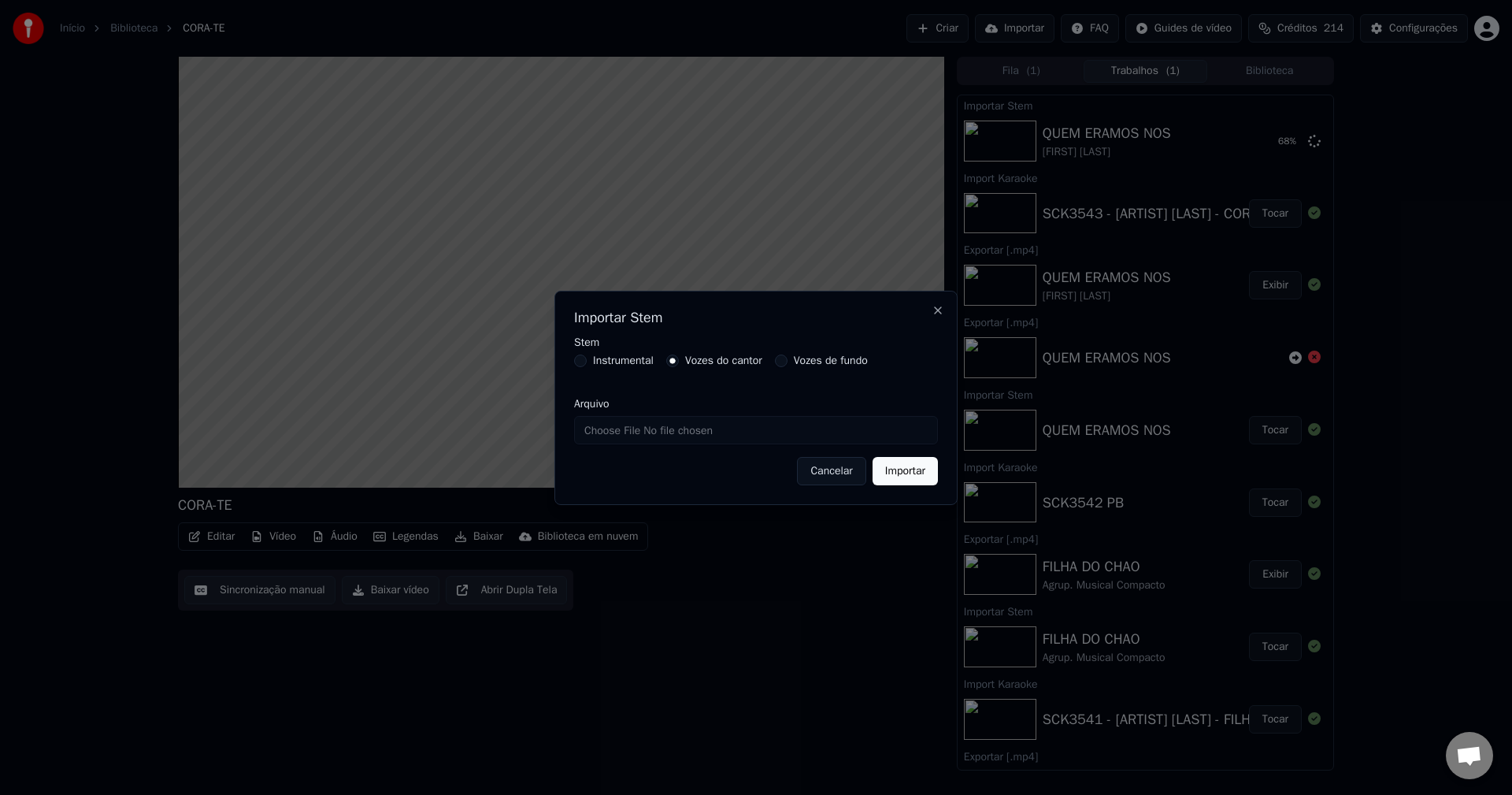 click on "Importar" at bounding box center (905, 471) 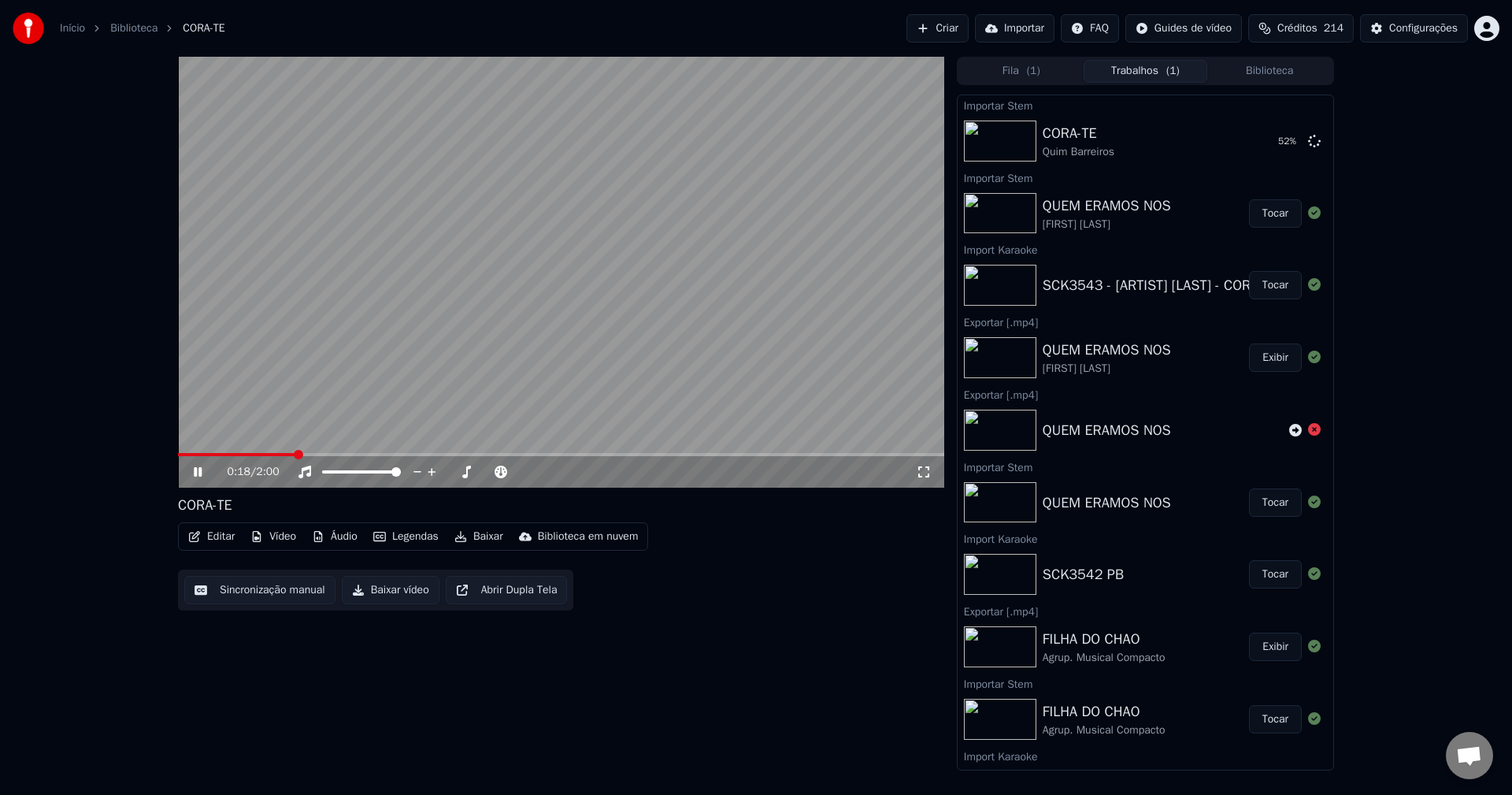click on "Tocar" at bounding box center (1275, 214) 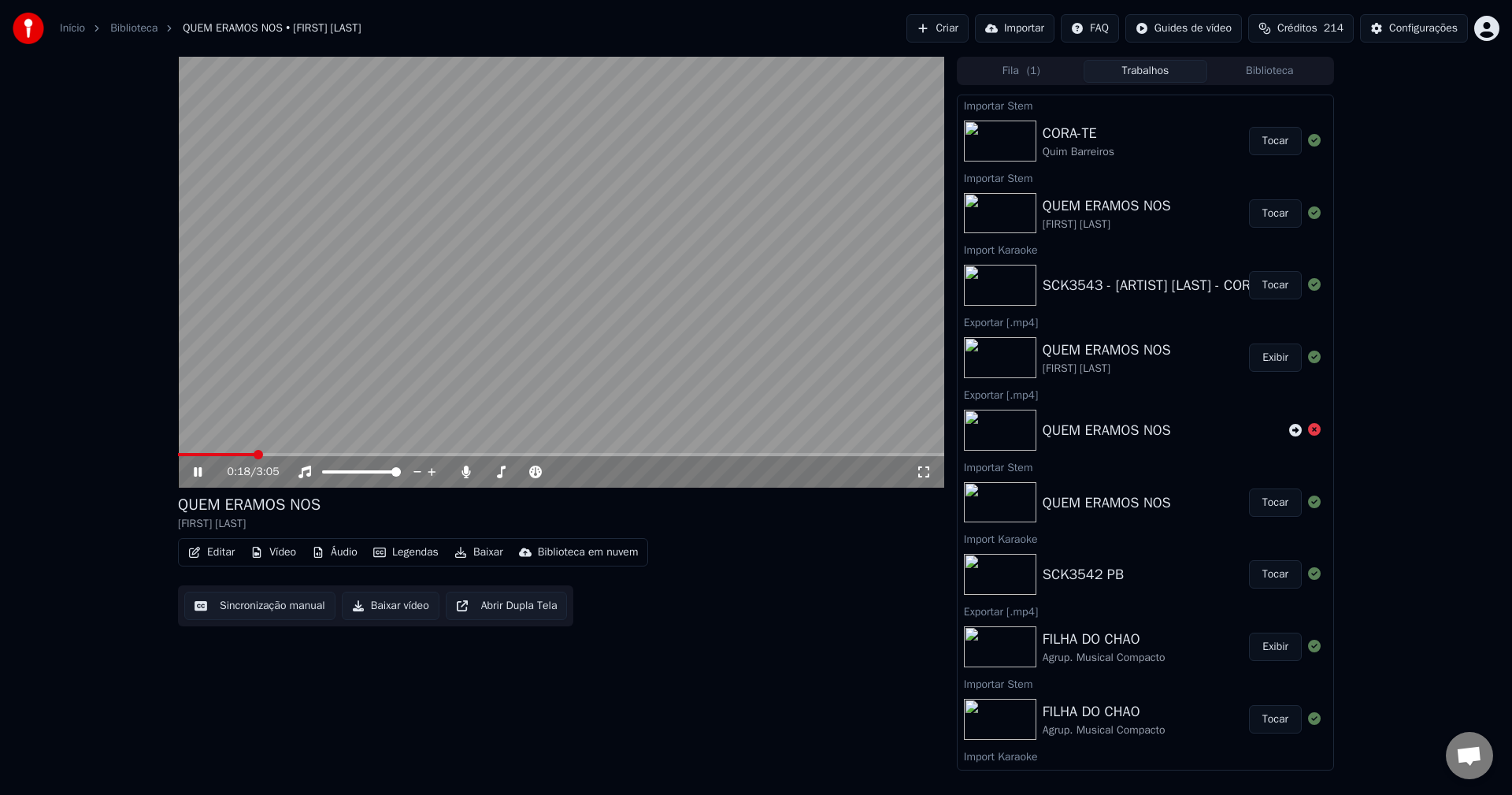 click on "Tocar" at bounding box center (1275, 214) 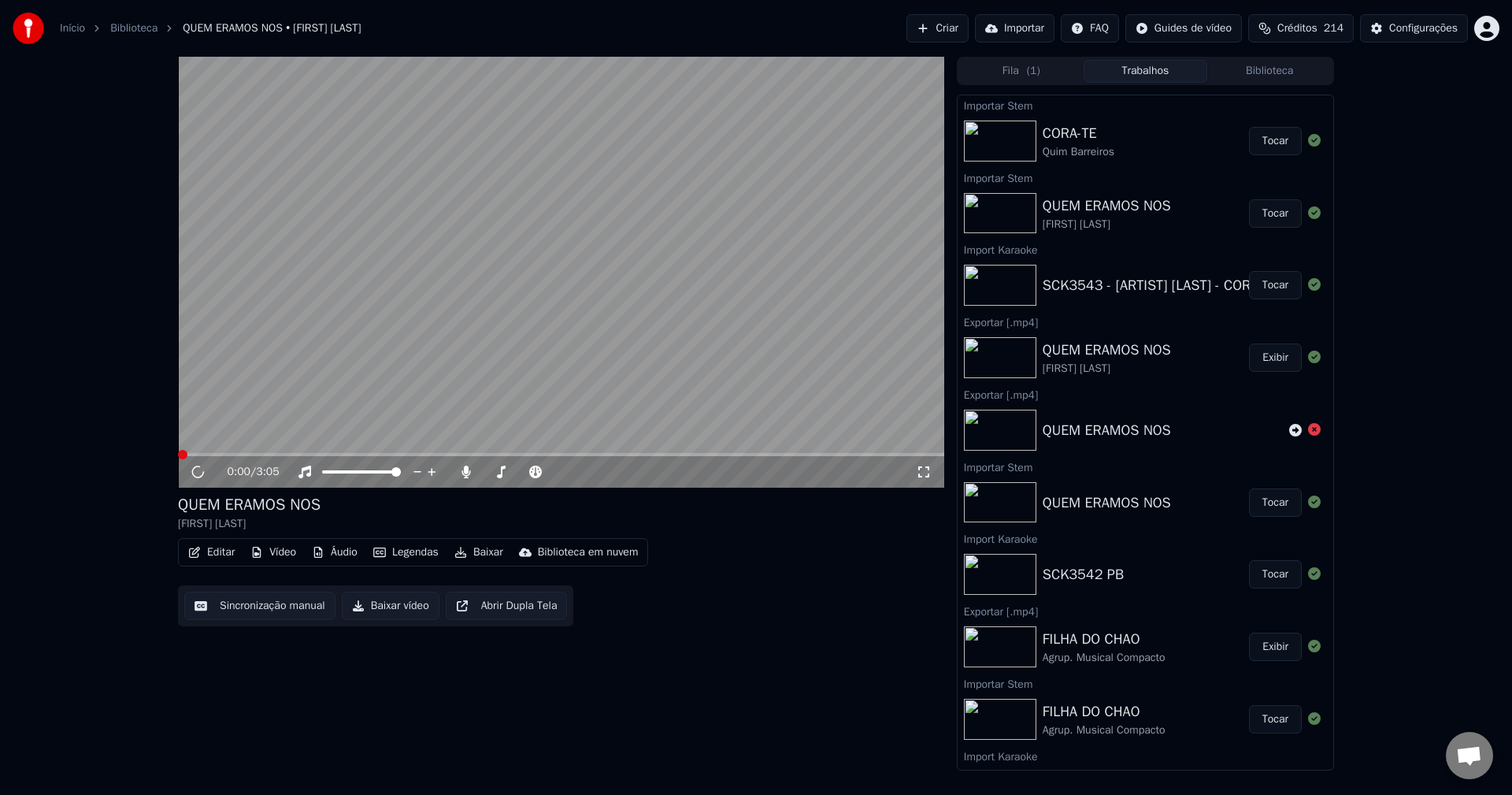 click on "Tocar" at bounding box center [1275, 141] 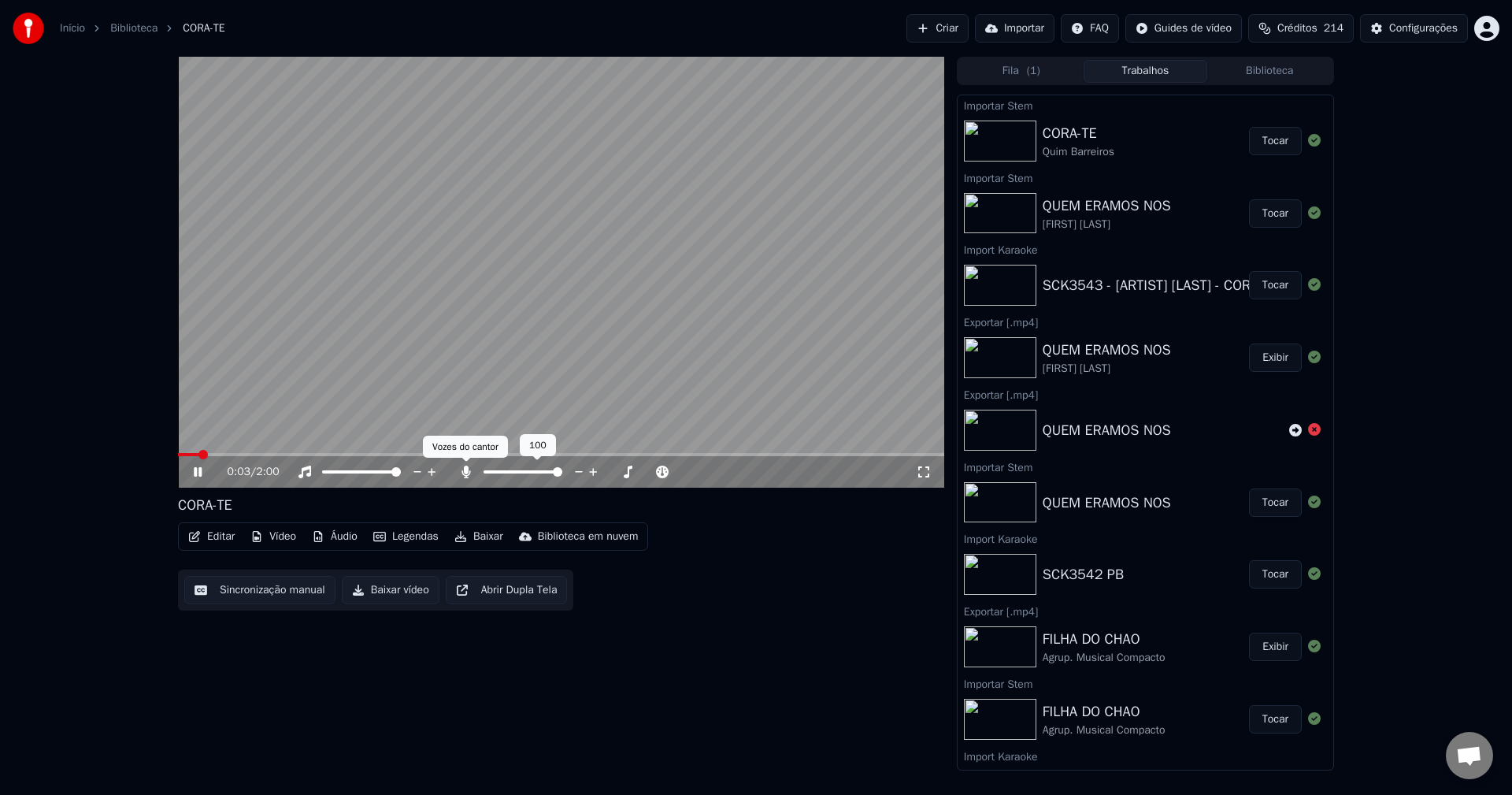 click 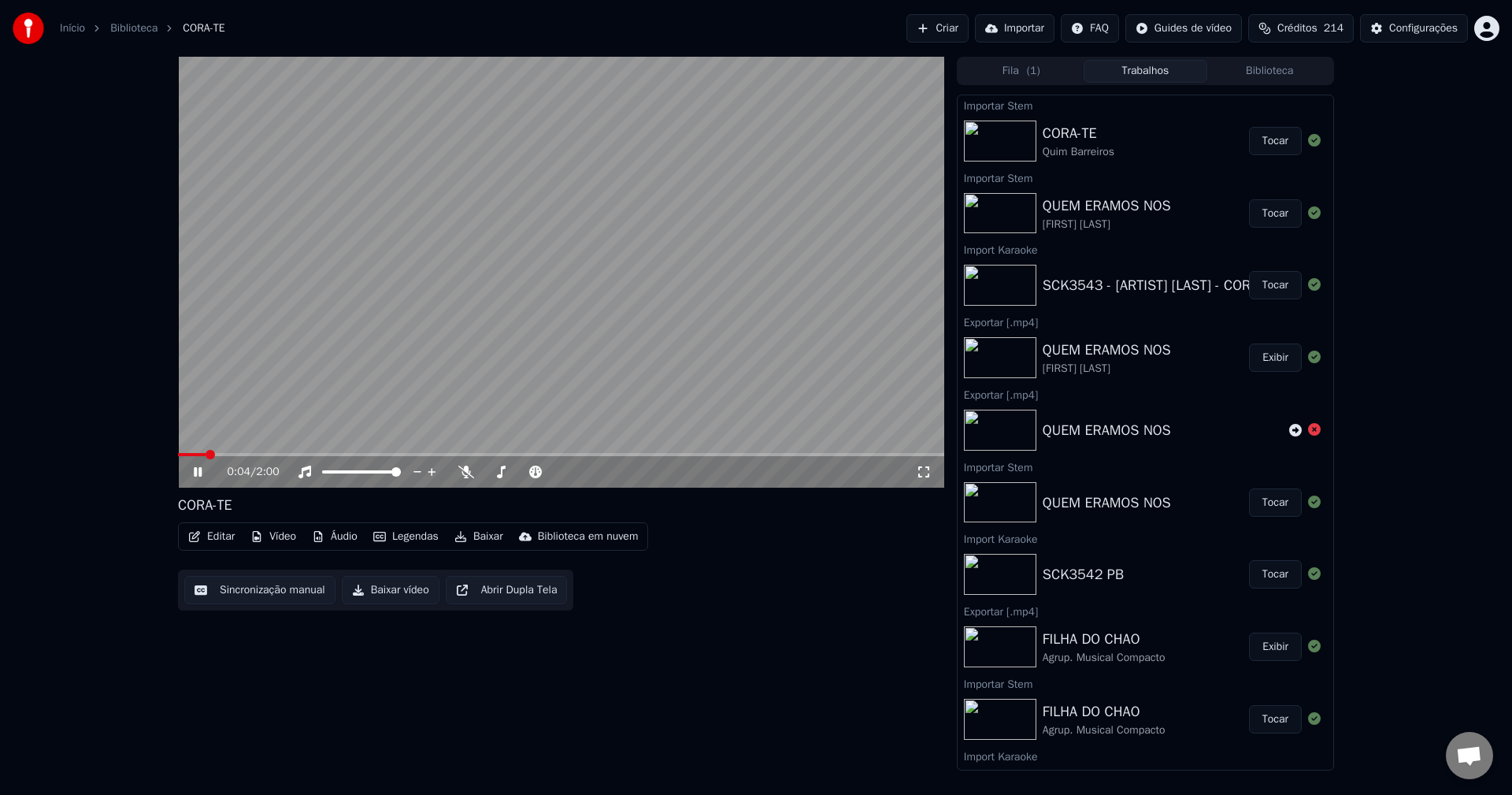 click on "Baixar vídeo" at bounding box center [391, 590] 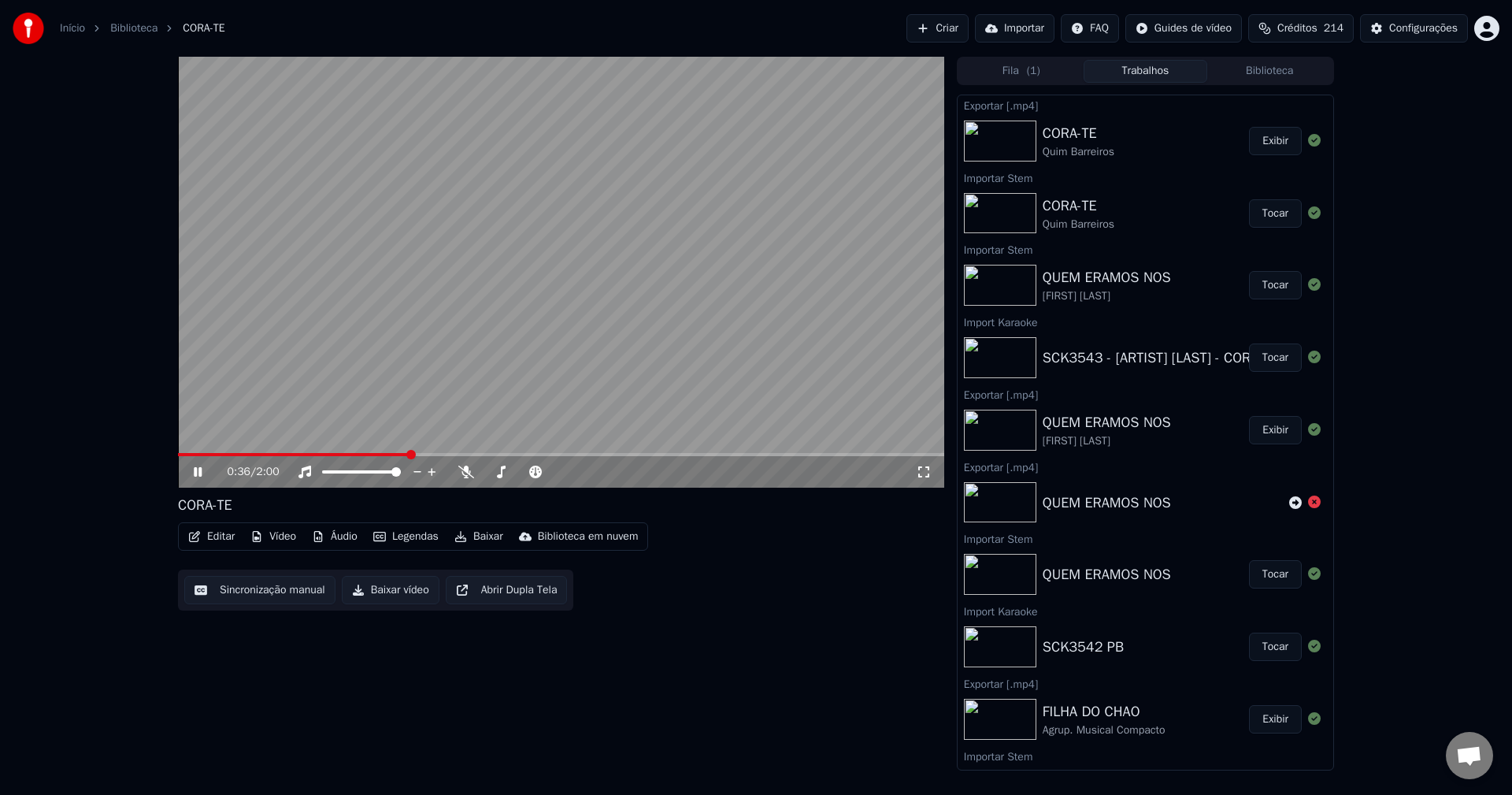 click on "Exibir" at bounding box center [1275, 141] 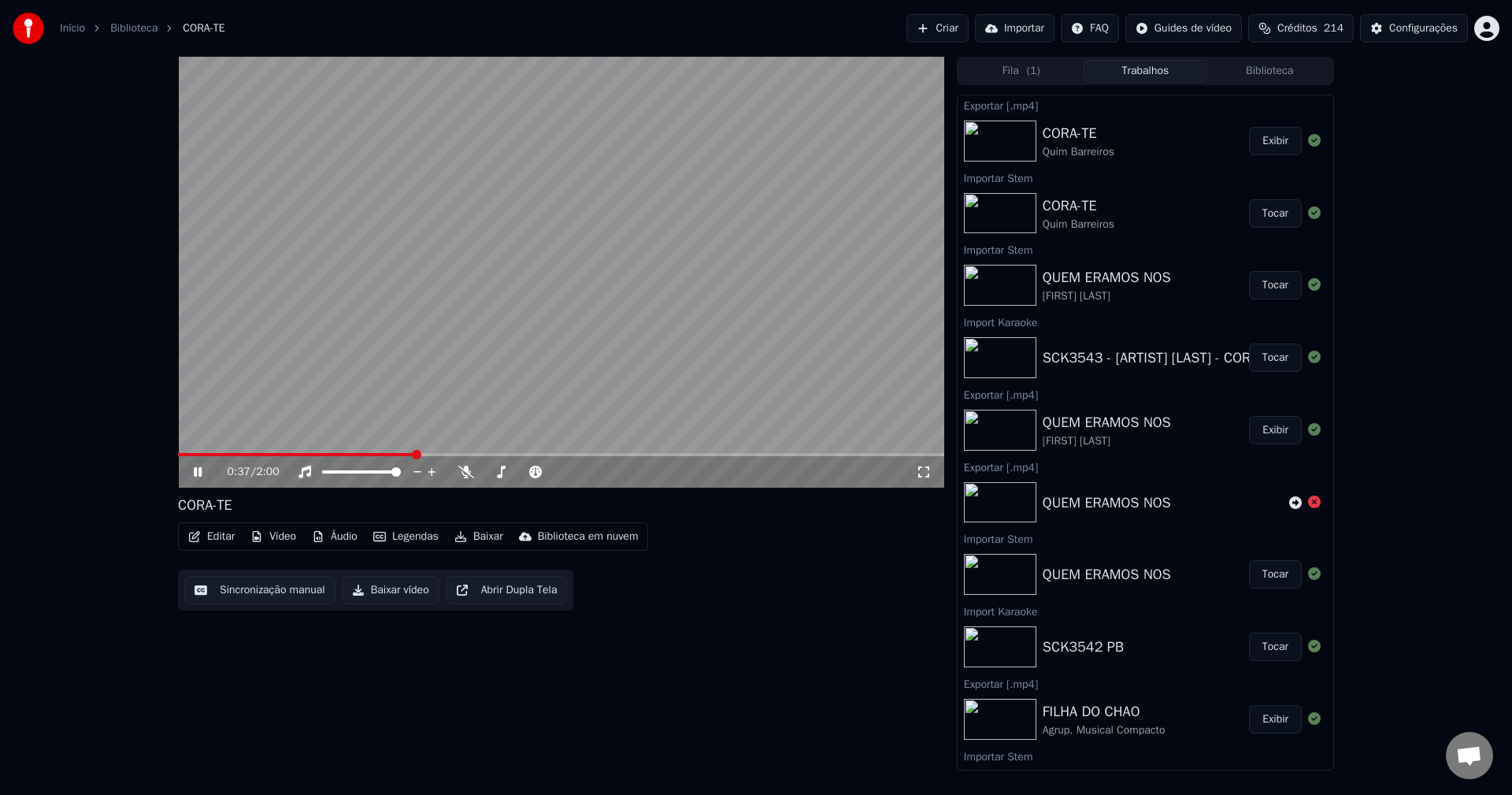click at bounding box center [561, 272] 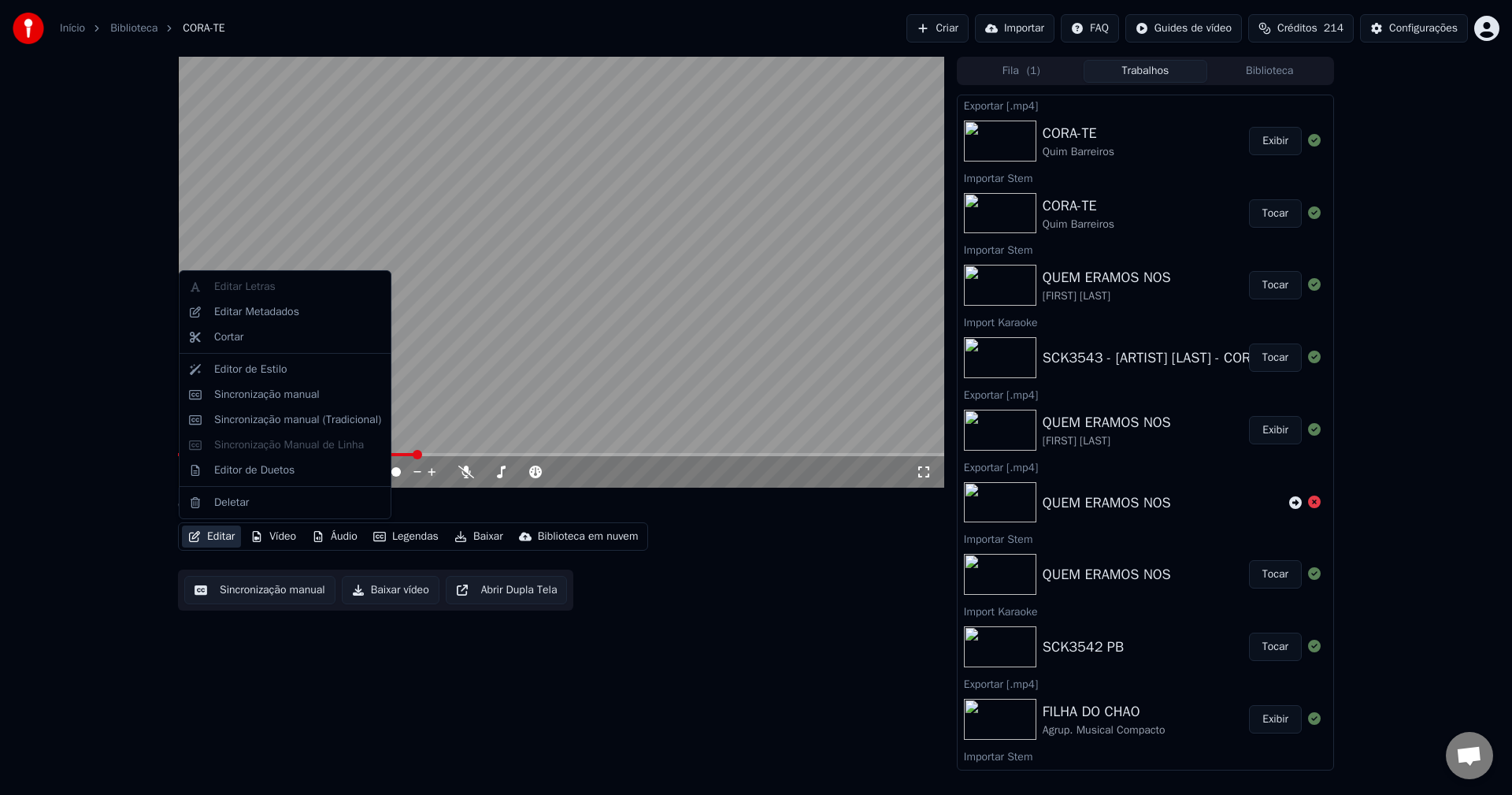 click on "Editar" at bounding box center [211, 537] 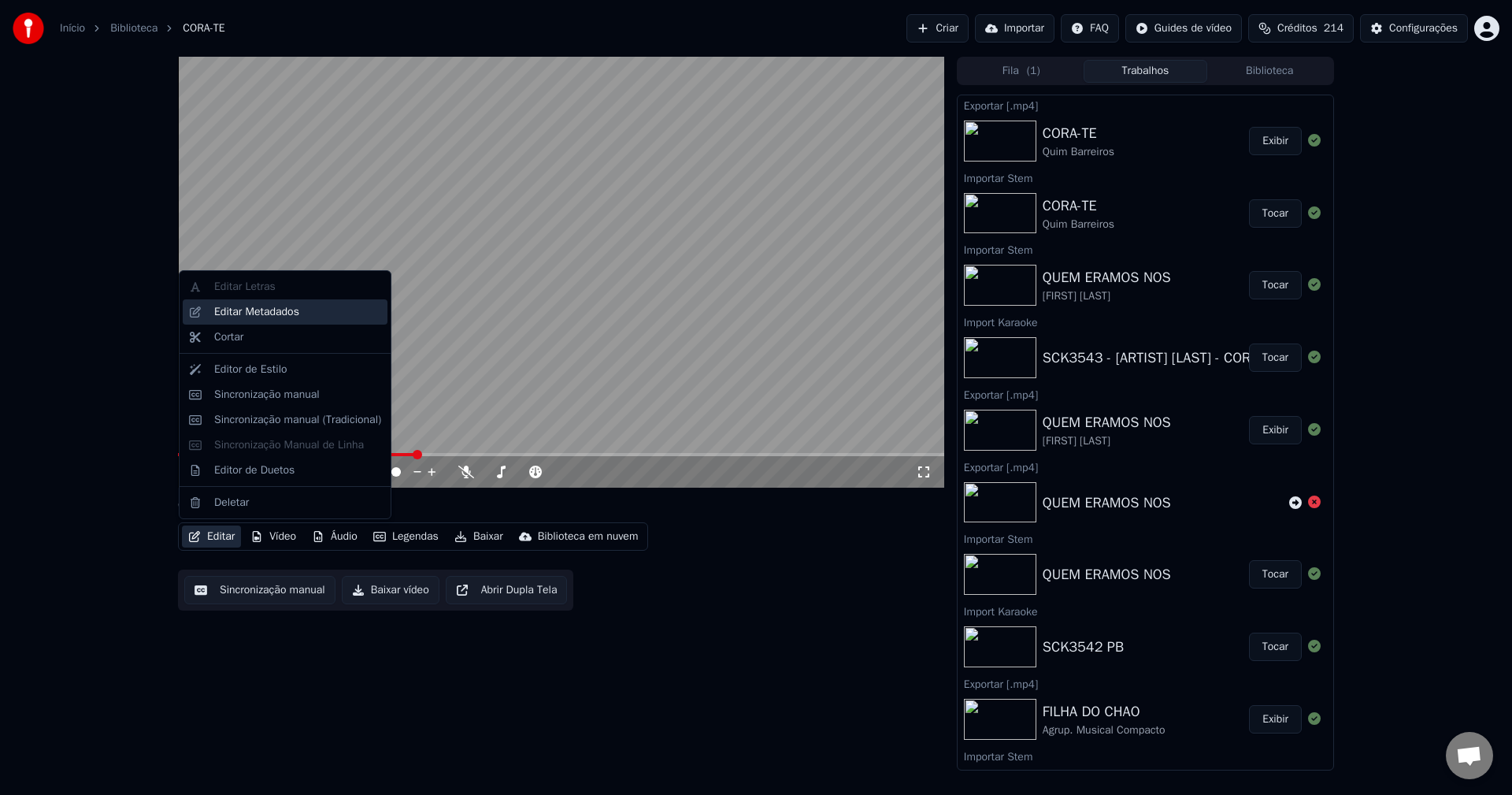 click on "Editar Metadados" at bounding box center [257, 312] 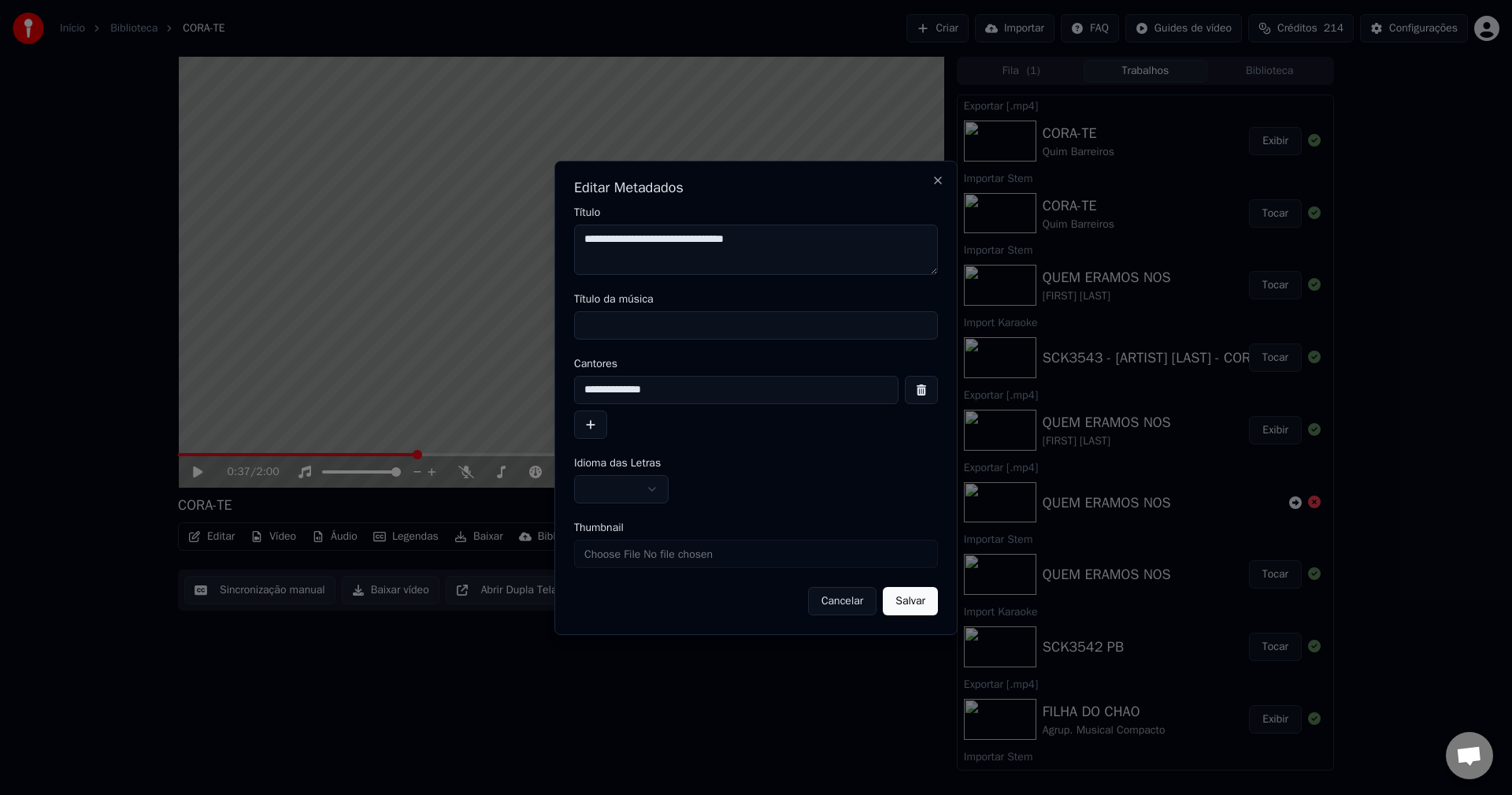 type on "**********" 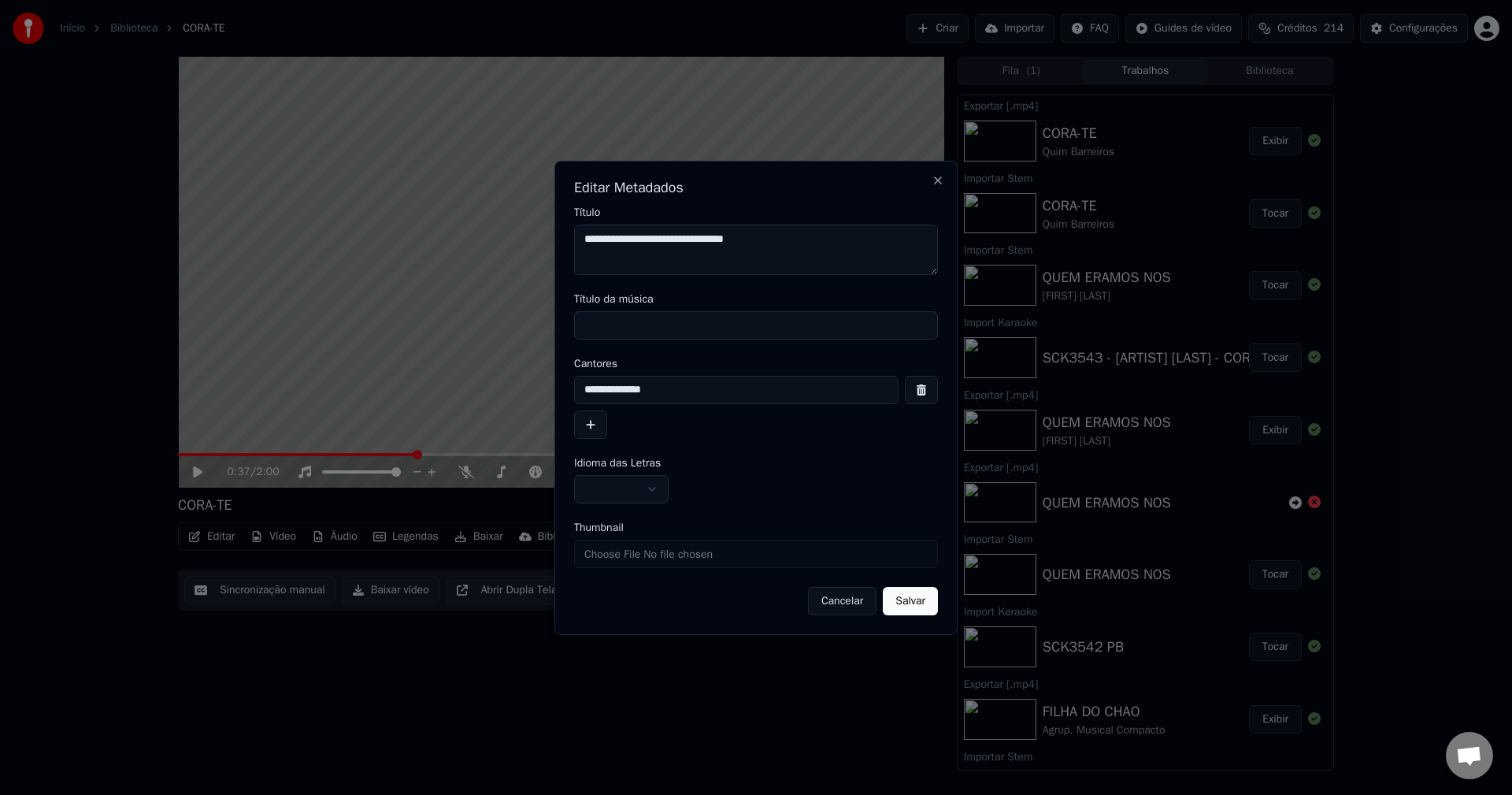 paste on "**********" 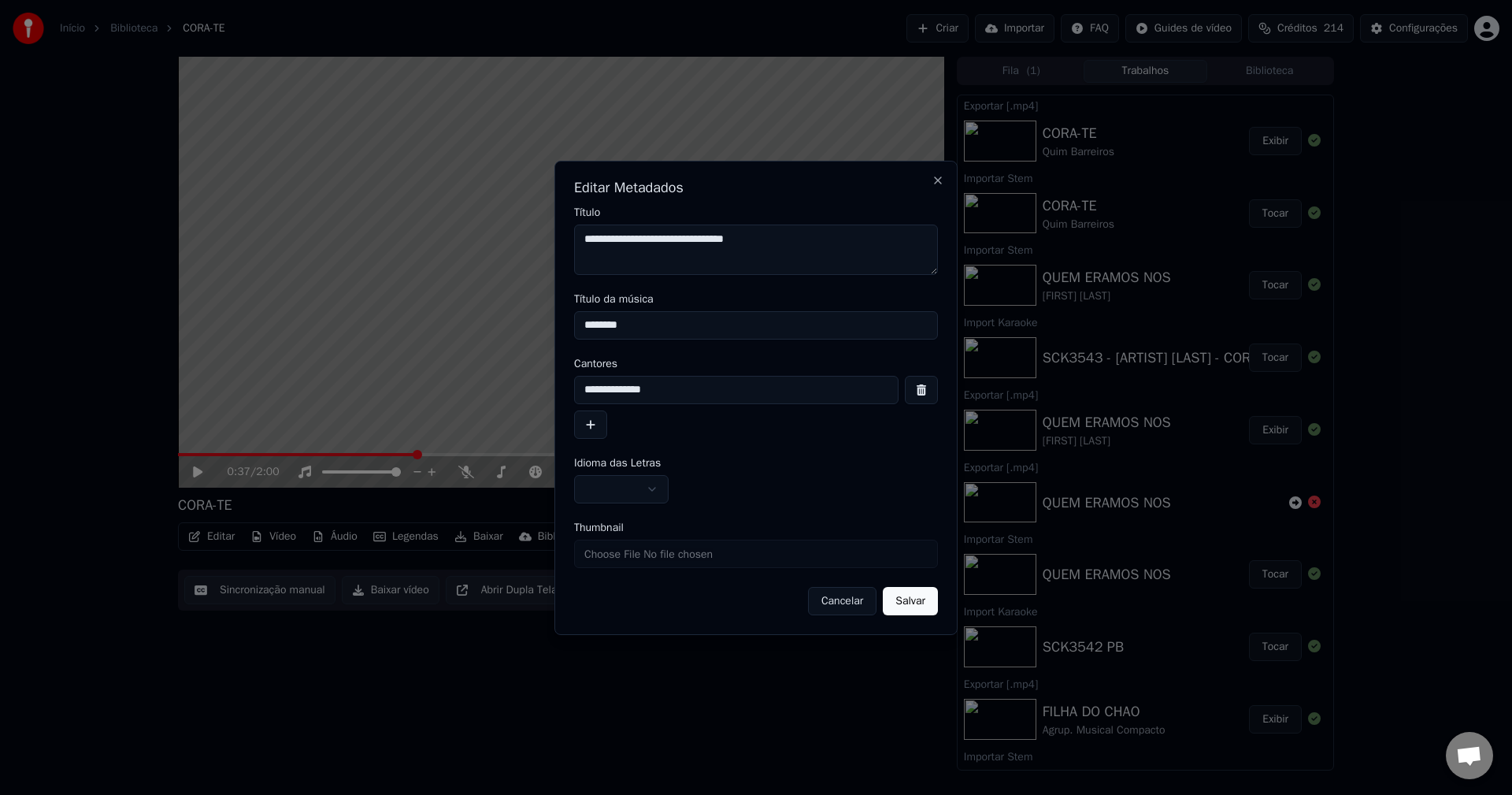 type on "**********" 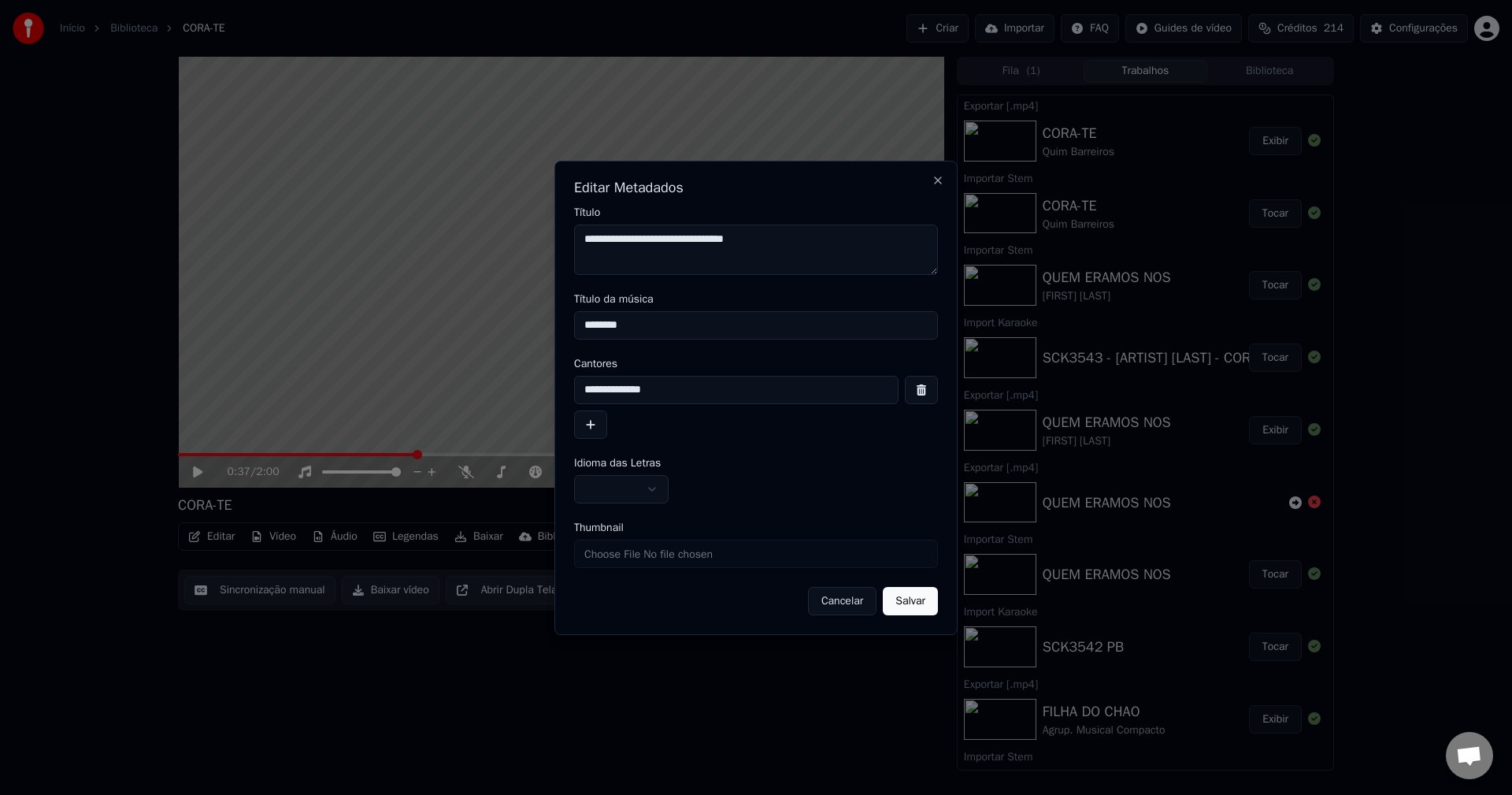 type on "**********" 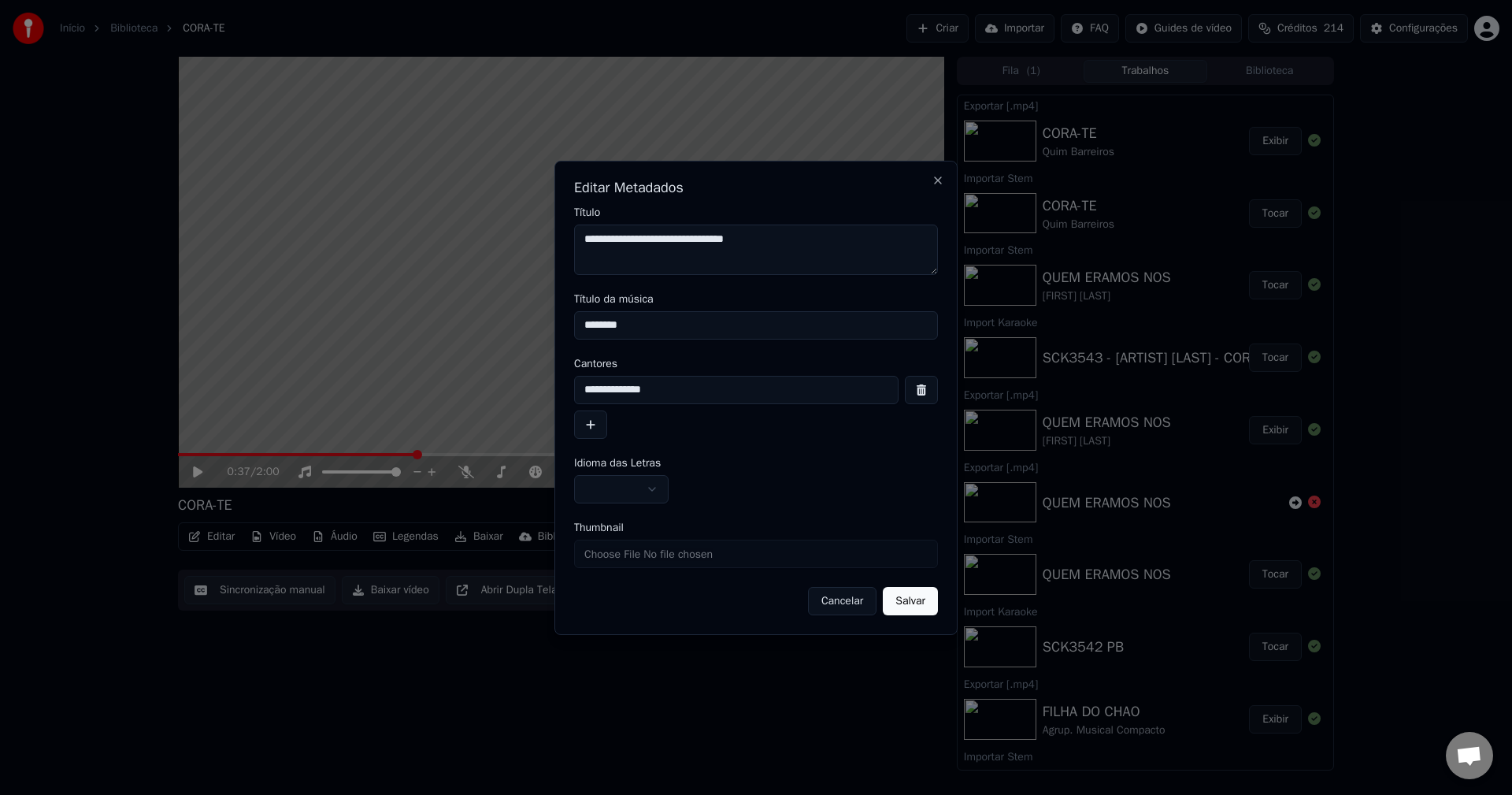 click at bounding box center (621, 489) 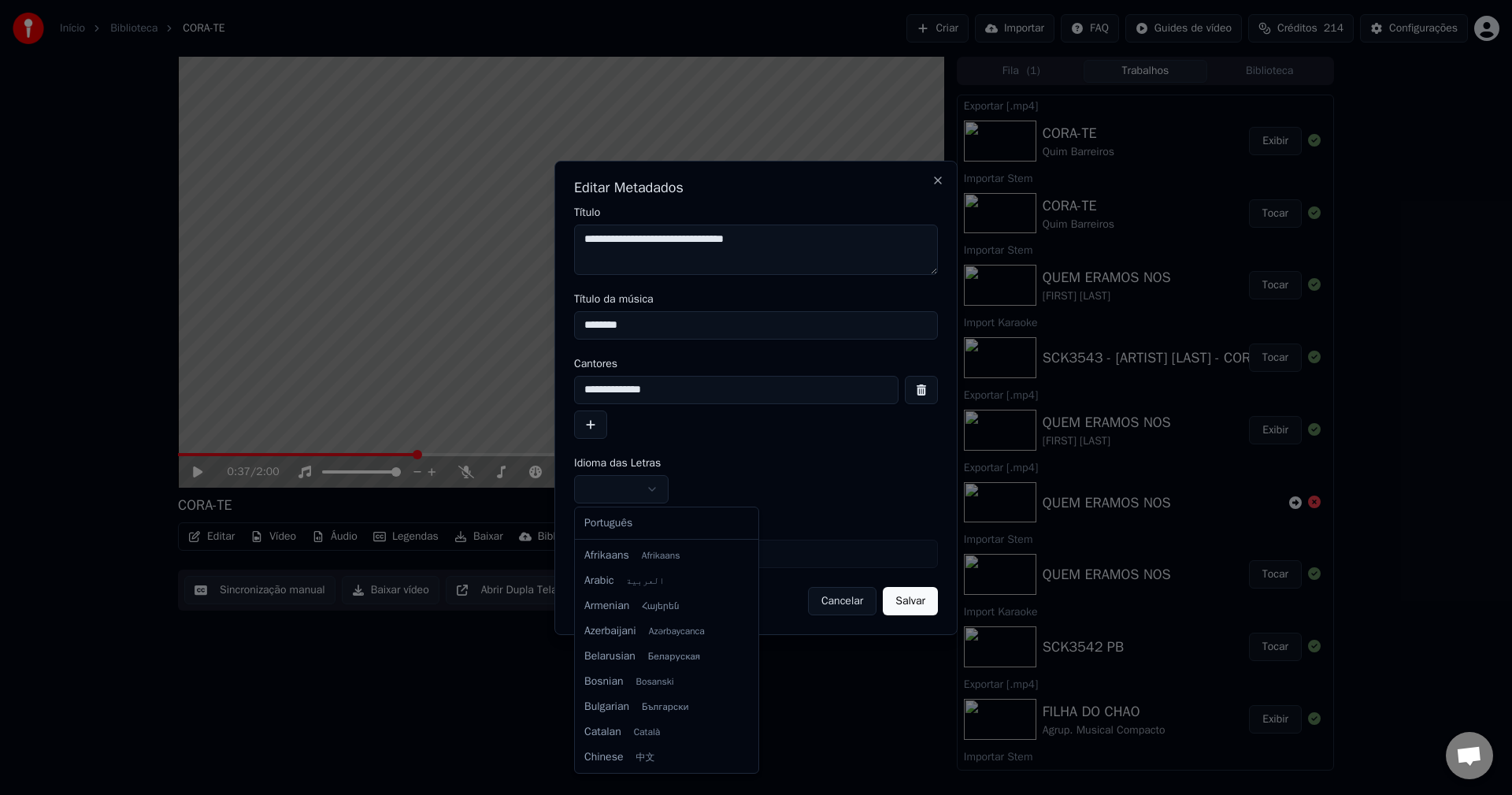 select on "**" 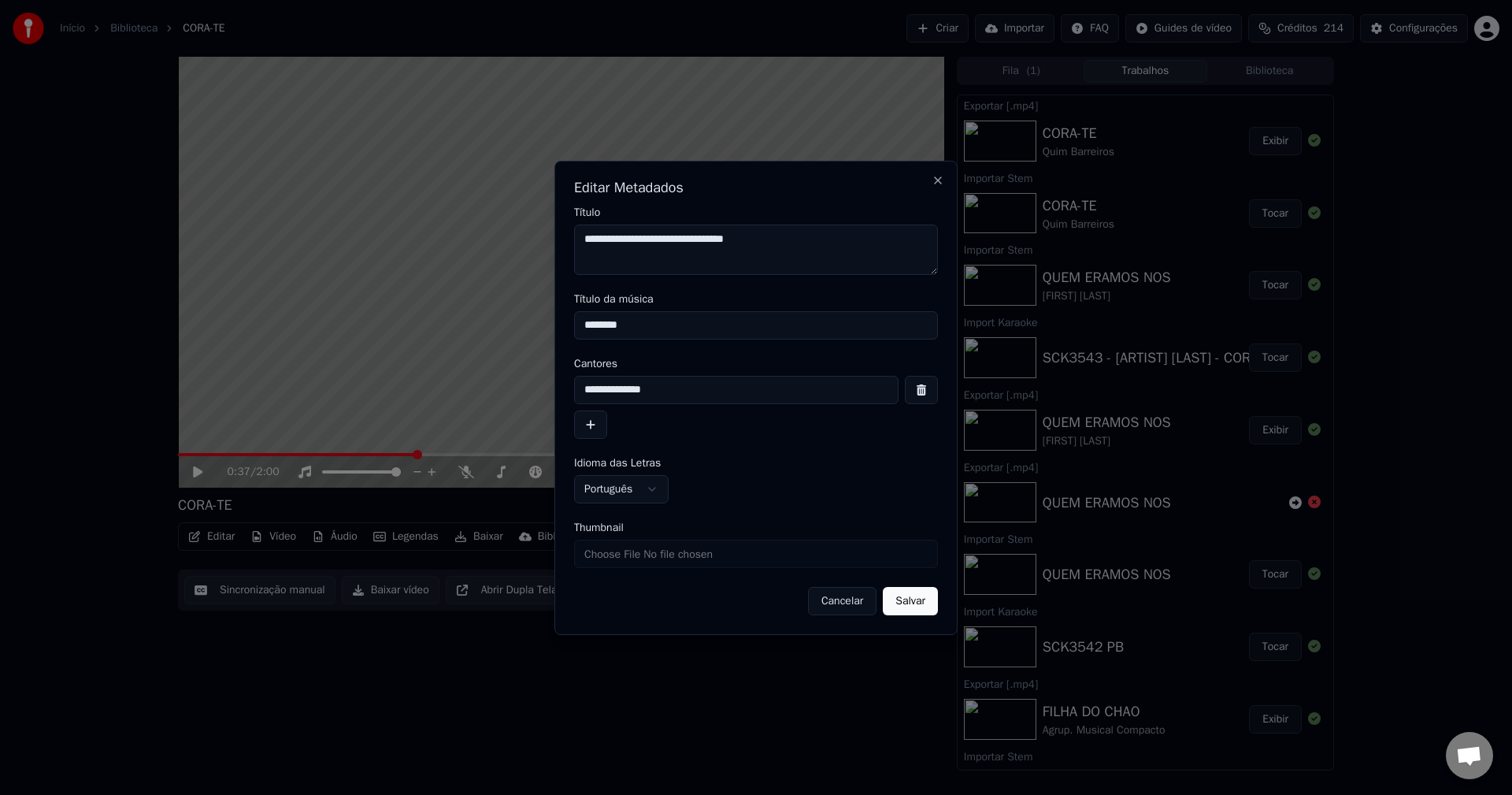 click on "Salvar" at bounding box center [910, 601] 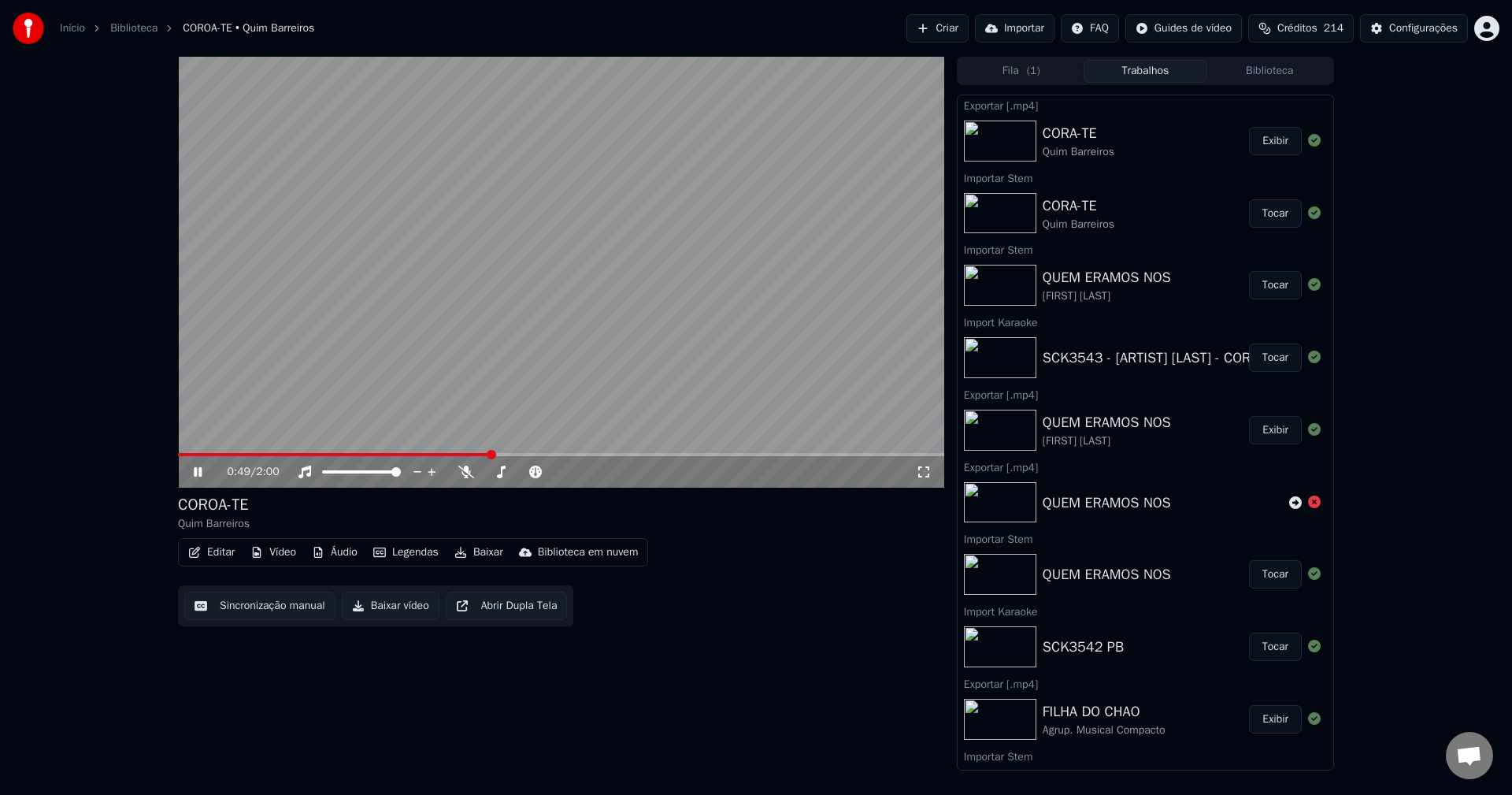 click at bounding box center [561, 272] 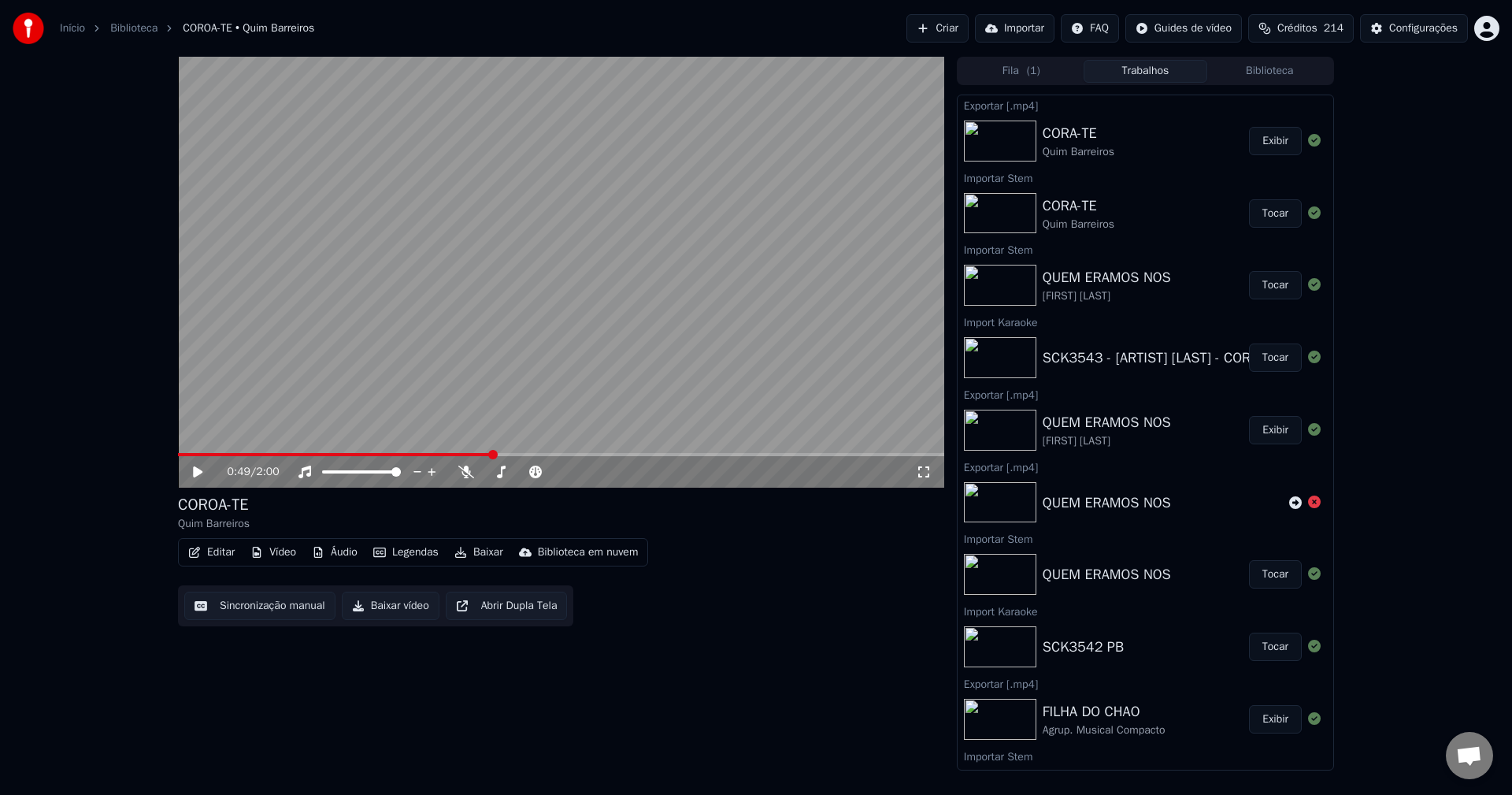 click on "Importar" at bounding box center (1014, 28) 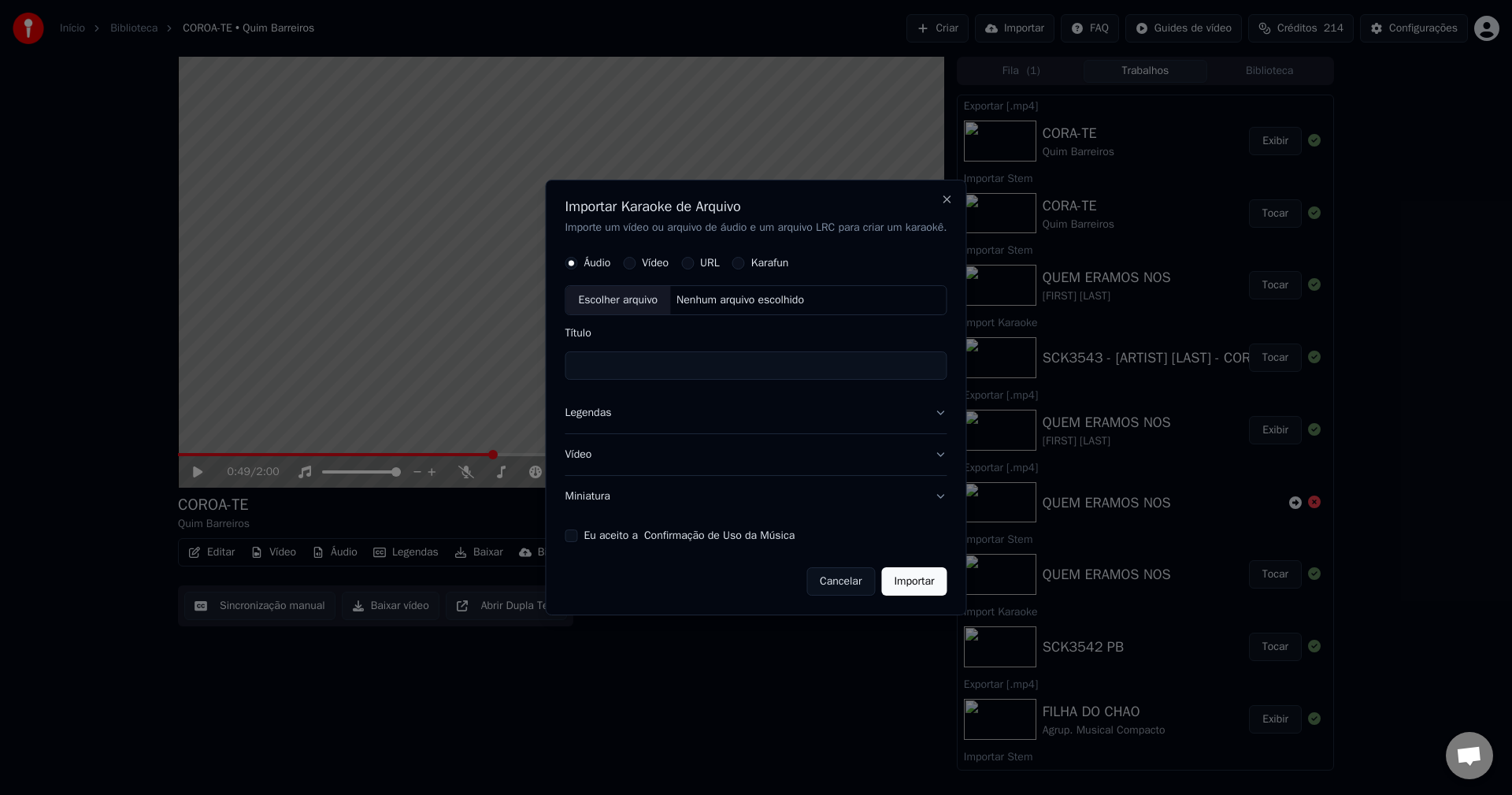 click on "Eu aceito a   Confirmação de Uso da Música" at bounding box center [571, 536] 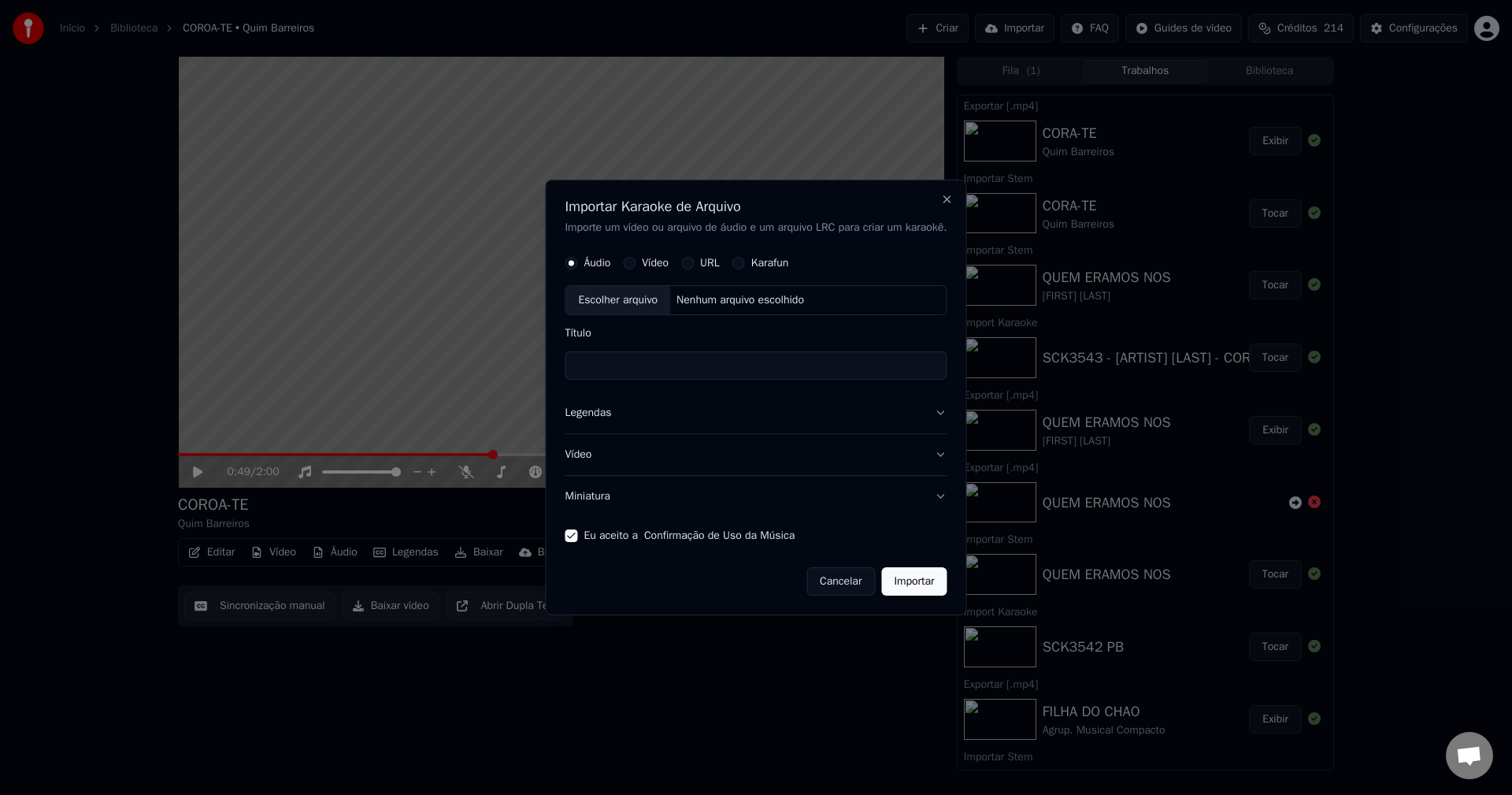 click on "Miniatura" at bounding box center [755, 496] 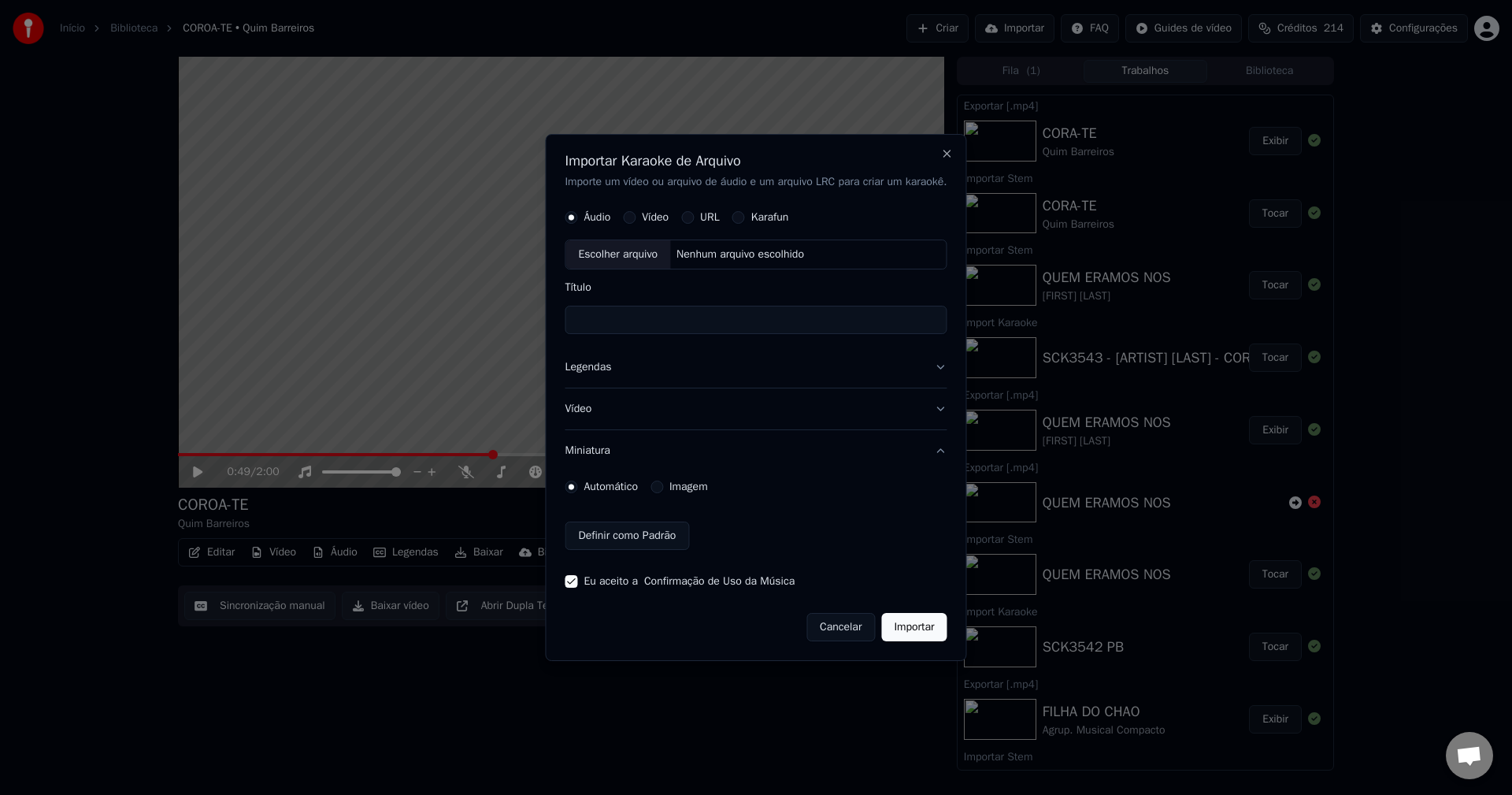 click on "Imagem" at bounding box center [688, 487] 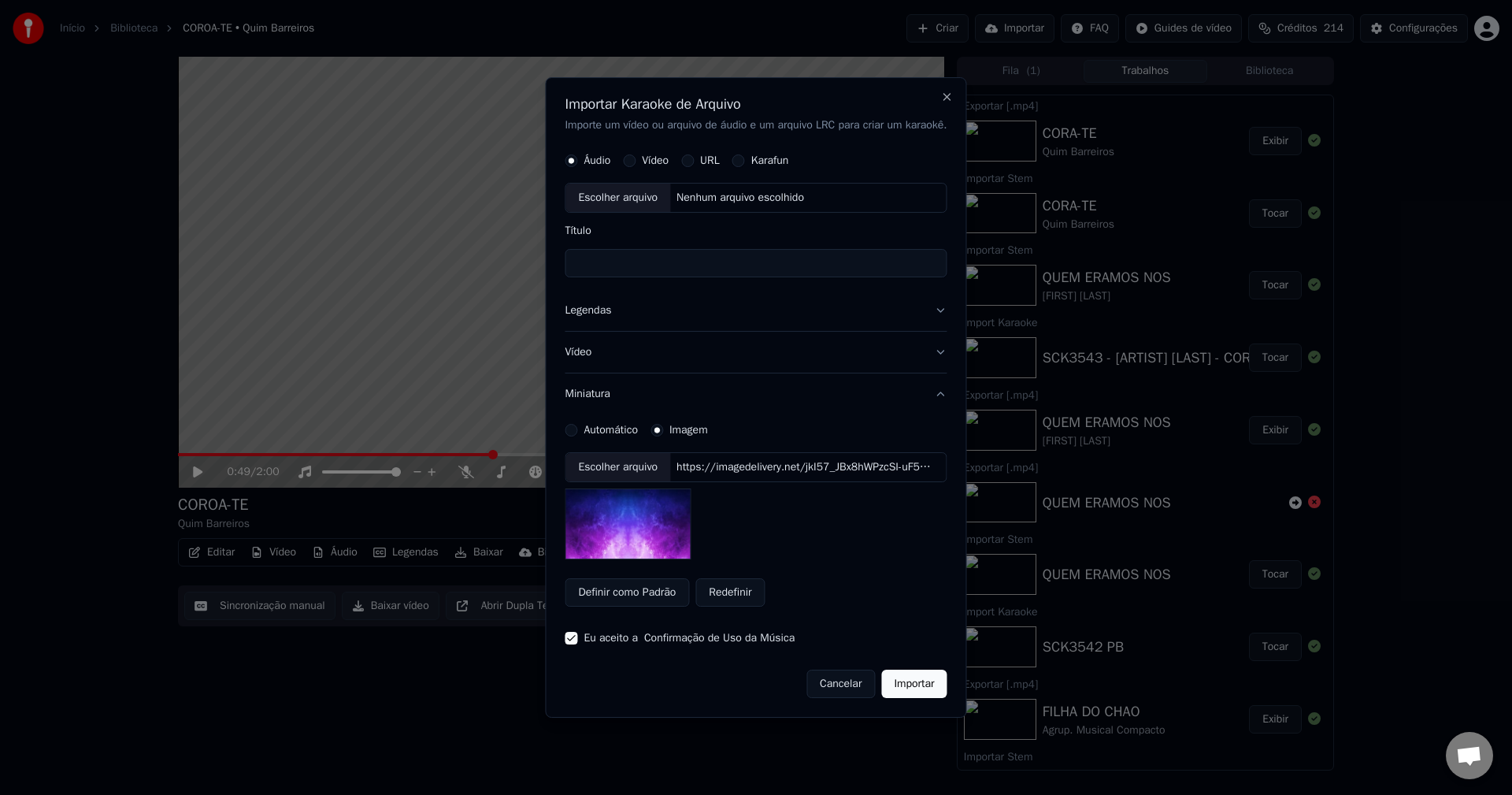 click on "https://imagedelivery.net/jkI57_JBx8hWPzcSI-uF5w/c7639807-3f76-4ea5-9112-66e75e03d200/thumbnail" at bounding box center (804, 467) 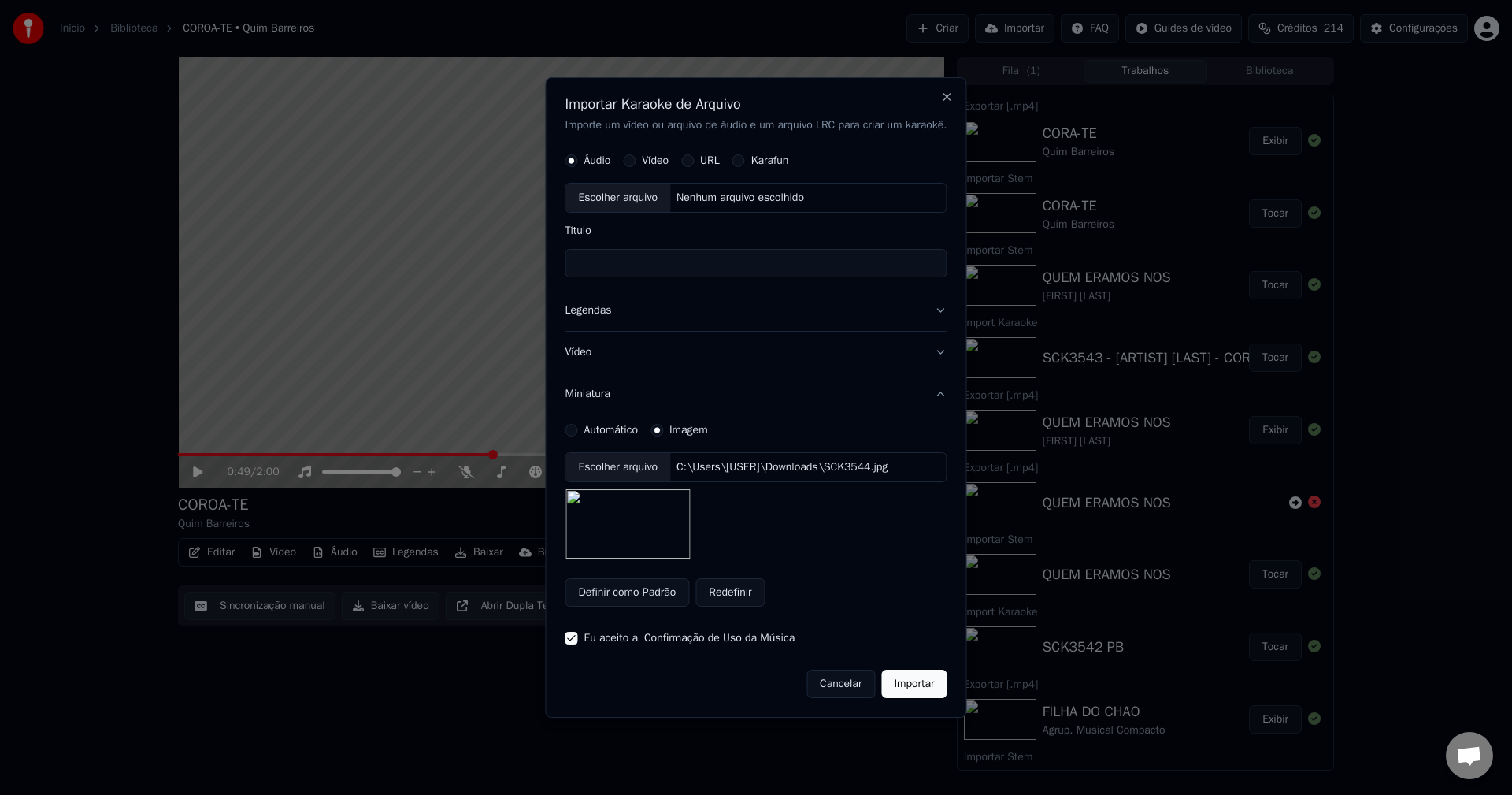 click on "Nenhum arquivo escolhido" at bounding box center (740, 199) 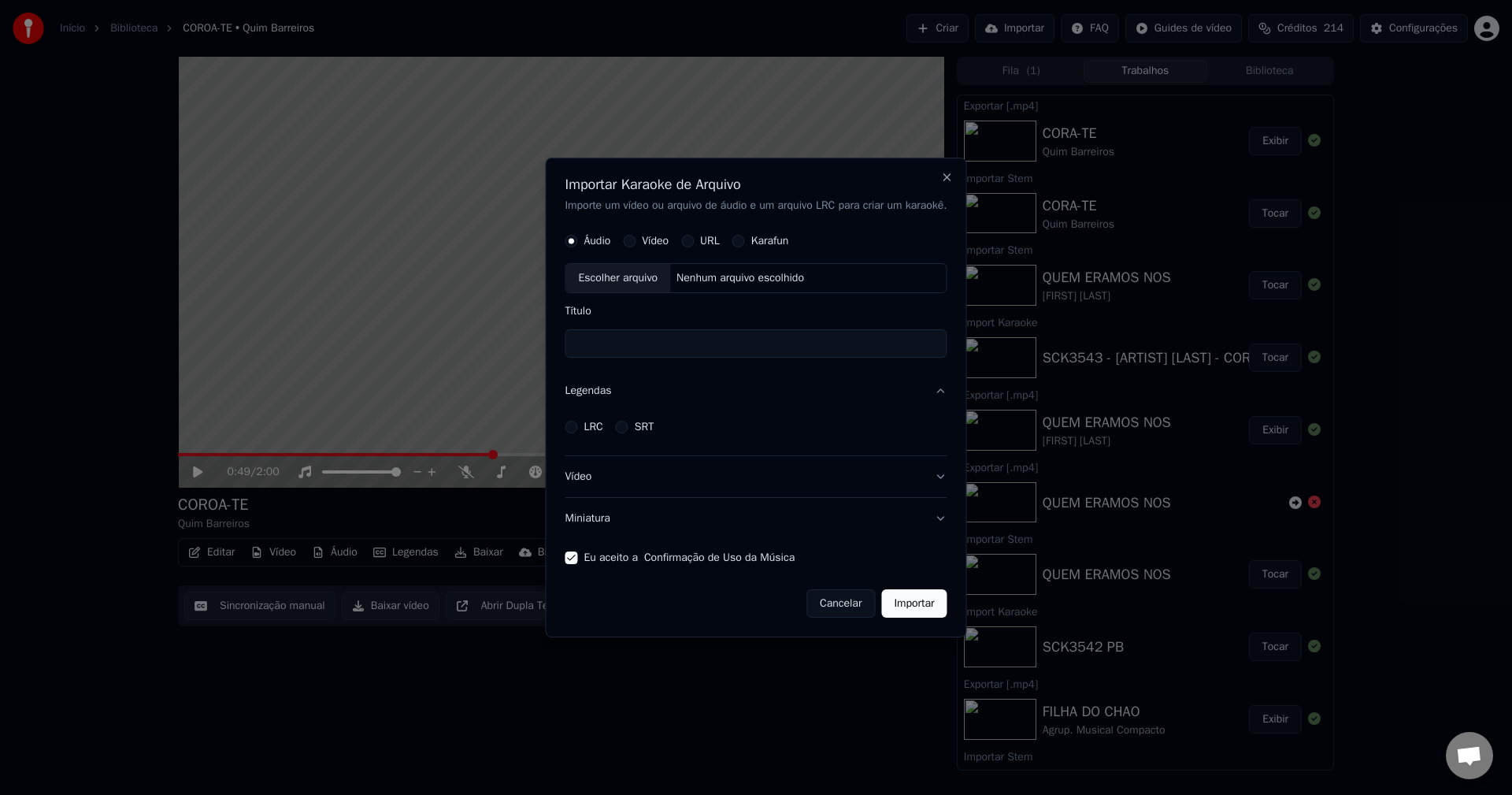 click on "LRC" at bounding box center [593, 427] 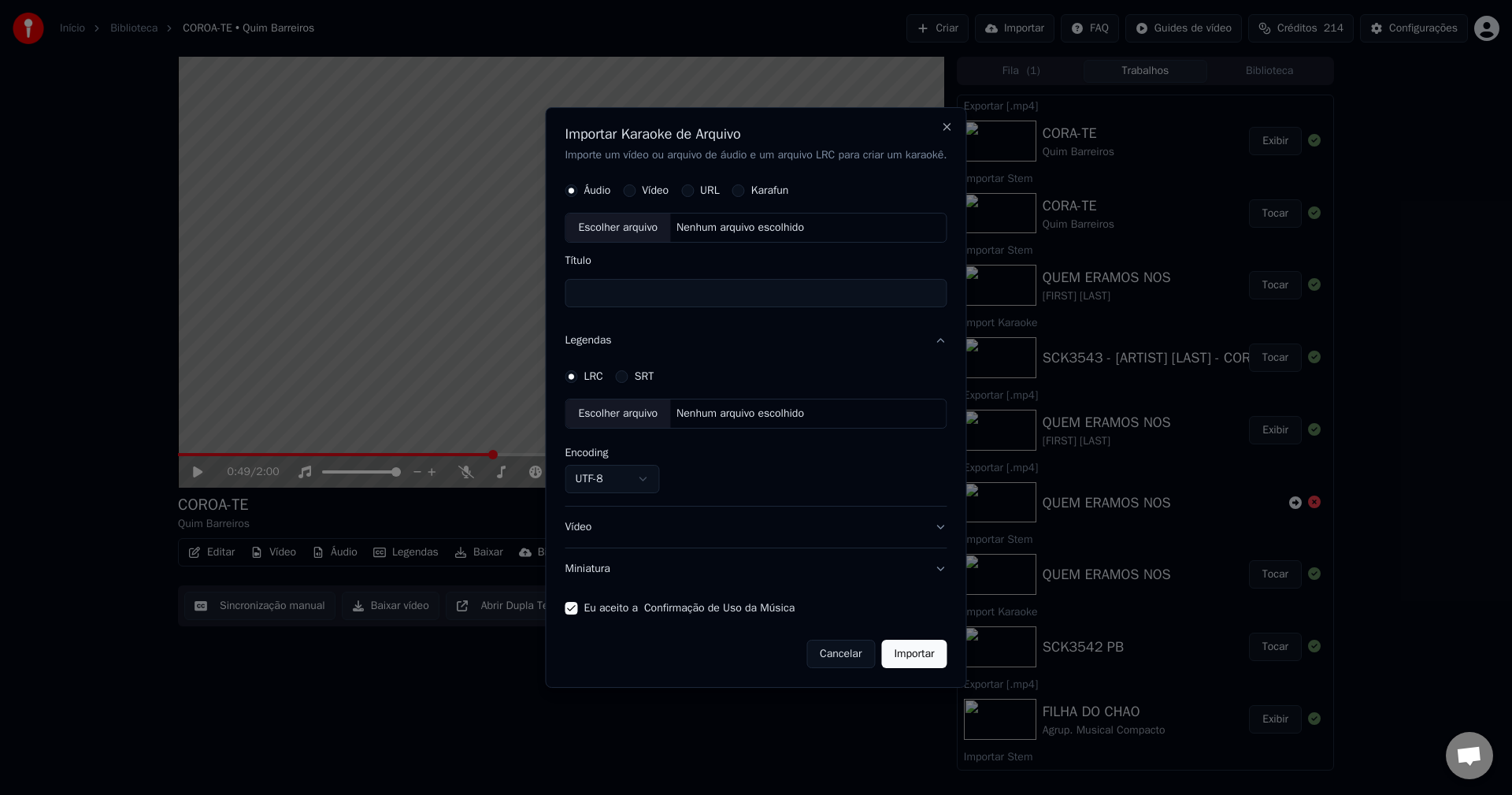 click on "Nenhum arquivo escolhido" at bounding box center [740, 414] 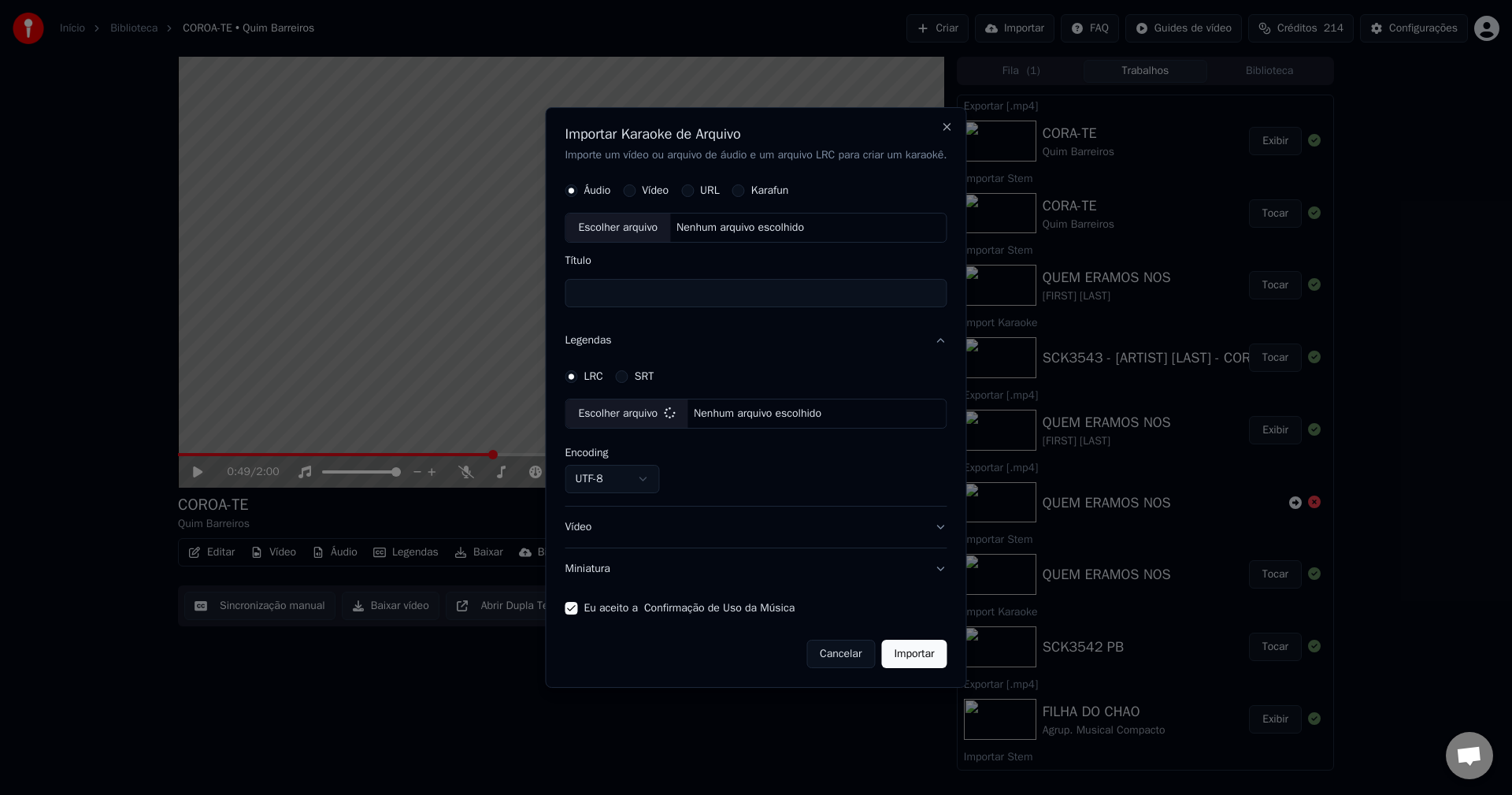 select on "**********" 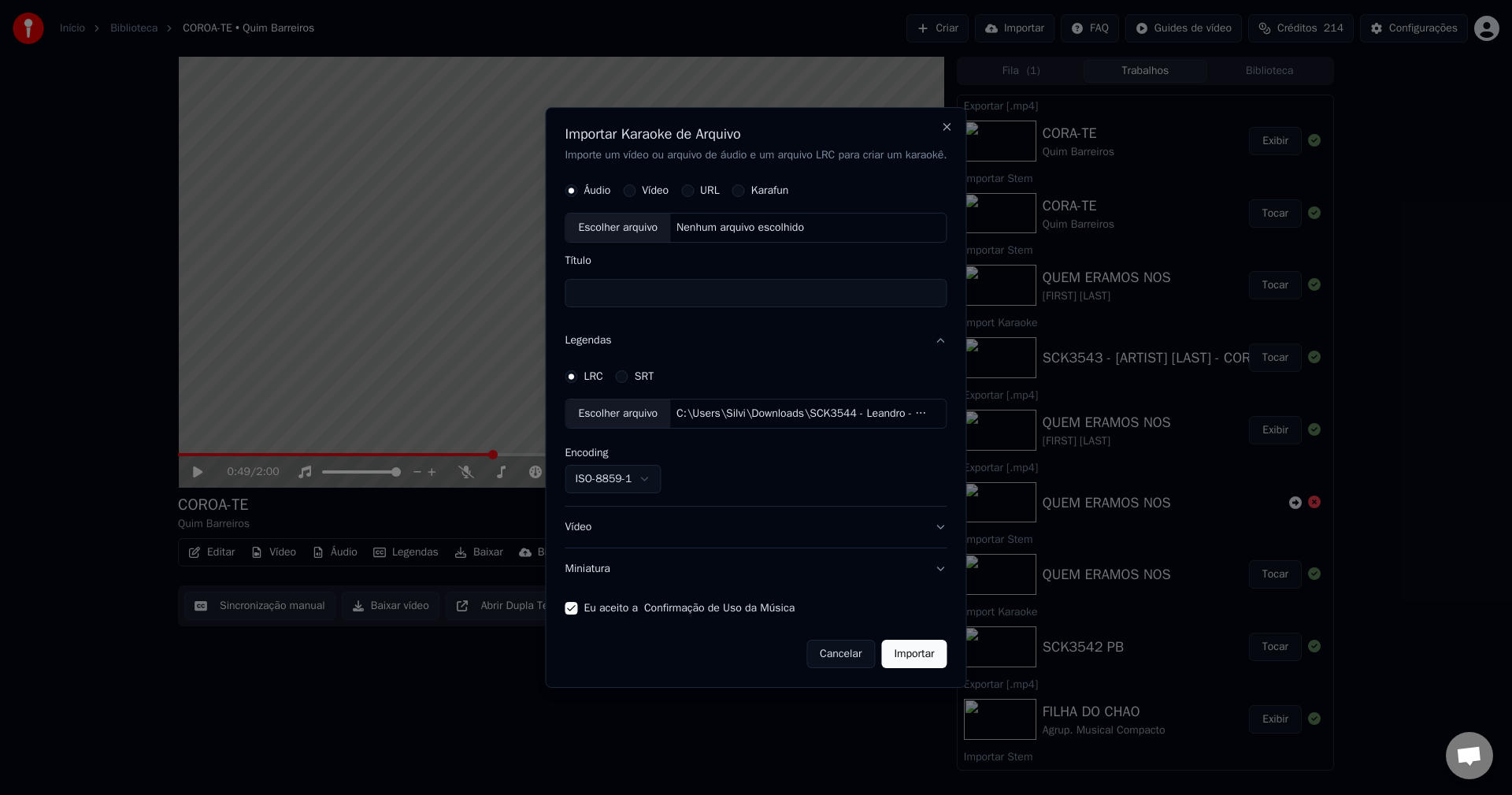 click on "Nenhum arquivo escolhido" at bounding box center (740, 228) 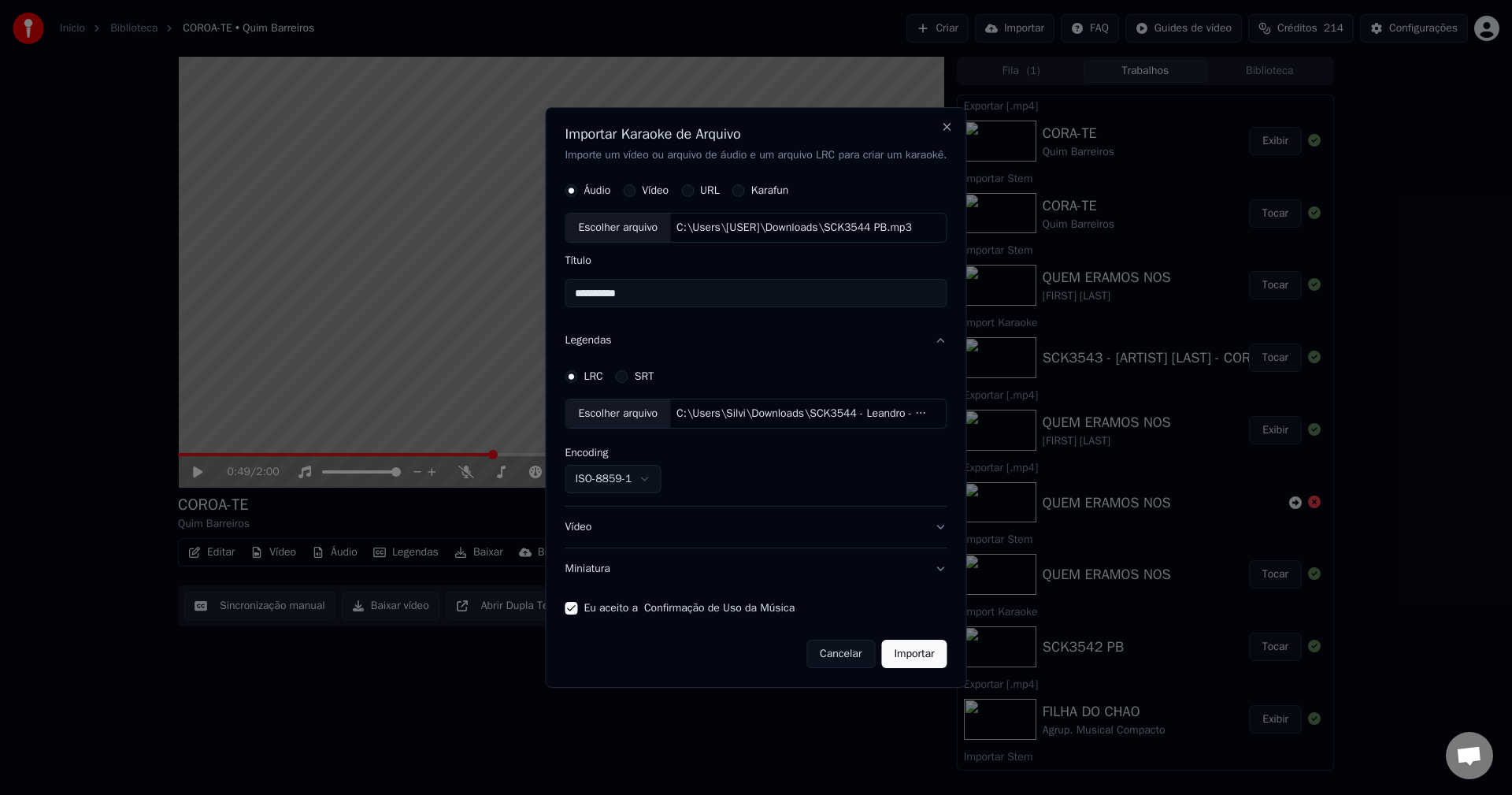 drag, startPoint x: 645, startPoint y: 302, endPoint x: 143, endPoint y: 228, distance: 507.4249 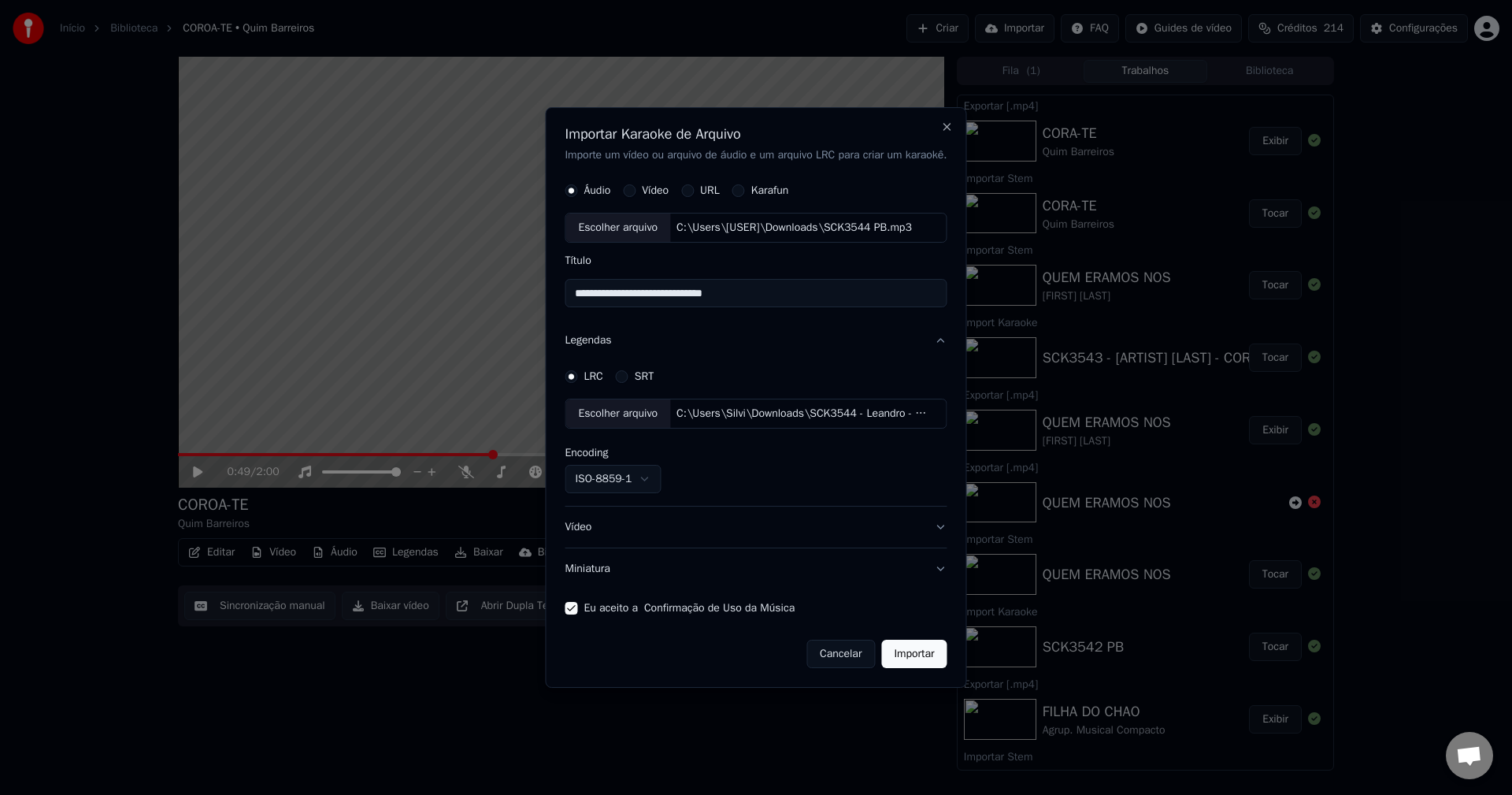type on "**********" 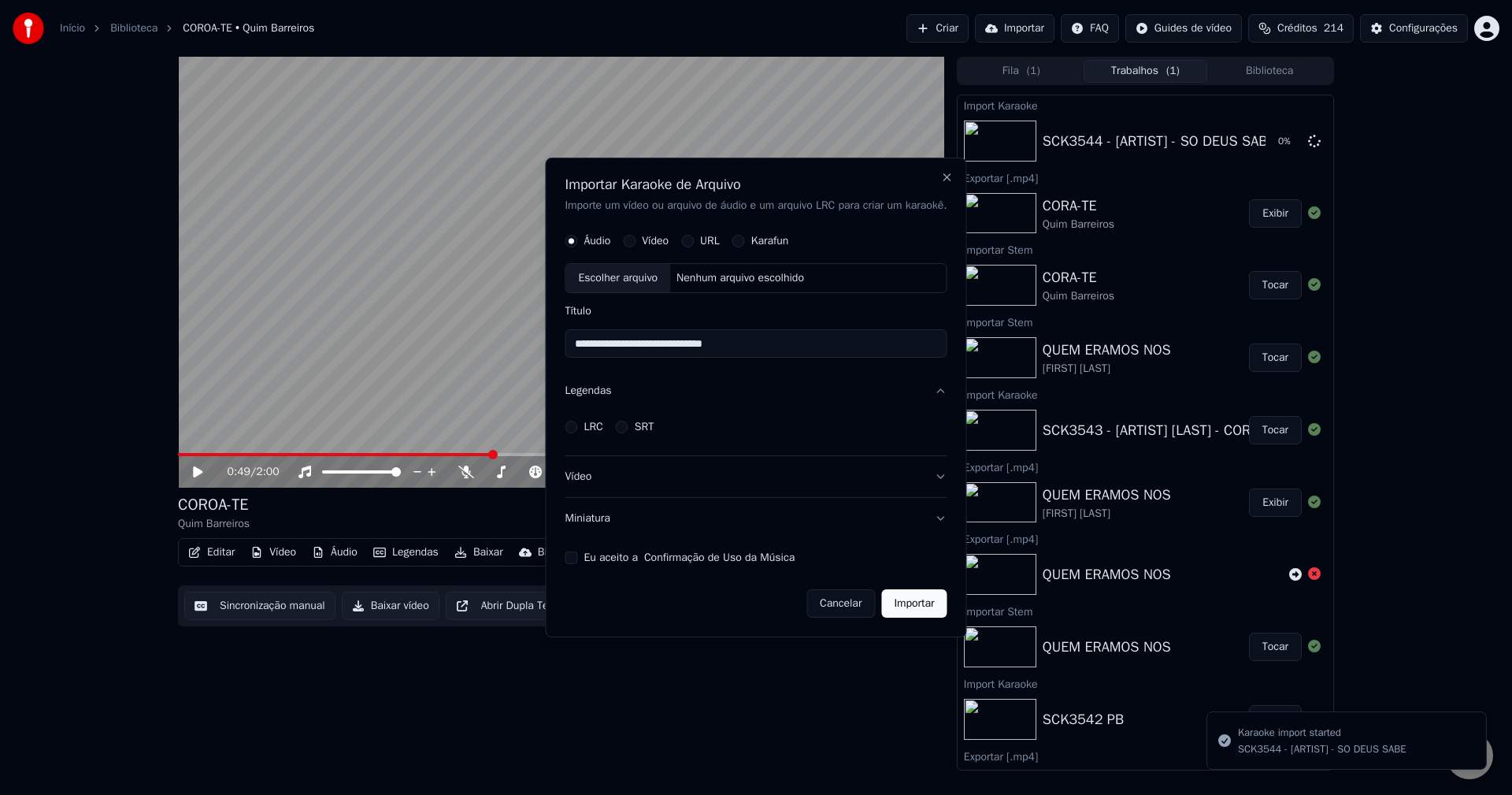 type 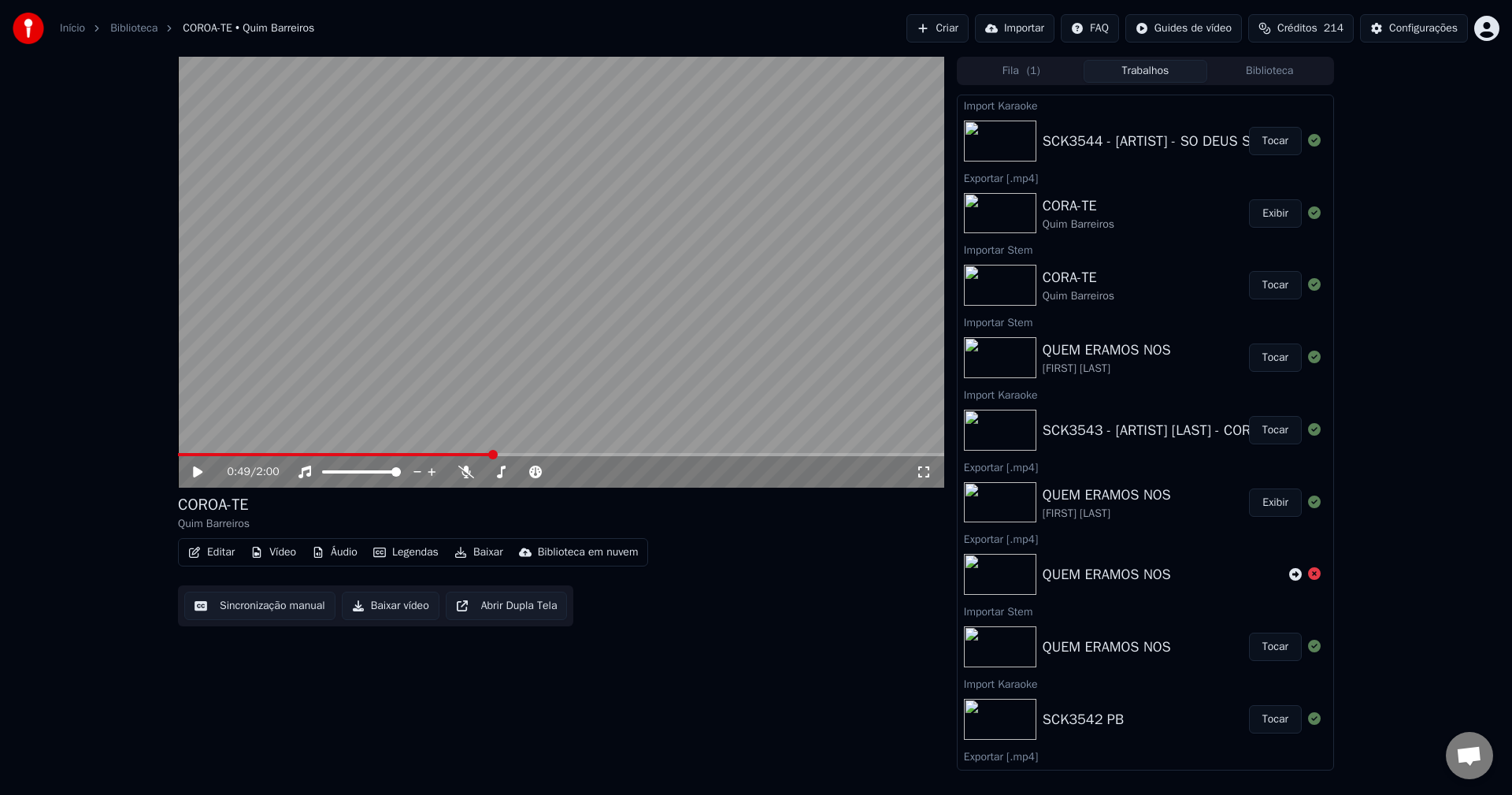 click on "Tocar" at bounding box center (1275, 141) 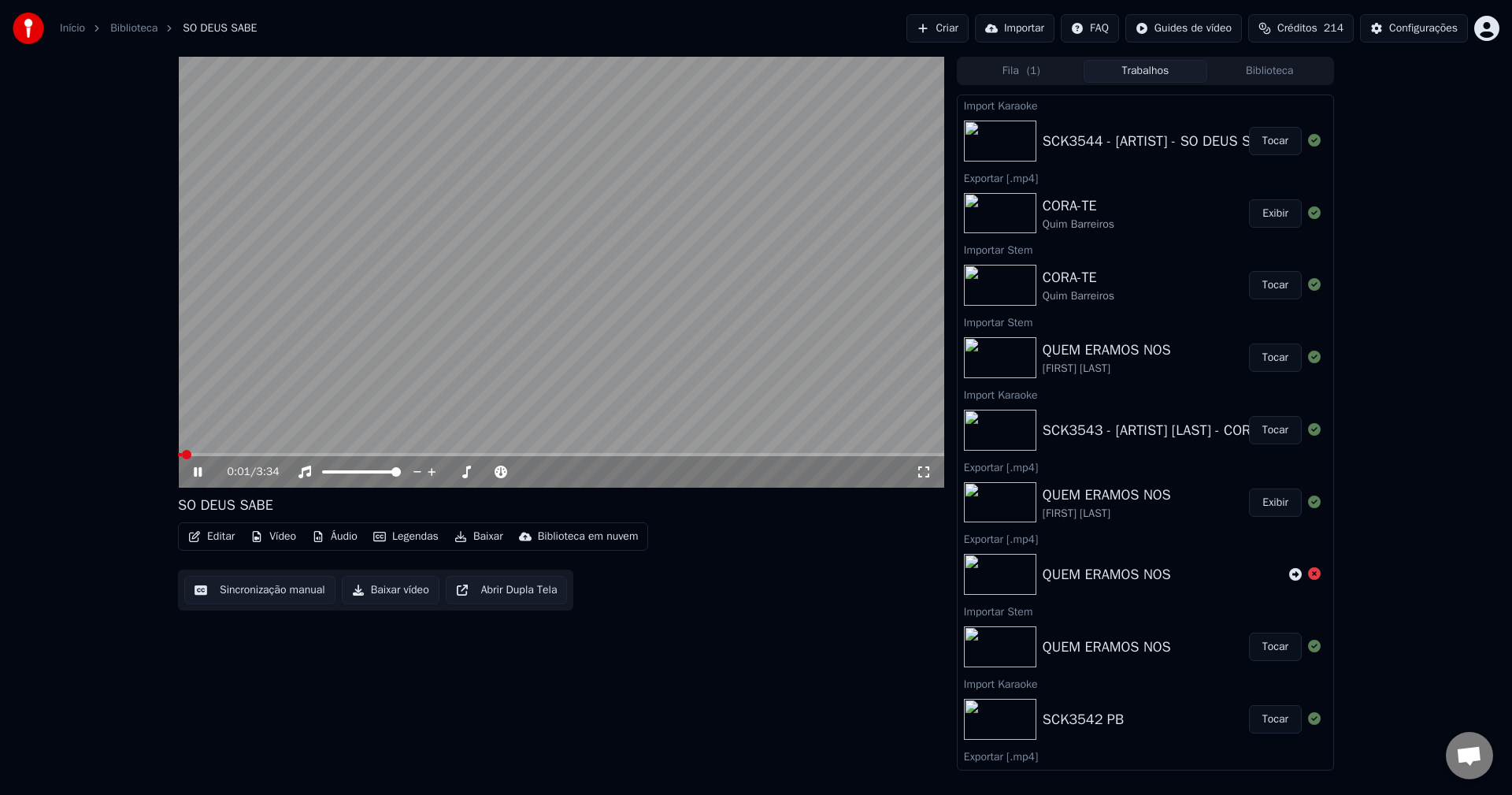 click on "Editar" at bounding box center [211, 537] 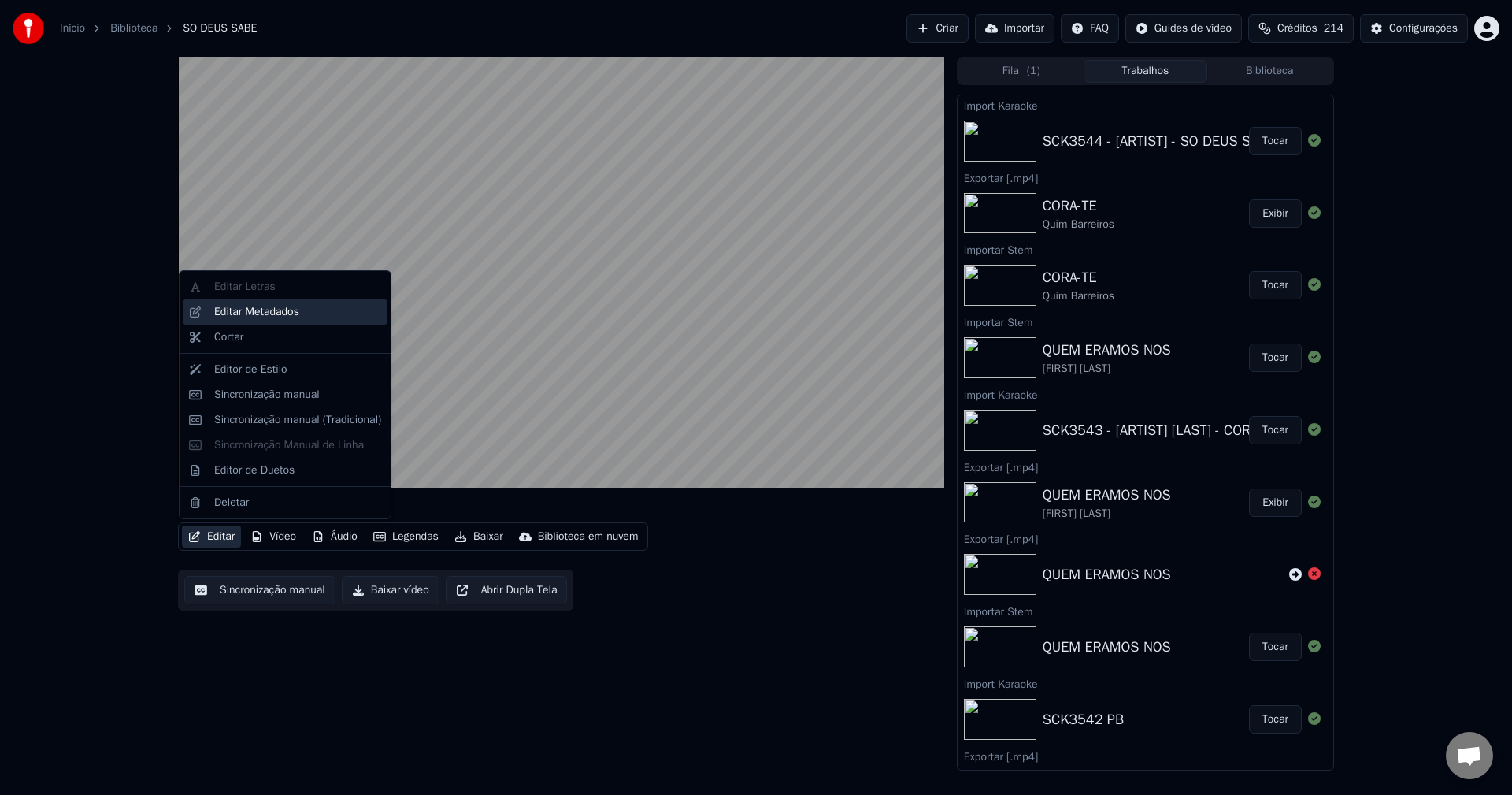 click on "Editar Metadados" at bounding box center (257, 312) 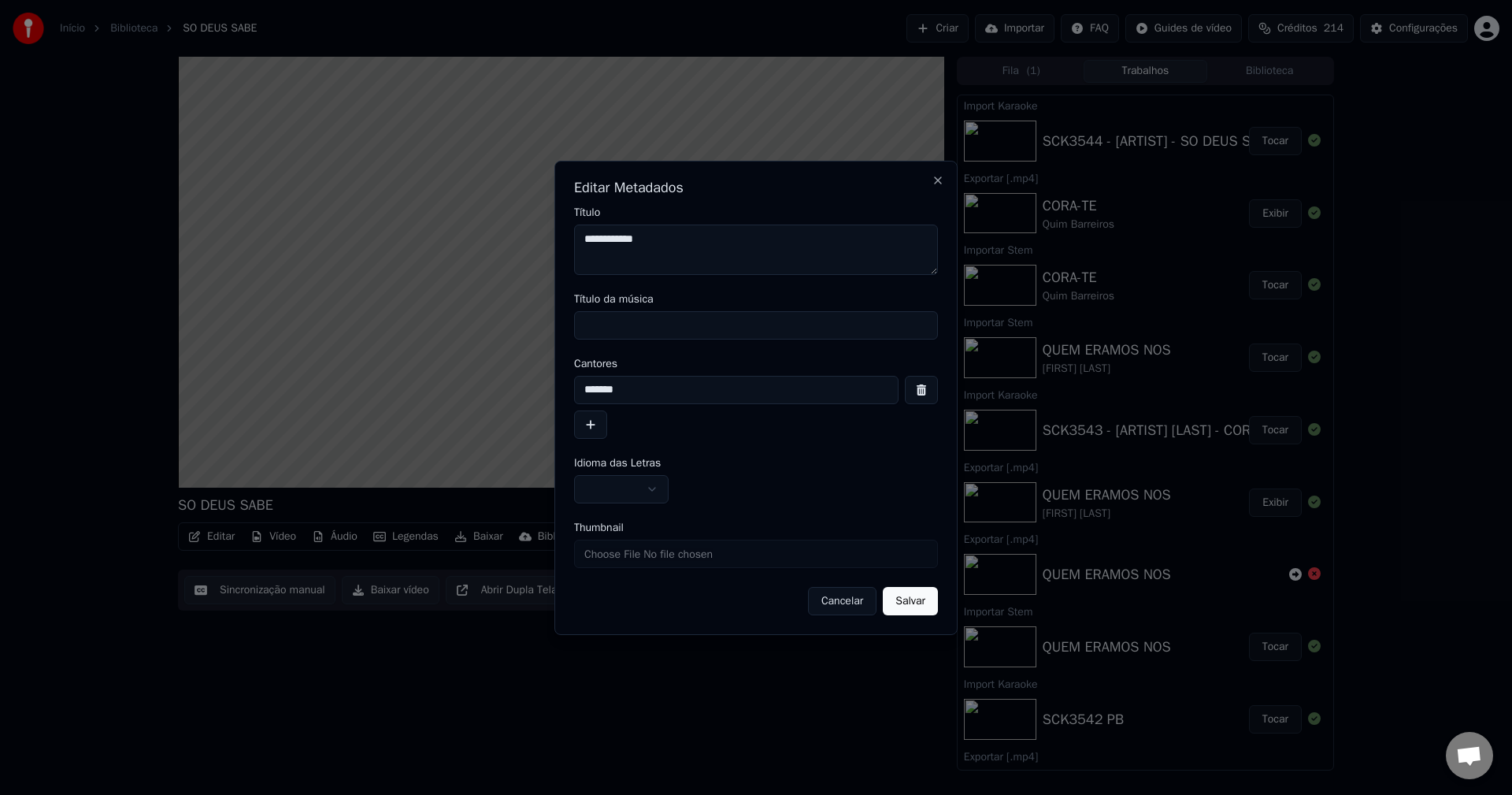 drag, startPoint x: 682, startPoint y: 243, endPoint x: 35, endPoint y: 122, distance: 658.2173 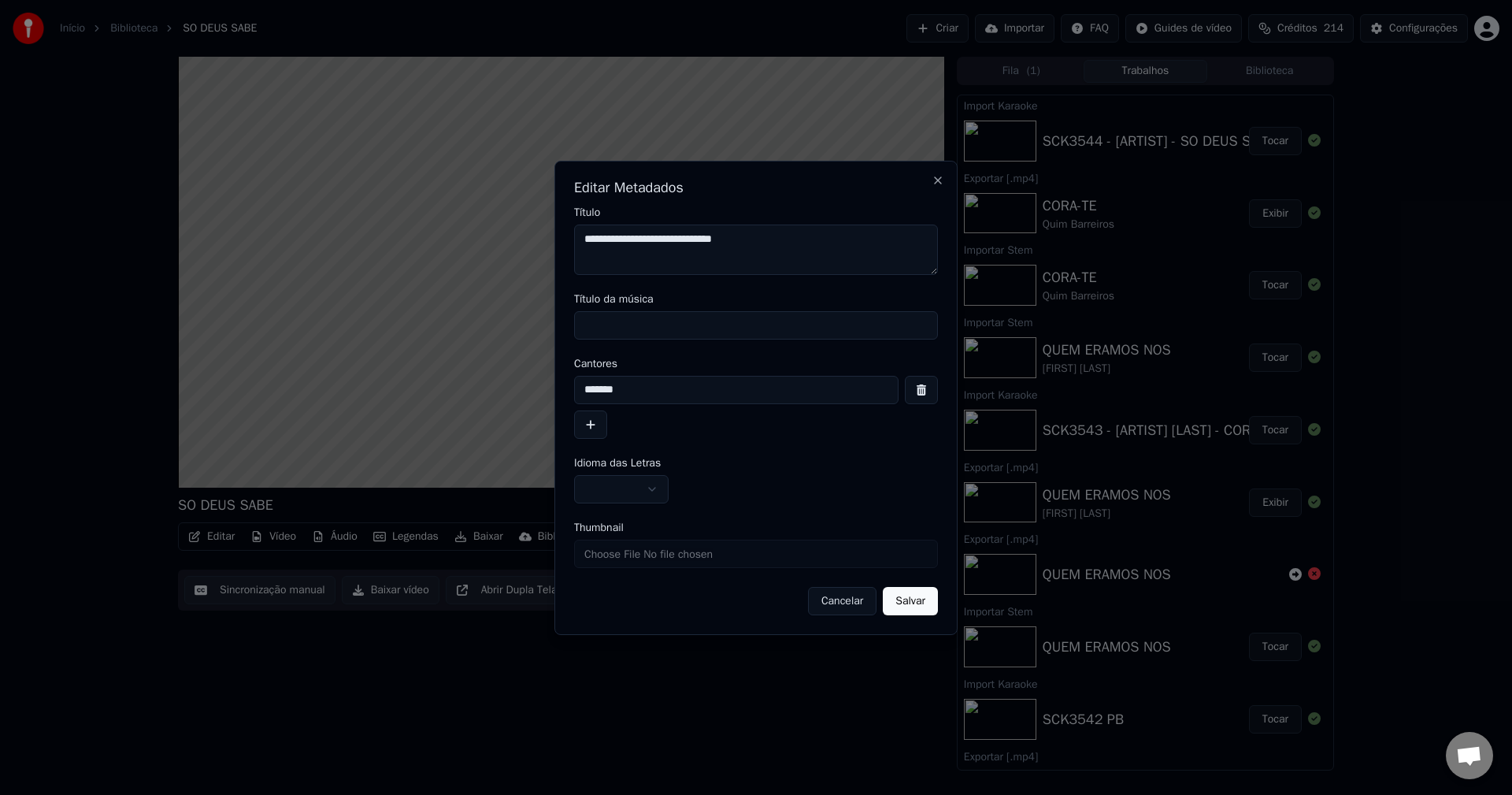 type on "**********" 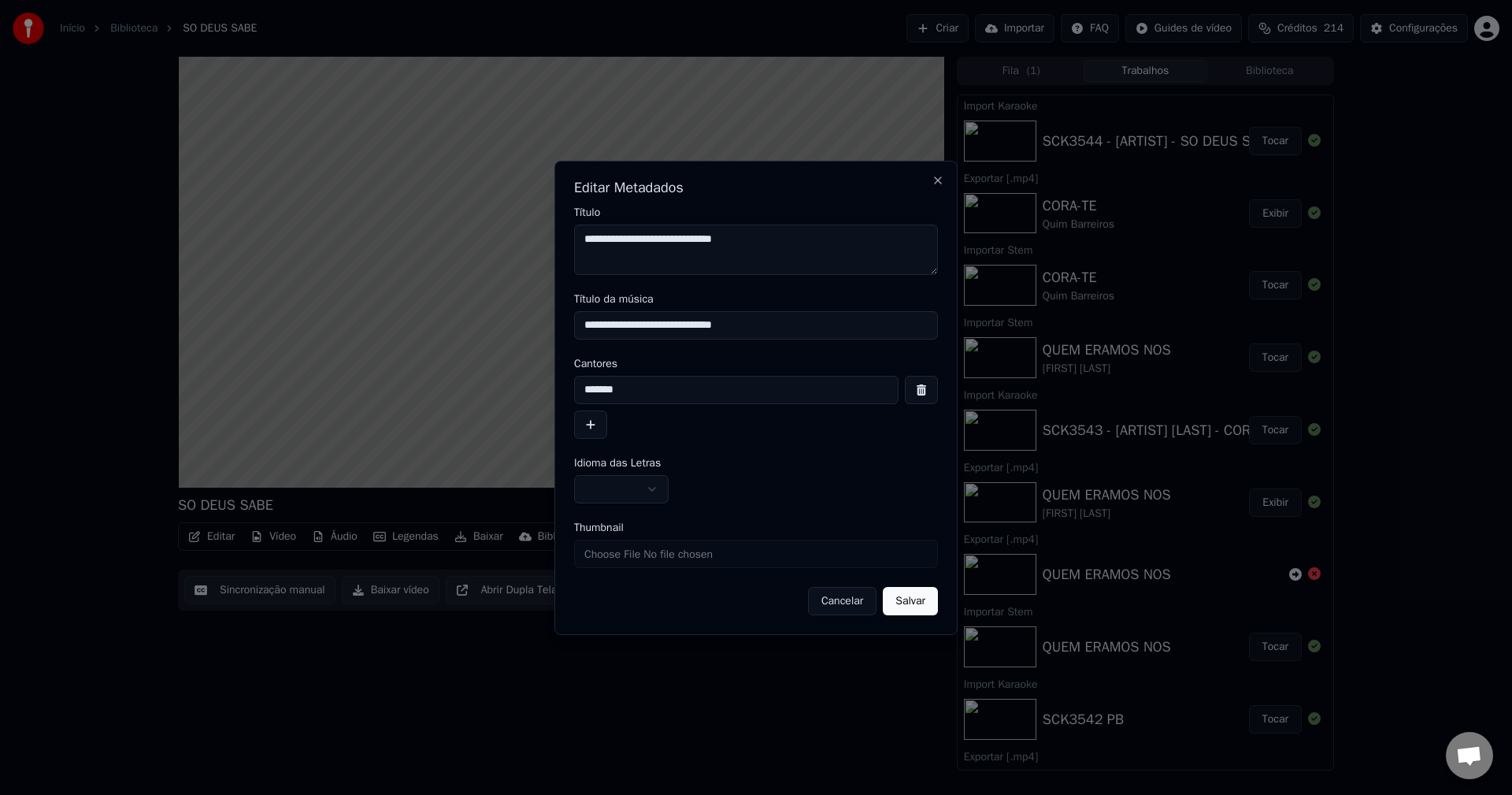 drag, startPoint x: 689, startPoint y: 326, endPoint x: 133, endPoint y: 205, distance: 569.0141 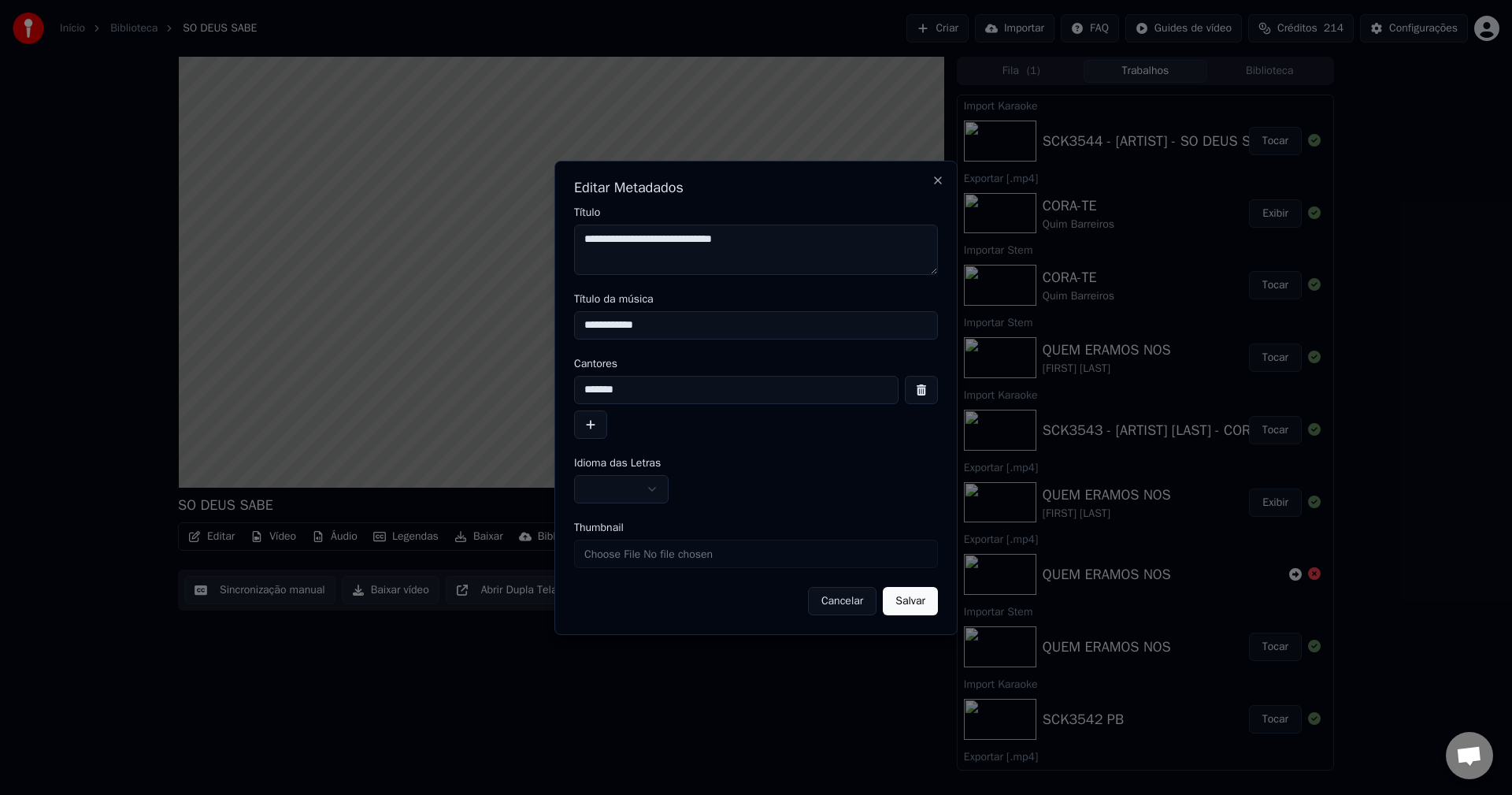 type on "**********" 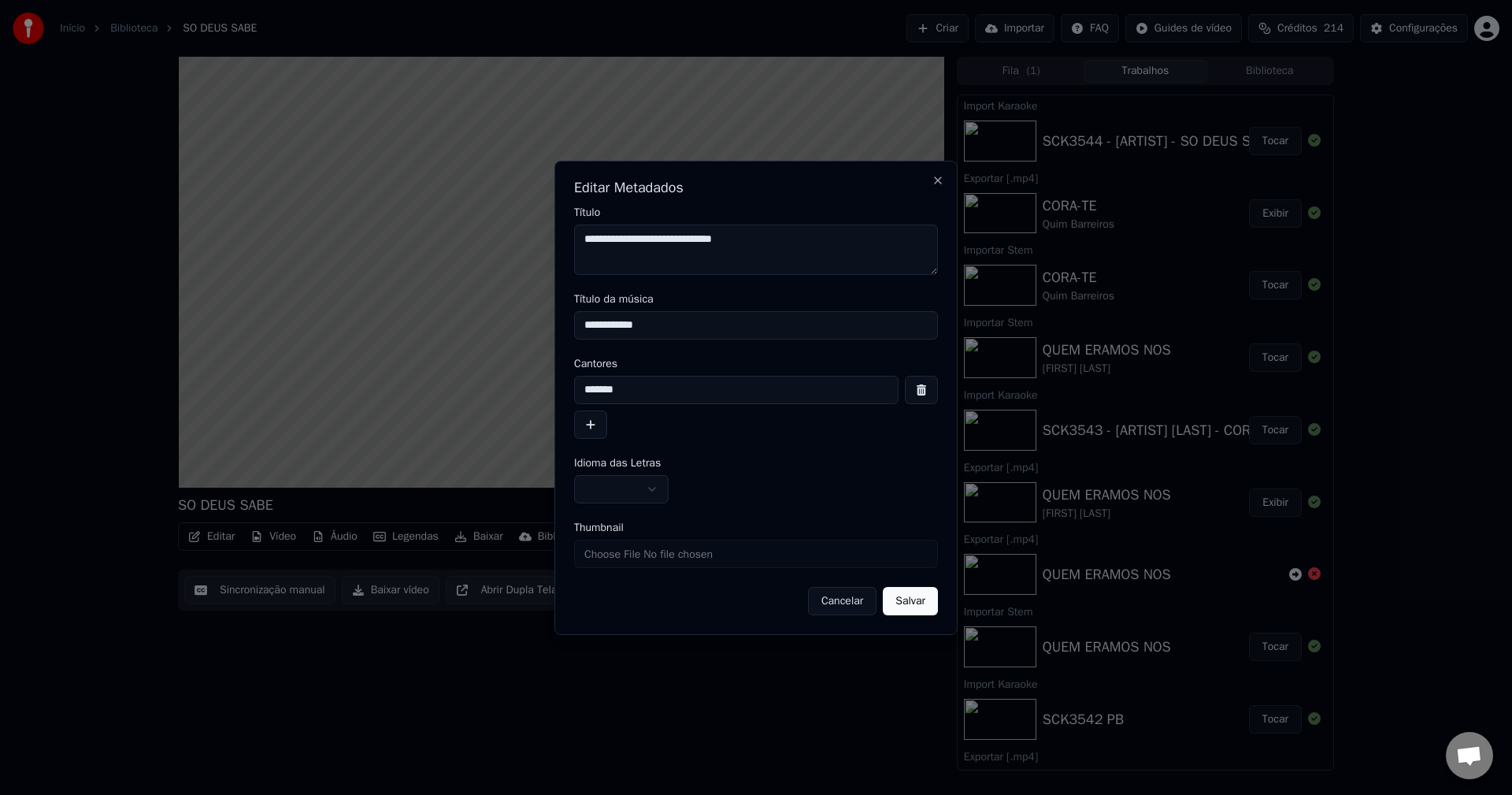 click on "Início Biblioteca SO DEUS SABE Criar Importar FAQ Guides de vídeo Créditos 214 Configurações SO DEUS SABE Editar Vídeo Áudio Legendas Baixar Biblioteca em nuvem Sincronização manual Baixar vídeo Abrir Dupla Tela Fila ( 1 ) Trabalhos Biblioteca Import Karaoke SCK3544 - Leandro - SO DEUS SABE Tocar Exportar [.mp4] CORA-TE Quim Barreiros Exibir Importar Stem CORA-TE Quim Barreiros Tocar Importar Stem QUEM ERAMOS NOS Tony Barbosa Tocar Import Karaoke SCK3543 - Quim Barreiros - COROA-TE Tocar Exportar [.mp4] QUEM ERAMOS NOS Tony Barbosa Exibir Exportar [.mp4] QUEM ERAMOS NOS Importar Stem QUEM ERAMOS NOS Tocar Import Karaoke SCK3542 PB Tocar Exportar [.mp4] FILHA DO CHAO Agrup. Musical Compacto Exibir Importar Stem FILHA DO CHAO Agrup. Musical Compacto Tocar Import Karaoke SCK3541 - Agrup. Musical Compacto - FILHA DO CHAO Tocar Exportar [.mp4] PODE SER PRA VALER Agrup. Musical Compacto Exibir Importar Stem PODE SER PRA VALER Agrup. Musical Compacto Tocar Import Karaoke Tocar Chat Adam from Youka Desktop" at bounding box center (756, 397) 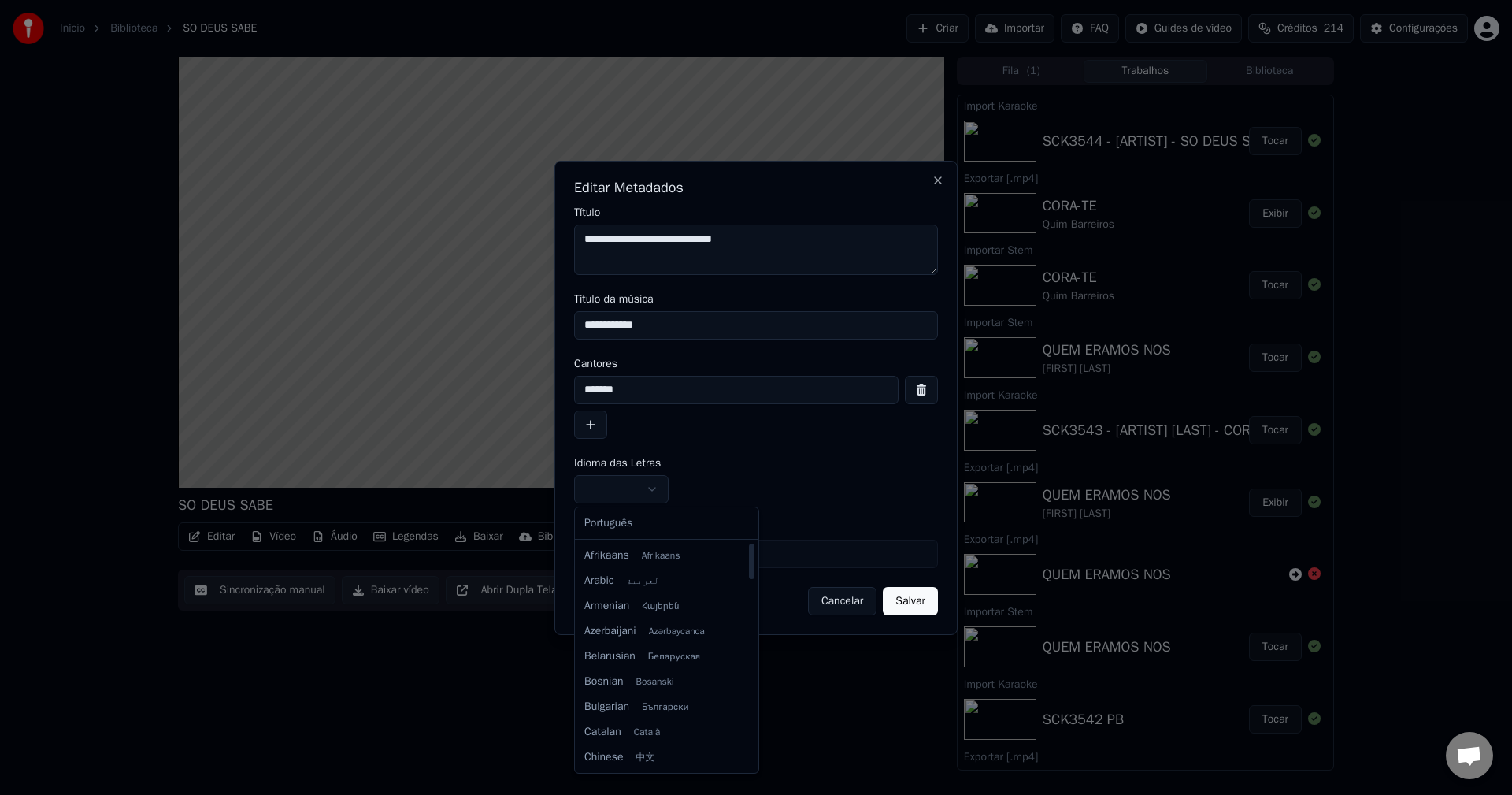 select on "**" 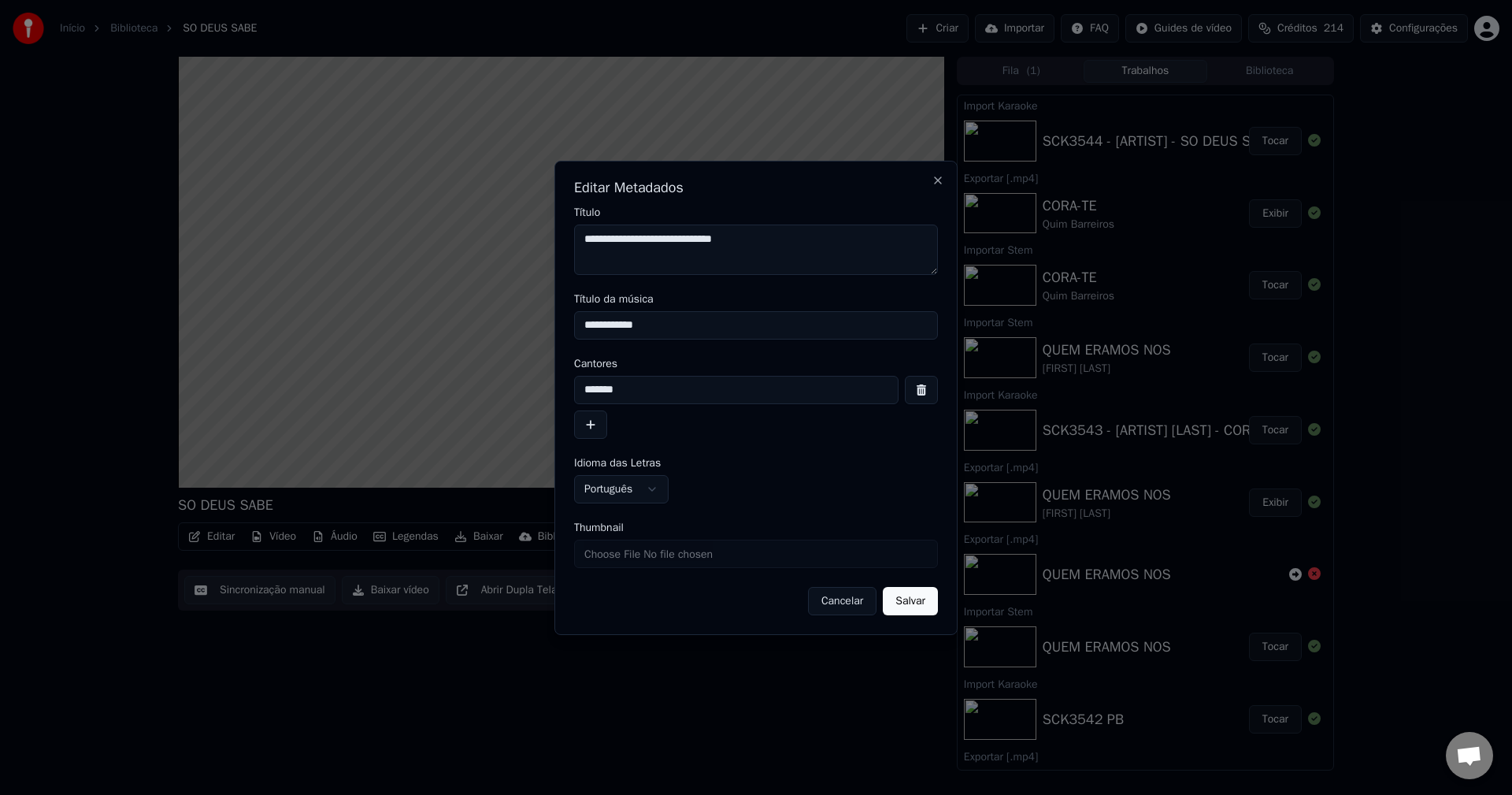 click on "Salvar" at bounding box center [910, 601] 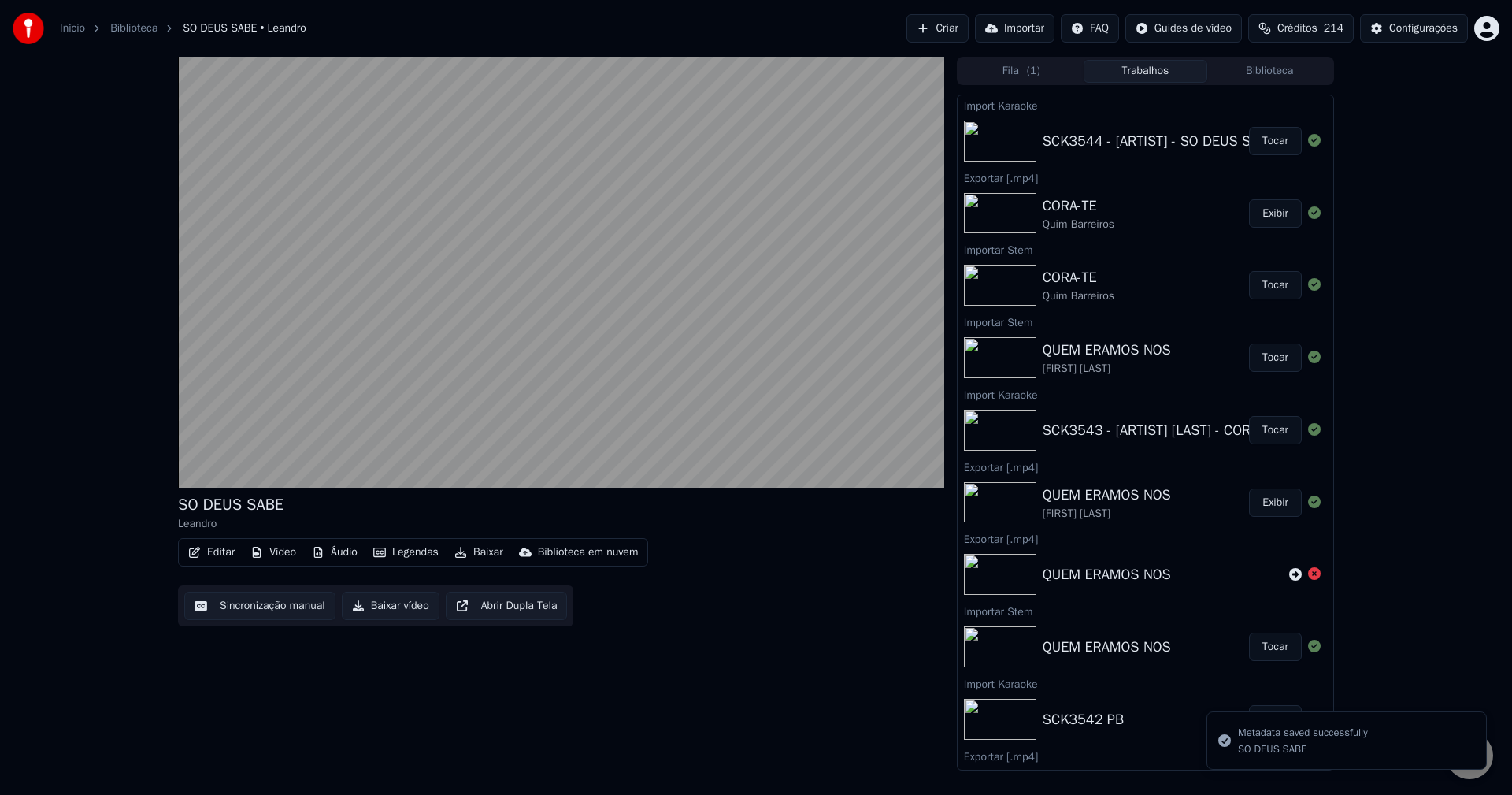 click on "Áudio" at bounding box center (335, 552) 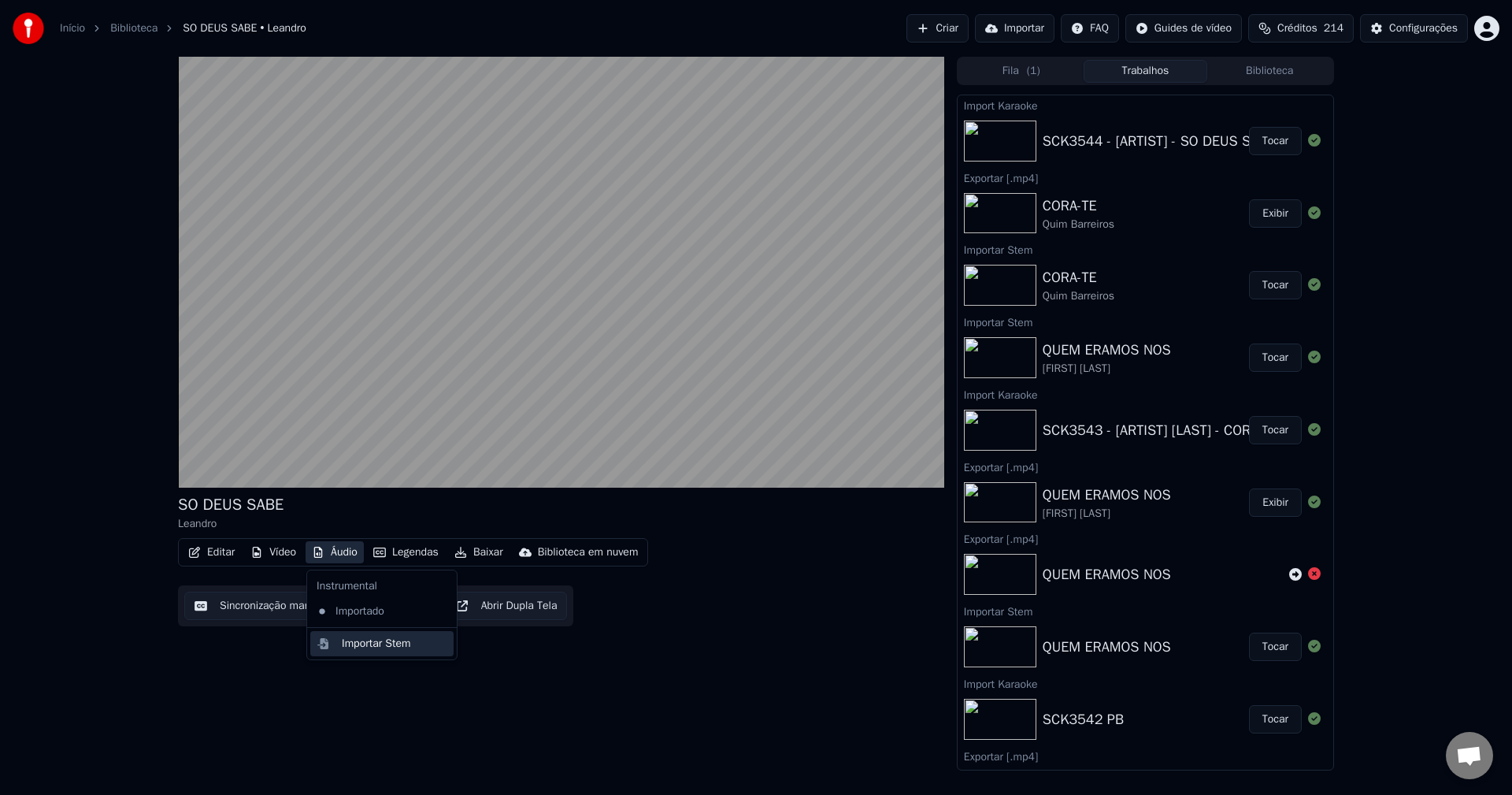 click on "Importar Stem" at bounding box center (376, 644) 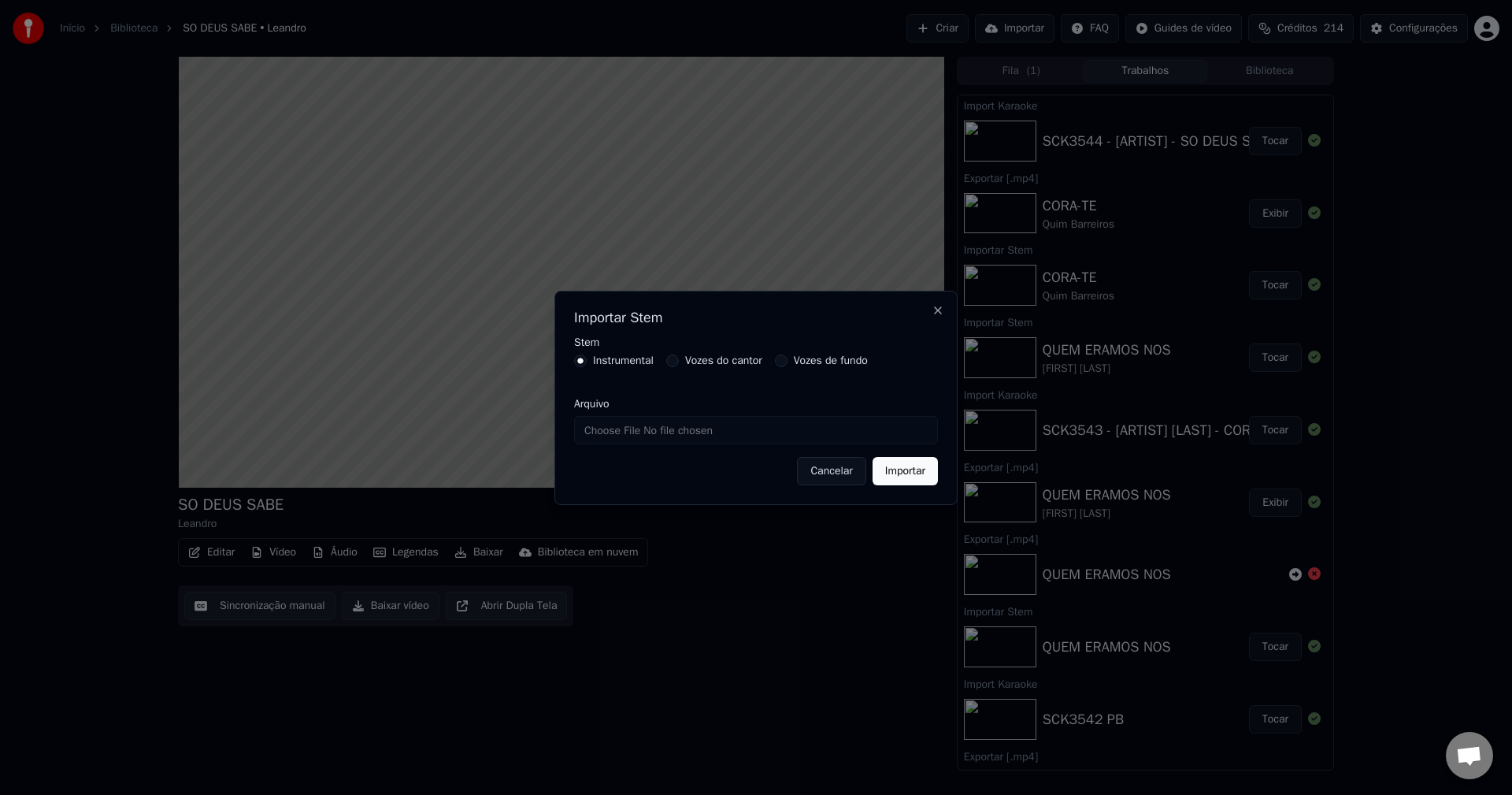 click on "Vozes do cantor" at bounding box center (724, 361) 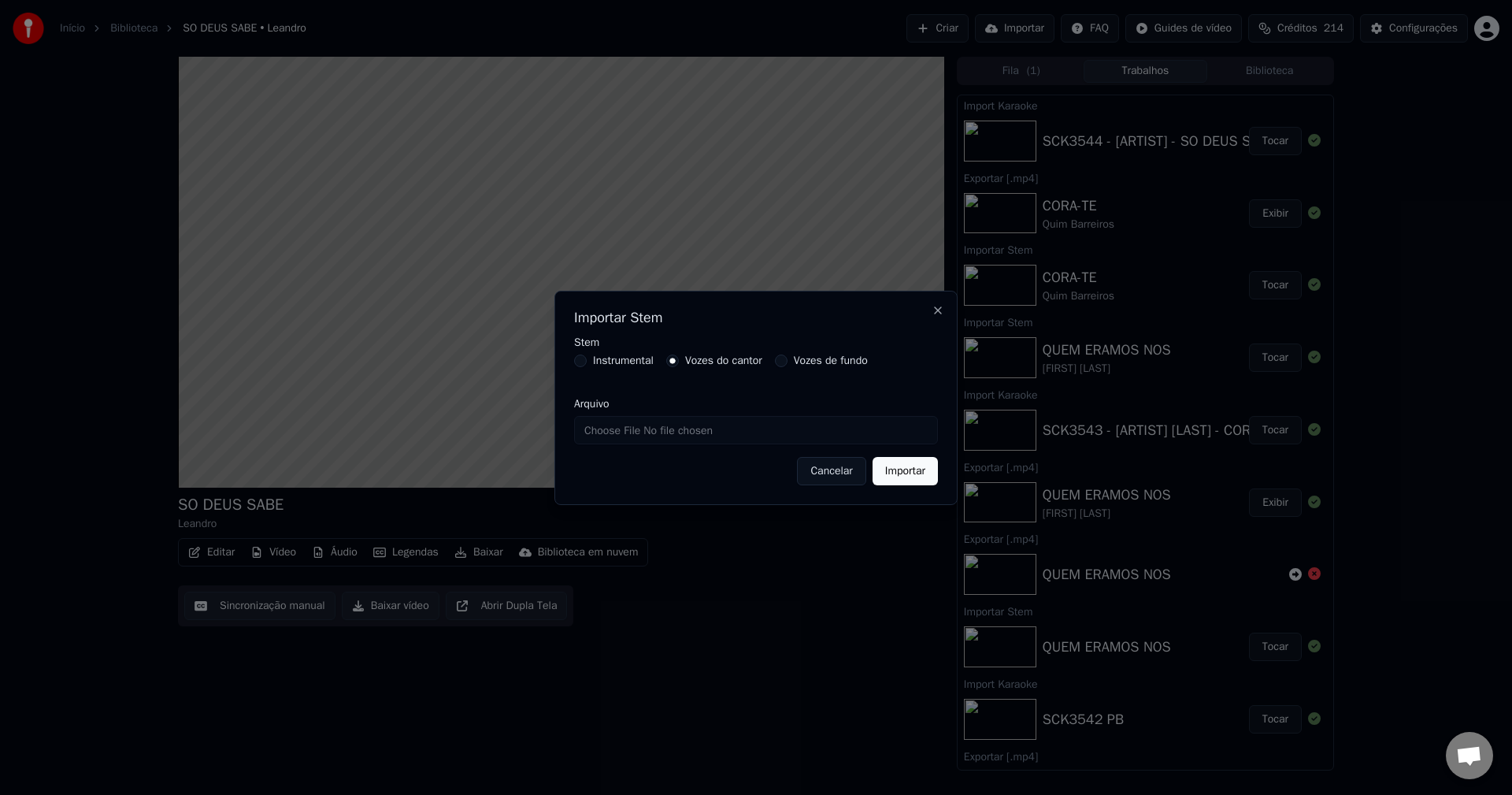 click on "Arquivo" at bounding box center (756, 430) 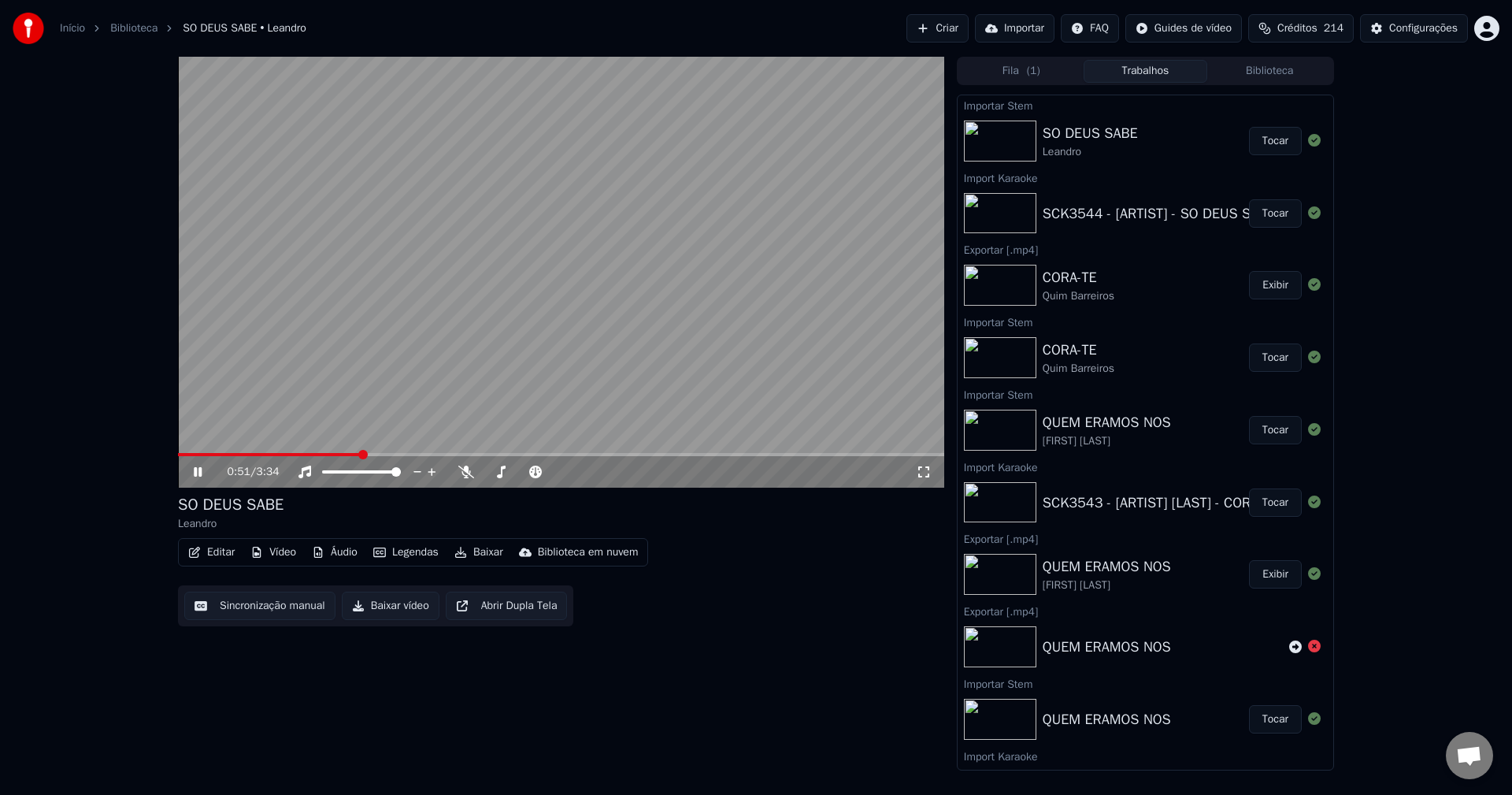 click on "Tocar" at bounding box center [1275, 141] 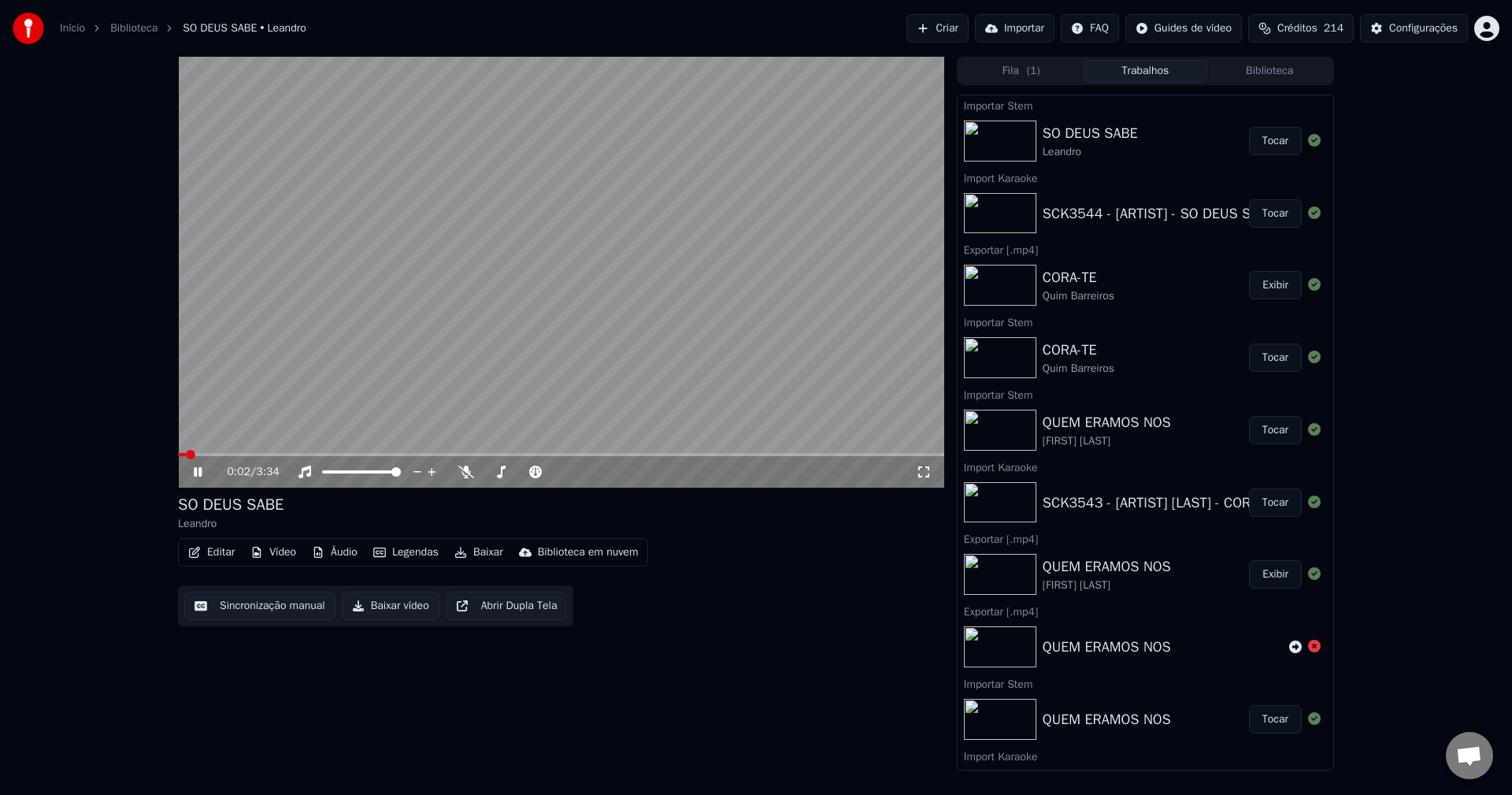 click on "Baixar vídeo" at bounding box center (391, 606) 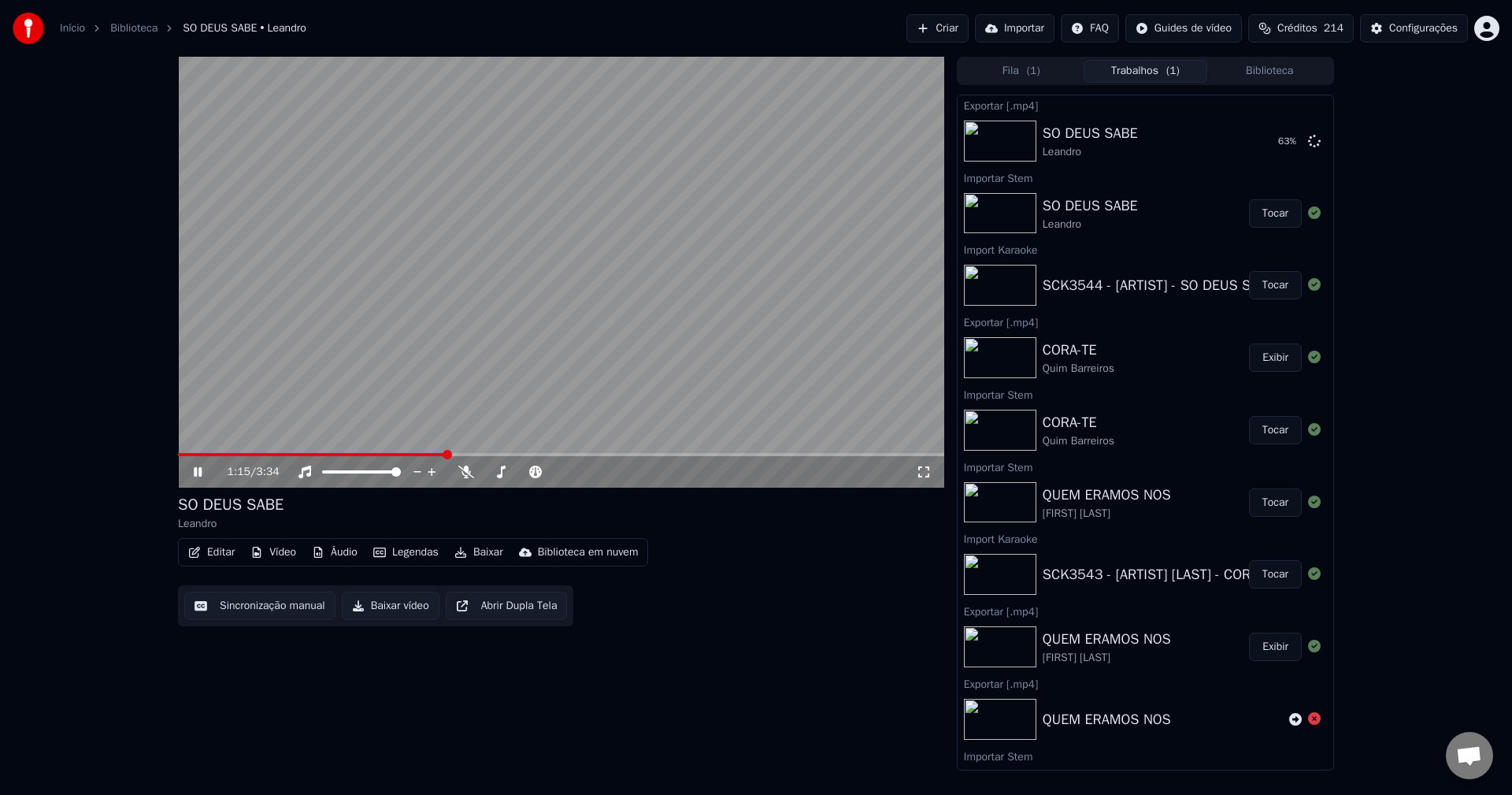 click at bounding box center [561, 272] 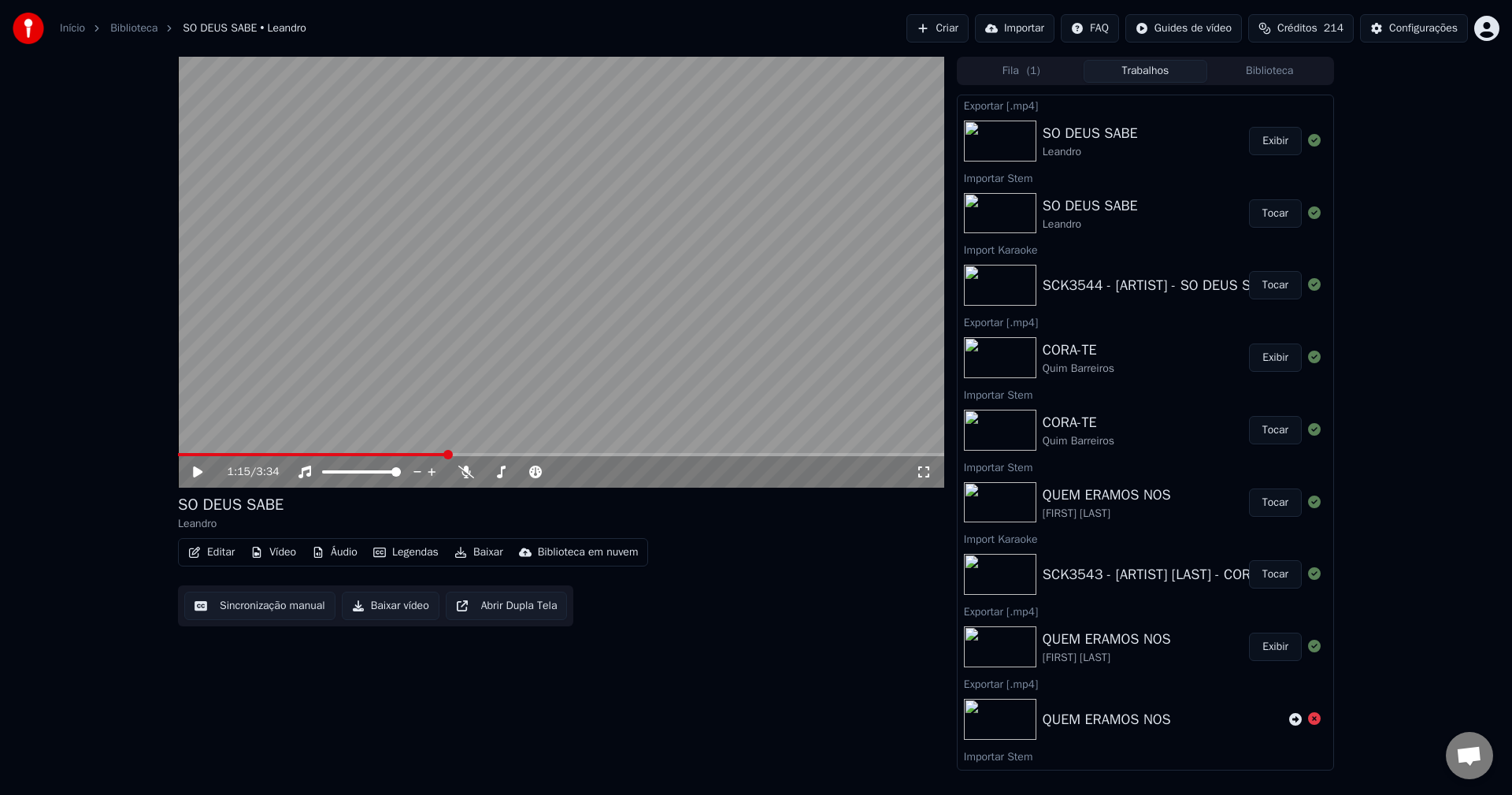 click on "Criar" at bounding box center [937, 28] 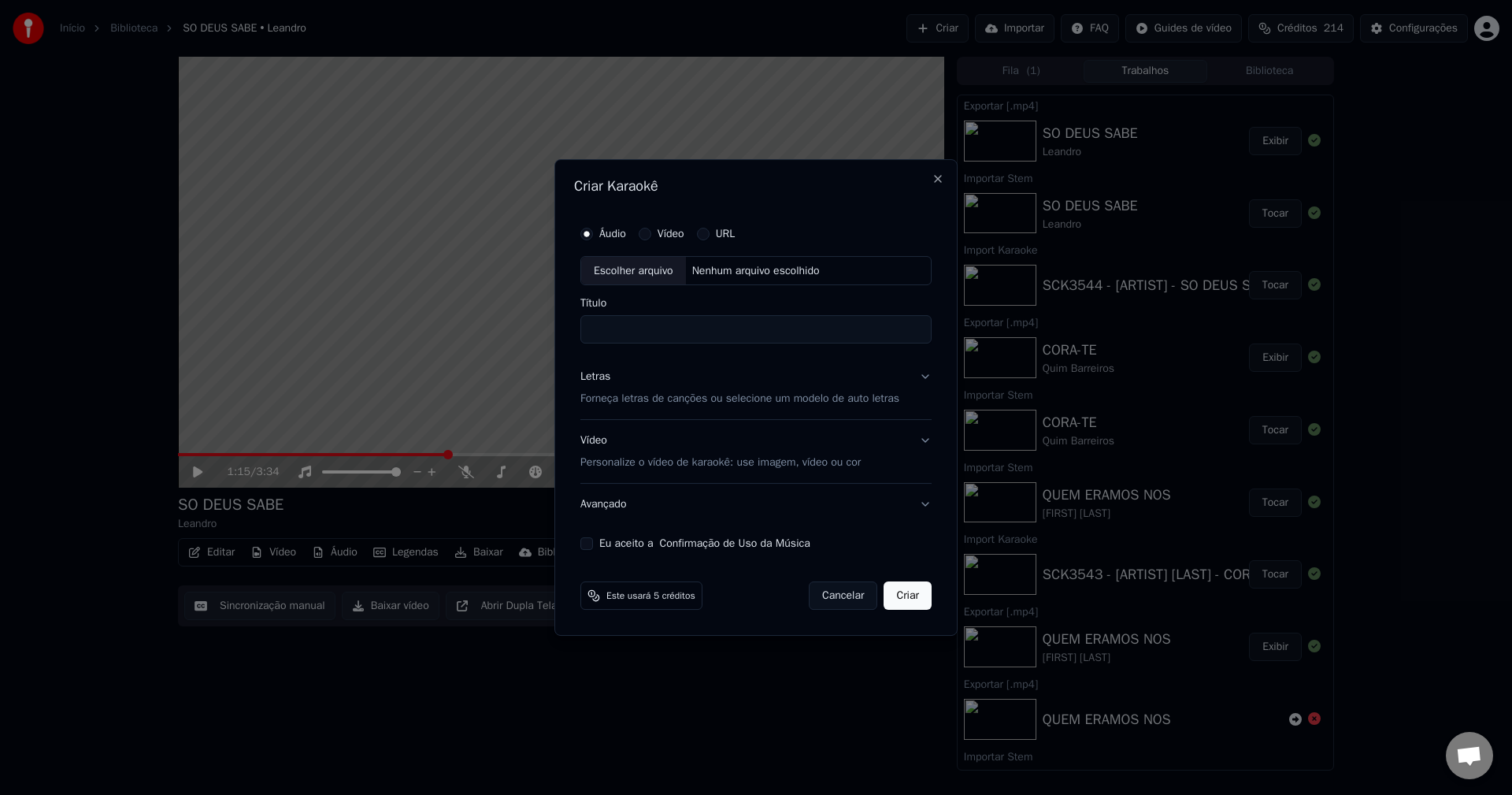 click on "Eu aceito a   Confirmação de Uso da Música" at bounding box center (587, 544) 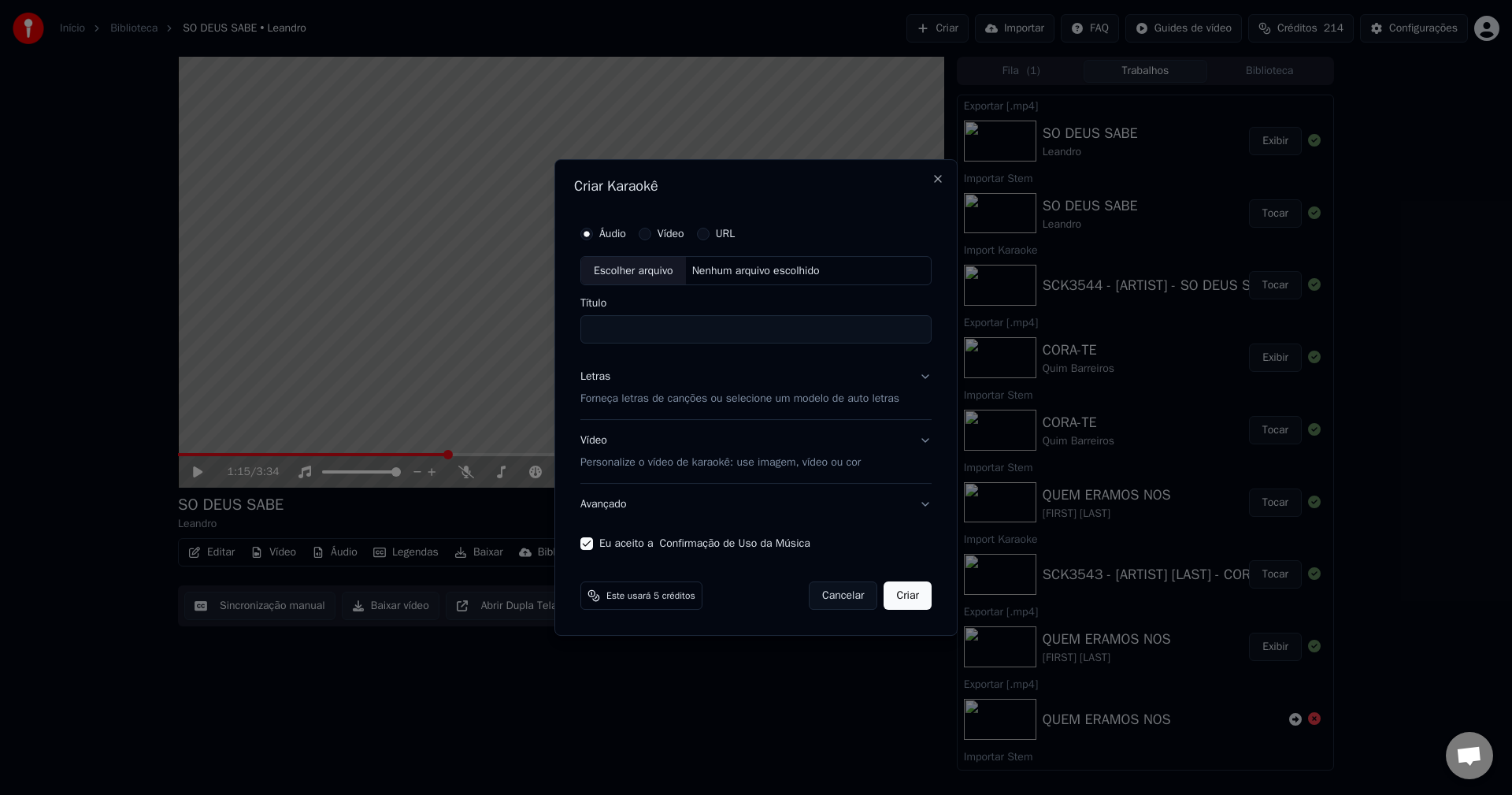 click on "Letras" at bounding box center [595, 377] 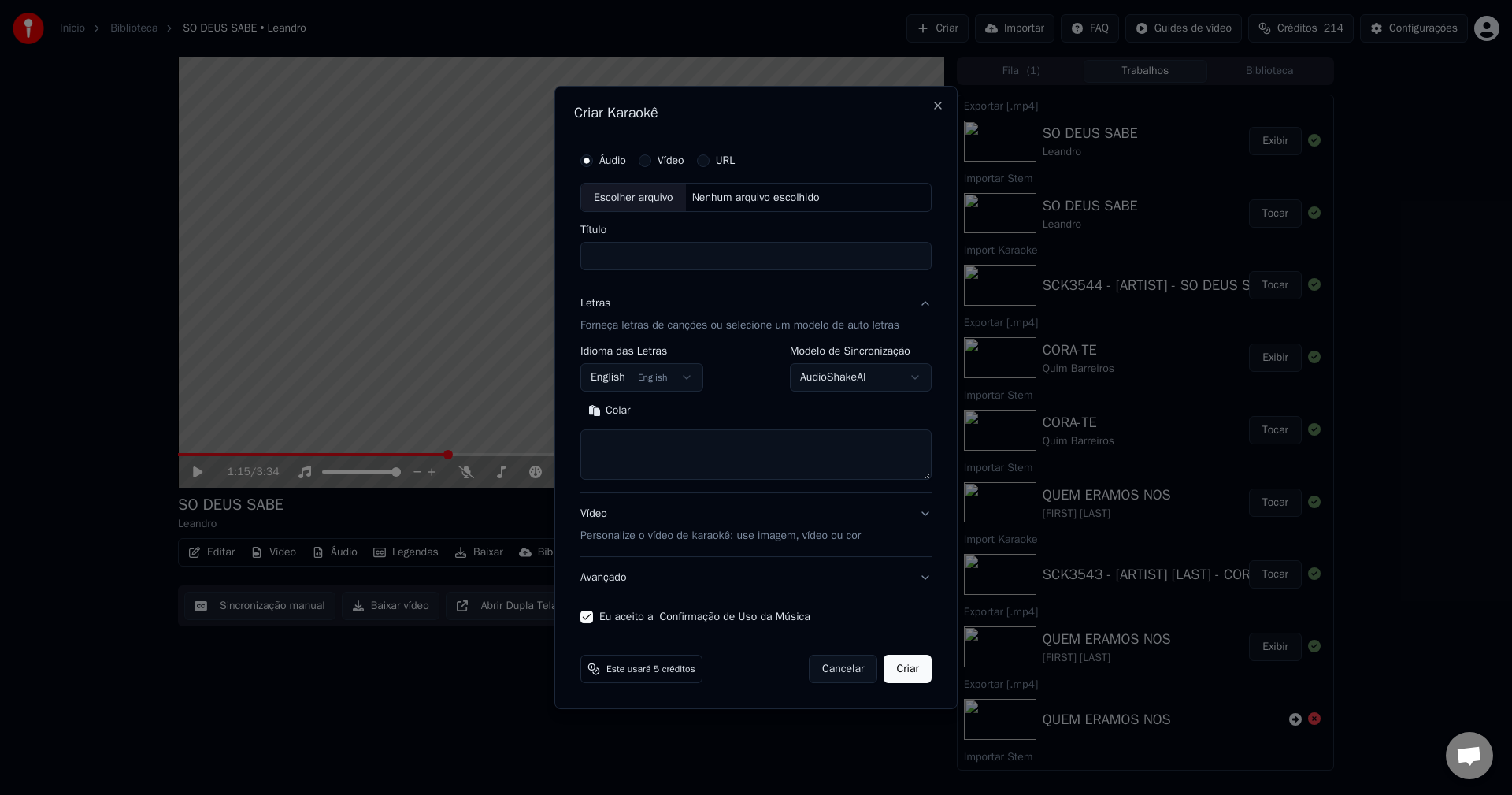 click on "Colar" at bounding box center (610, 411) 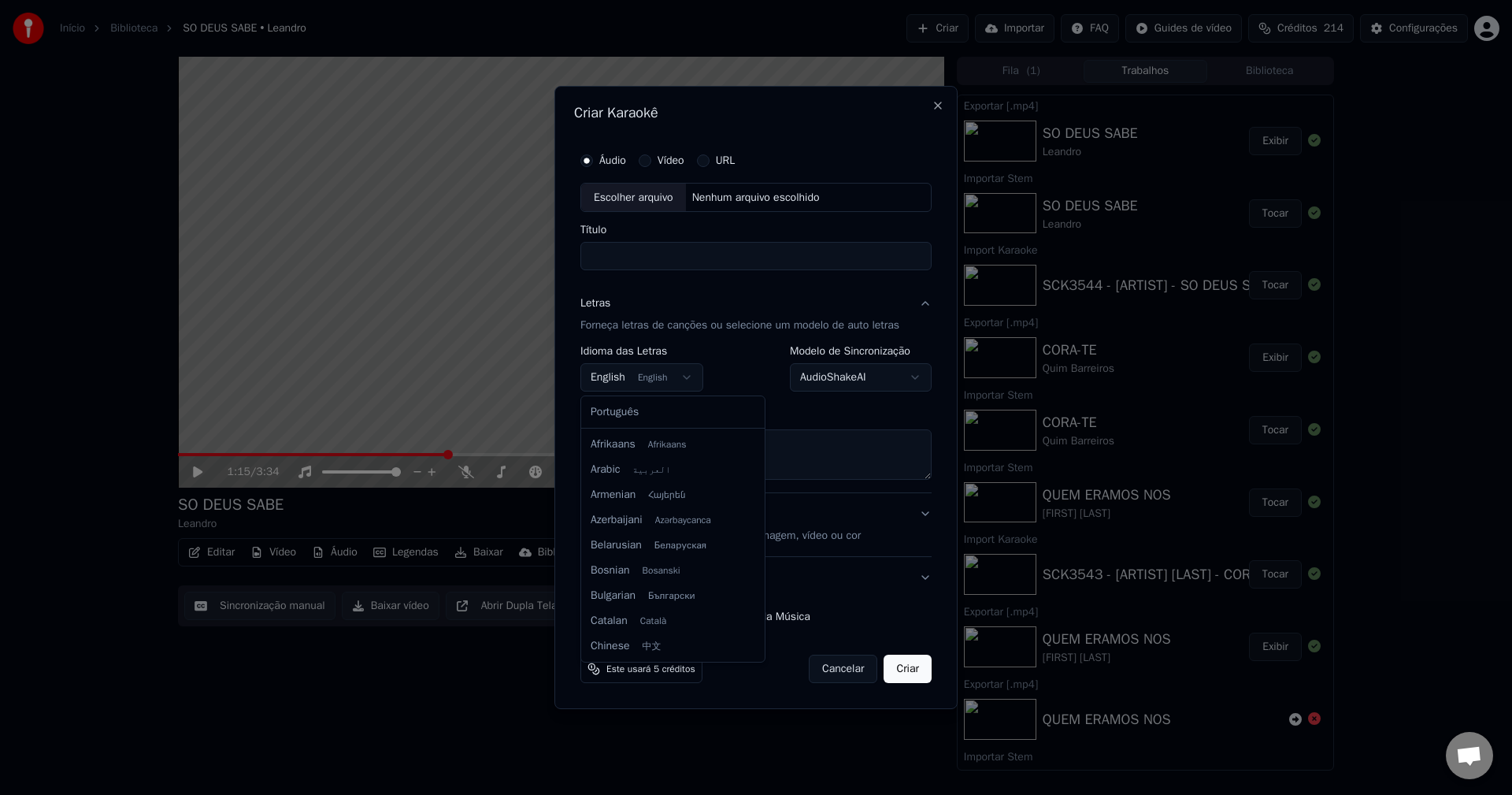 click on "Início Biblioteca SO DEUS SABE • [ARTIST] Criar Importar FAQ Guides de vídeo Créditos 214 Configurações 1:15  /  3:34 SO DEUS SABE [ARTIST] Editar Vídeo Áudio Legendas Baixar Biblioteca em nuvem Sincronização manual Baixar vídeo Abrir Dupla Tela Fila ( 1 ) Trabalhos Biblioteca Exportar [.mp4] SO DEUS SABE [ARTIST] Exibir Importar Stem SO DEUS SABE [ARTIST] Tocar Import Karaoke SCK3544 - [ARTIST] - SO DEUS SABE Tocar Exportar [.mp4] CORA-TE [ARTIST] [LAST] Exibir Importar Stem CORA-TE [ARTIST] [LAST] Tocar Importar Stem QUEM ERAMOS NOS [FIRST] [LAST] Tocar Import Karaoke SCK3543 - [ARTIST] [LAST] - COROA-TE Tocar Exportar [.mp4] QUEM ERAMOS NOS [FIRST] [LAST] Exibir Importar [.mp4] QUEM ERAMOS NOS Importar Stem QUEM ERAMOS NOS Tocar Import Karaoke SCK3542 PB Tocar Exportar [.mp4] FILHA DO CHAO [ARTIST] [LAST] Exibir Importar Stem FILHA DO CHAO [ARTIST] [LAST] Tocar Import Karaoke SCK3541 - [ARTIST] [LAST] - FILHA DO CHAO Tocar Exportar [.mp4] PODE SER PRA VALER [ARTIST] [LAST]" at bounding box center (756, 397) 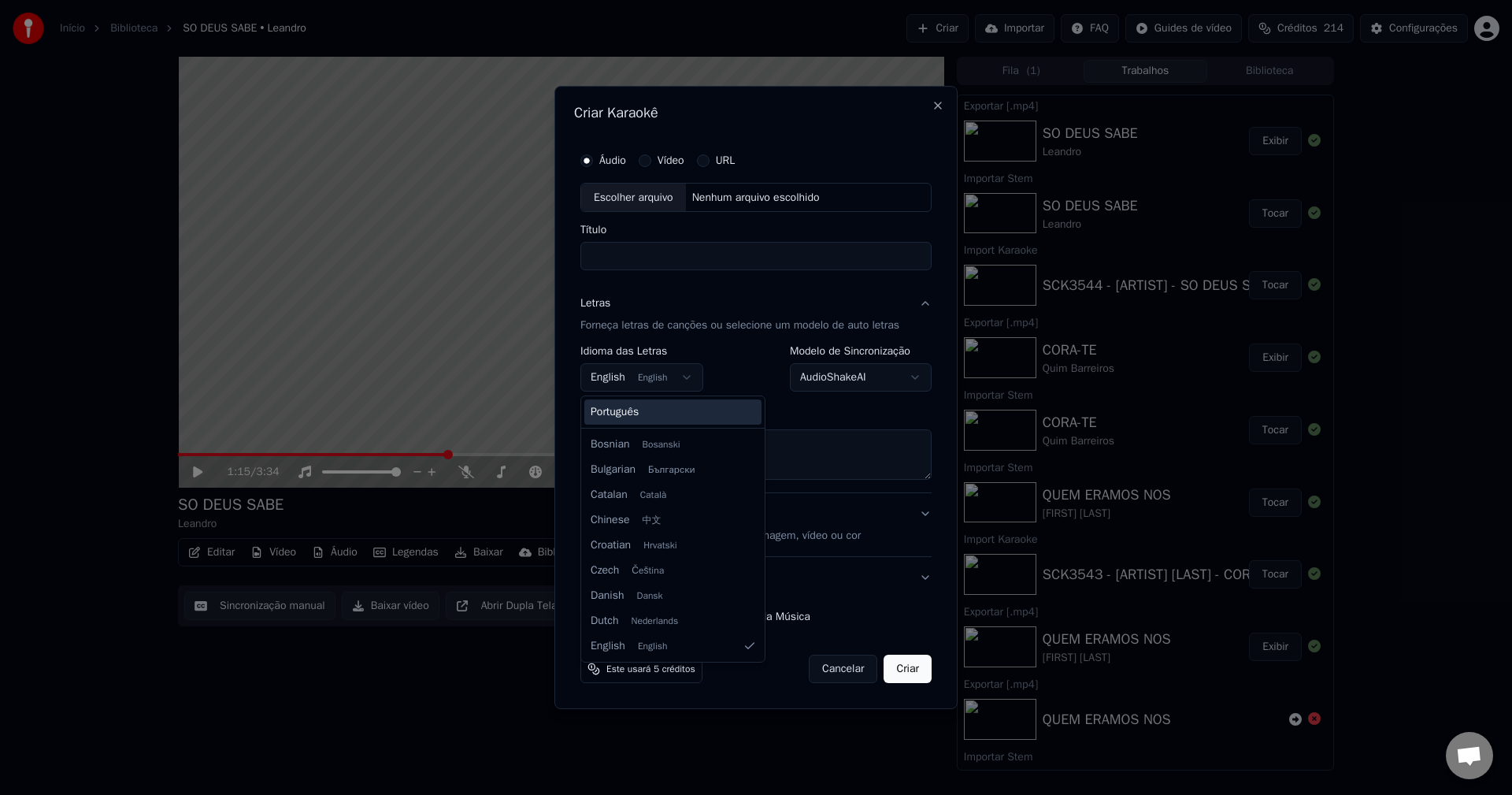 type on "**********" 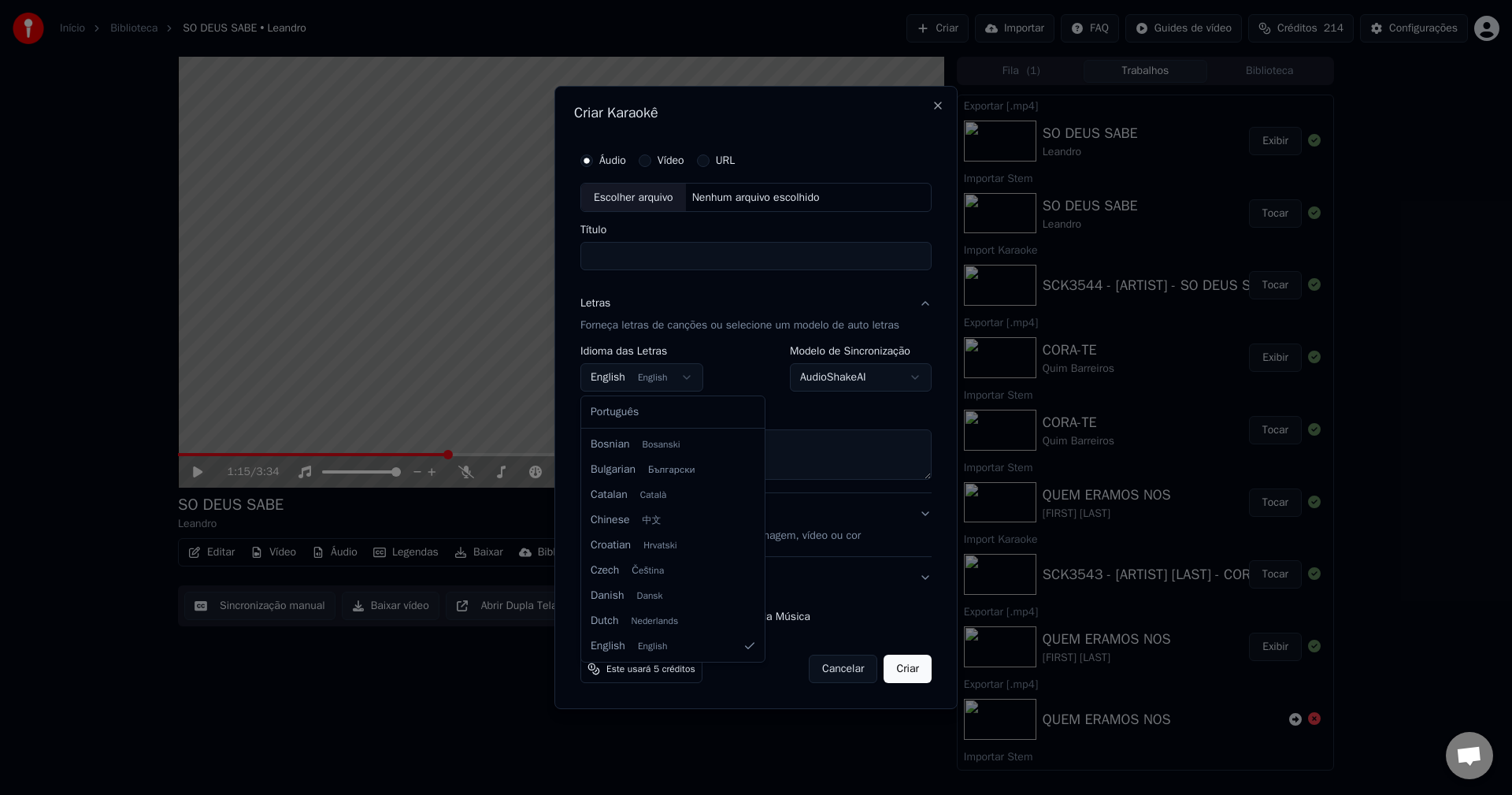 select on "**" 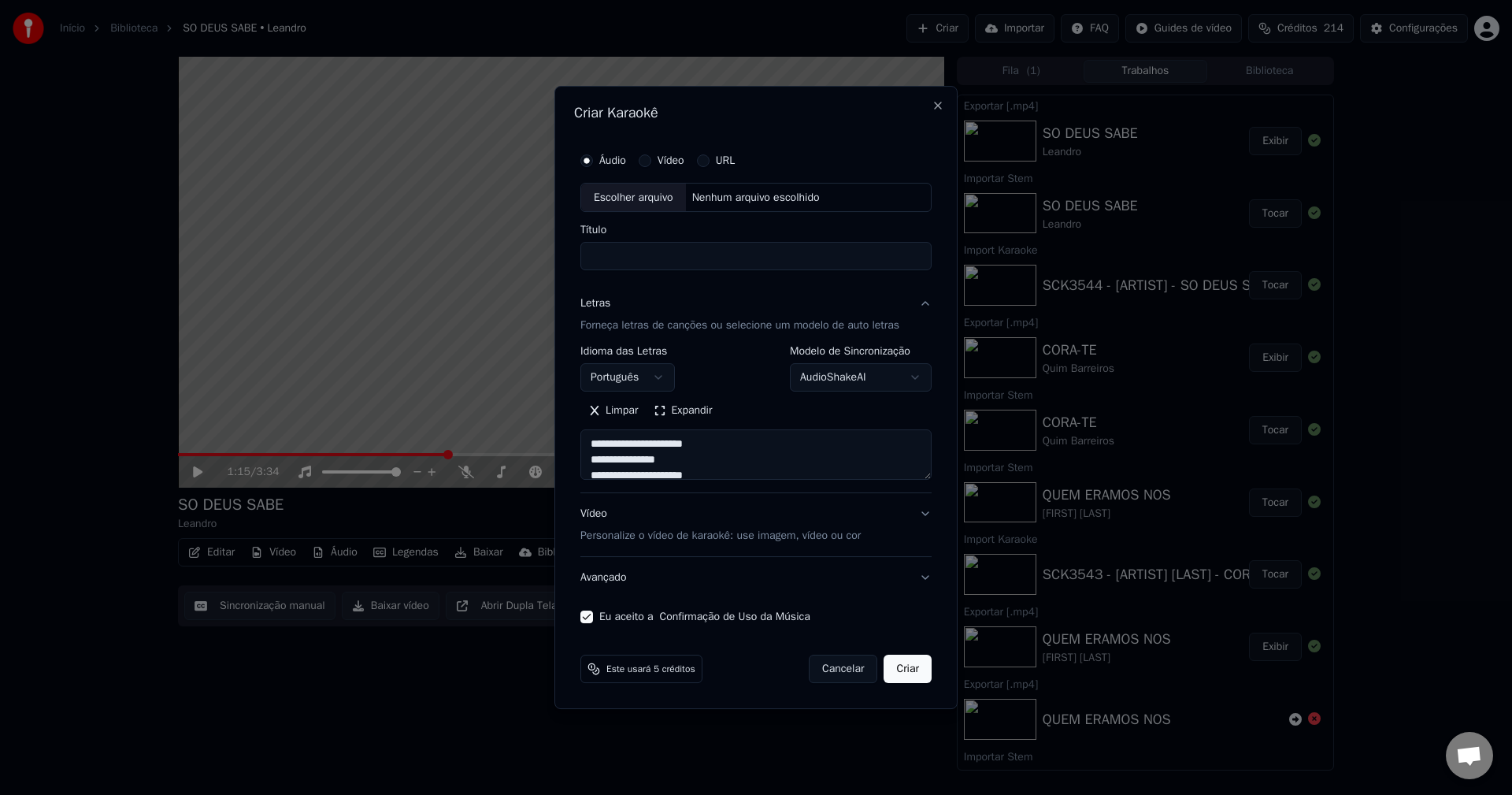 click on "Nenhum arquivo escolhido" at bounding box center (756, 198) 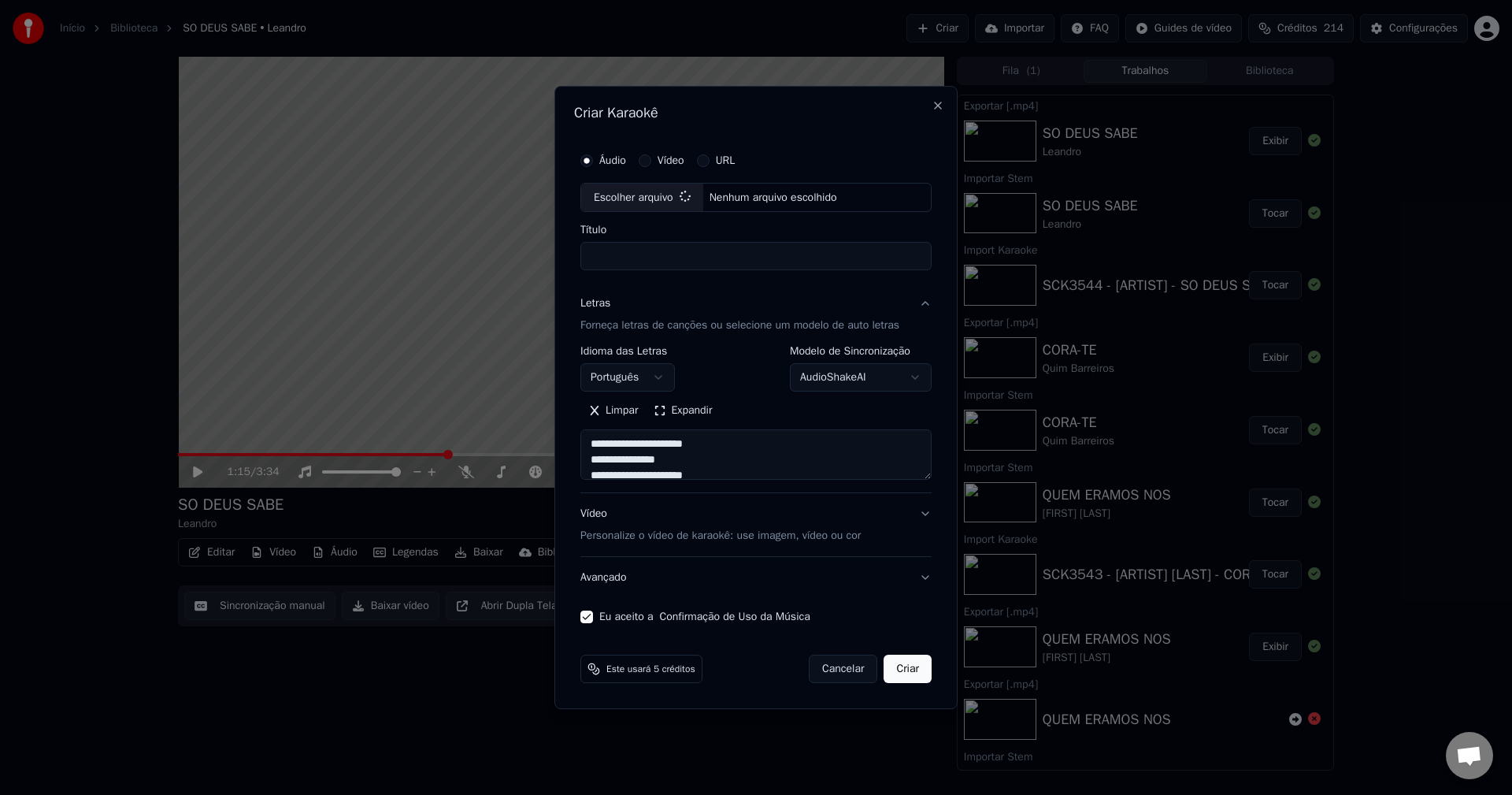 type on "**********" 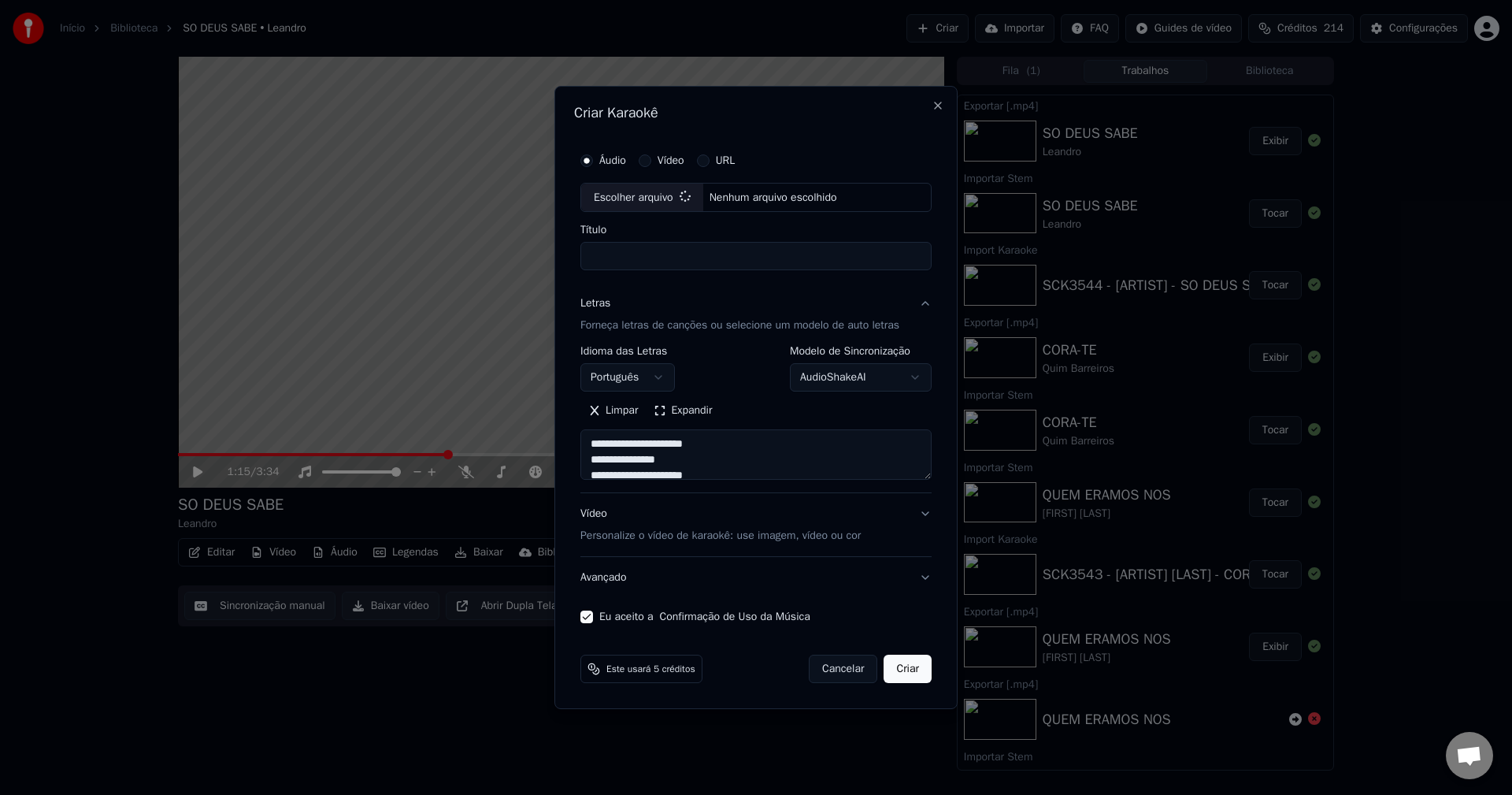 type on "*******" 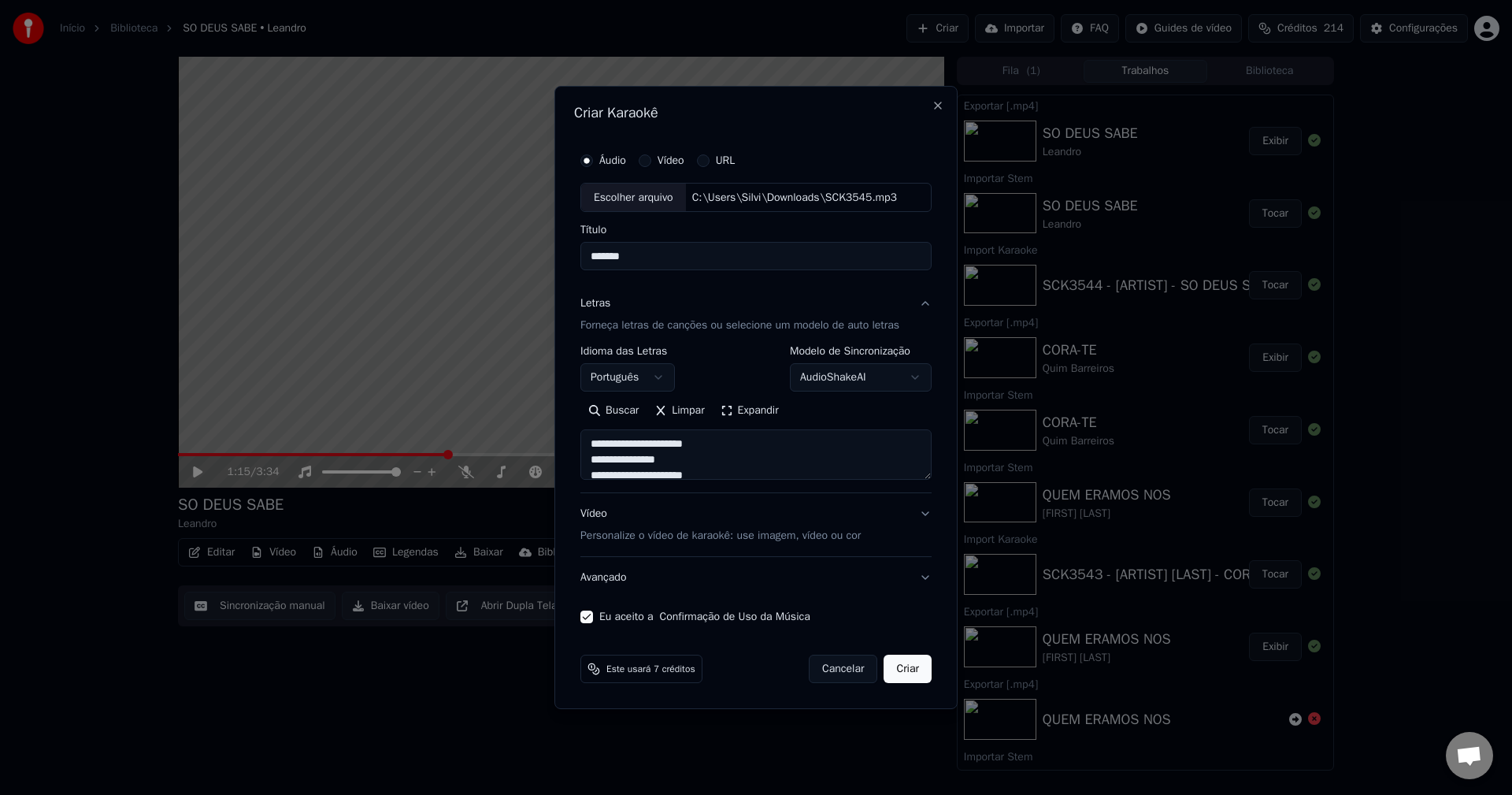 drag, startPoint x: 654, startPoint y: 269, endPoint x: 206, endPoint y: 202, distance: 452.9823 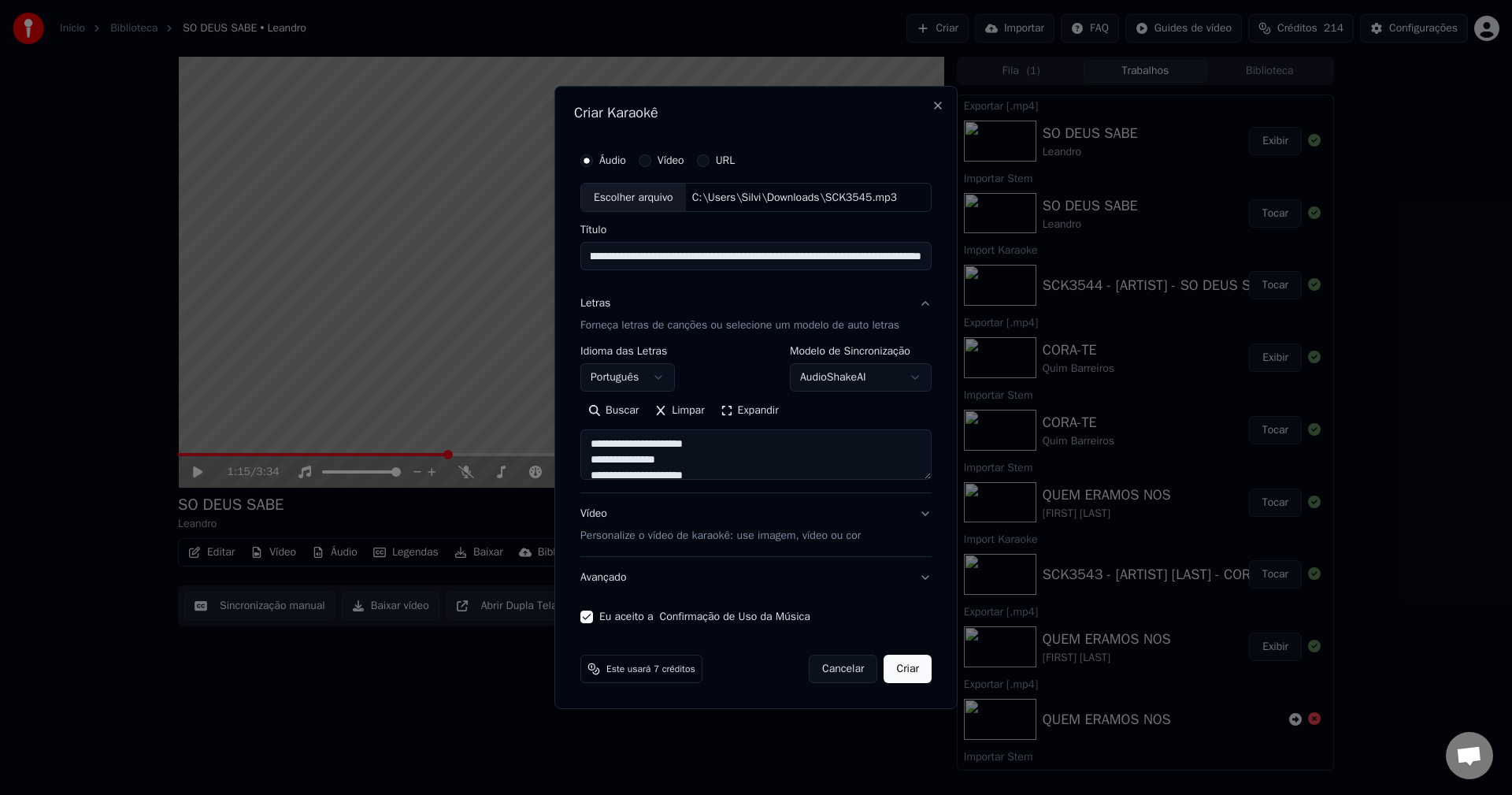 scroll, scrollTop: 0, scrollLeft: 0, axis: both 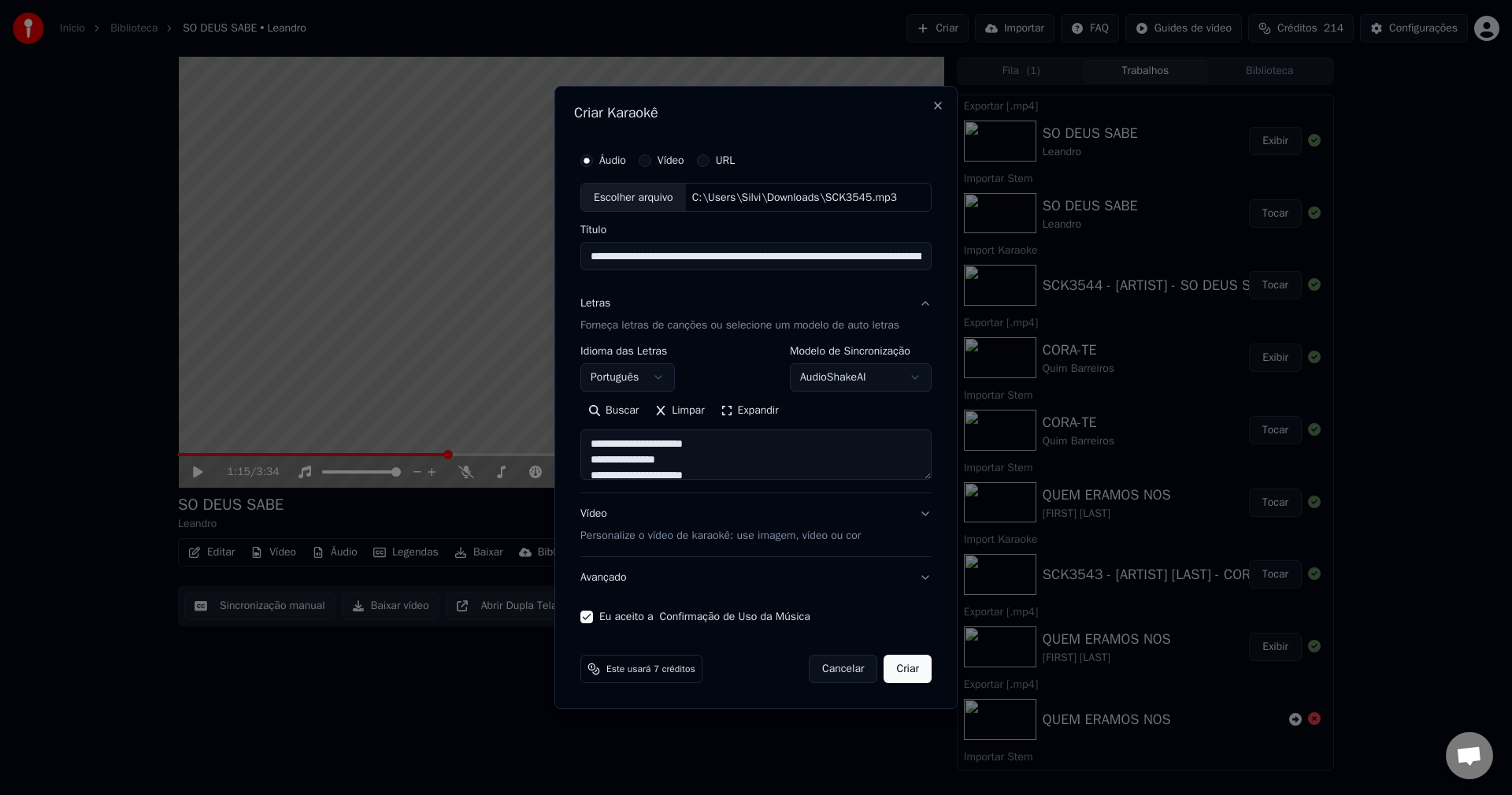 click on "Título" at bounding box center (756, 257) 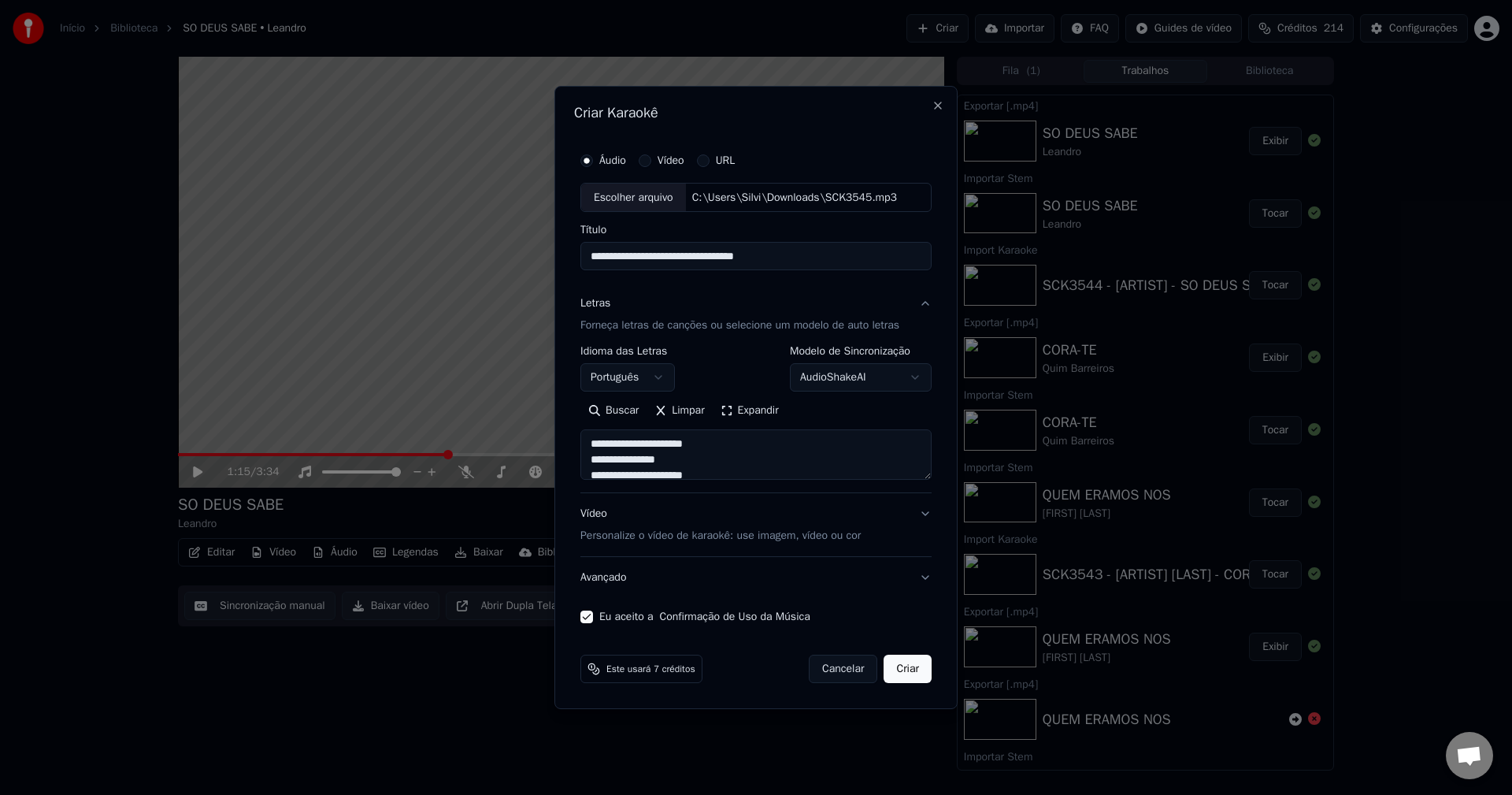 type on "**********" 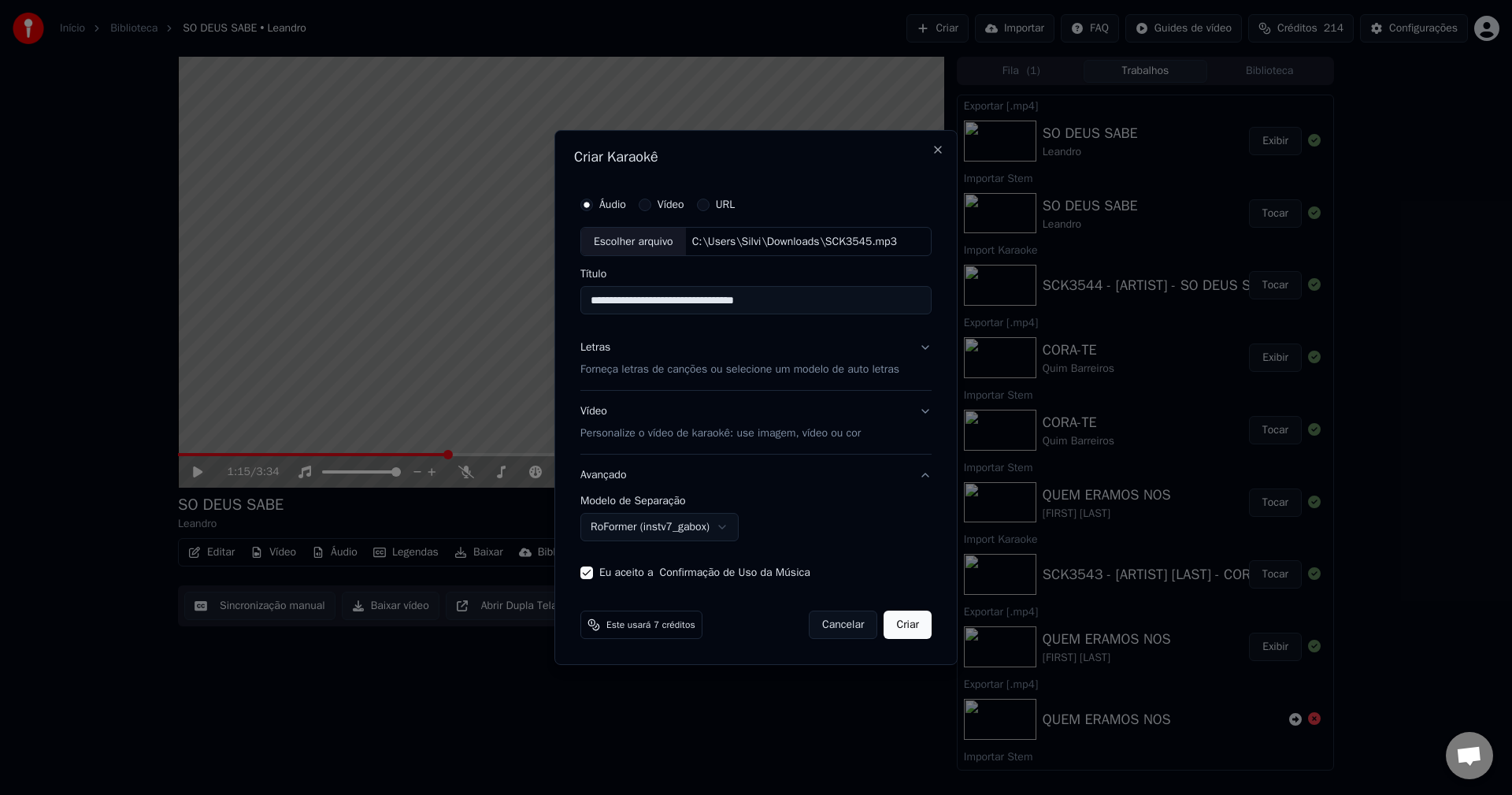 click on "RoFormer (instv7_gabox)" at bounding box center [659, 527] 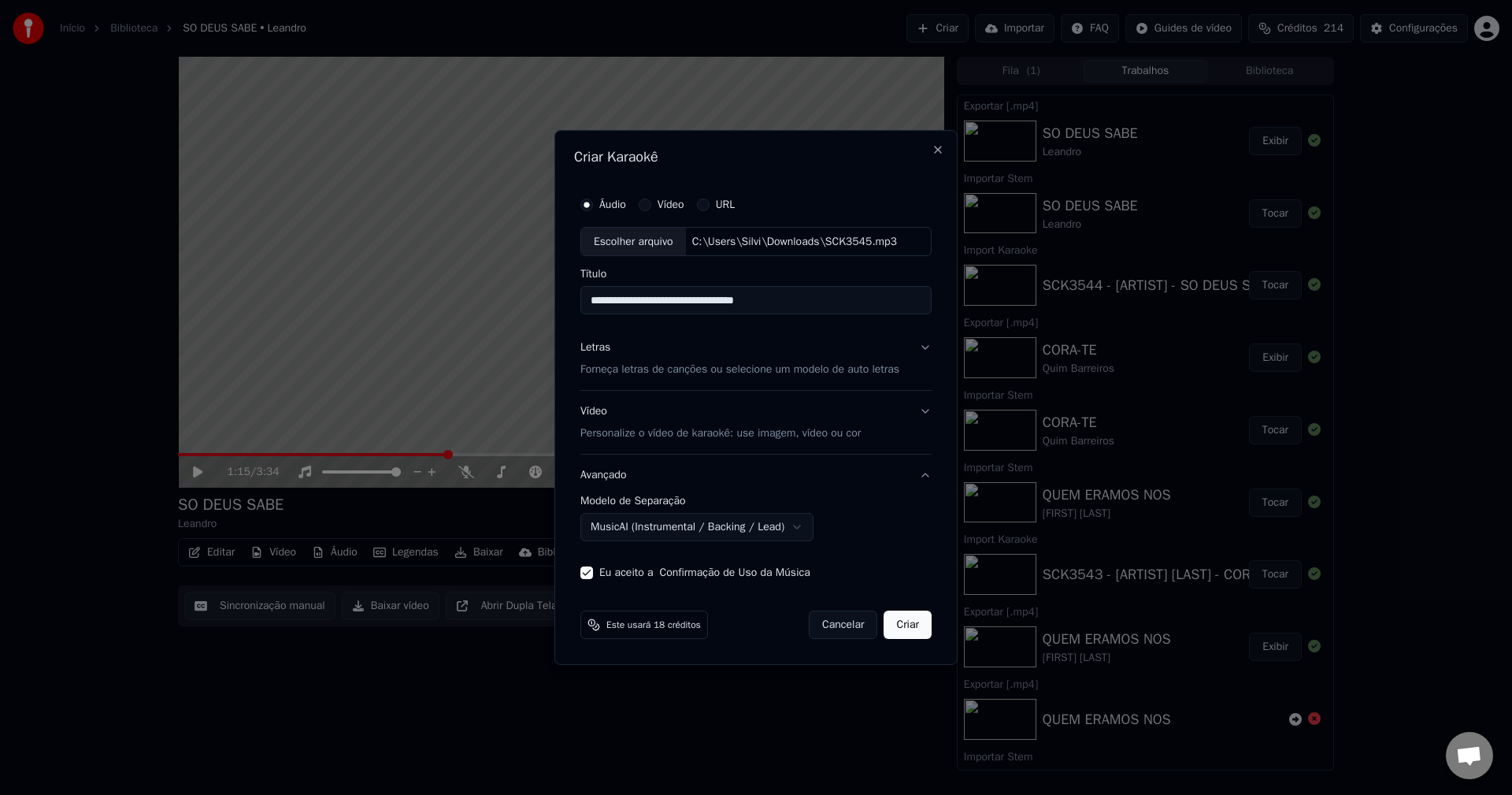 click on "Início Biblioteca SO DEUS SABE • [ARTIST] Criar Importar FAQ Guides de vídeo Créditos 214 Configurações 1:15  /  3:34 SO DEUS SABE [ARTIST] Editar Vídeo Áudio Legendas Baixar Biblioteca em nuvem Sincronização manual Baixar vídeo Abrir Dupla Tela Fila ( 1 ) Trabalhos Biblioteca Exportar [.mp4] SO DEUS SABE [ARTIST] Exibir Importar Stem SO DEUS SABE [ARTIST] Tocar Import Karaoke SCK3544 - [ARTIST] - SO DEUS SABE Tocar Exportar [.mp4] CORA-TE [ARTIST] [LAST] Exibir Importar Stem CORA-TE [ARTIST] [LAST] Tocar Importar Stem QUEM ERAMOS NOS [FIRST] [LAST] Tocar Import Karaoke SCK3543 - [ARTIST] [LAST] - COROA-TE Tocar Exportar [.mp4] QUEM ERAMOS NOS [FIRST] [LAST] Exibir Importar [.mp4] QUEM ERAMOS NOS Importar Stem QUEM ERAMOS NOS Tocar Import Karaoke SCK3542 PB Tocar Exportar [.mp4] FILHA DO CHAO [ARTIST] [LAST] Exibir Importar Stem FILHA DO CHAO [ARTIST] [LAST] Tocar Import Karaoke SCK3541 - [ARTIST] [LAST] - FILHA DO CHAO Tocar Exportar [.mp4] PODE SER PRA VALER [ARTIST] [LAST]" at bounding box center [756, 397] 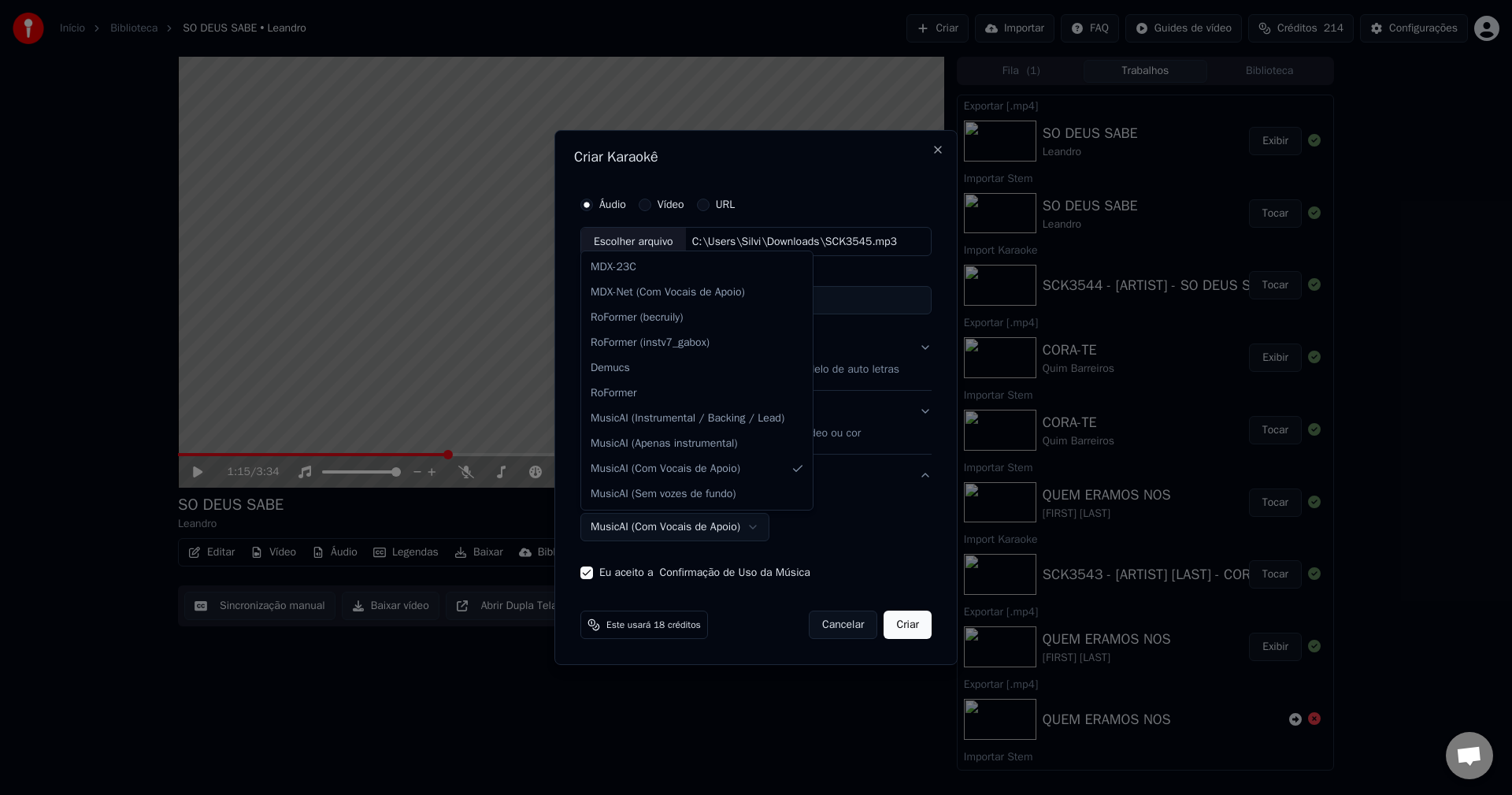 click on "Início Biblioteca SO DEUS SABE • [ARTIST] Criar Importar FAQ Guides de vídeo Créditos 214 Configurações 1:15  /  3:34 SO DEUS SABE [ARTIST] Editar Vídeo Áudio Legendas Baixar Biblioteca em nuvem Sincronização manual Baixar vídeo Abrir Dupla Tela Fila ( 1 ) Trabalhos Biblioteca Exportar [.mp4] SO DEUS SABE [ARTIST] Exibir Importar Stem SO DEUS SABE [ARTIST] Tocar Import Karaoke SCK3544 - [ARTIST] - SO DEUS SABE Tocar Exportar [.mp4] CORA-TE [ARTIST] [LAST] Exibir Importar Stem CORA-TE [ARTIST] [LAST] Tocar Importar Stem QUEM ERAMOS NOS [FIRST] [LAST] Tocar Import Karaoke SCK3543 - [ARTIST] [LAST] - COROA-TE Tocar Exportar [.mp4] QUEM ERAMOS NOS [FIRST] [LAST] Exibir Importar [.mp4] QUEM ERAMOS NOS Importar Stem QUEM ERAMOS NOS Tocar Import Karaoke SCK3542 PB Tocar Exportar [.mp4] FILHA DO CHAO [ARTIST] [LAST] Exibir Importar Stem FILHA DO CHAO [ARTIST] [LAST] Tocar Import Karaoke SCK3541 - [ARTIST] [LAST] - FILHA DO CHAO Tocar Exportar [.mp4] PODE SER PRA VALER [ARTIST] [LAST]" at bounding box center [756, 397] 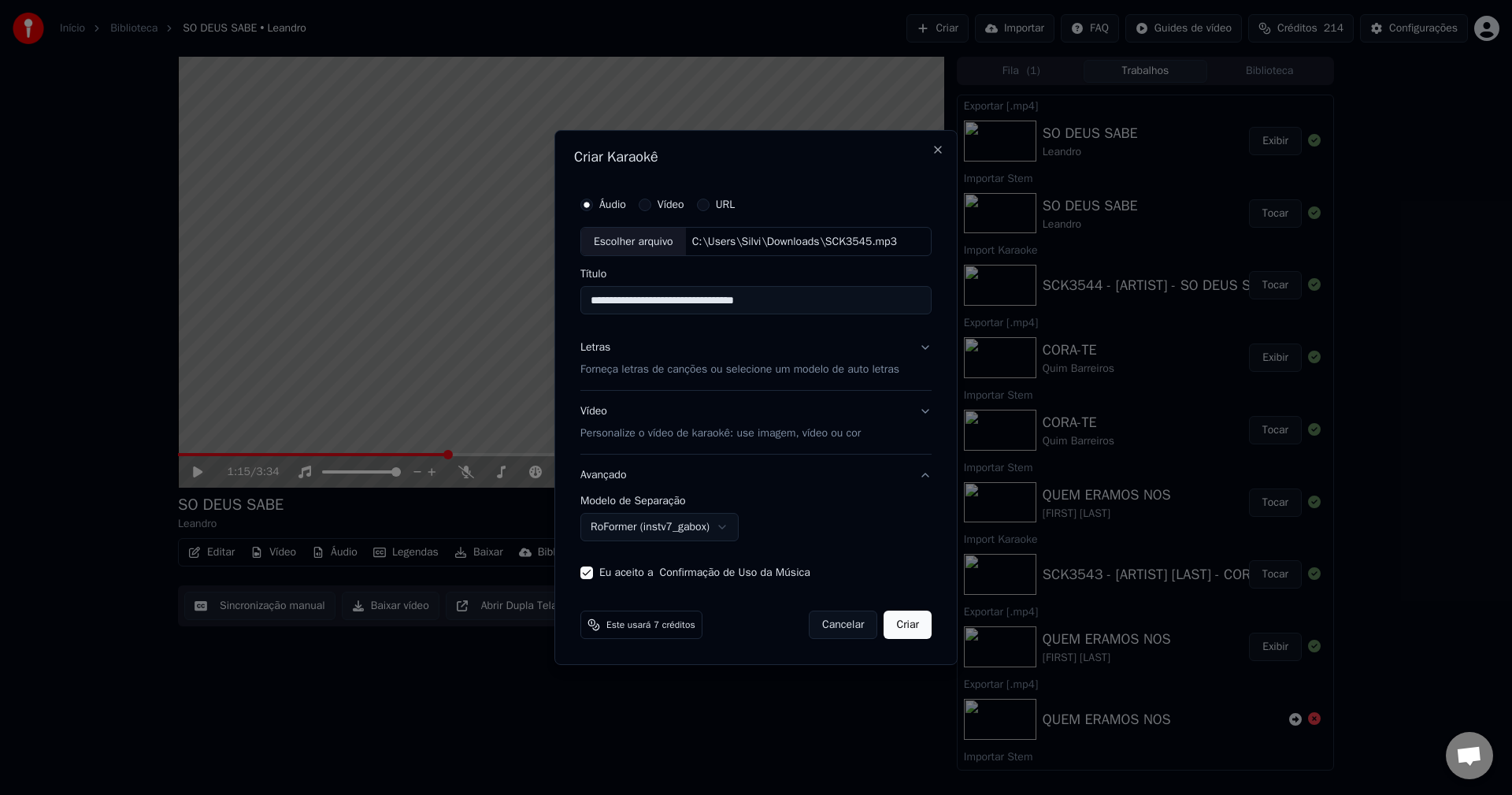 click on "Cancelar" at bounding box center [843, 625] 